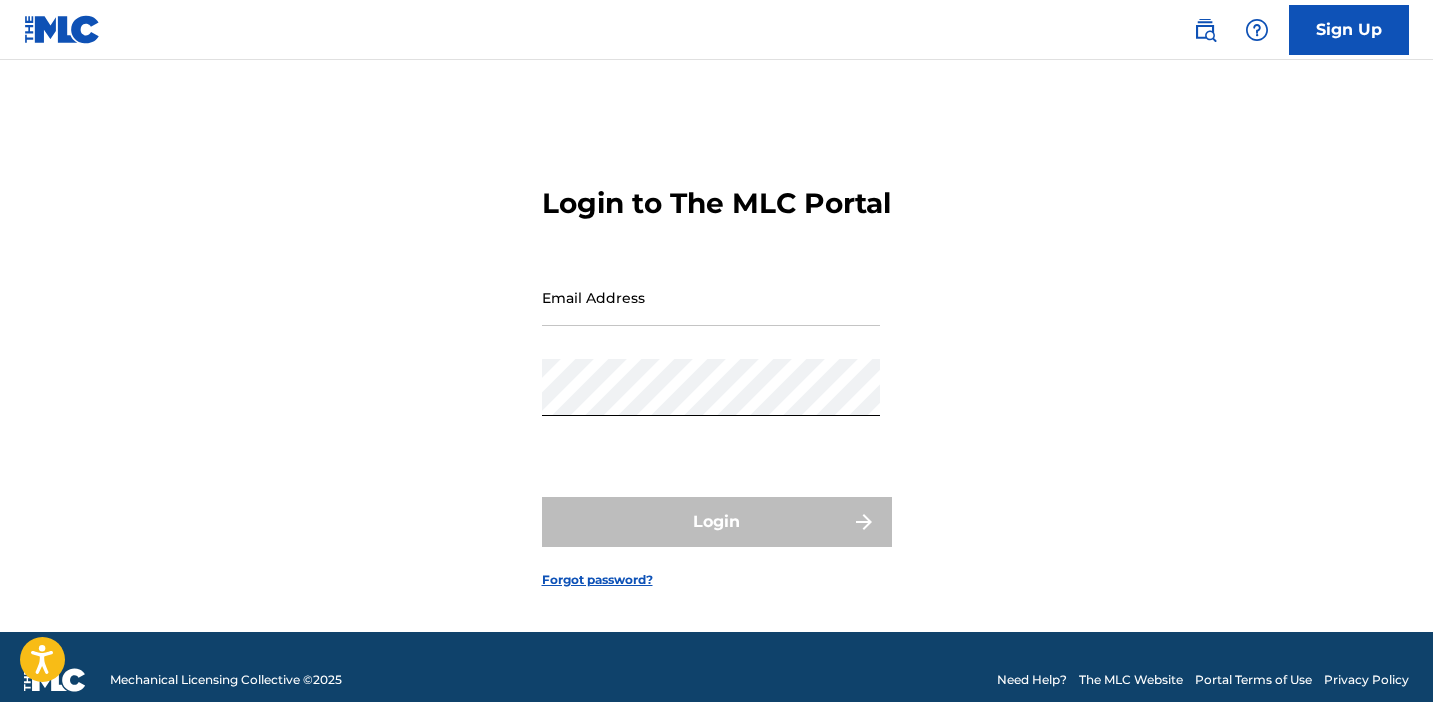 scroll, scrollTop: 0, scrollLeft: 0, axis: both 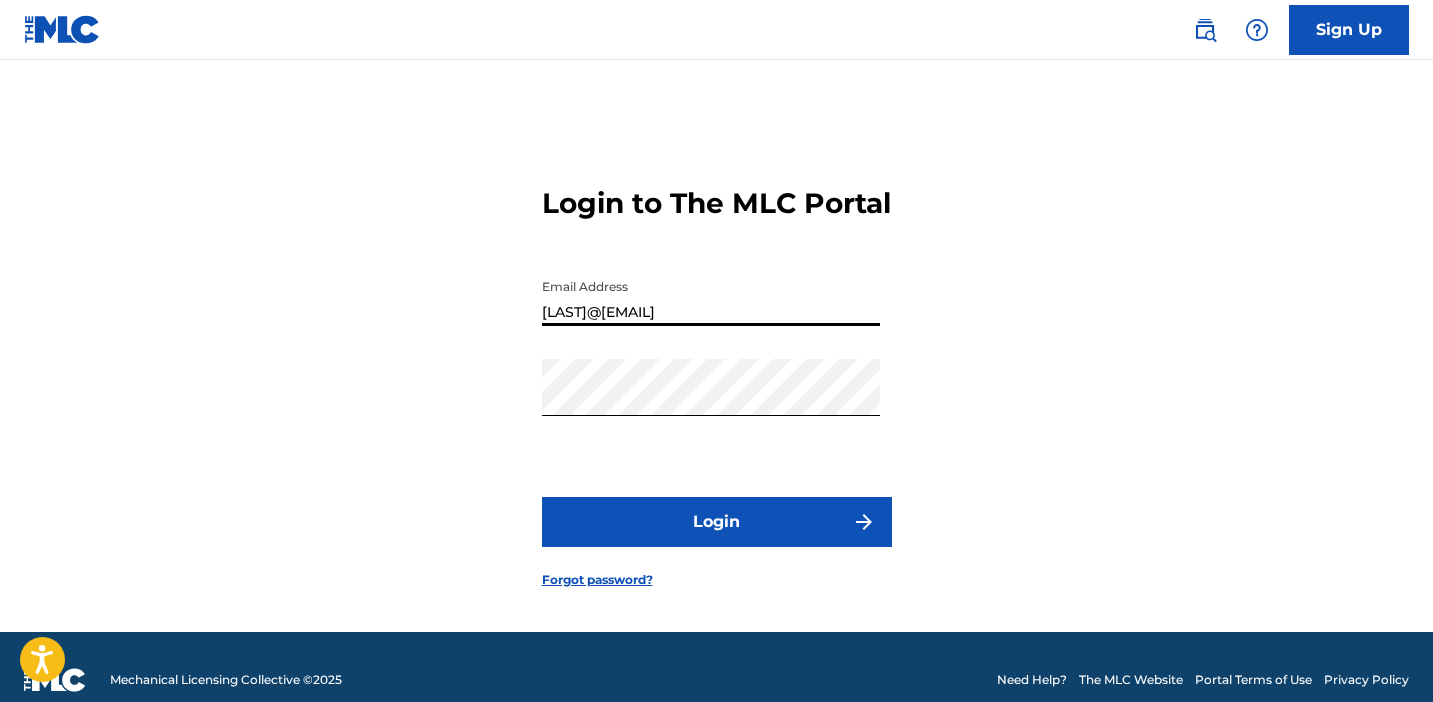 type on "[EMAIL]" 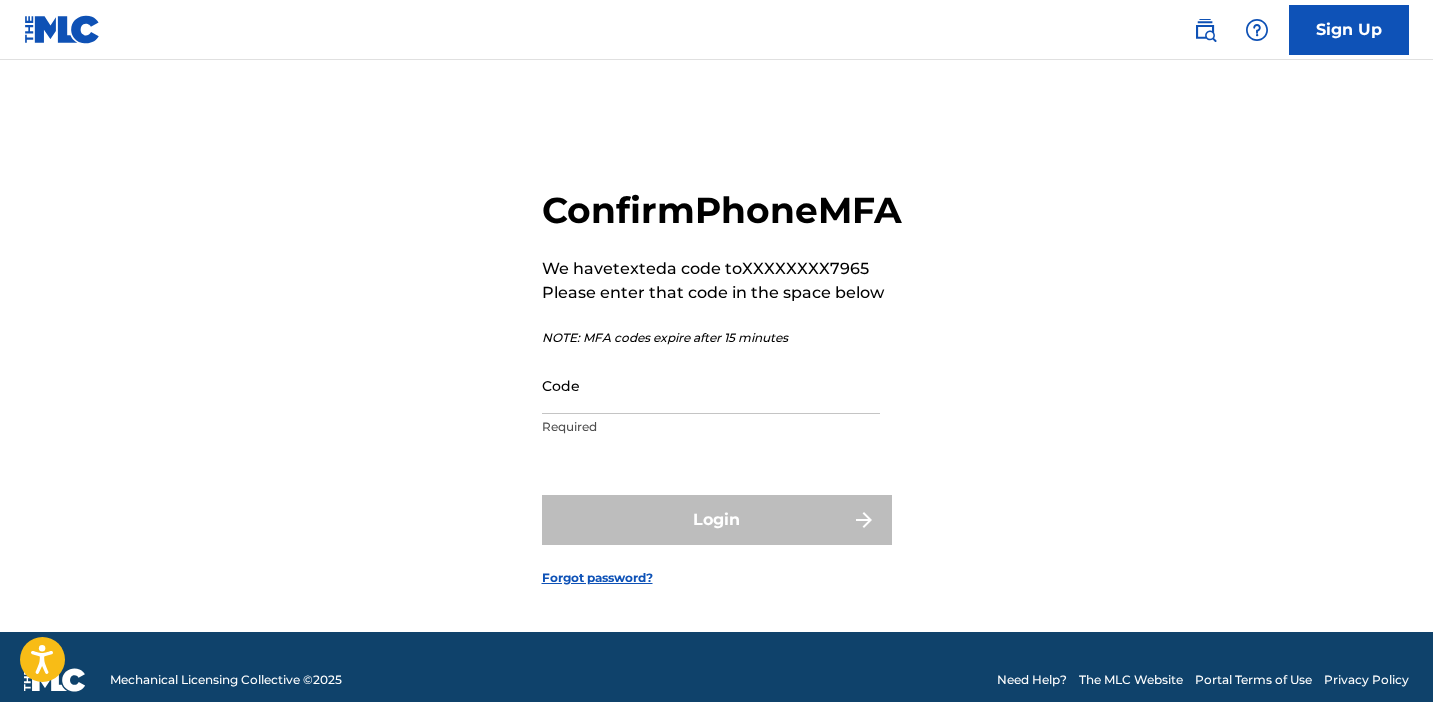 click on "Code" at bounding box center (711, 385) 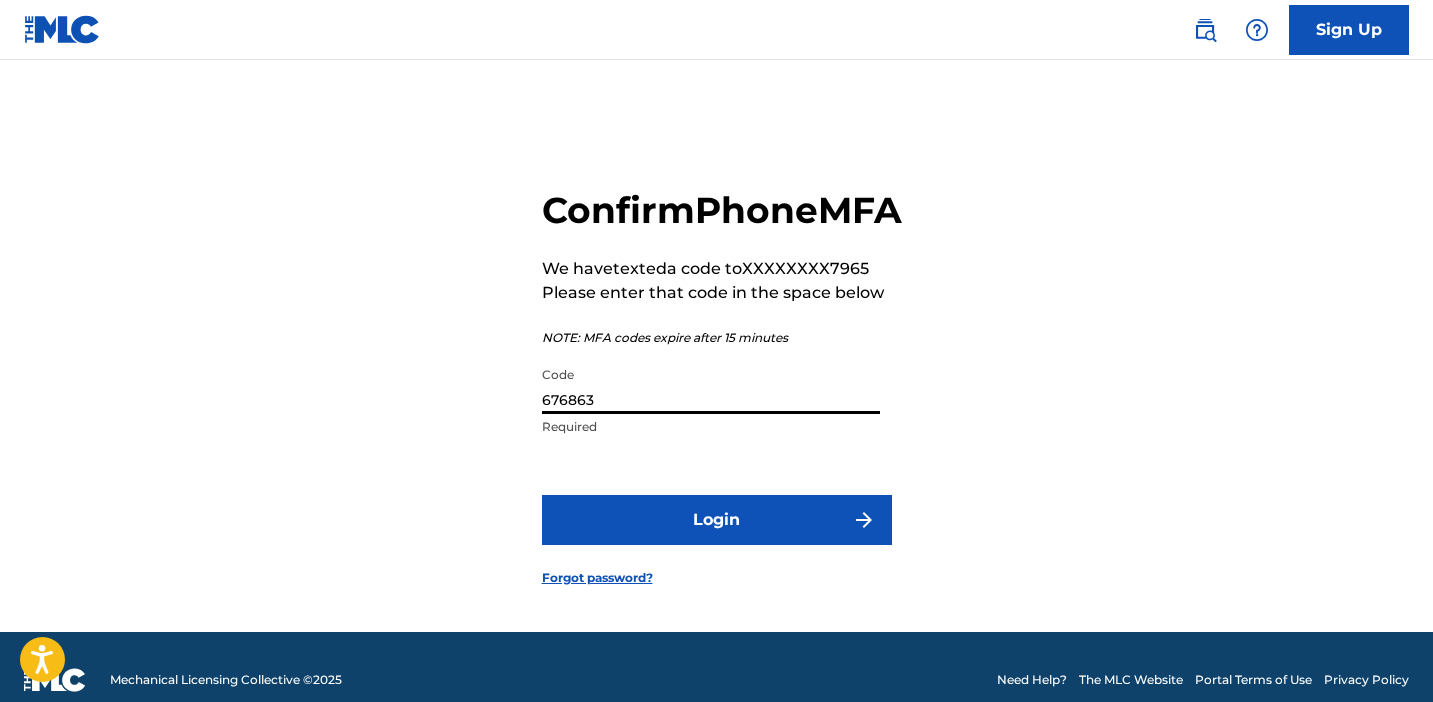 type on "676863" 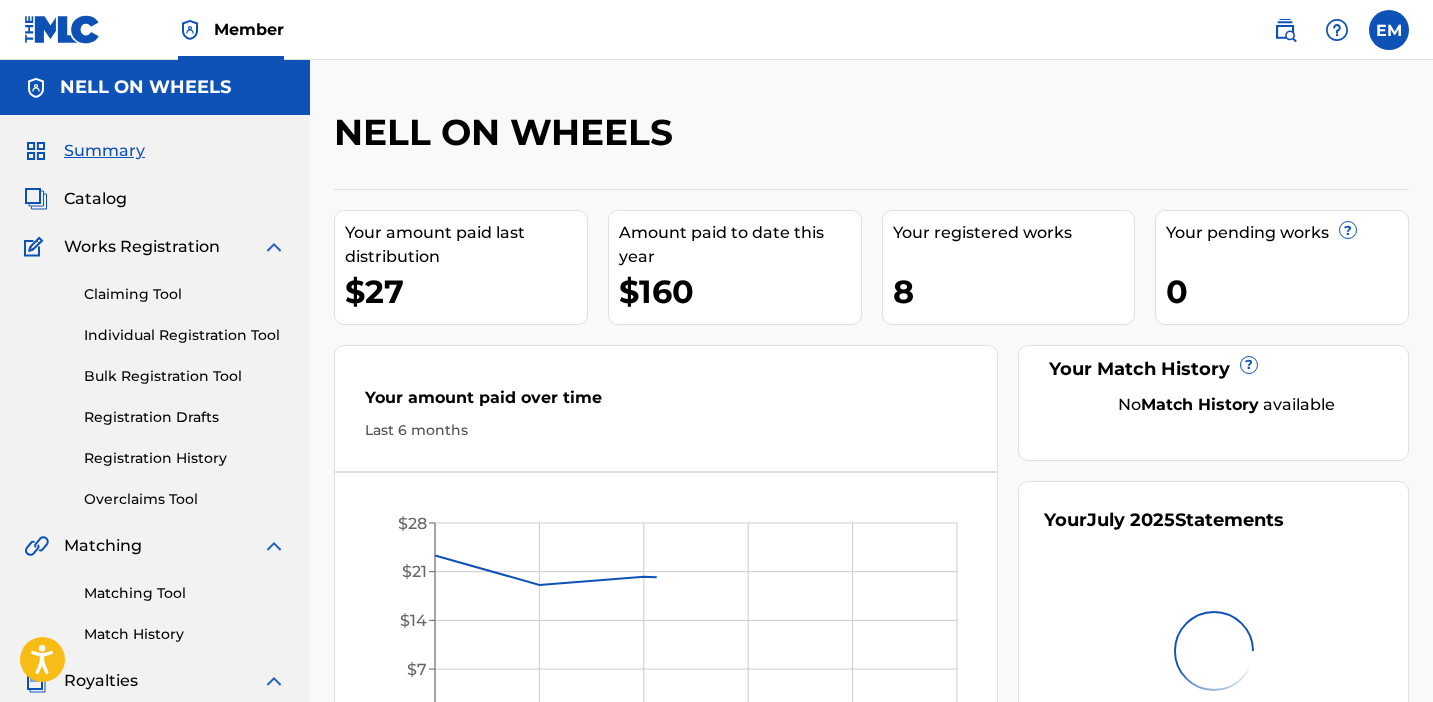 scroll, scrollTop: 0, scrollLeft: 0, axis: both 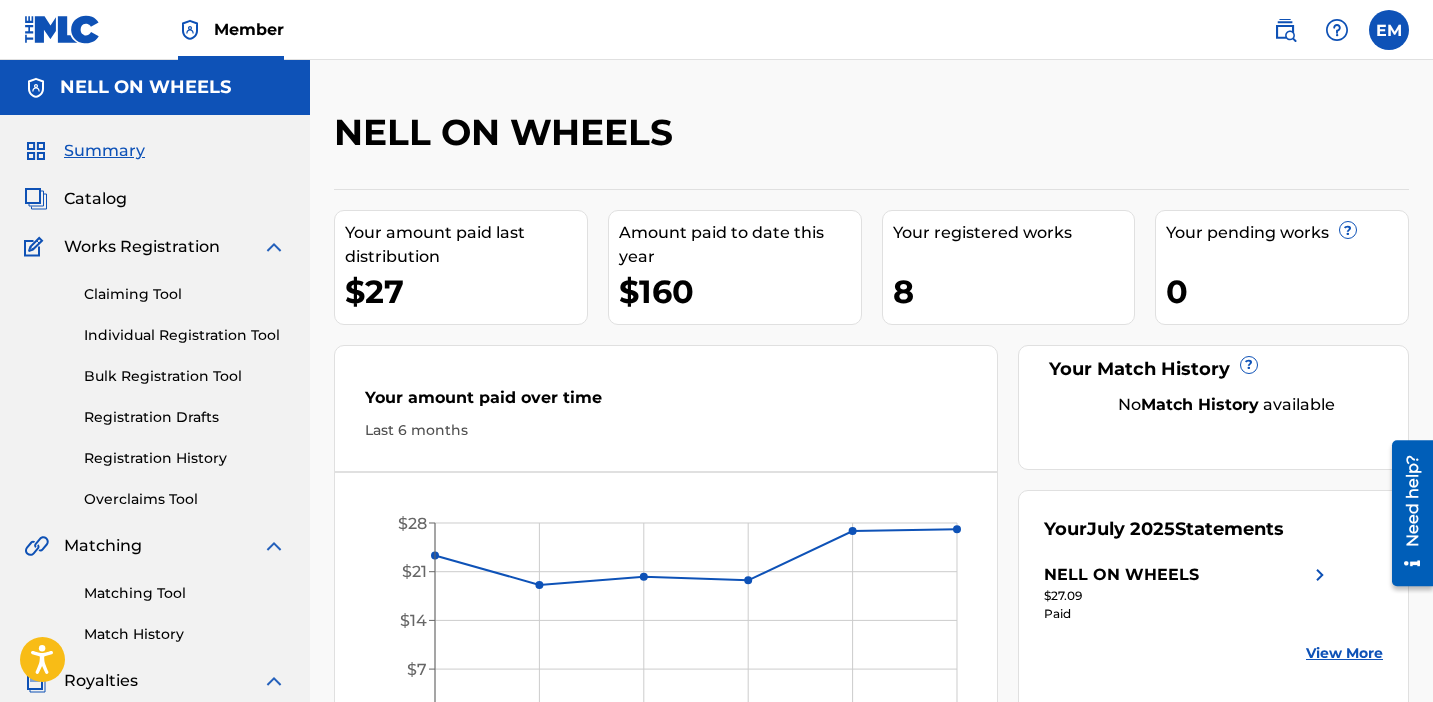 click on "Individual Registration Tool" at bounding box center (185, 335) 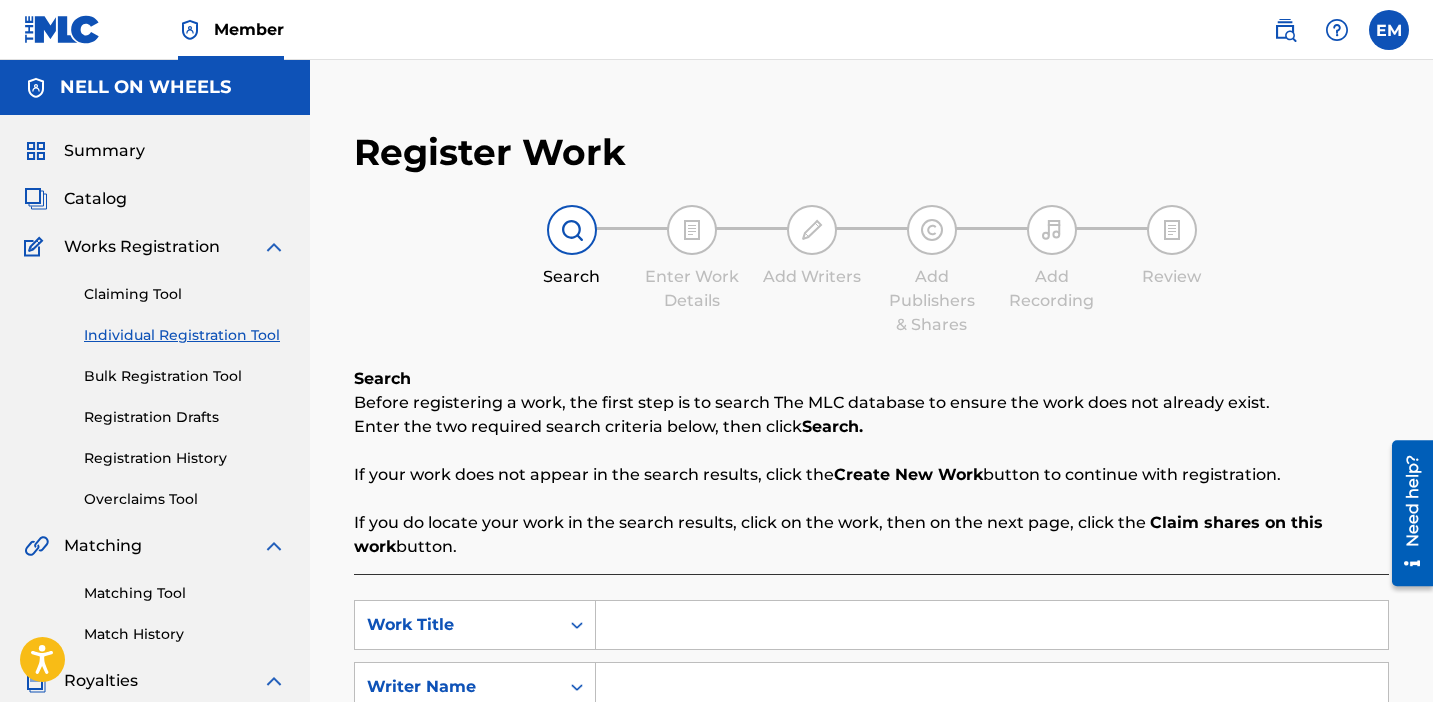 click on "Claiming Tool" at bounding box center [185, 294] 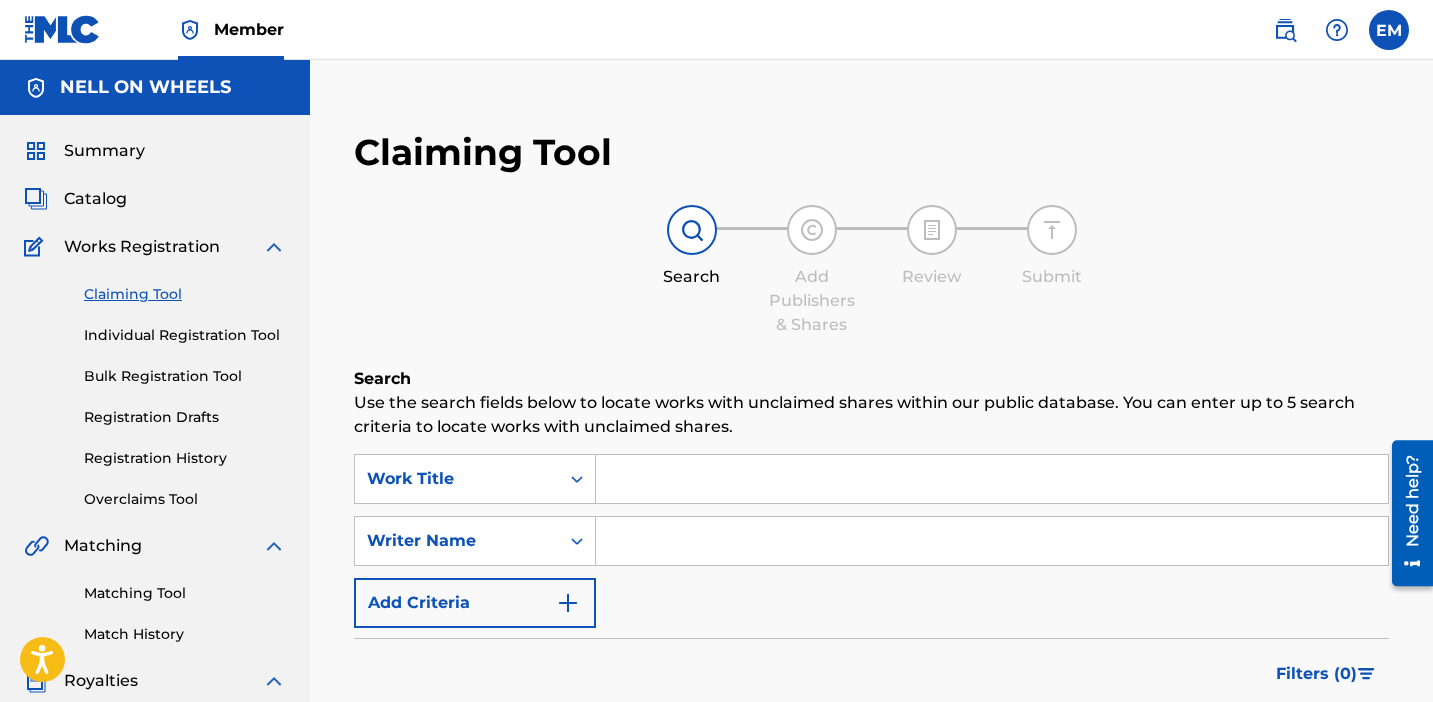 click on "Matching Tool" at bounding box center (185, 593) 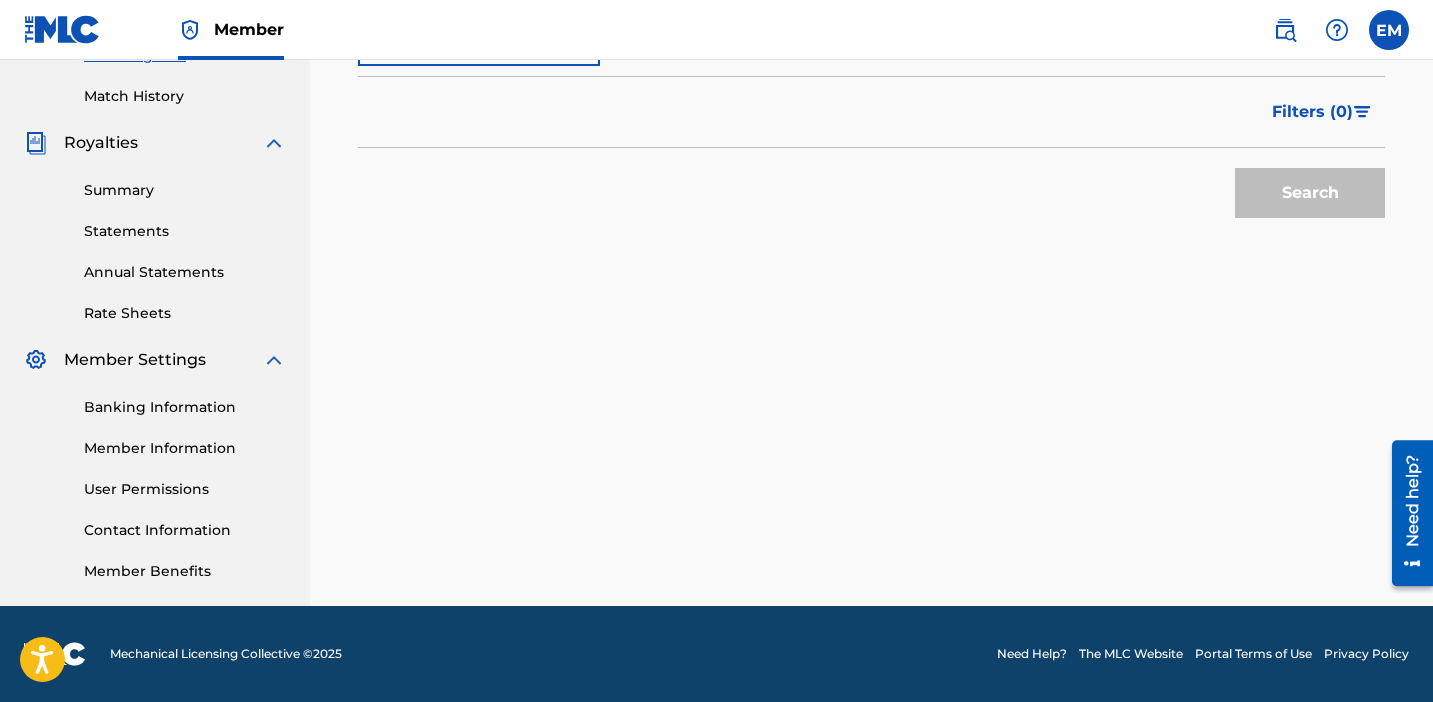 scroll, scrollTop: 0, scrollLeft: 0, axis: both 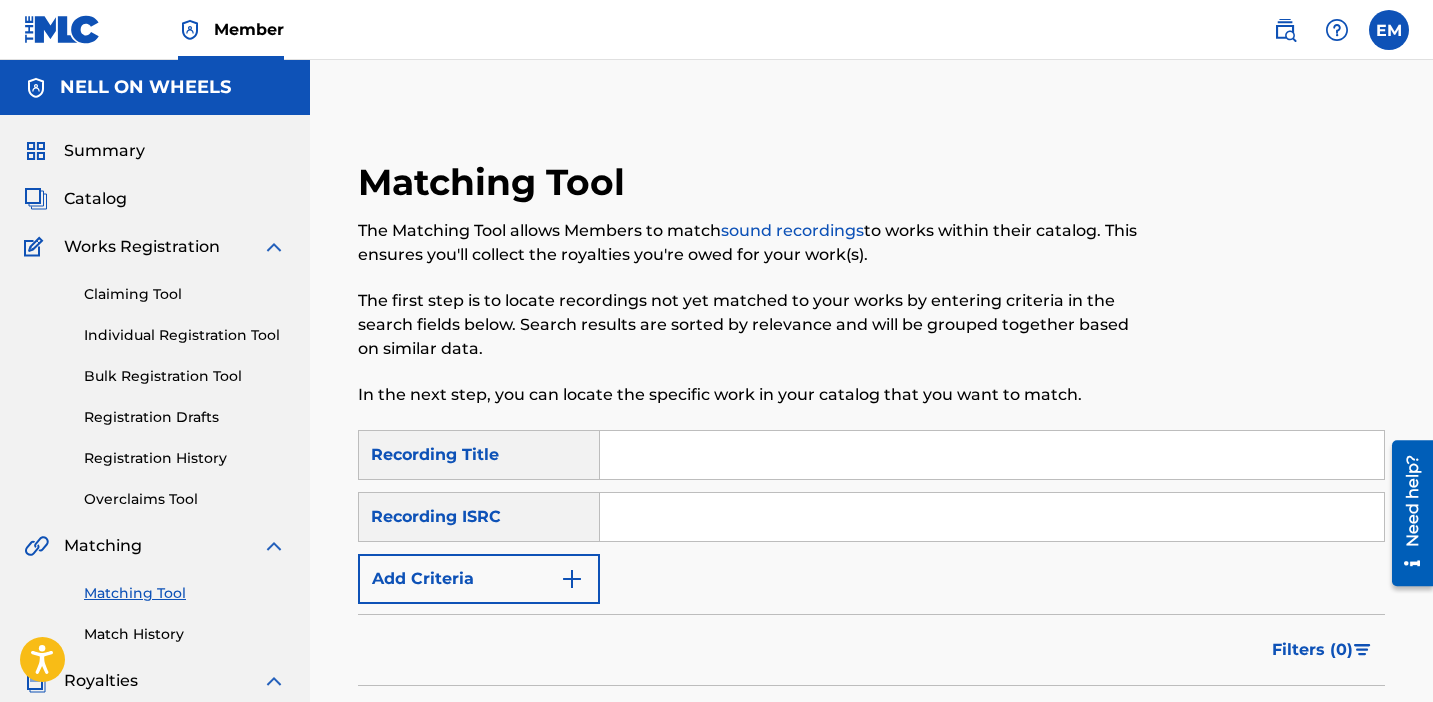 click on "Summary" at bounding box center [104, 151] 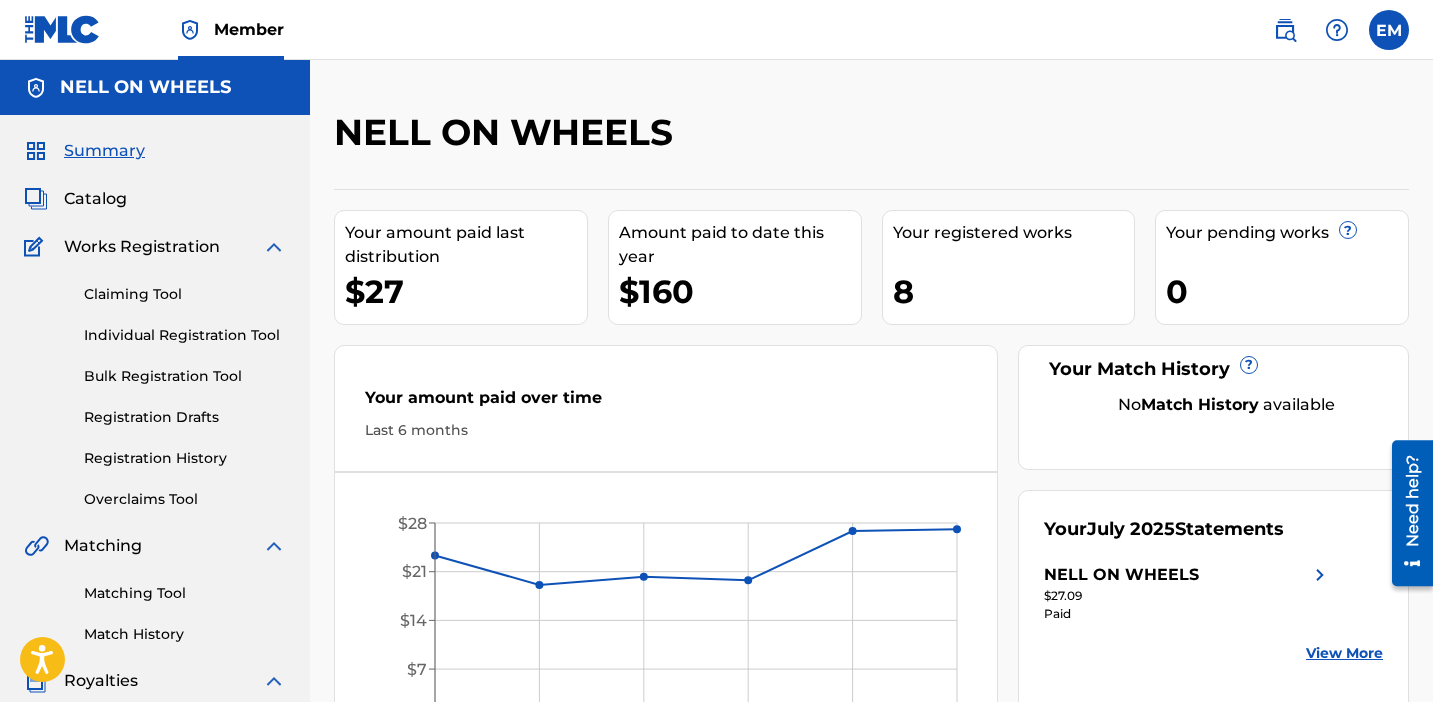 click on "Catalog" at bounding box center (95, 199) 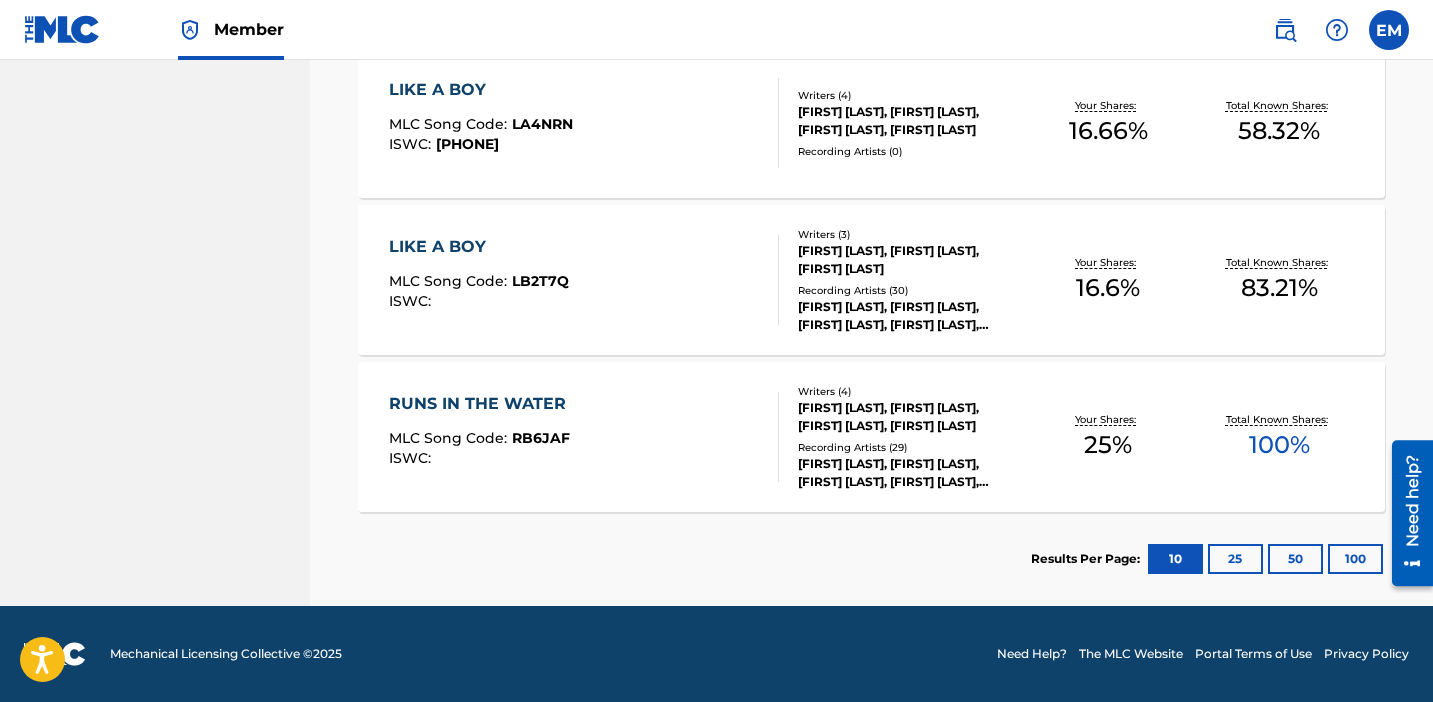 scroll, scrollTop: 0, scrollLeft: 0, axis: both 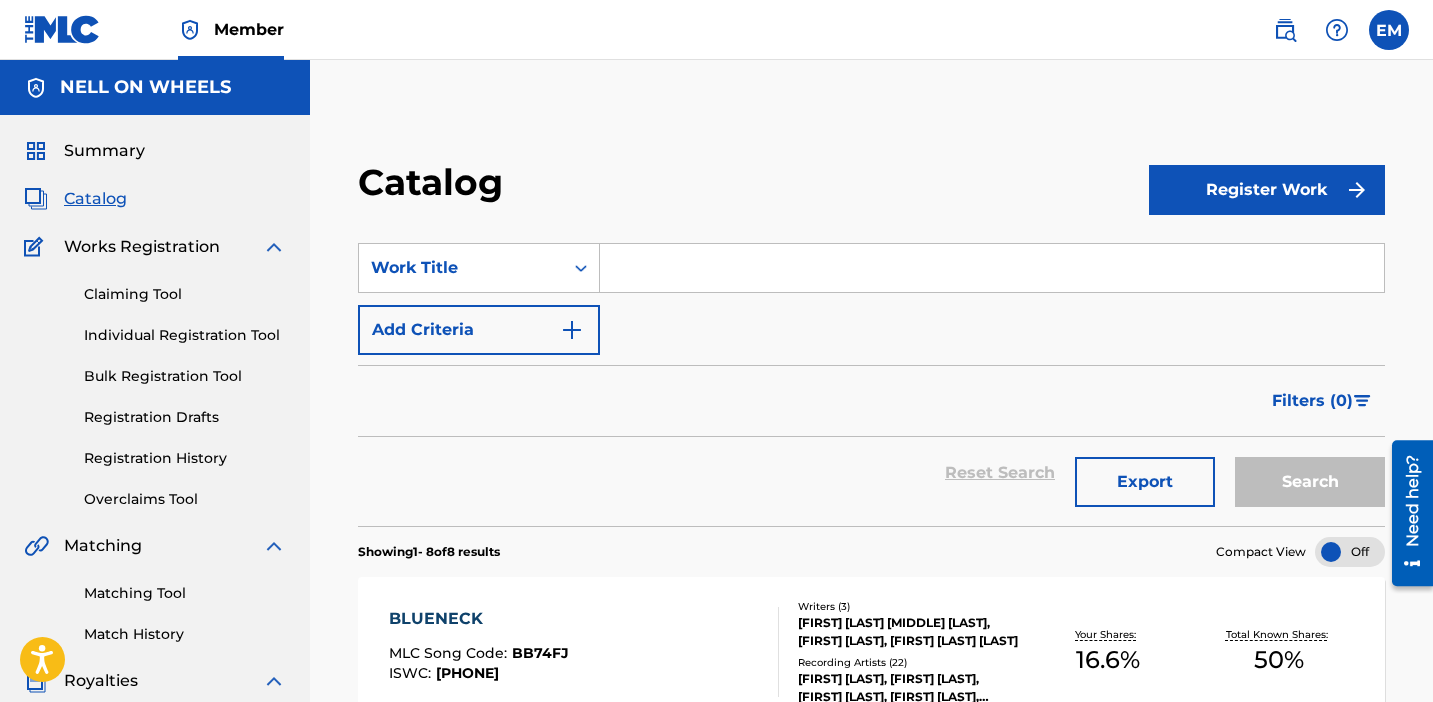 click on "Claiming Tool" at bounding box center [185, 294] 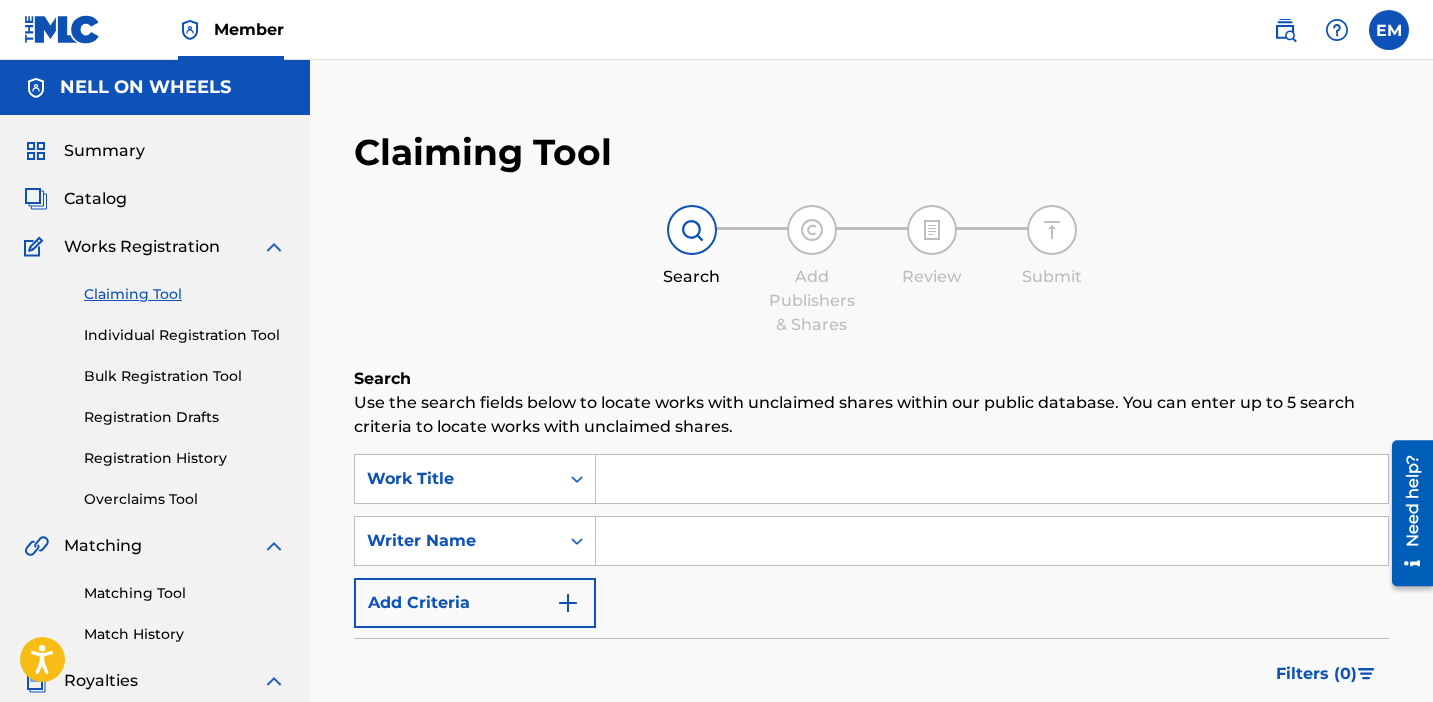 click on "Matching Tool" at bounding box center (185, 593) 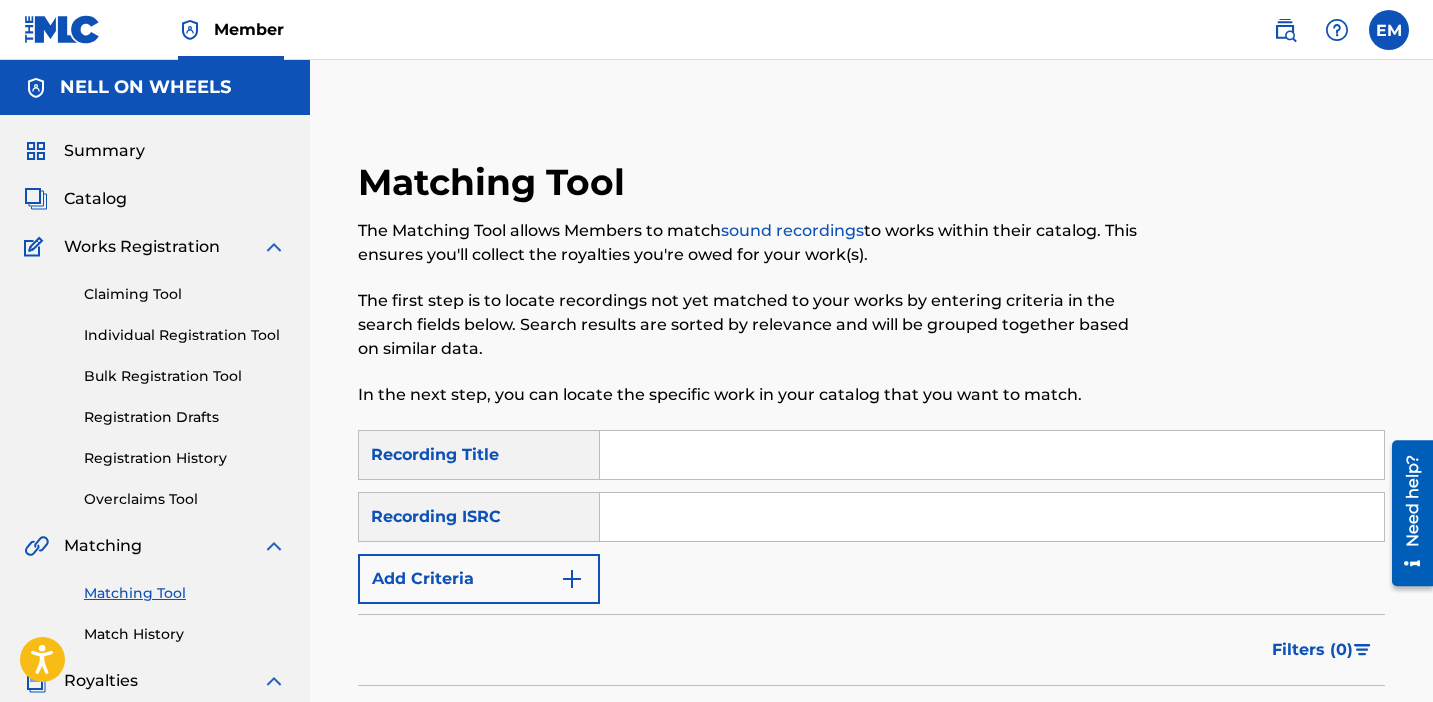 click on "Claiming Tool" at bounding box center (185, 294) 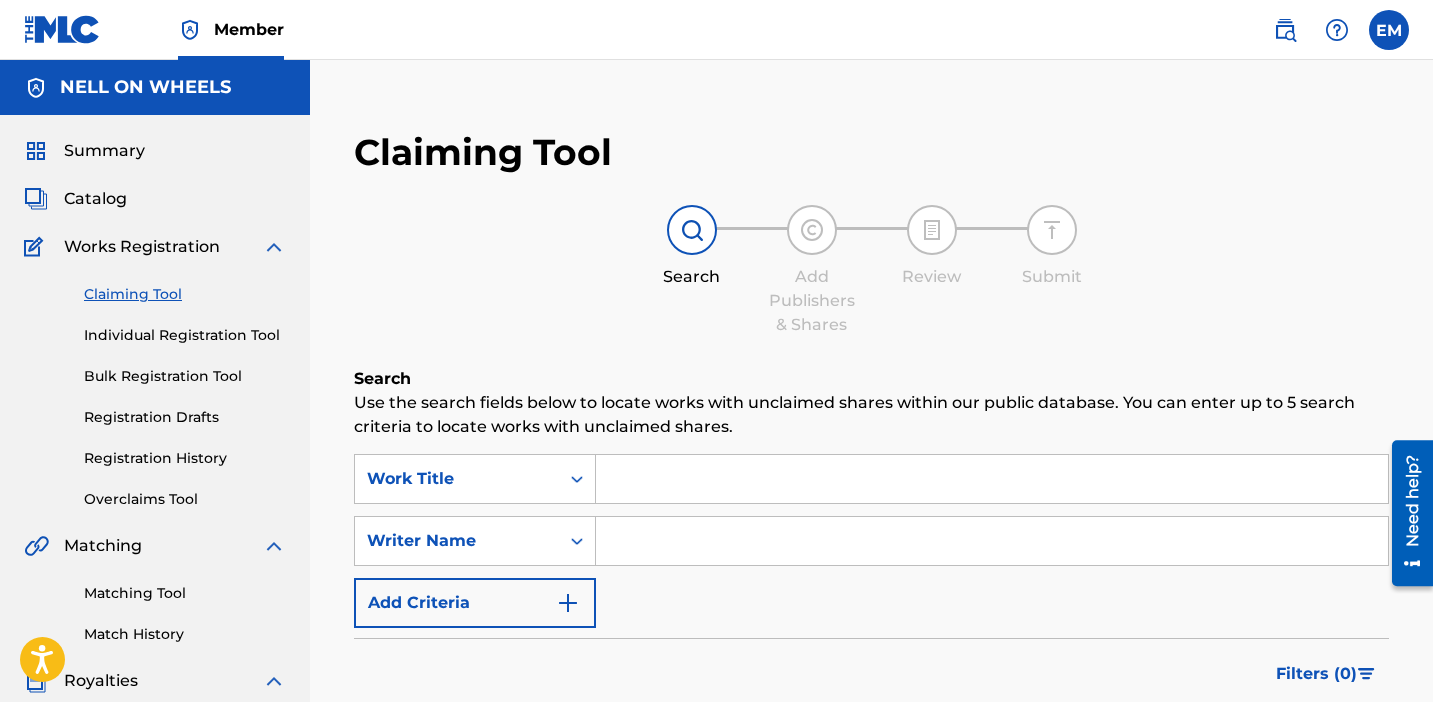 click on "Matching Tool" at bounding box center (185, 593) 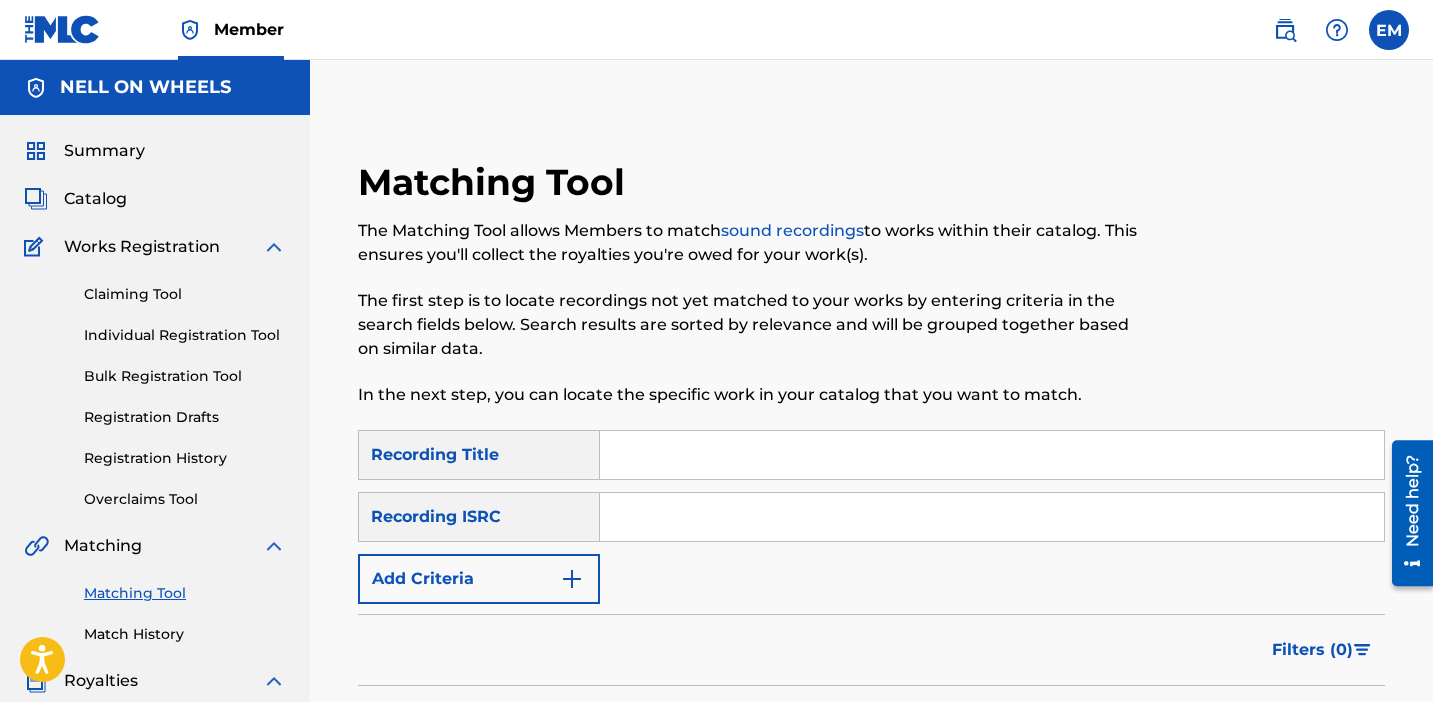 click at bounding box center (992, 455) 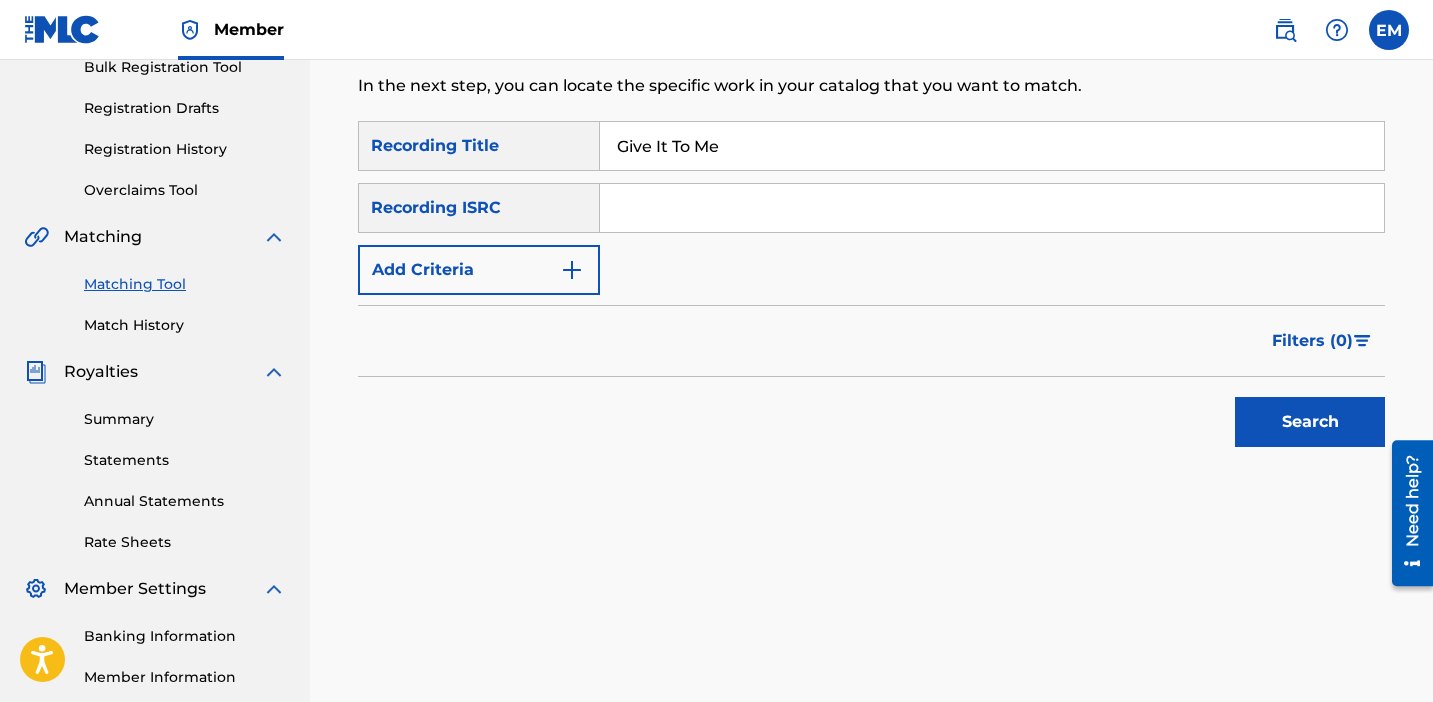 scroll, scrollTop: 326, scrollLeft: 0, axis: vertical 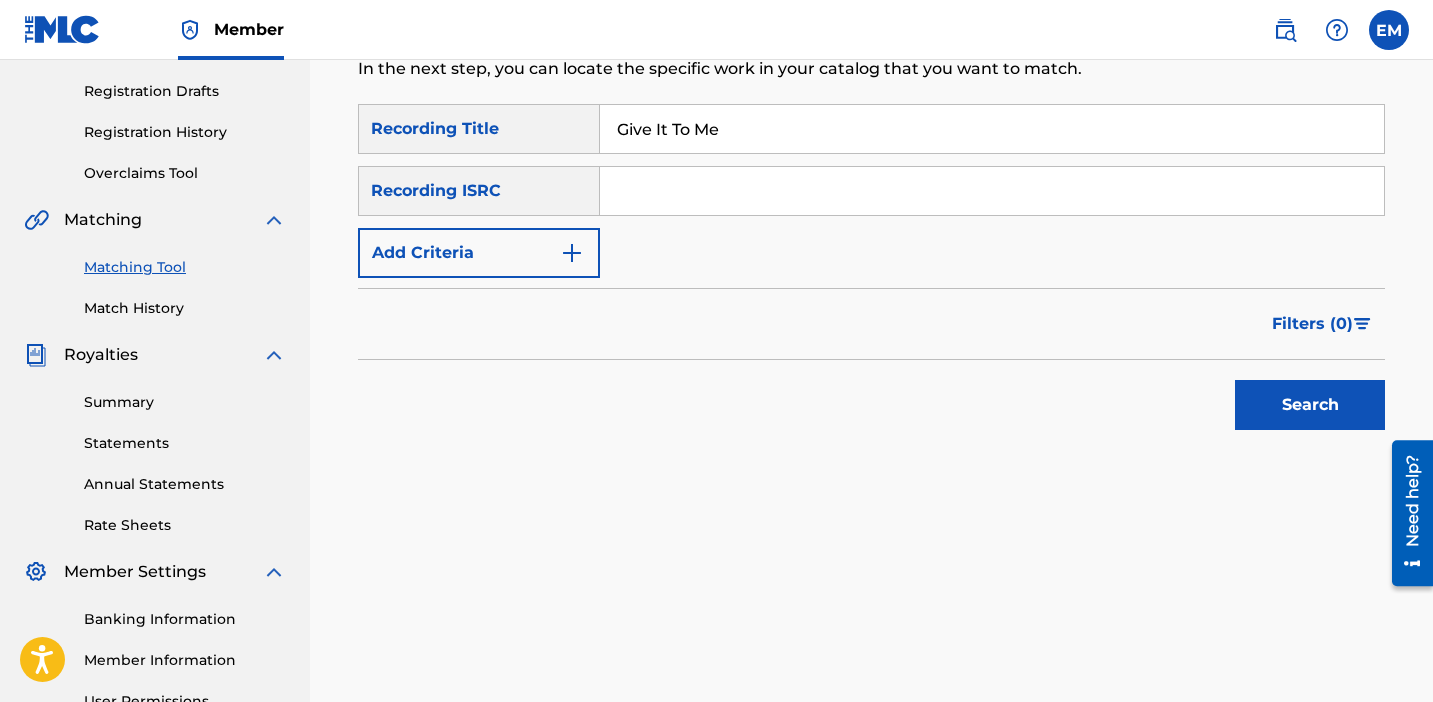 type on "Give It To Me" 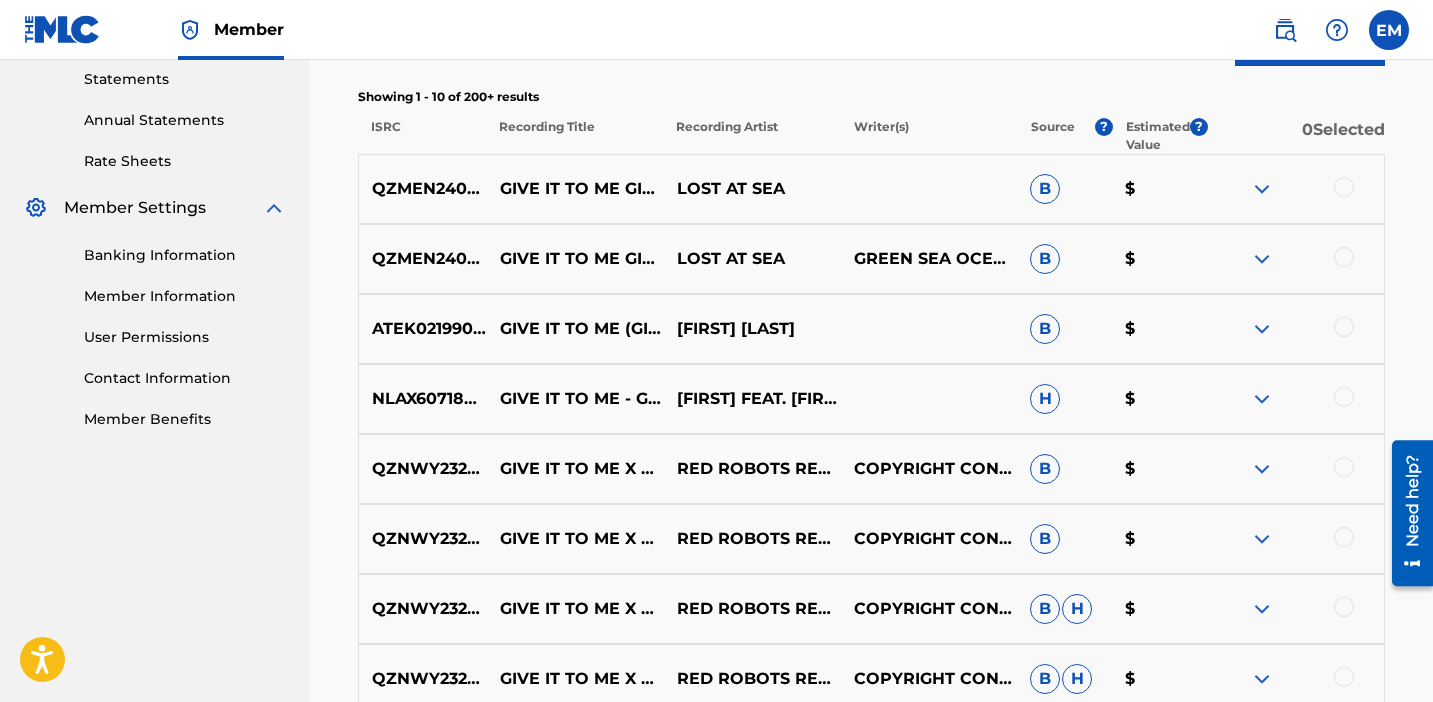 scroll, scrollTop: 0, scrollLeft: 0, axis: both 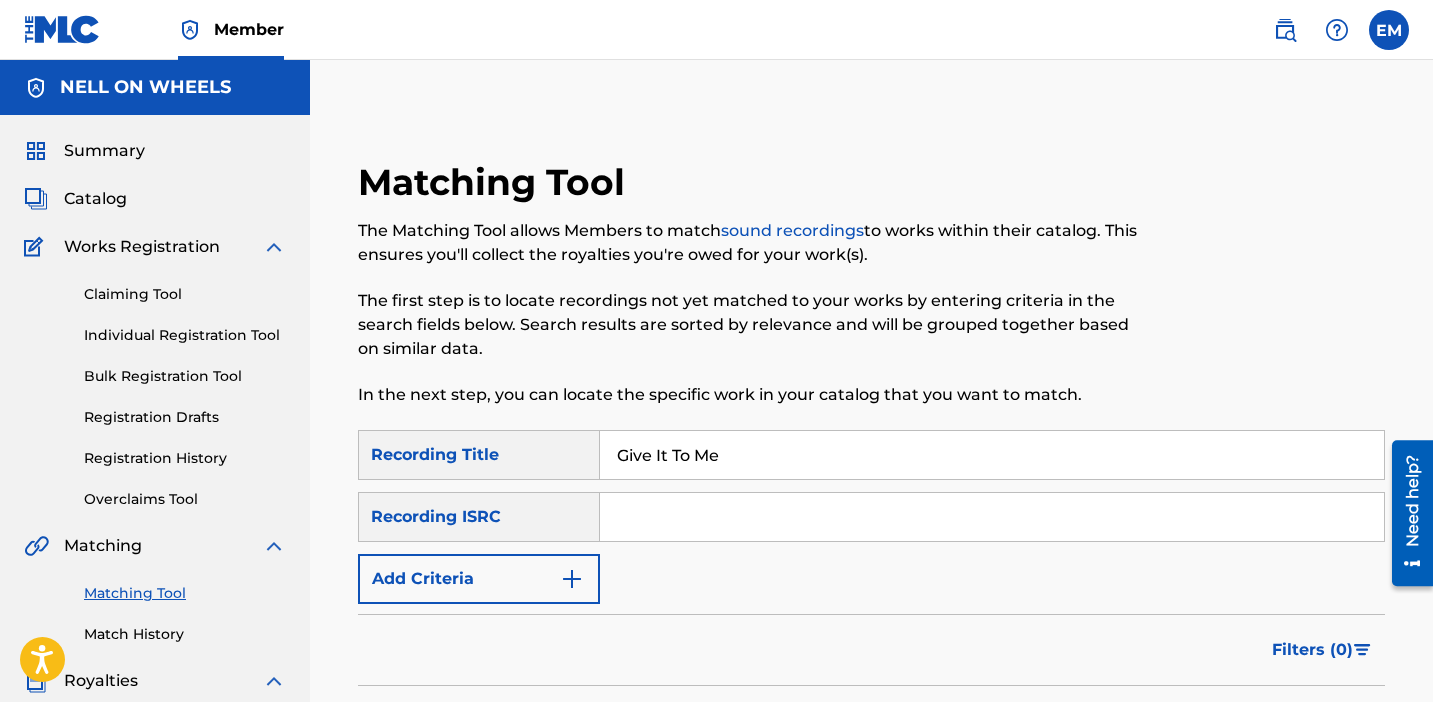 click on "Add Criteria" at bounding box center (479, 579) 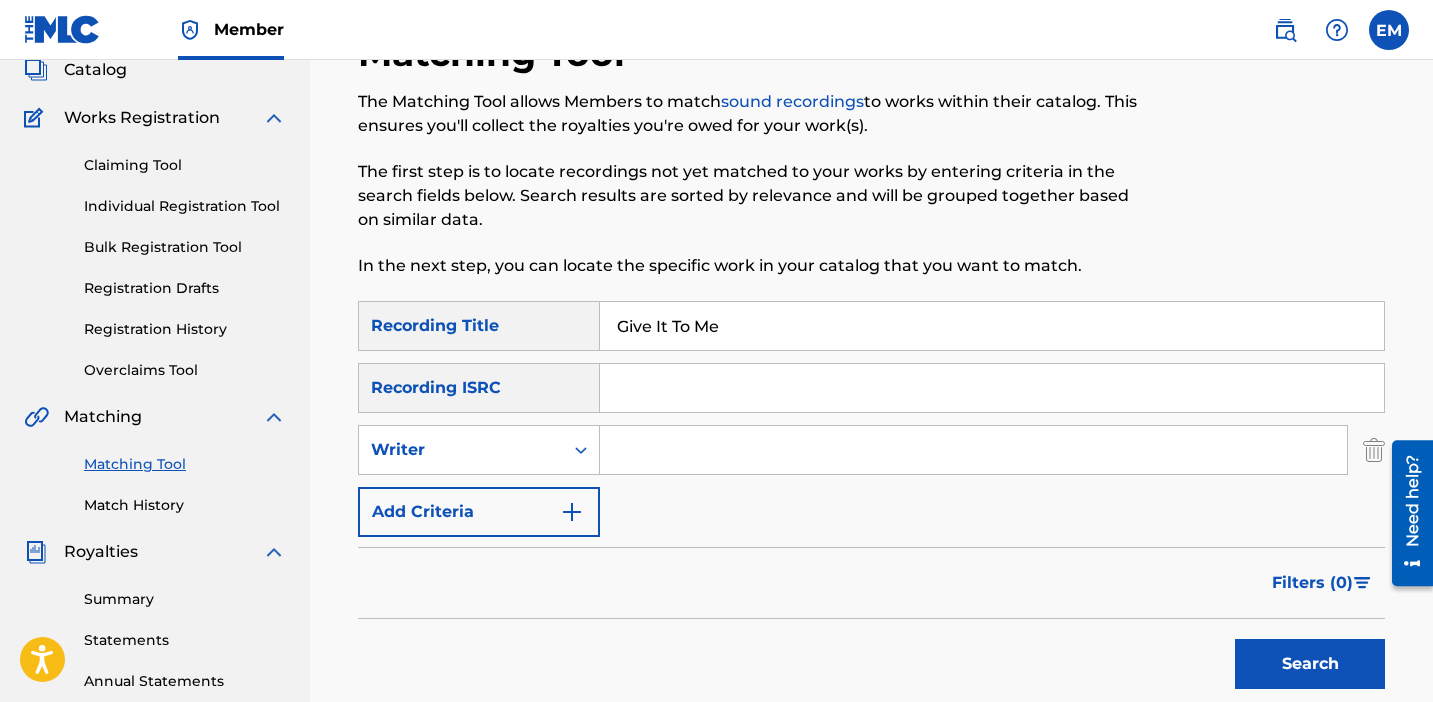 scroll, scrollTop: 157, scrollLeft: 0, axis: vertical 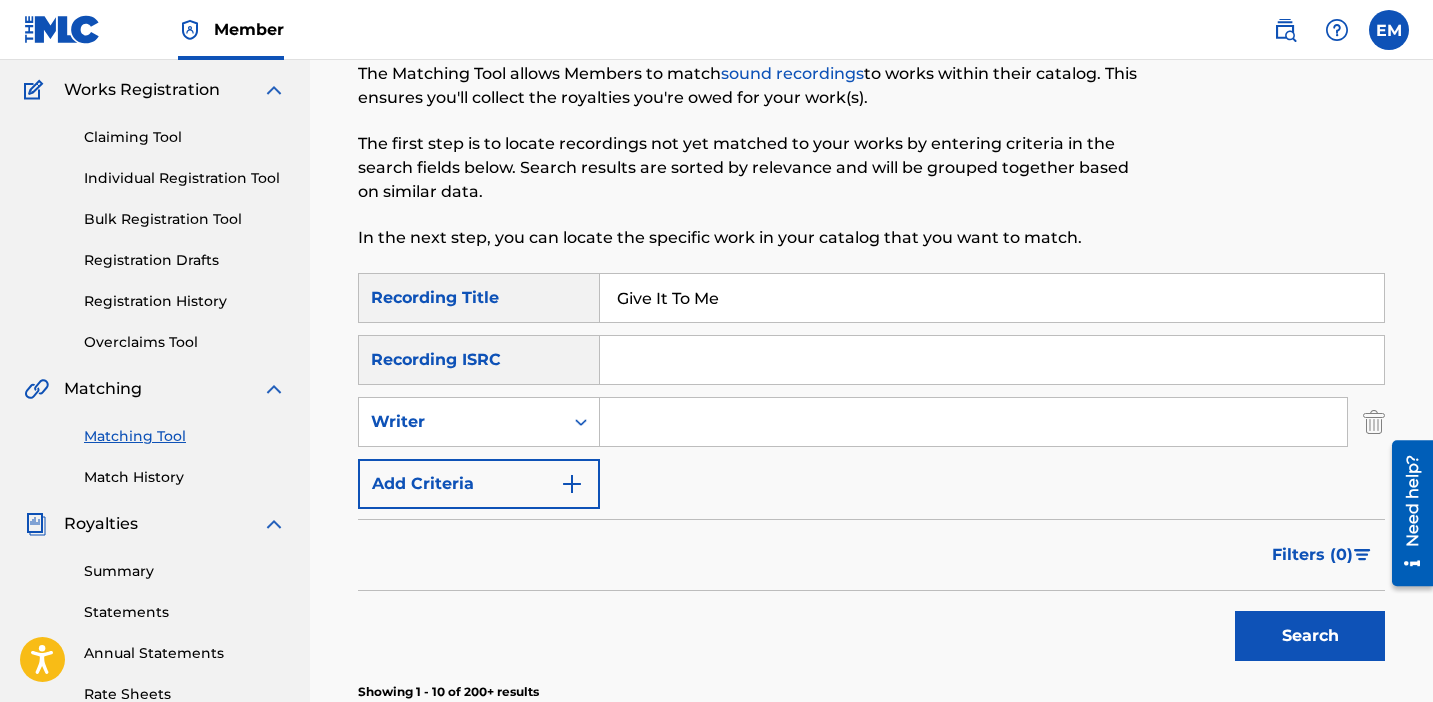 click on "Add Criteria" at bounding box center (479, 484) 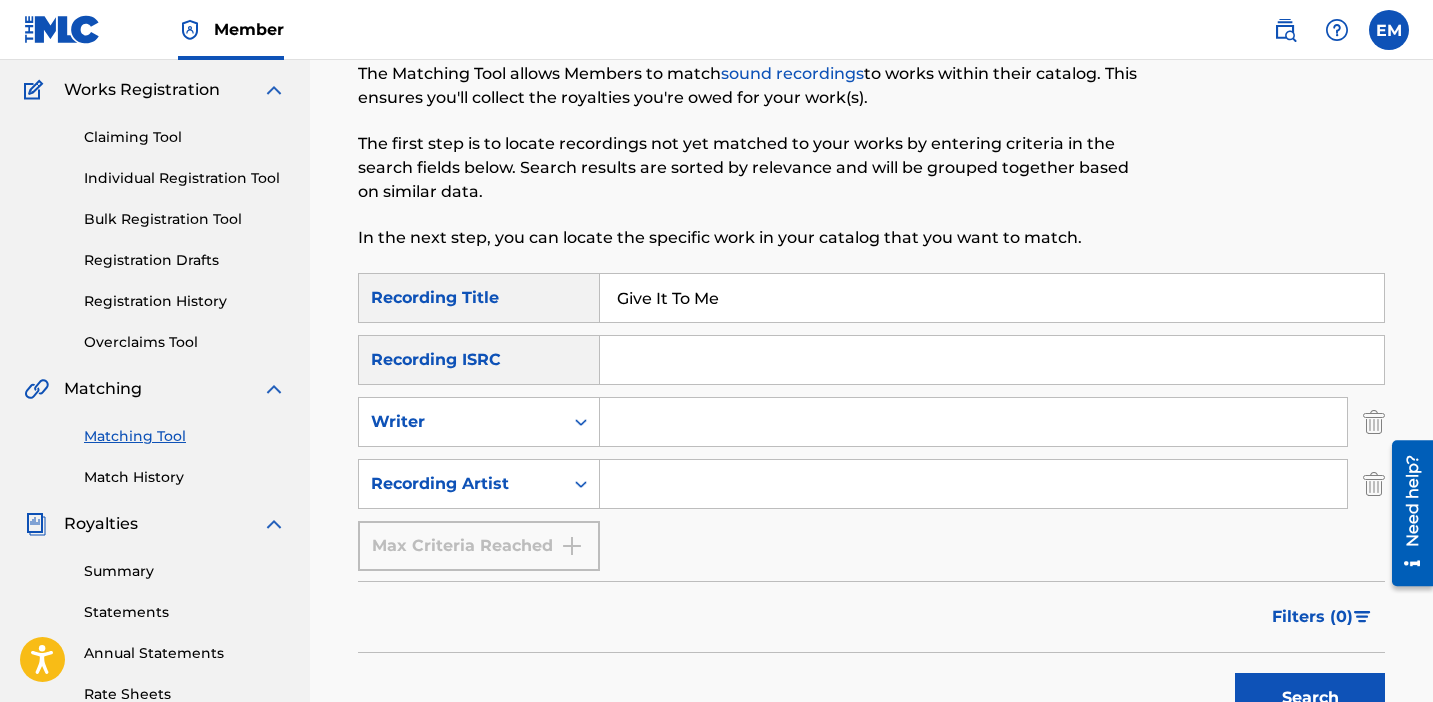 click at bounding box center [973, 484] 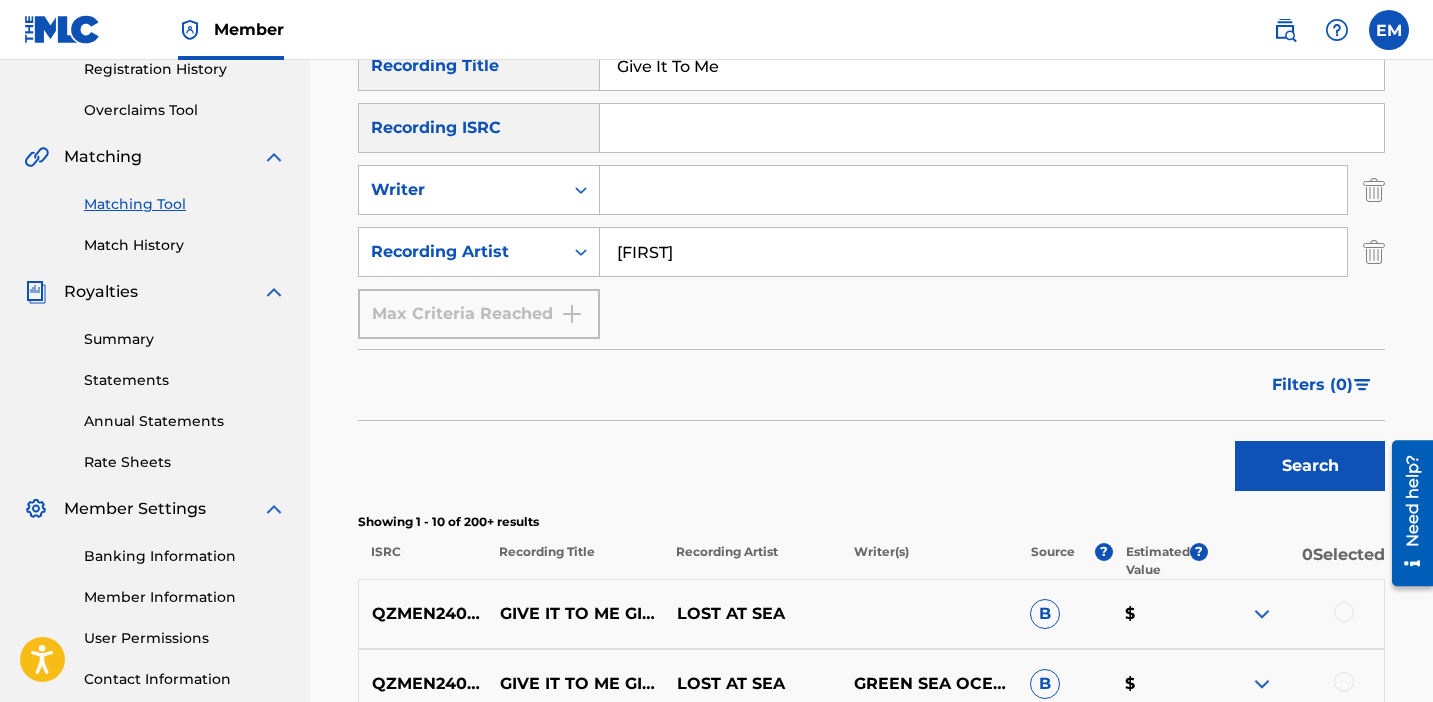 scroll, scrollTop: 458, scrollLeft: 0, axis: vertical 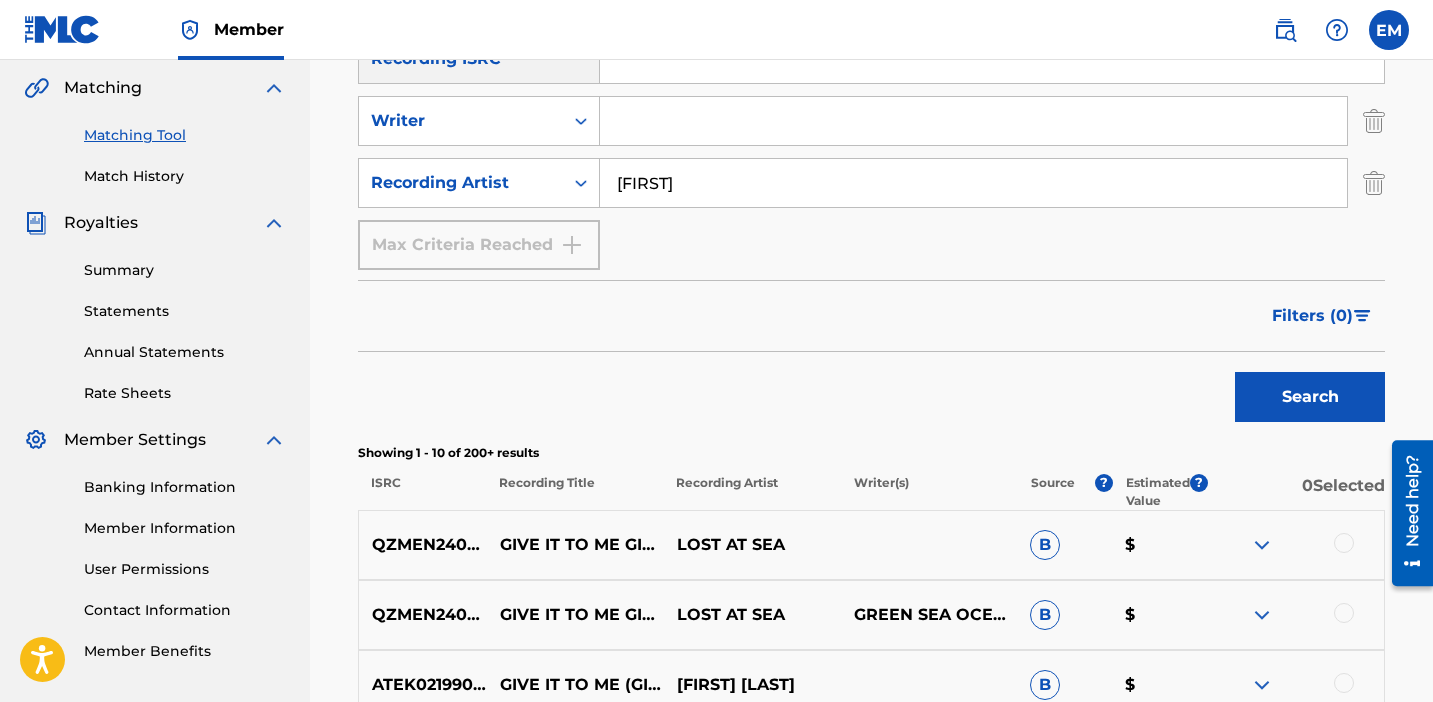 type on "Daena" 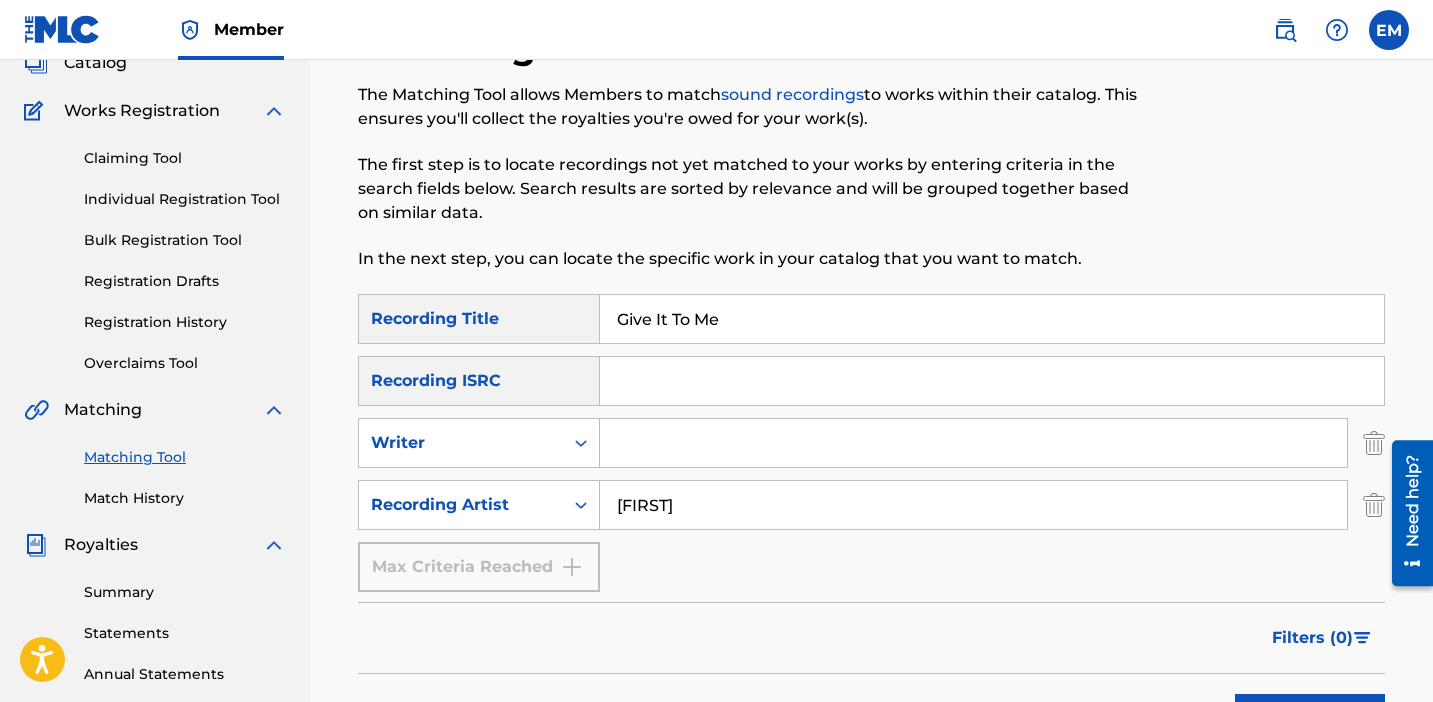 scroll, scrollTop: 144, scrollLeft: 0, axis: vertical 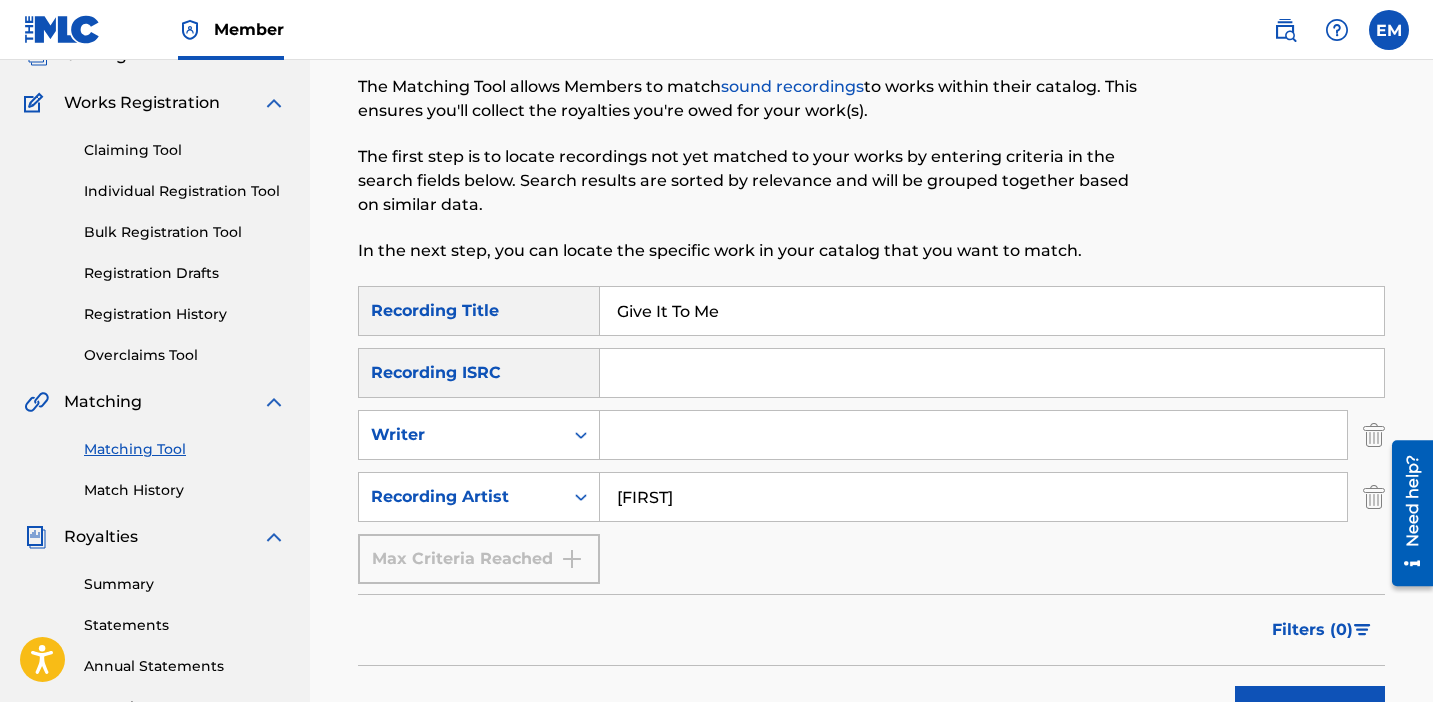 click on "Give It To Me" at bounding box center [992, 311] 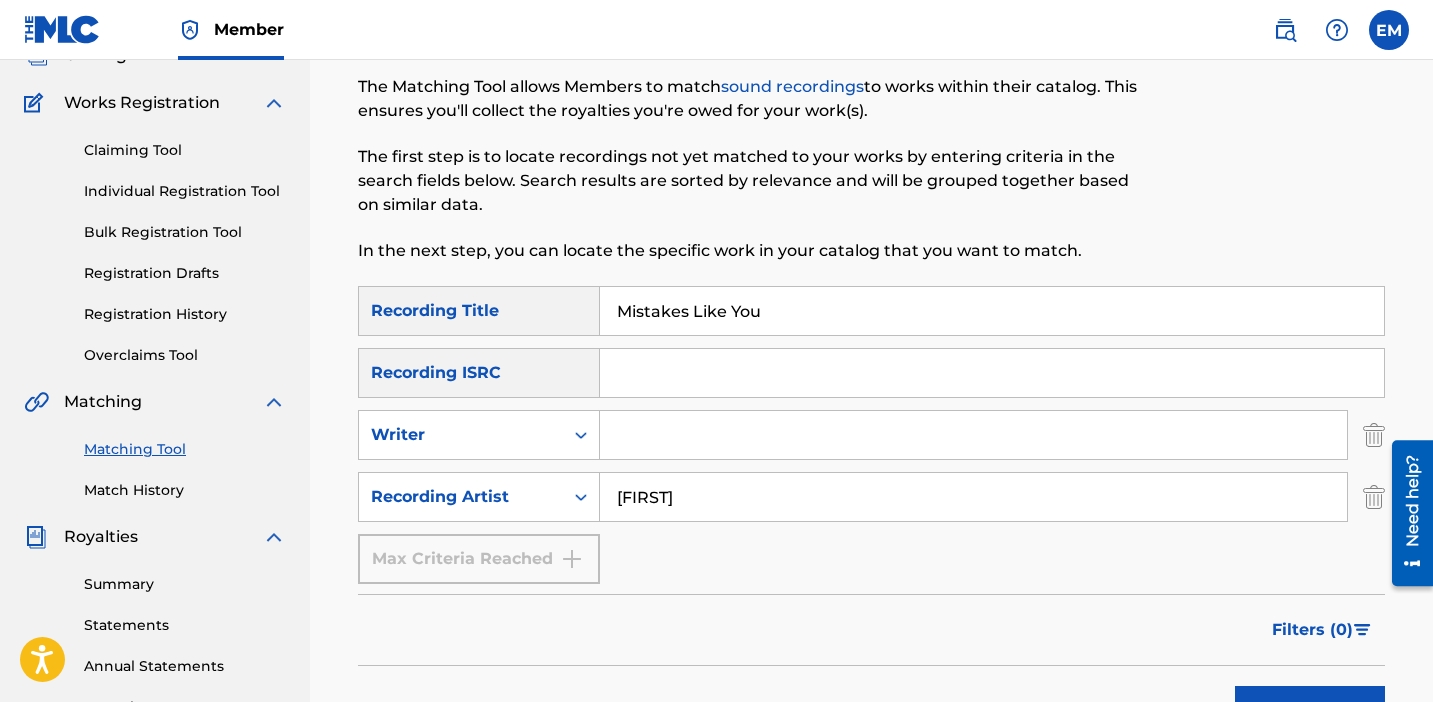 type on "Mistakes Like You" 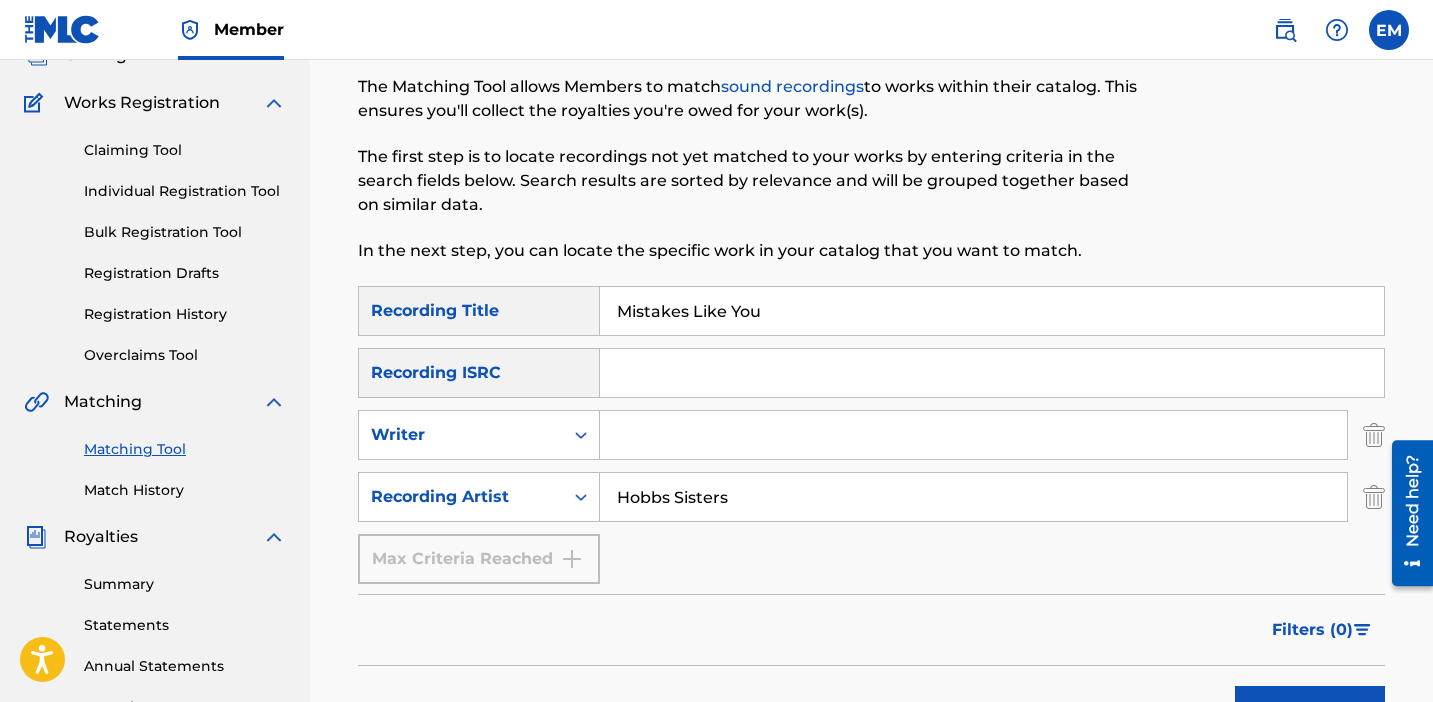 click on "Hobbs Sisters" at bounding box center (973, 497) 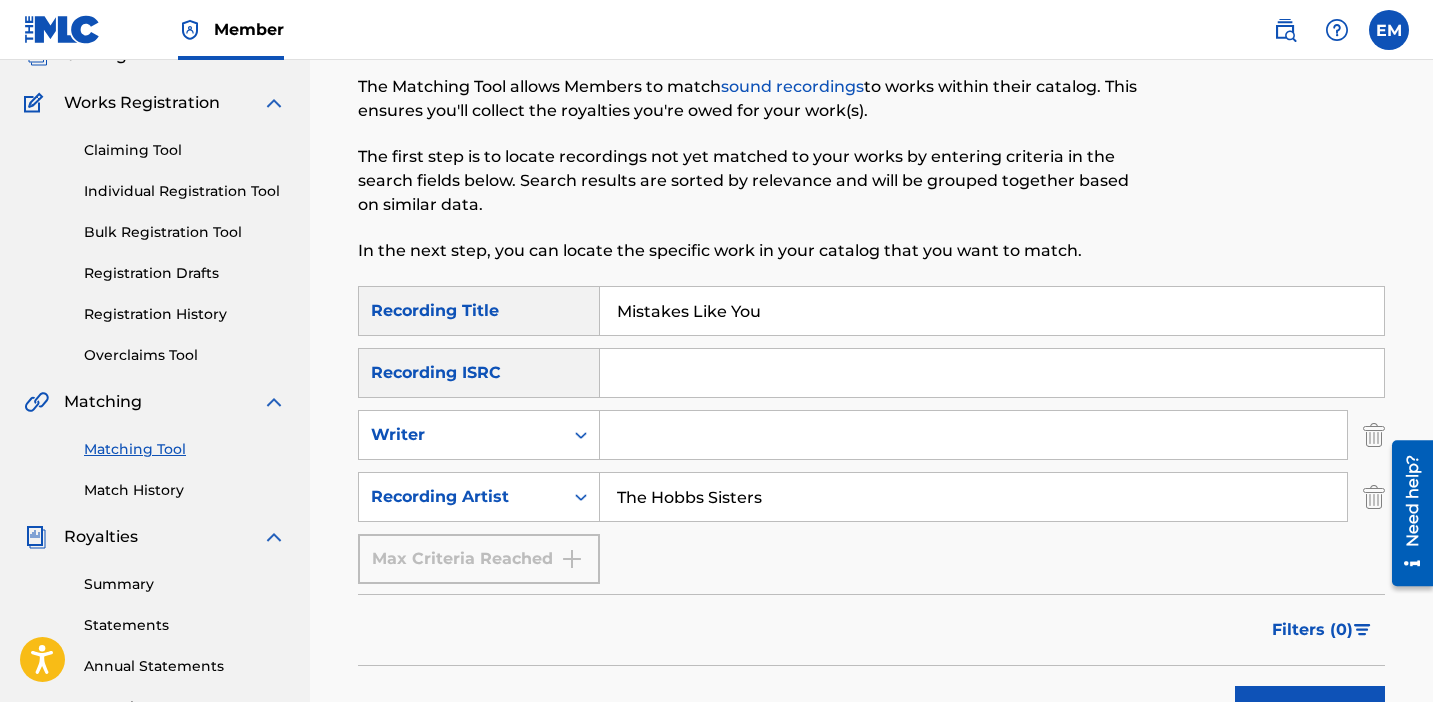 type on "The Hobbs Sisters" 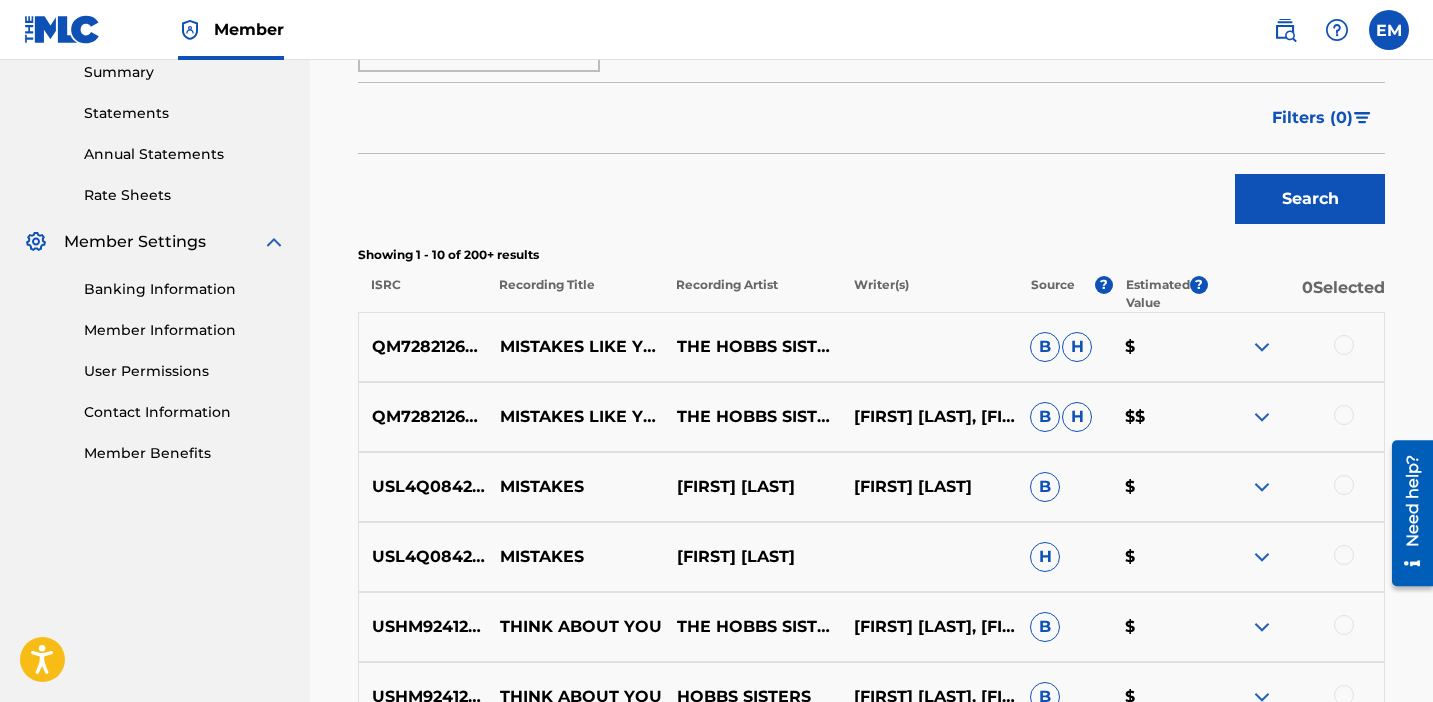 scroll, scrollTop: 674, scrollLeft: 0, axis: vertical 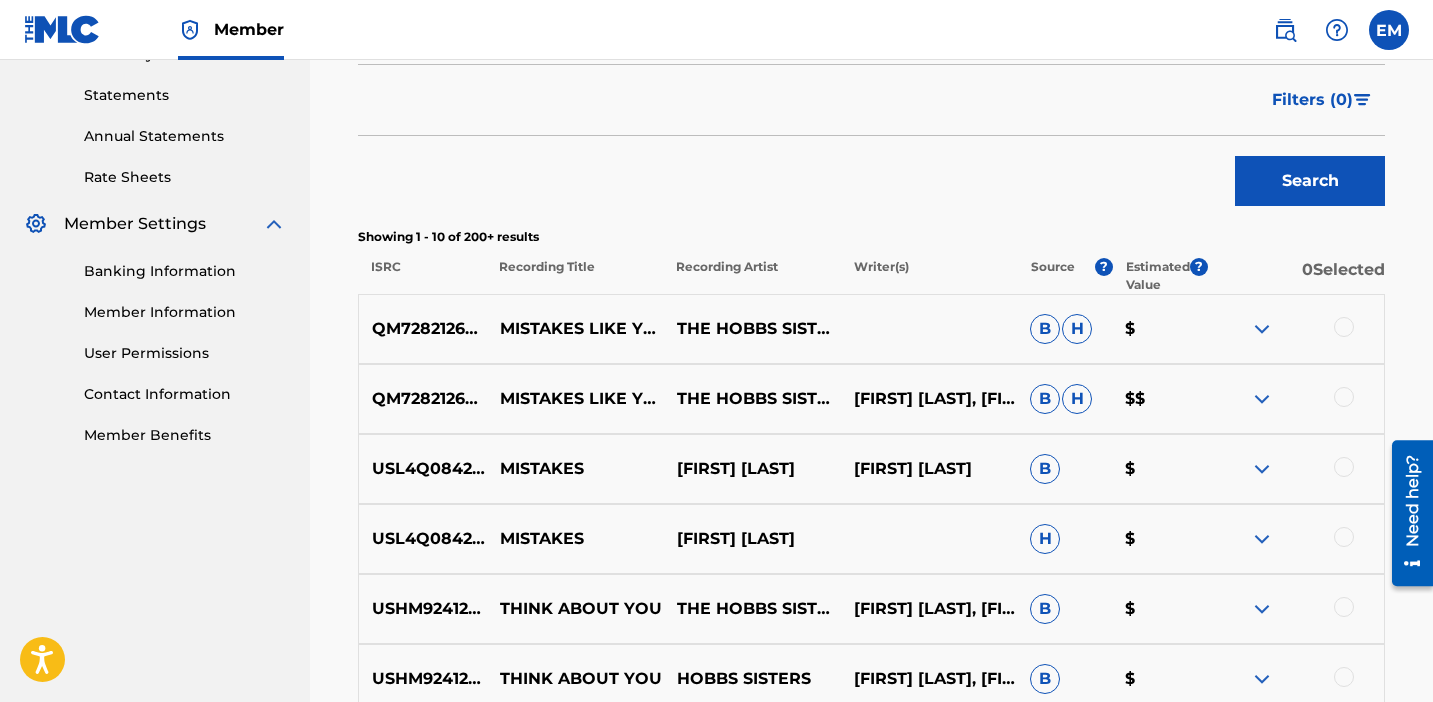 click at bounding box center (1262, 399) 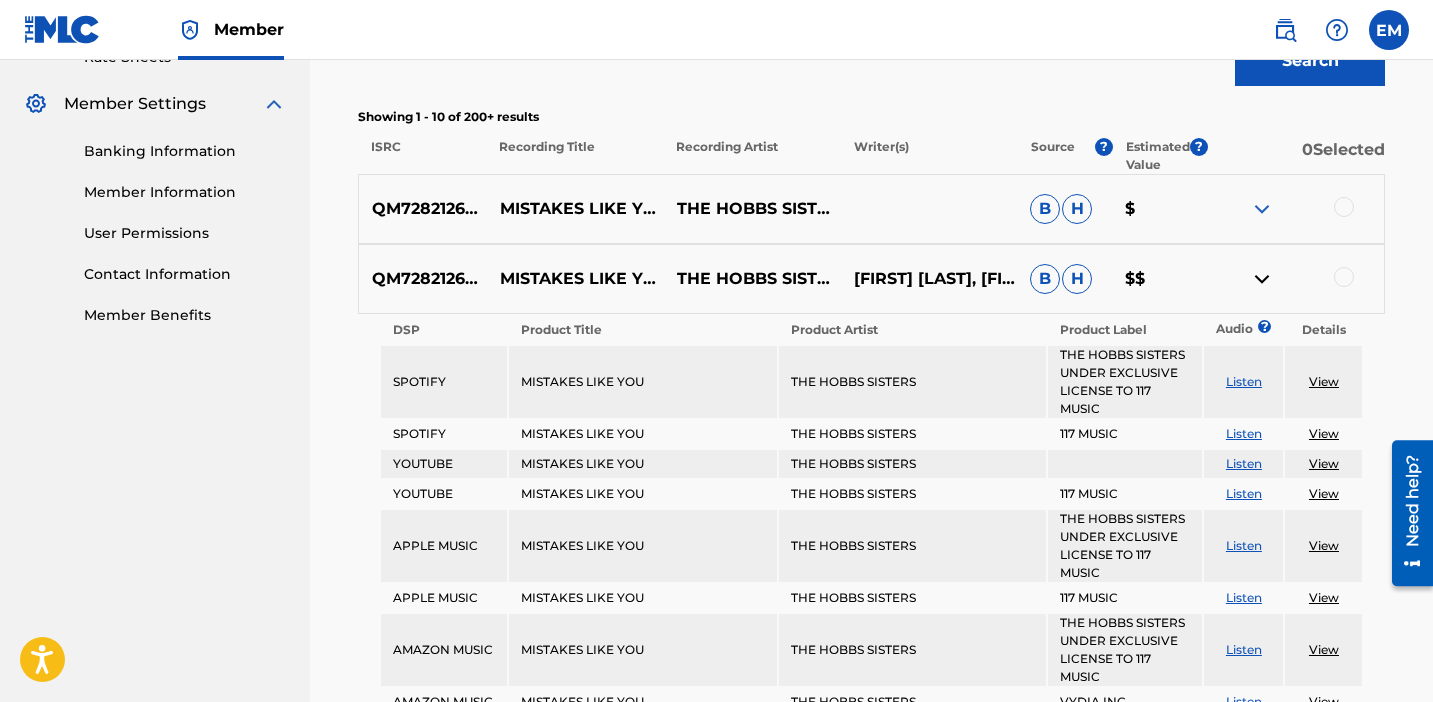 scroll, scrollTop: 762, scrollLeft: 0, axis: vertical 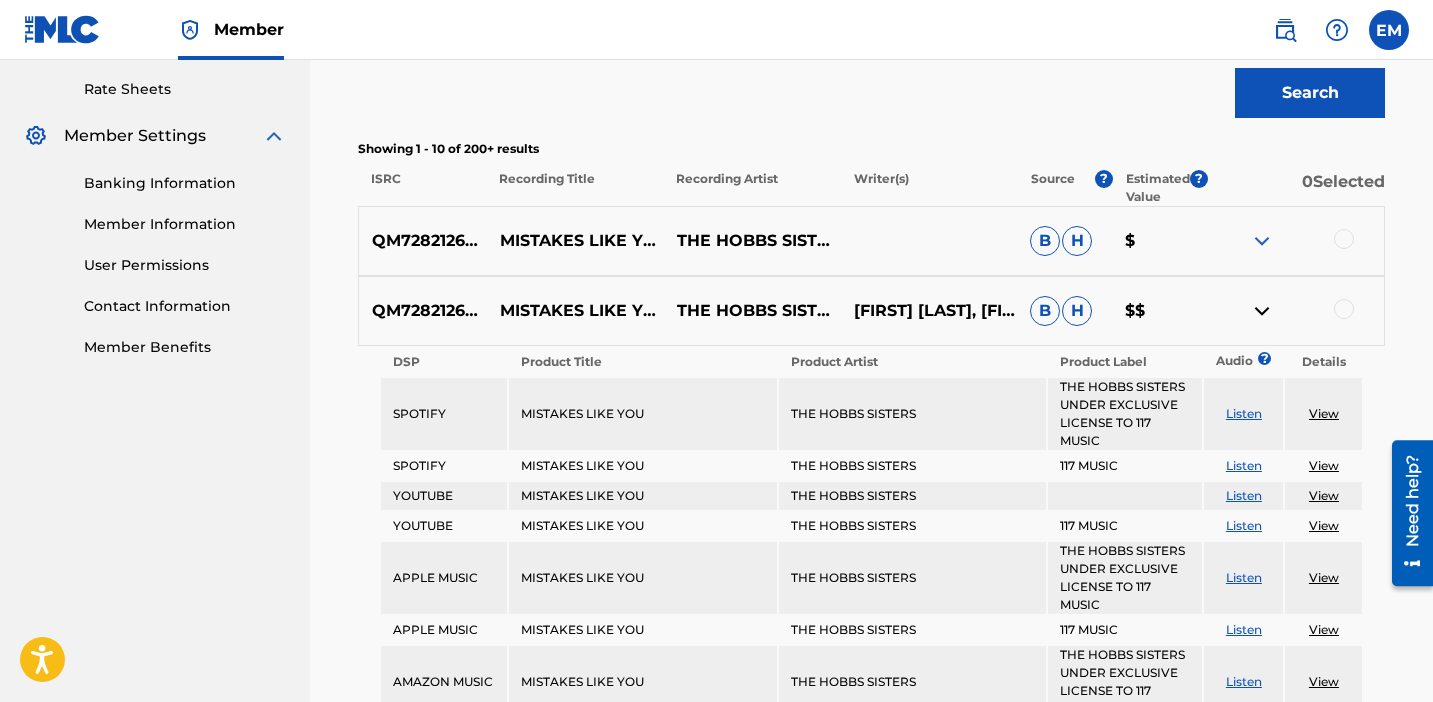click at bounding box center (1262, 311) 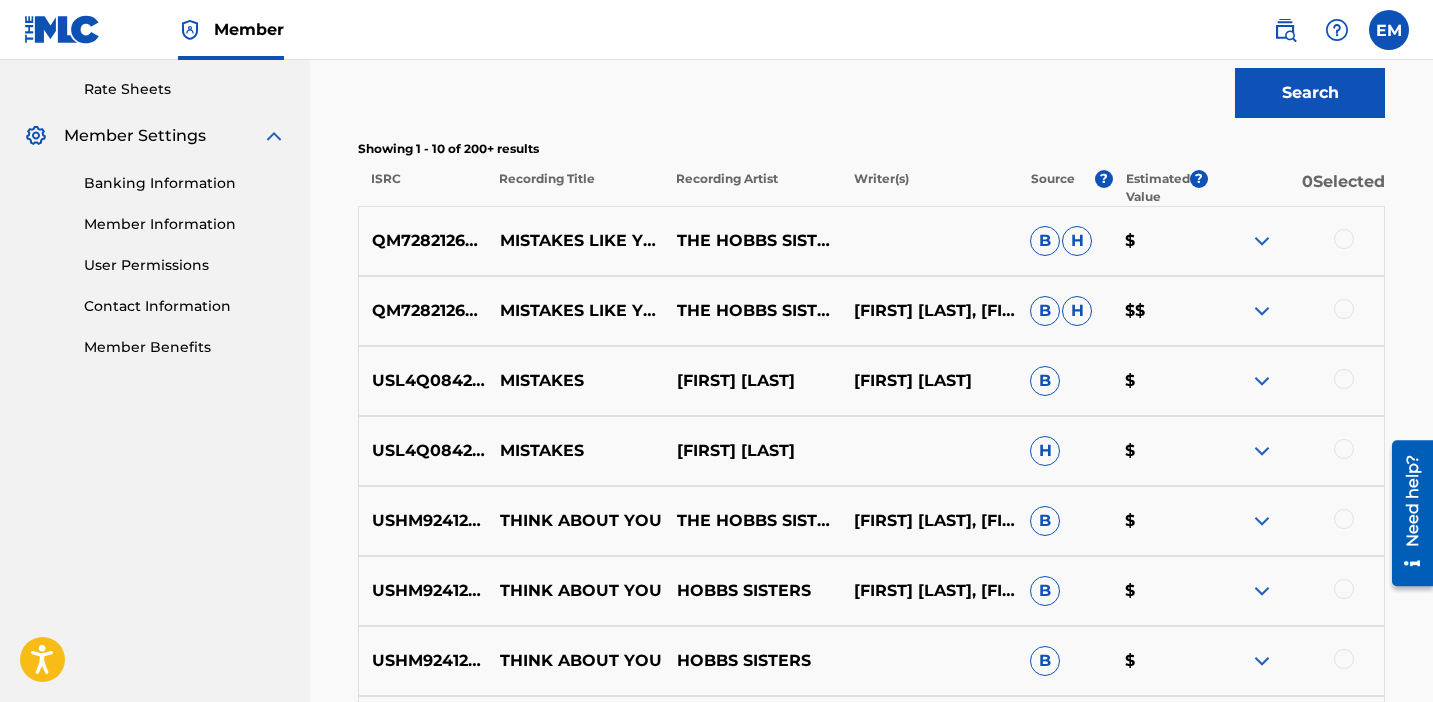 click on "QM7282126011 MISTAKES LIKE YOU THE HOBBS SISTERS B H $" at bounding box center [871, 241] 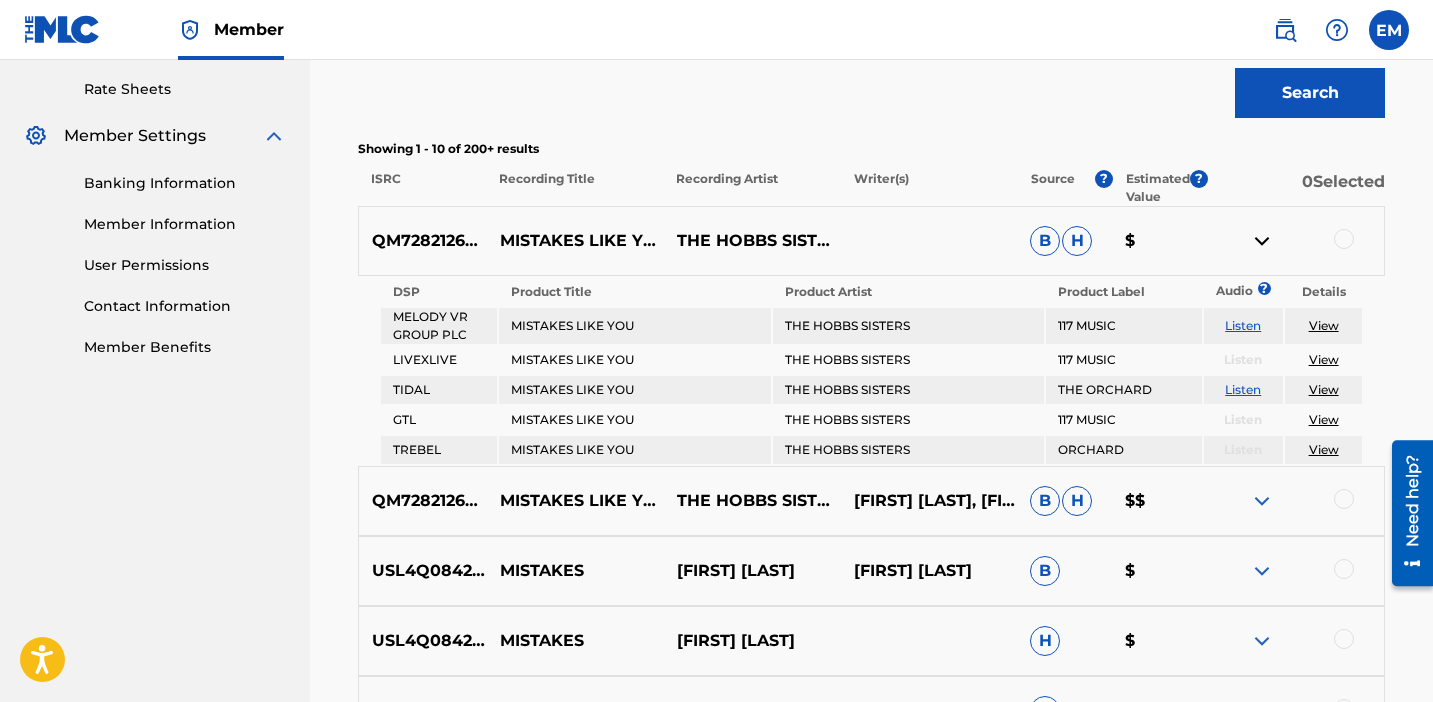 click at bounding box center (1262, 241) 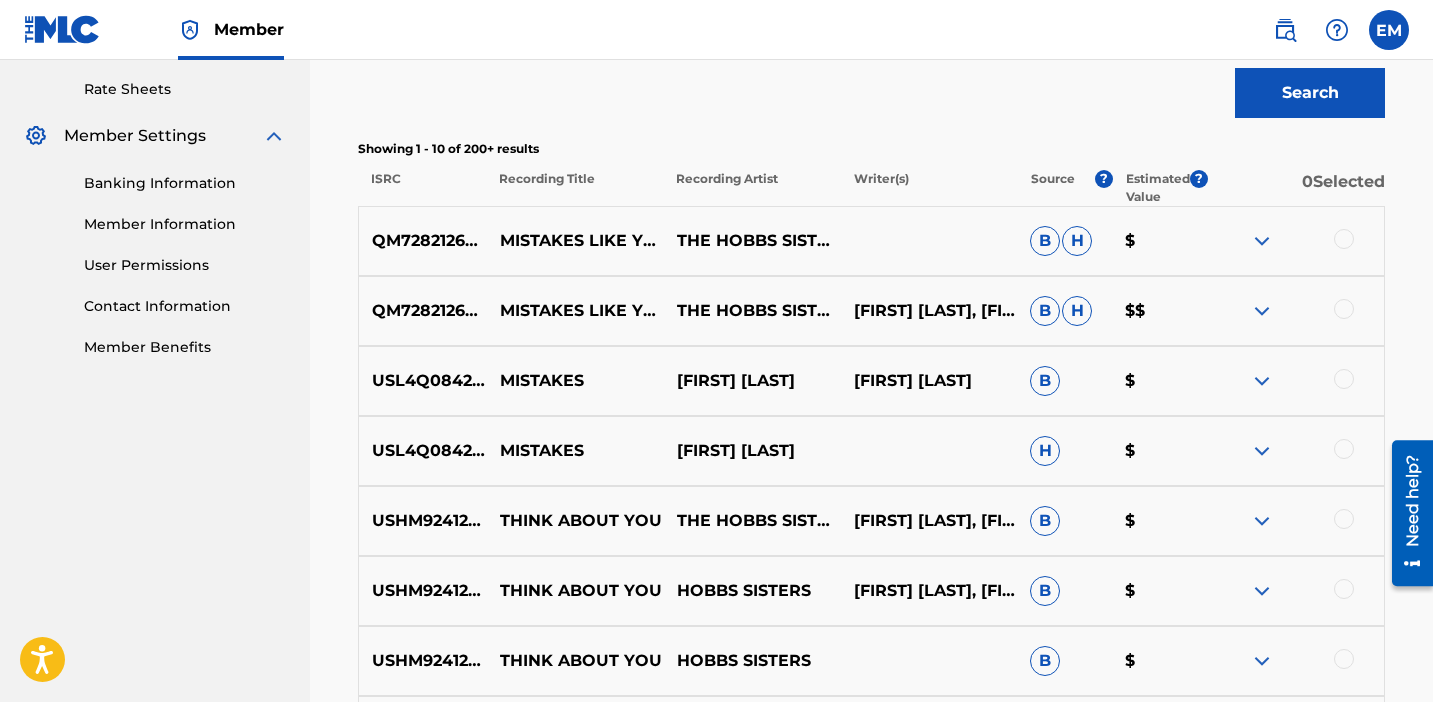 click at bounding box center [1344, 309] 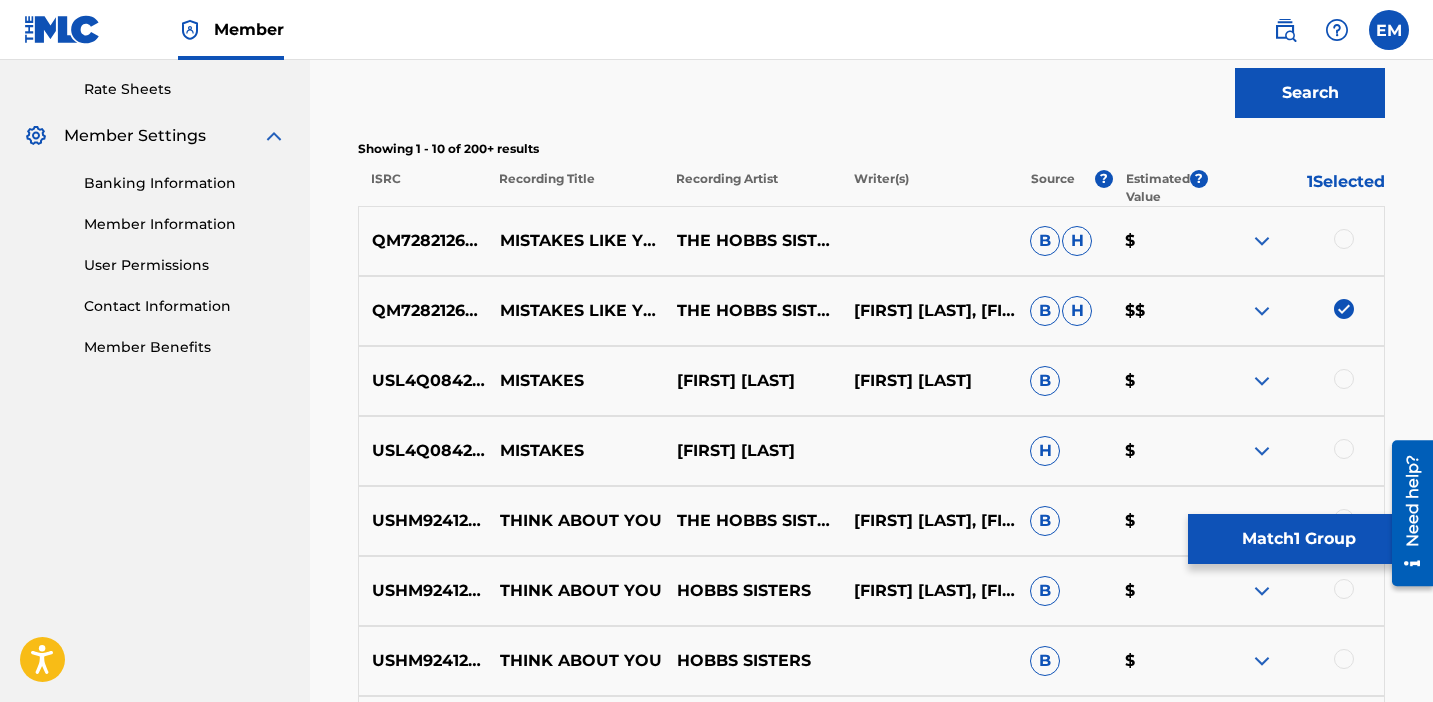 click at bounding box center (1344, 239) 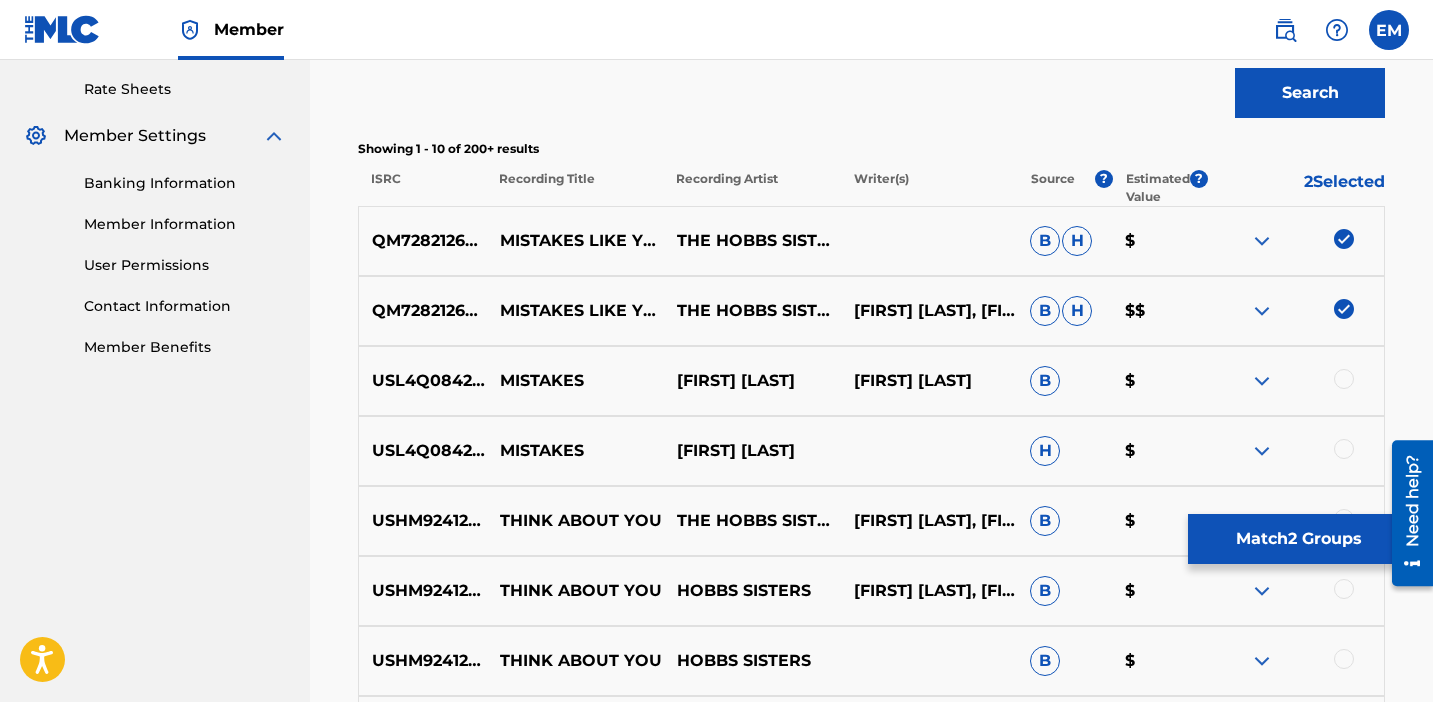 click on "Match  2 Groups" at bounding box center (1298, 539) 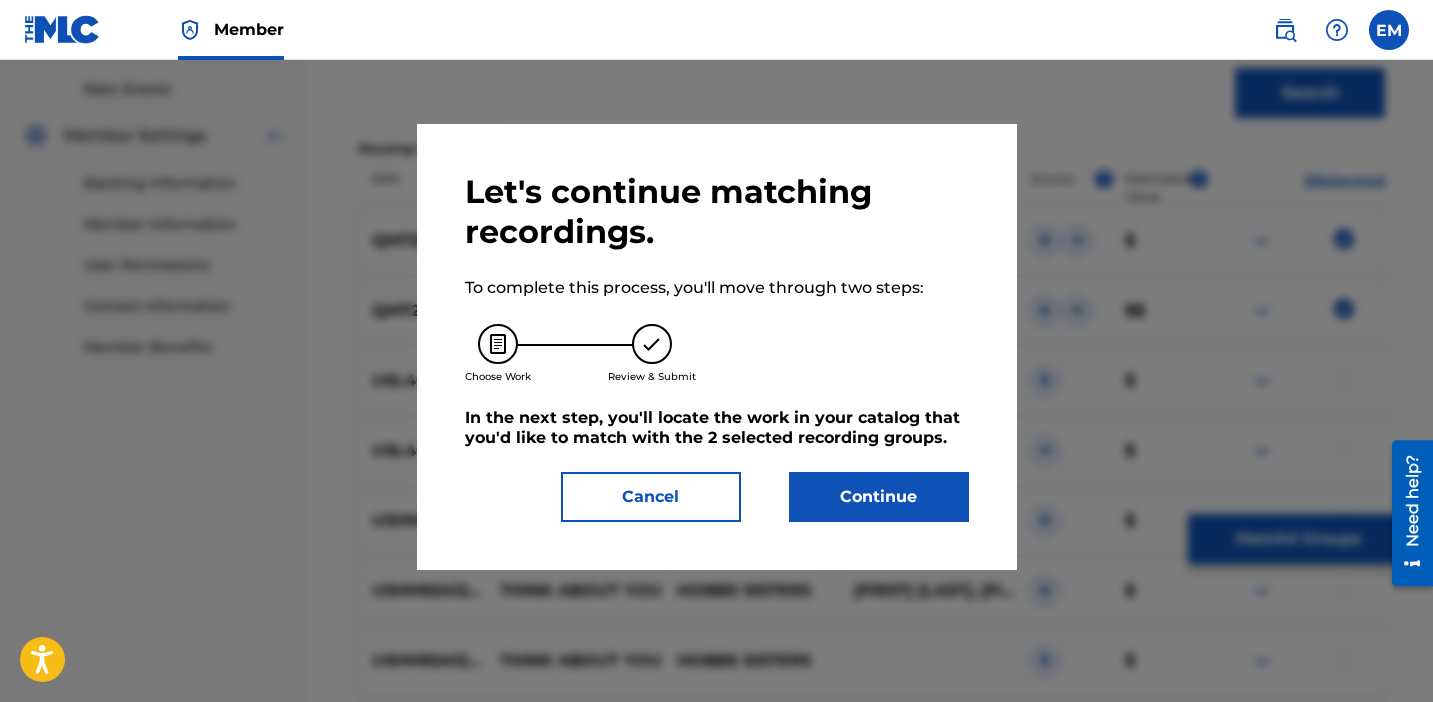click on "Continue" at bounding box center [879, 497] 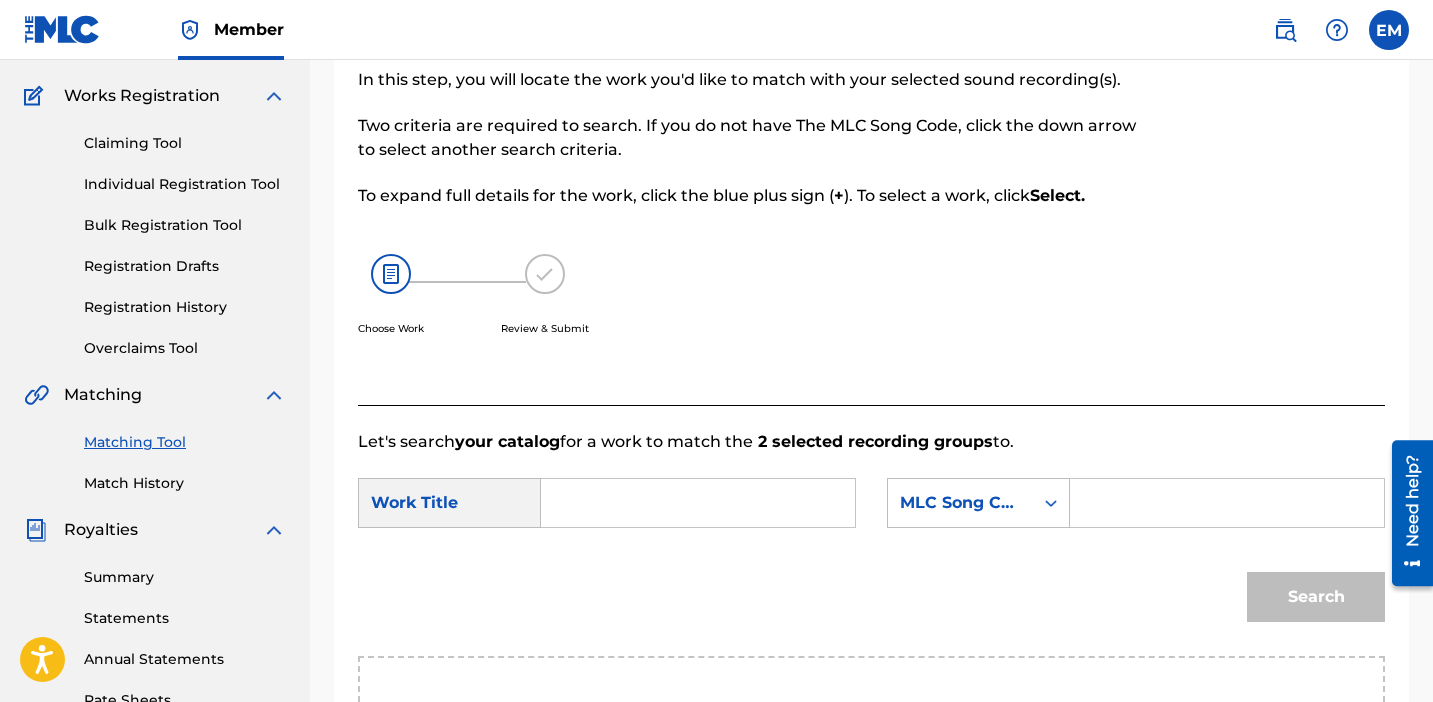 scroll, scrollTop: 152, scrollLeft: 0, axis: vertical 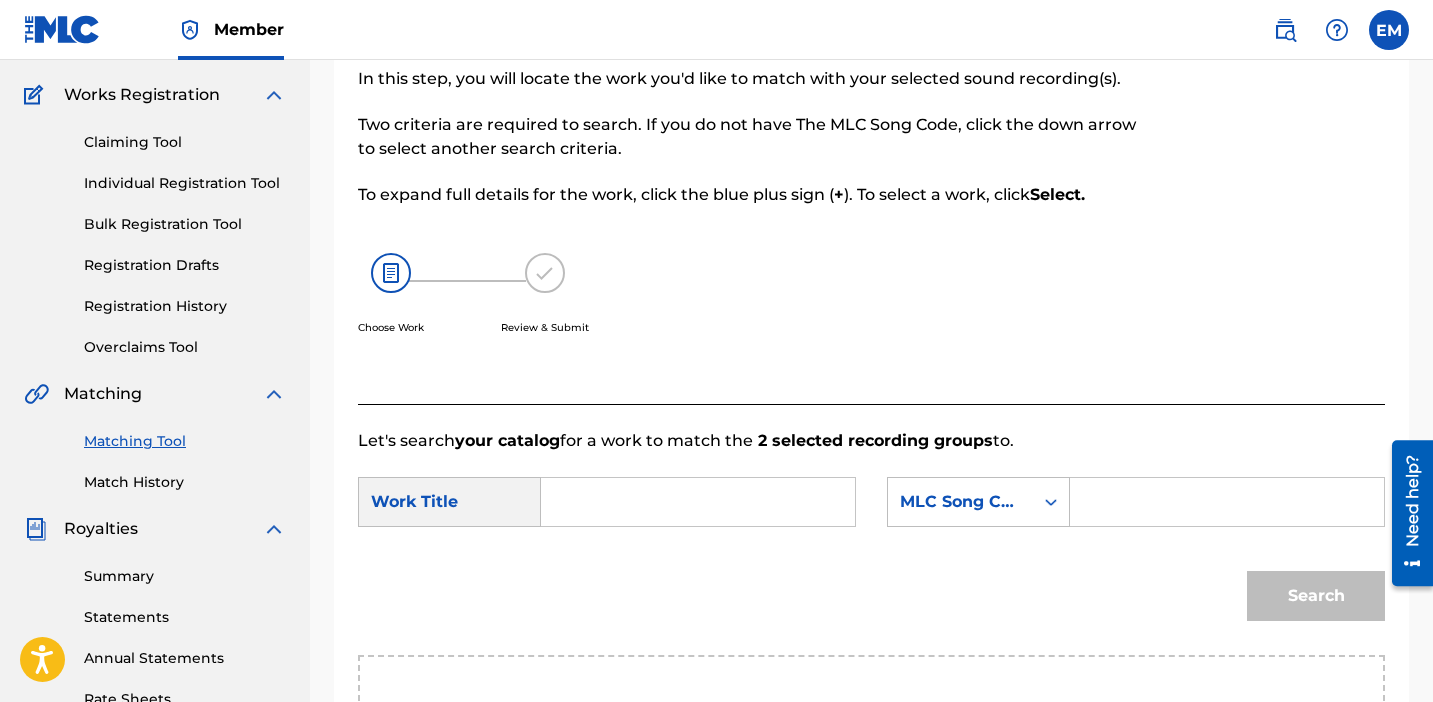click at bounding box center [698, 502] 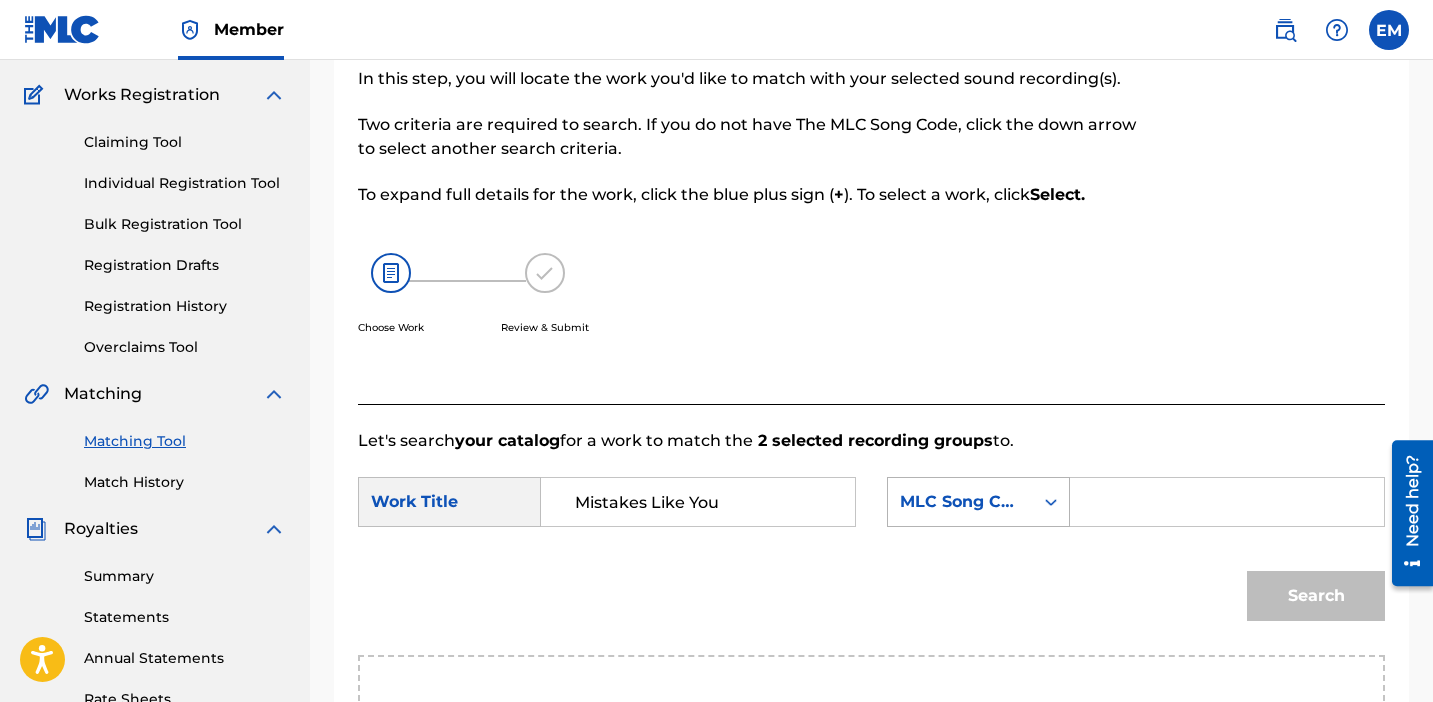 type on "Mistakes Like You" 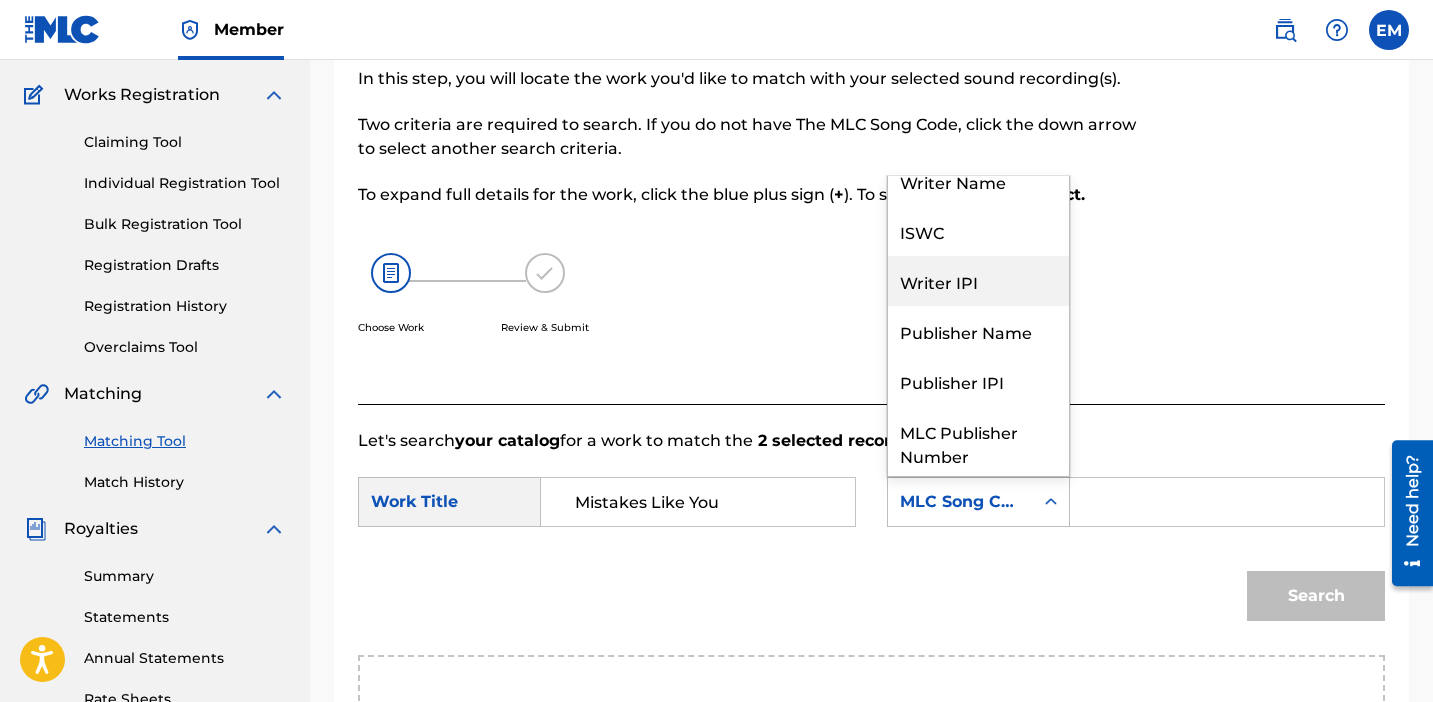 scroll, scrollTop: 0, scrollLeft: 0, axis: both 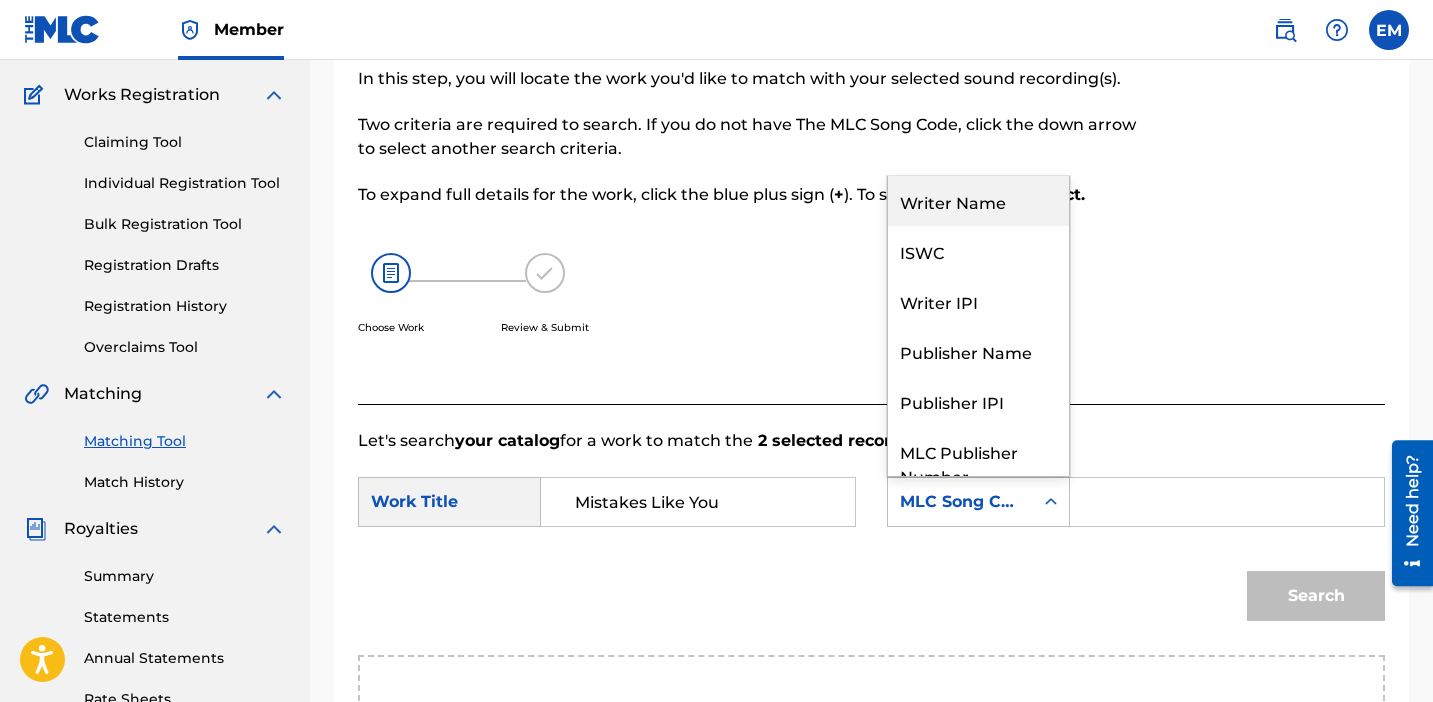 click on "Writer Name" at bounding box center [978, 201] 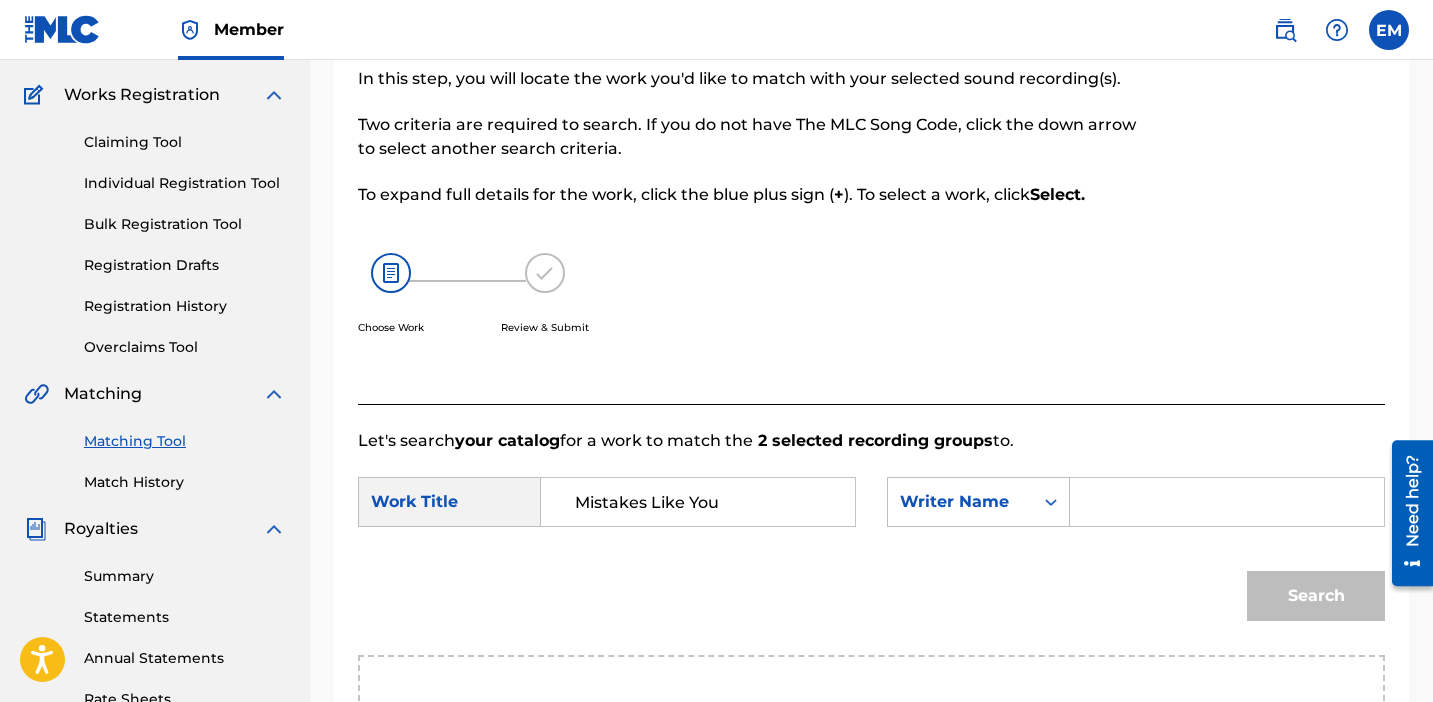 click at bounding box center [1227, 502] 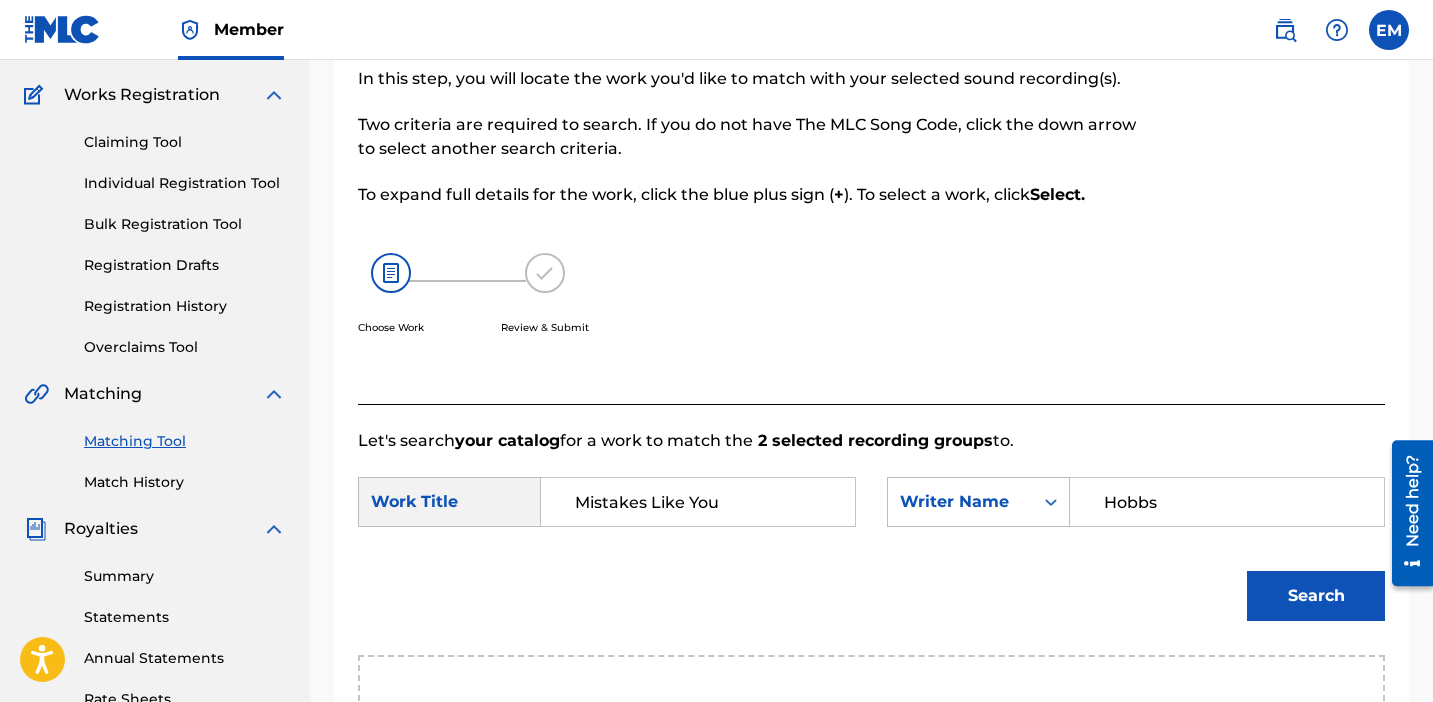 type on "Hobbs" 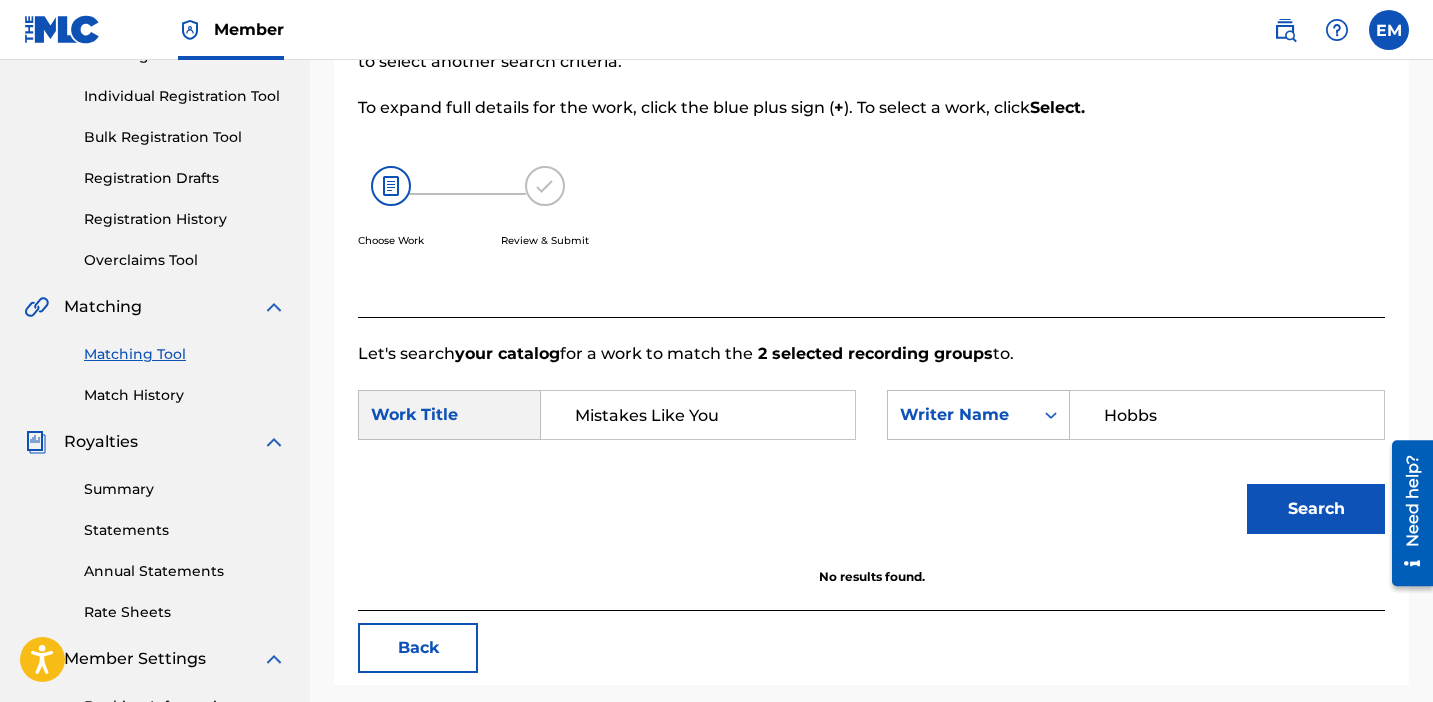 scroll, scrollTop: 236, scrollLeft: 0, axis: vertical 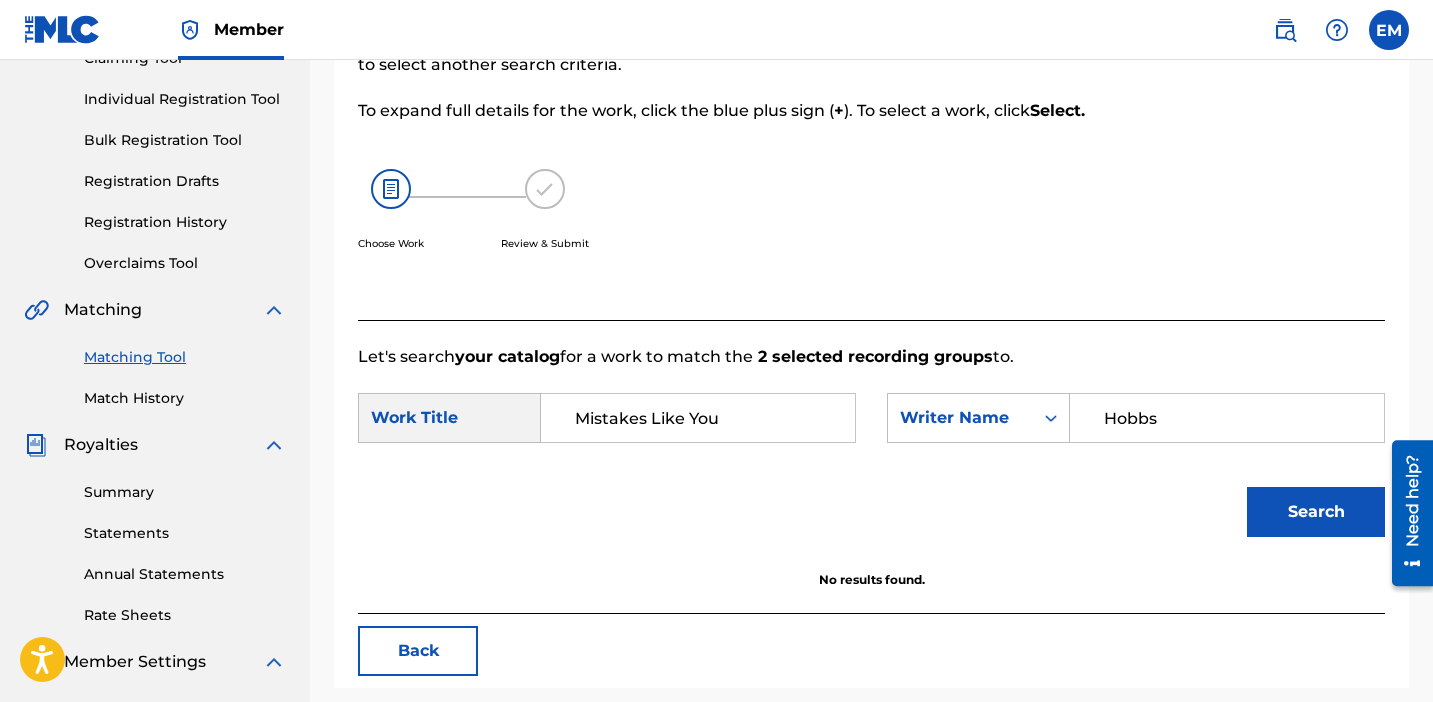 click on "Hobbs" at bounding box center (1227, 418) 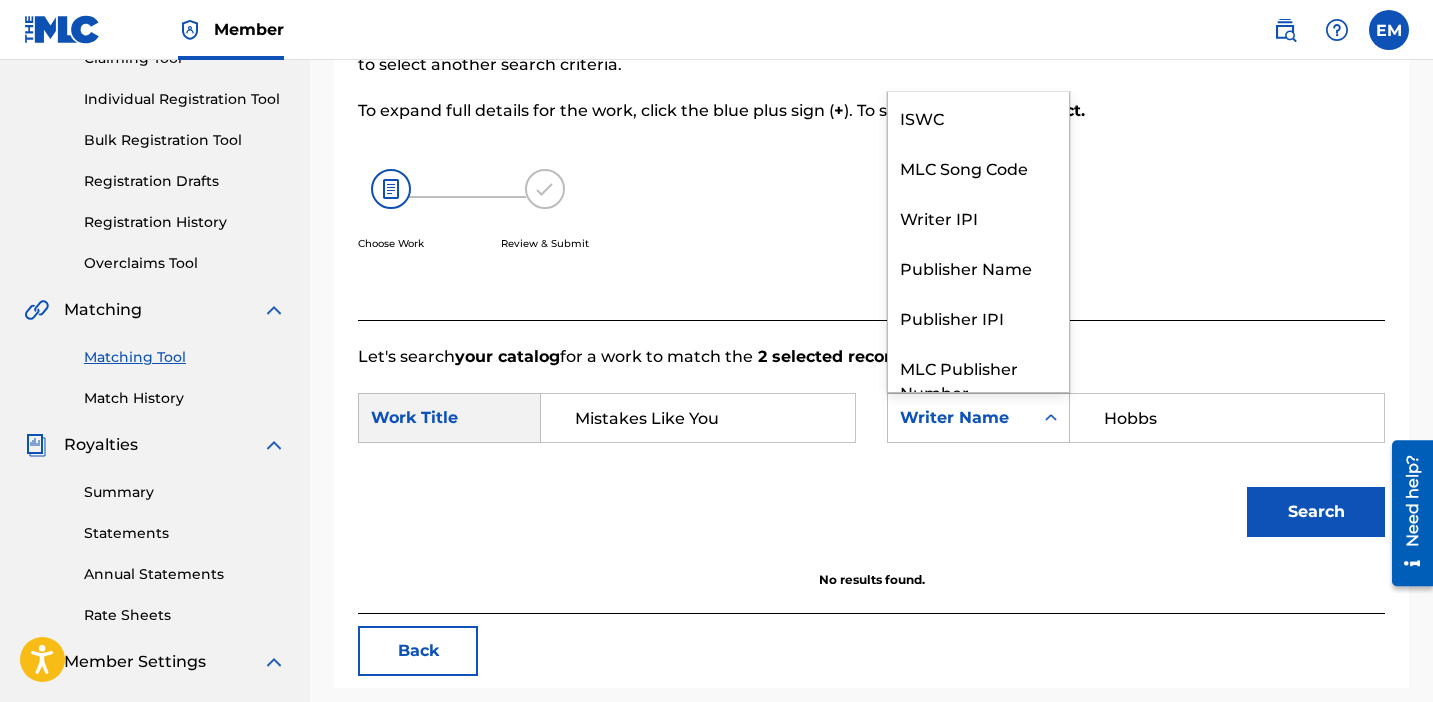 click on "Writer Name" at bounding box center (960, 418) 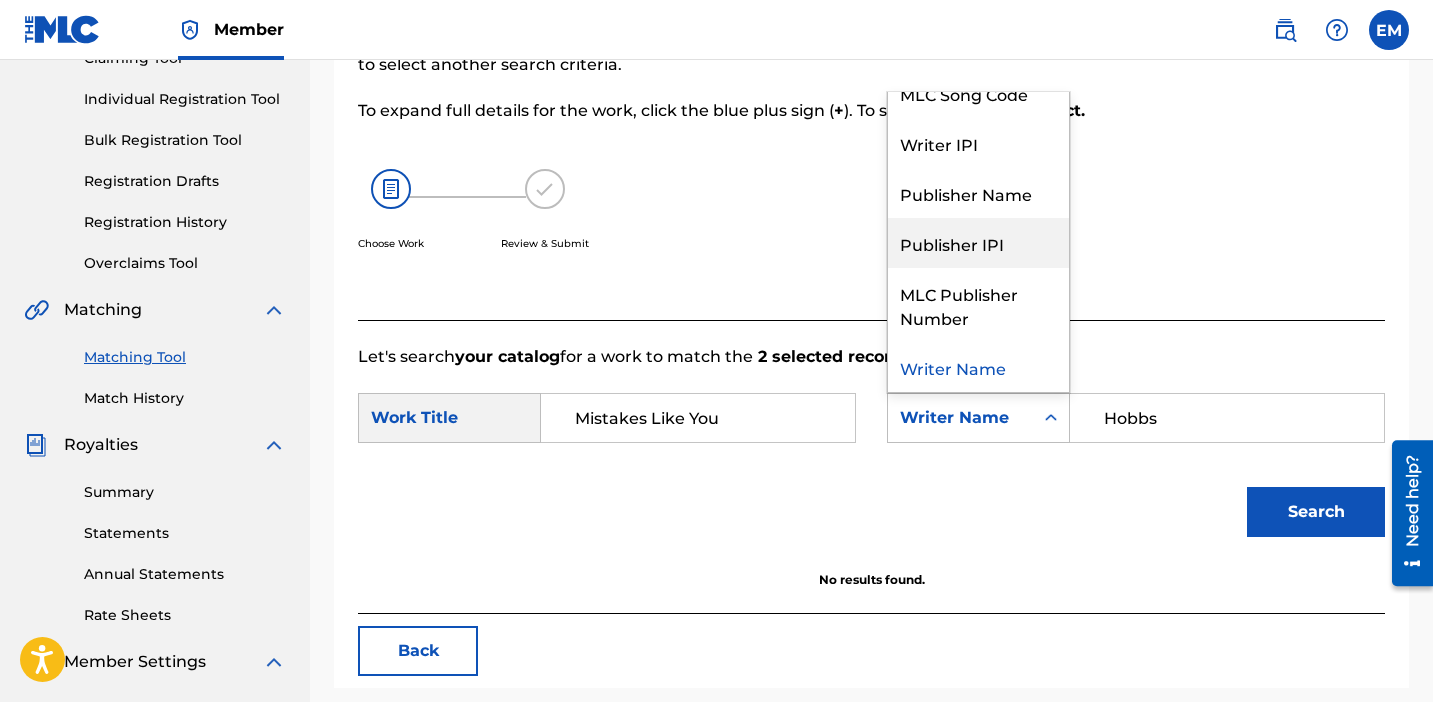 scroll, scrollTop: 0, scrollLeft: 0, axis: both 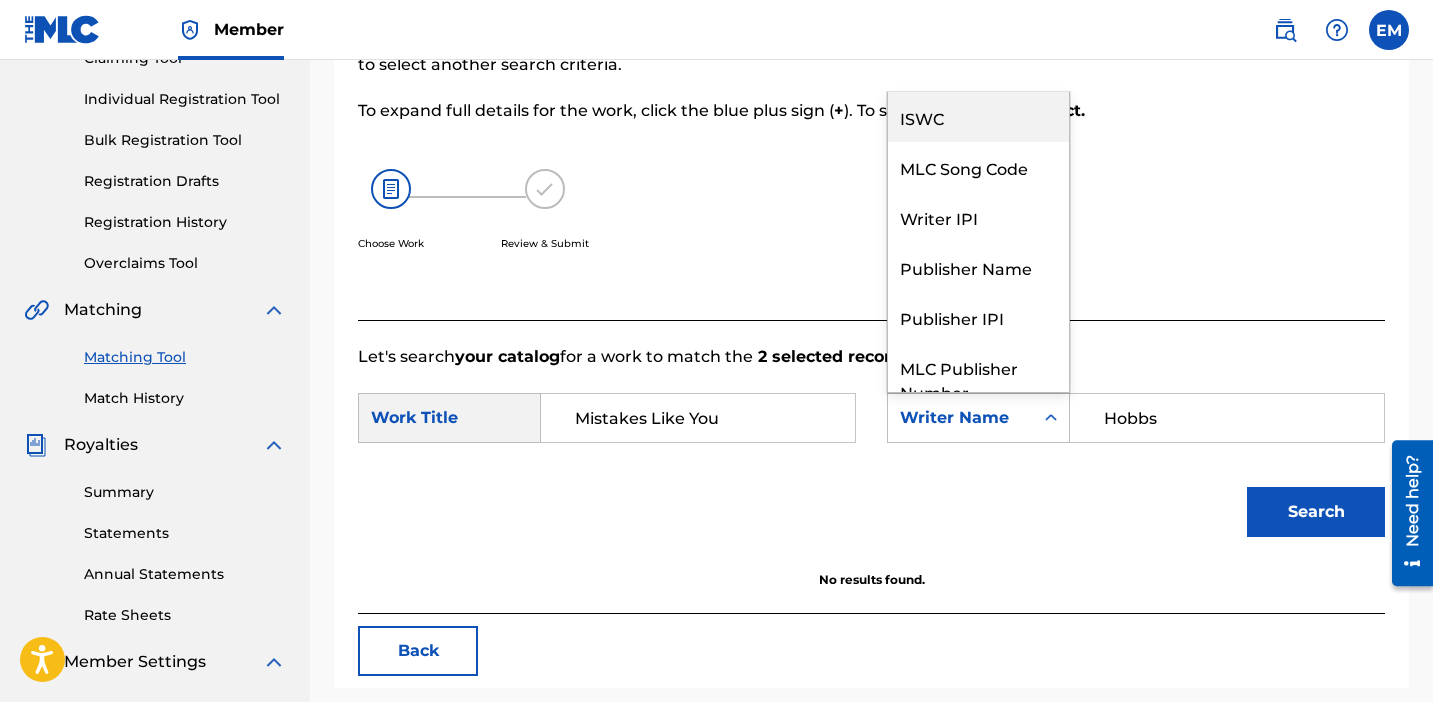 click on "ISWC" at bounding box center [978, 117] 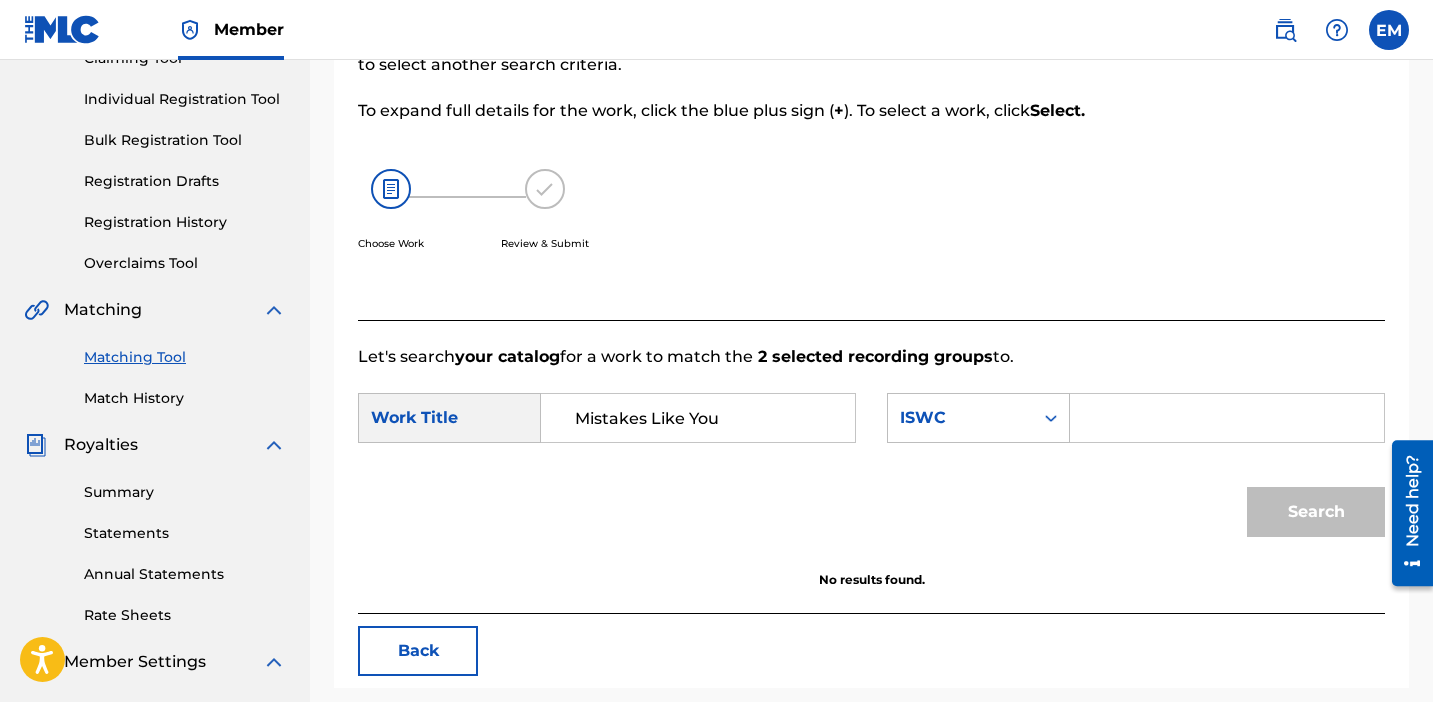 scroll, scrollTop: 0, scrollLeft: 0, axis: both 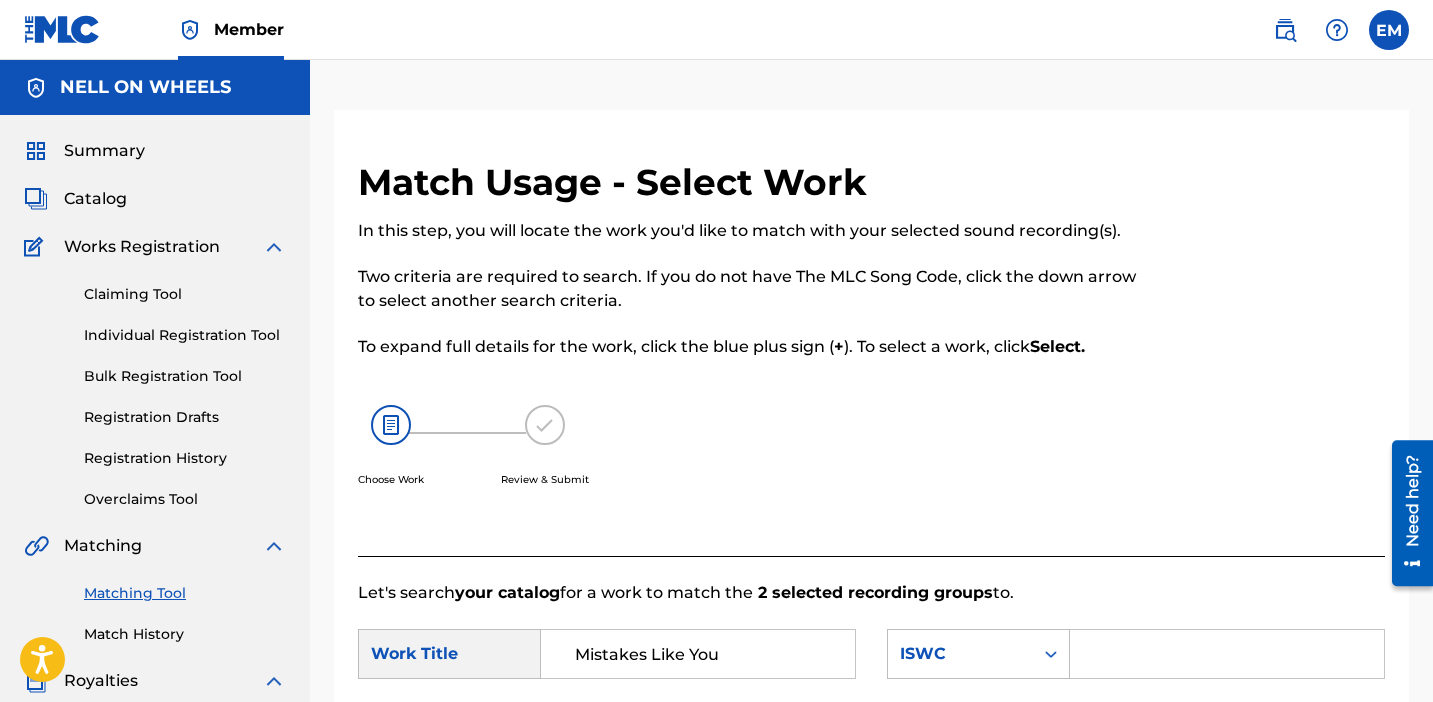 click on "Catalog" at bounding box center (95, 199) 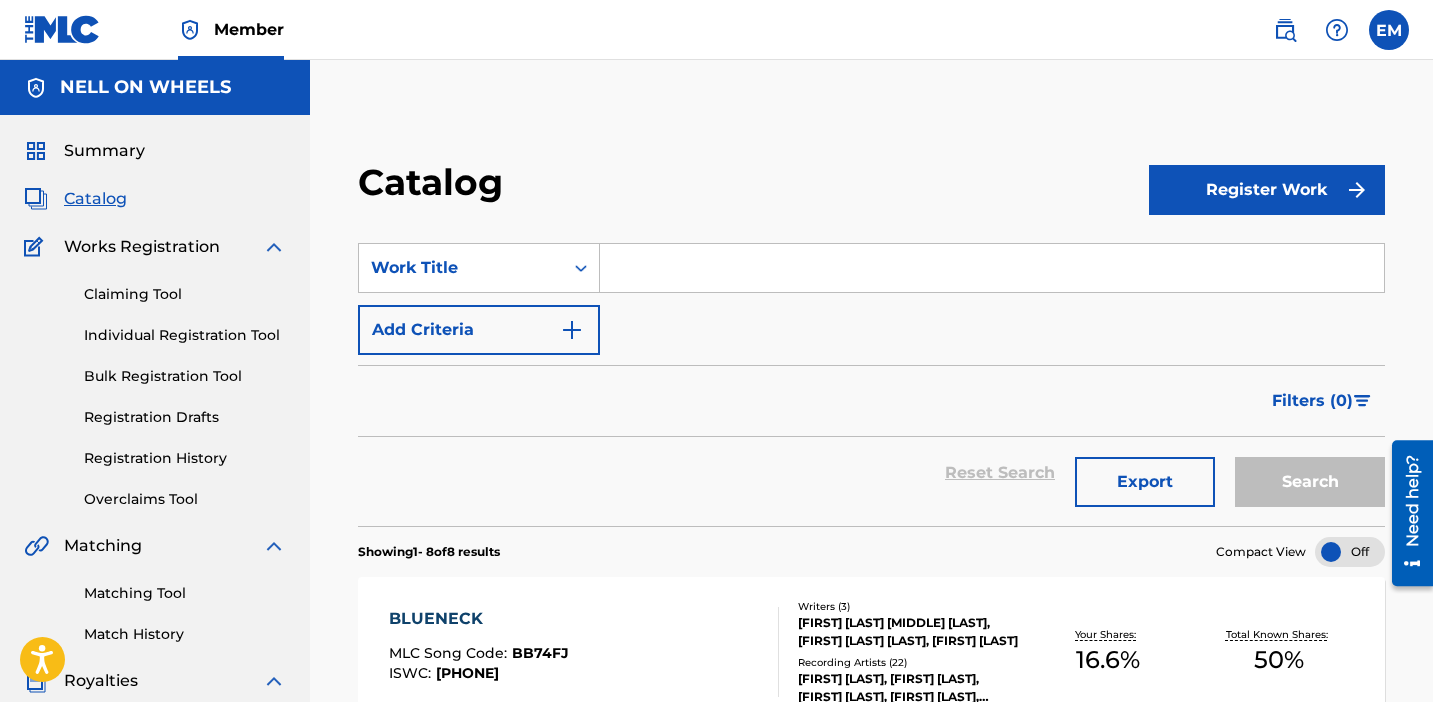 click at bounding box center [992, 268] 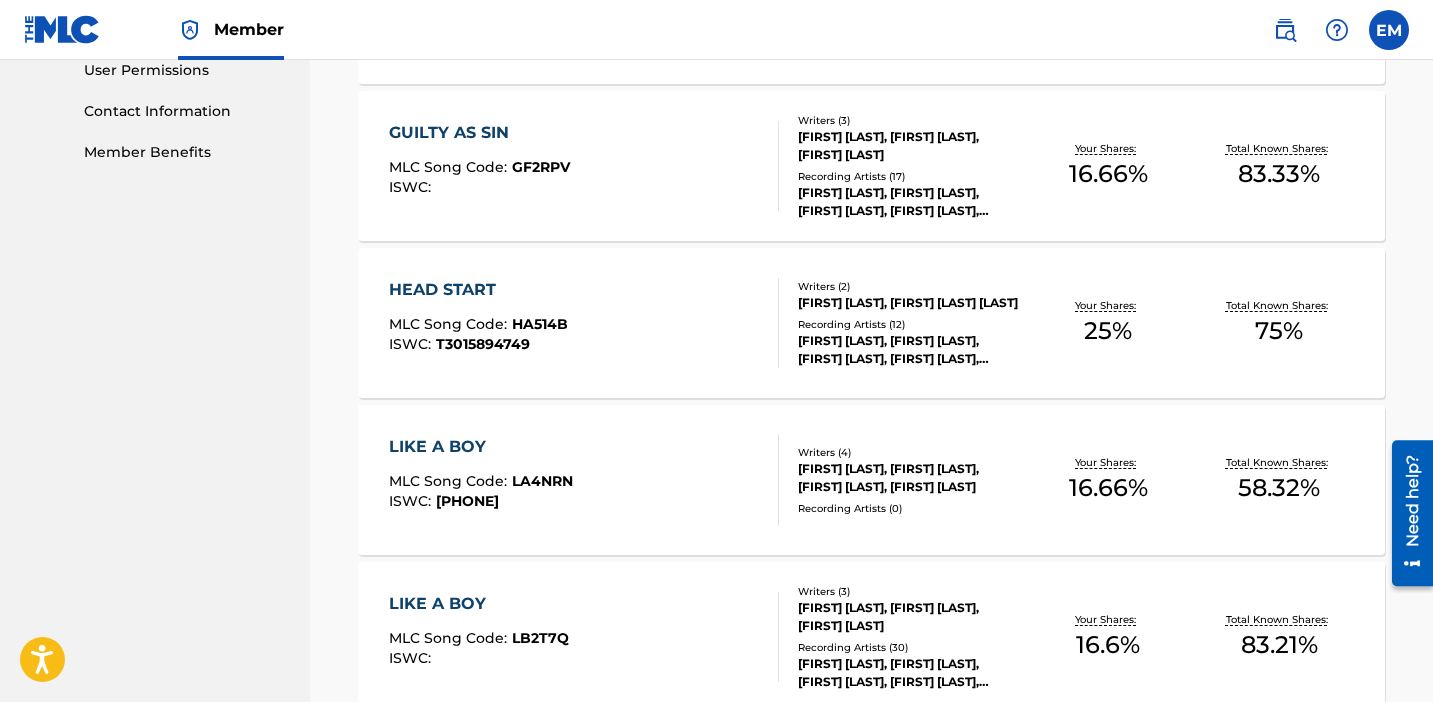 scroll, scrollTop: 1314, scrollLeft: 0, axis: vertical 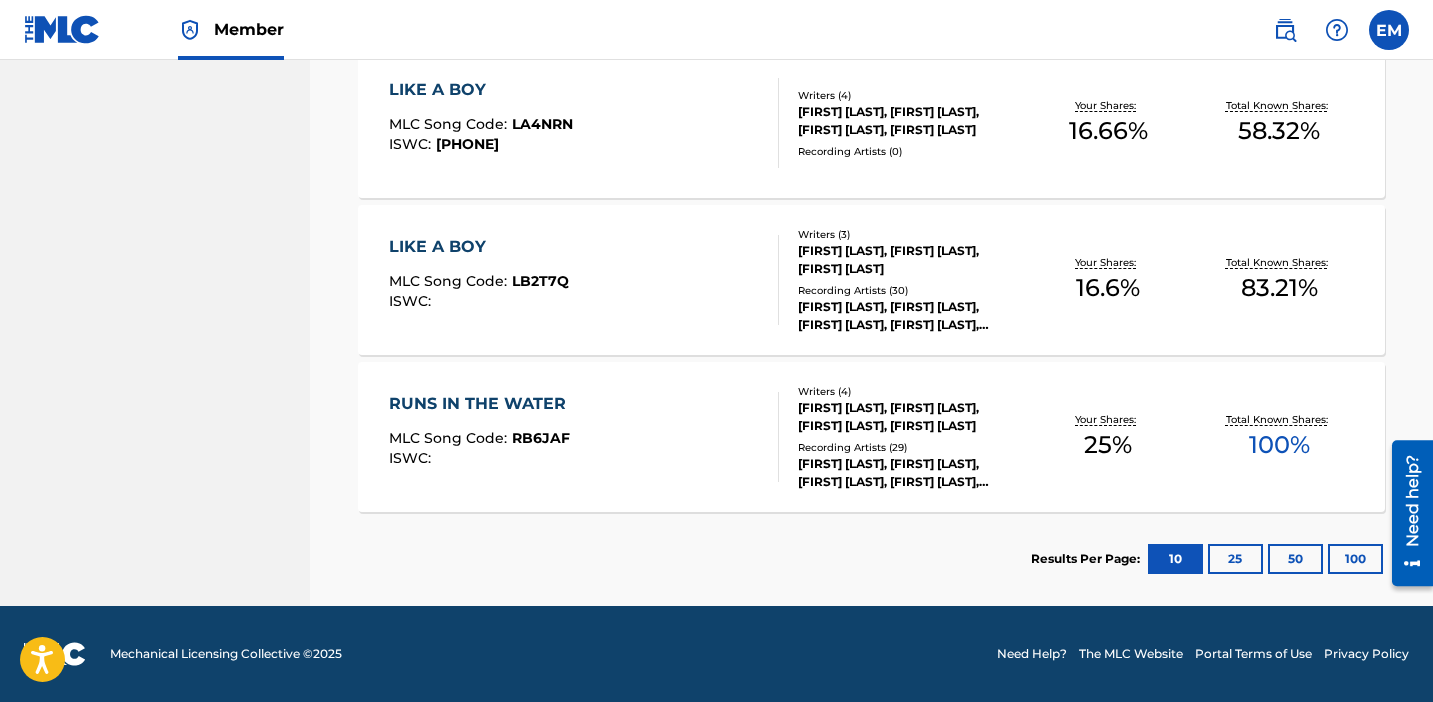 click on "100" at bounding box center (1355, 559) 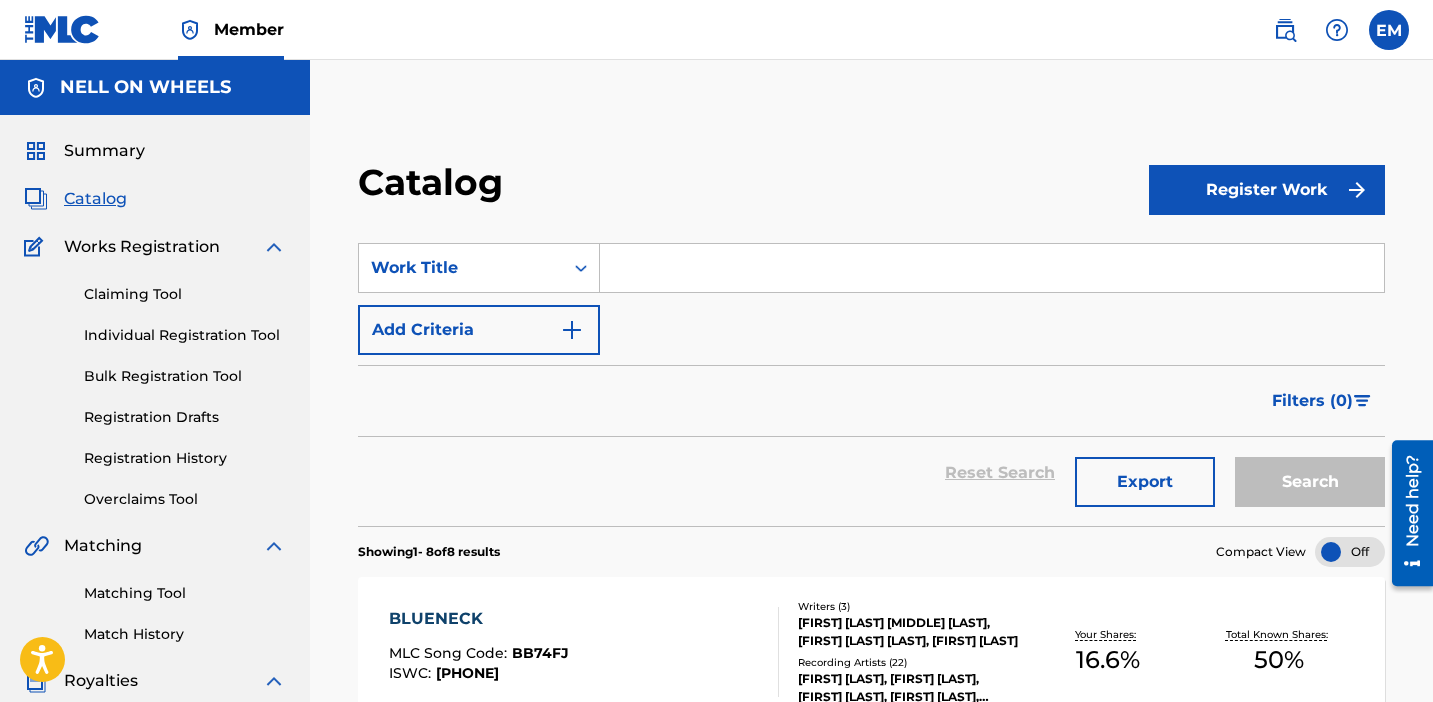 scroll, scrollTop: 60, scrollLeft: 0, axis: vertical 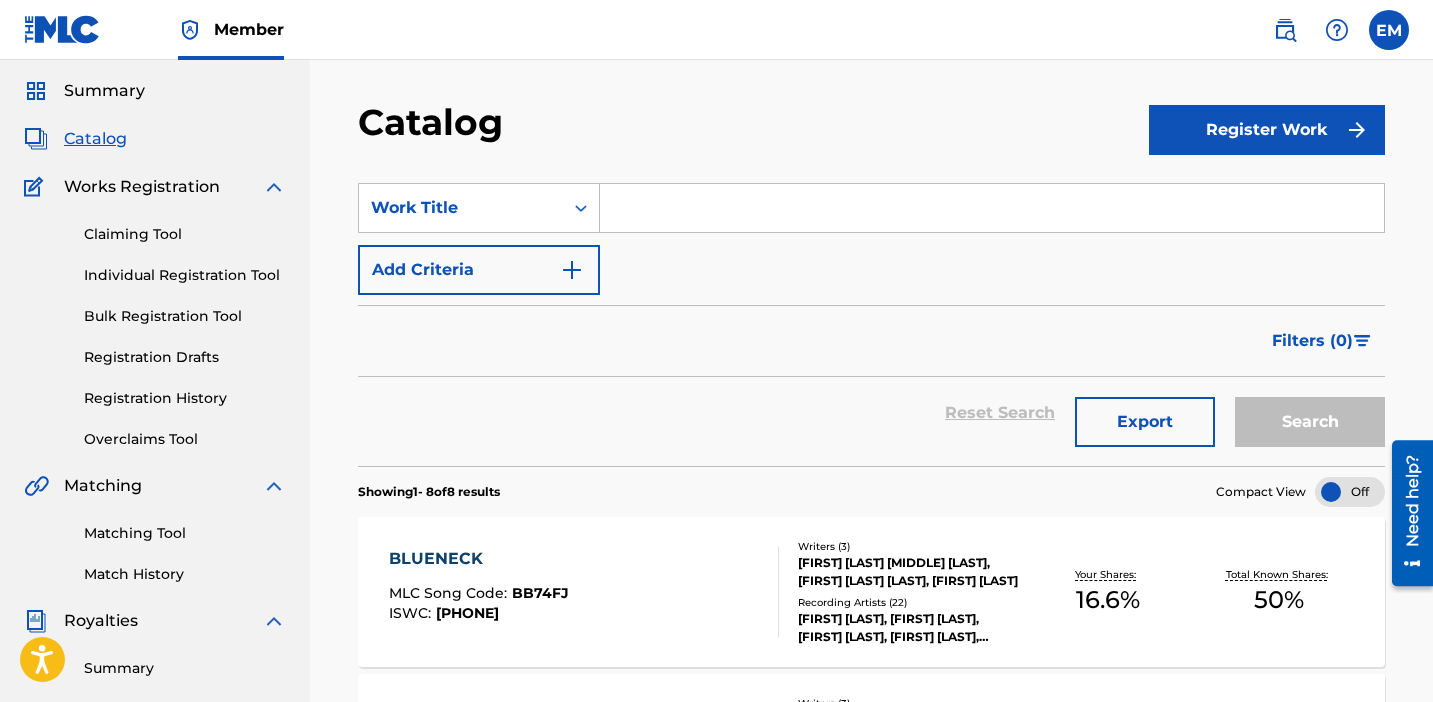 click at bounding box center (992, 208) 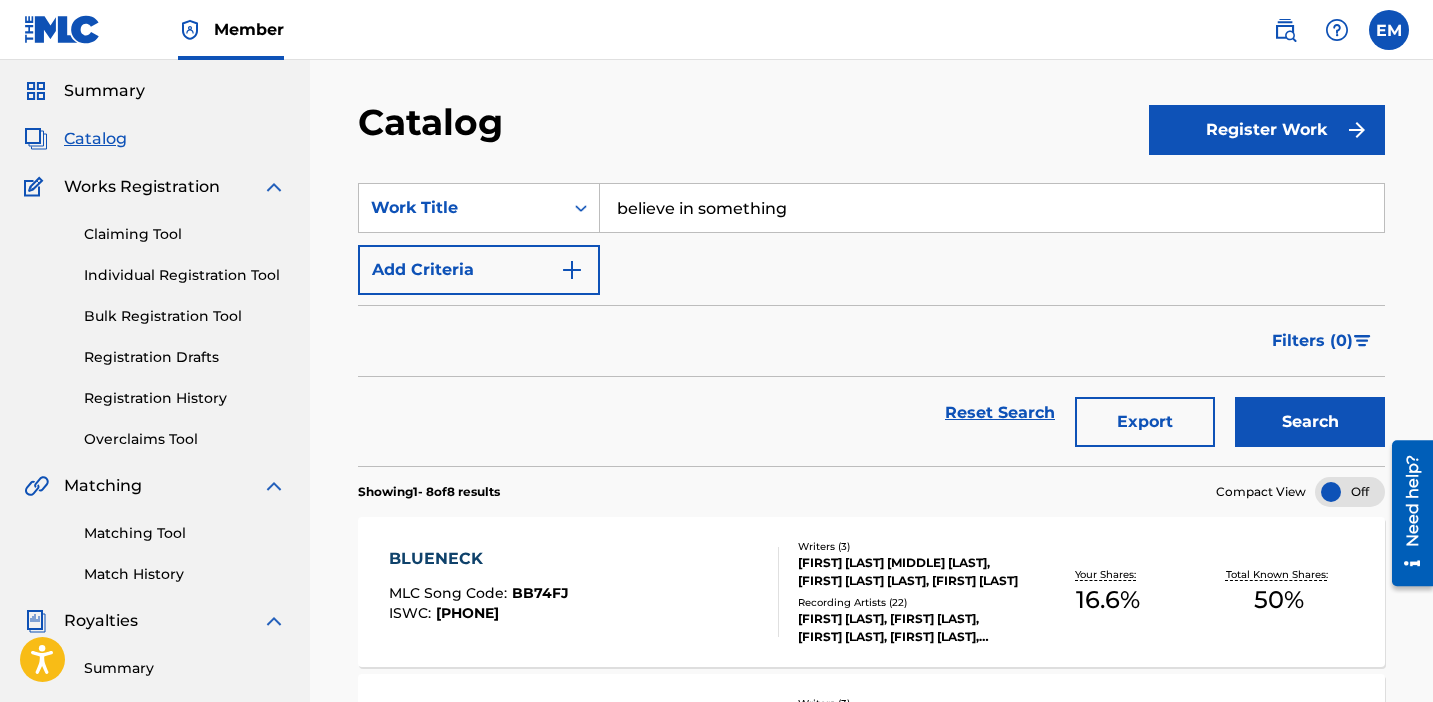 click on "Search" at bounding box center (1310, 422) 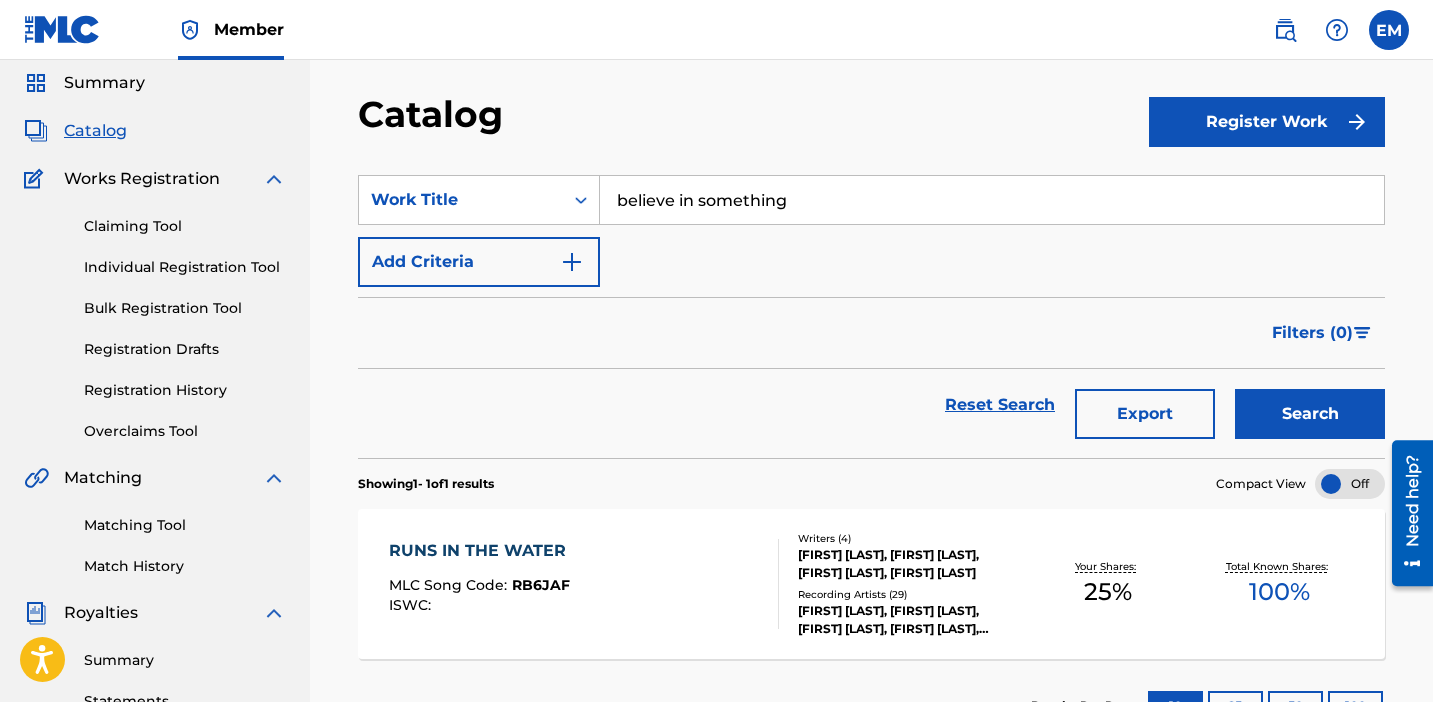 scroll, scrollTop: 0, scrollLeft: 0, axis: both 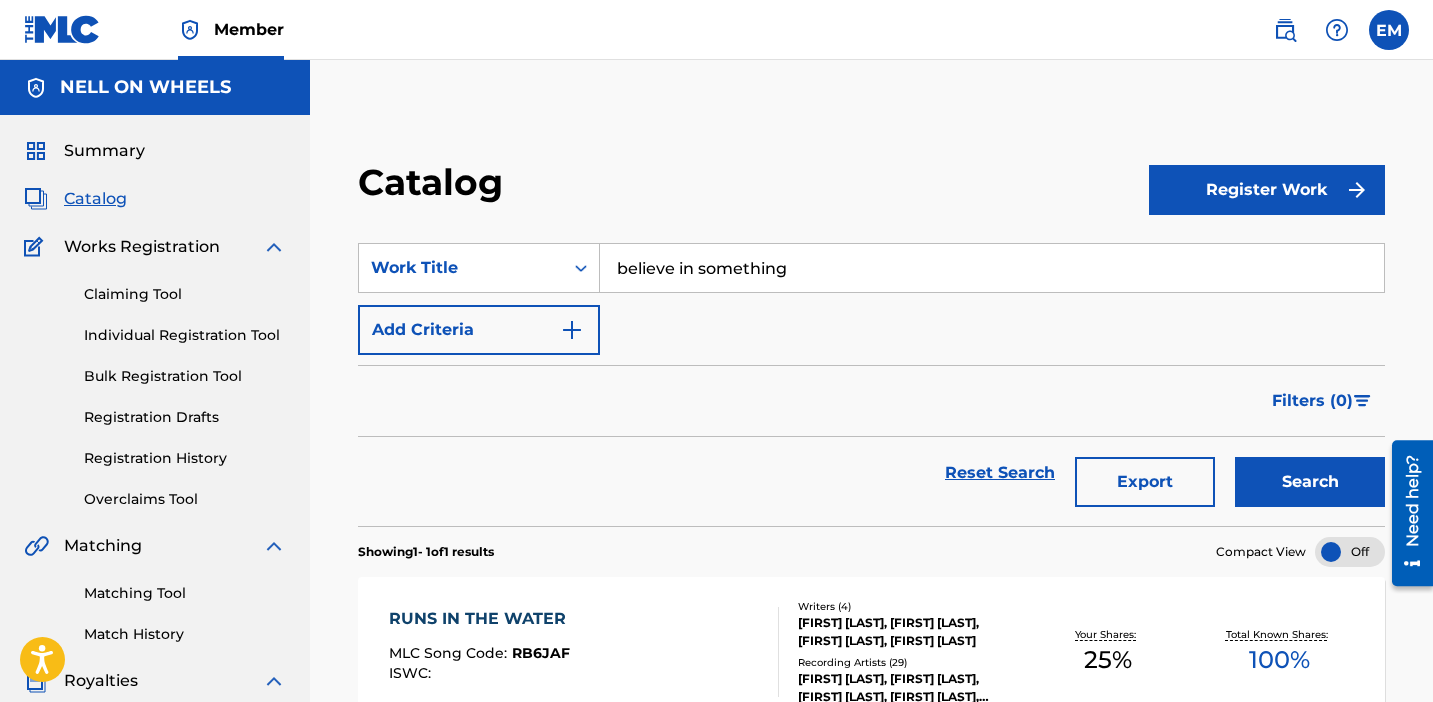 click on "believe in something" at bounding box center [992, 268] 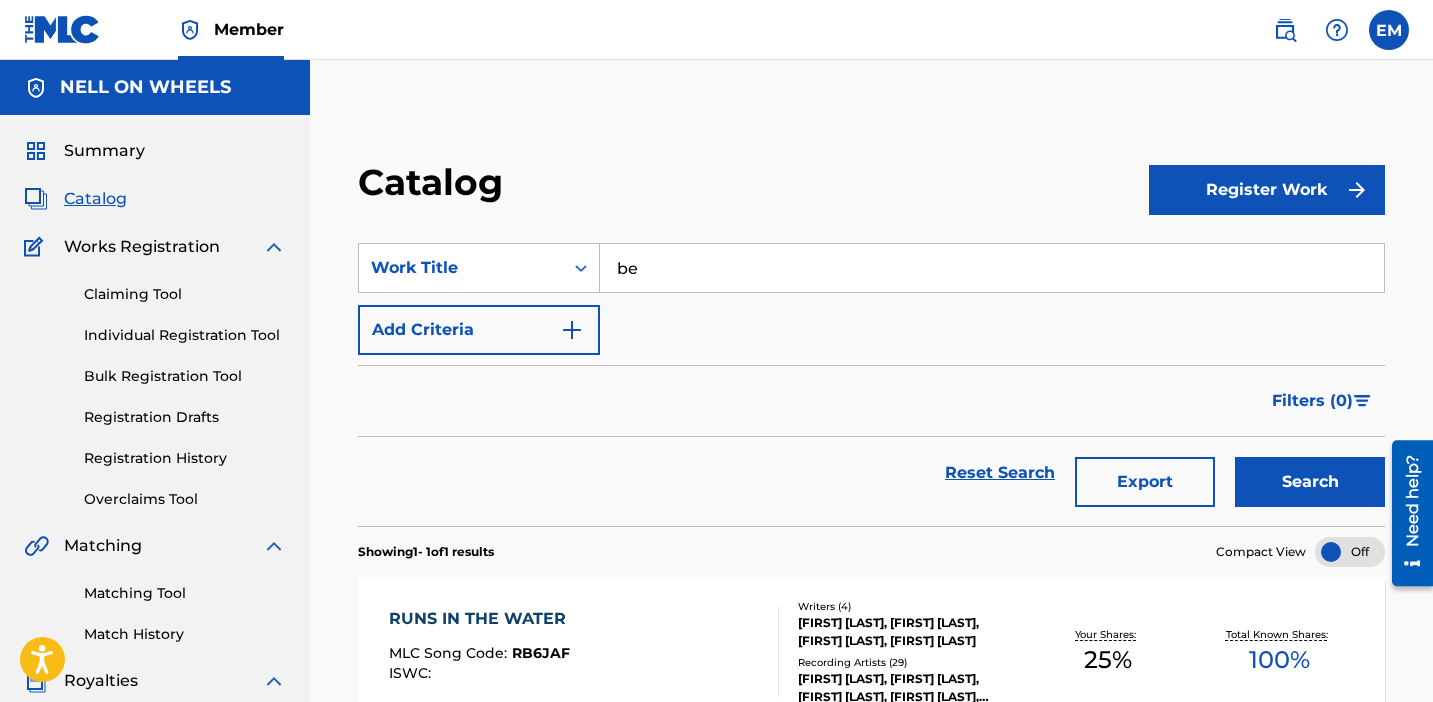 type on "b" 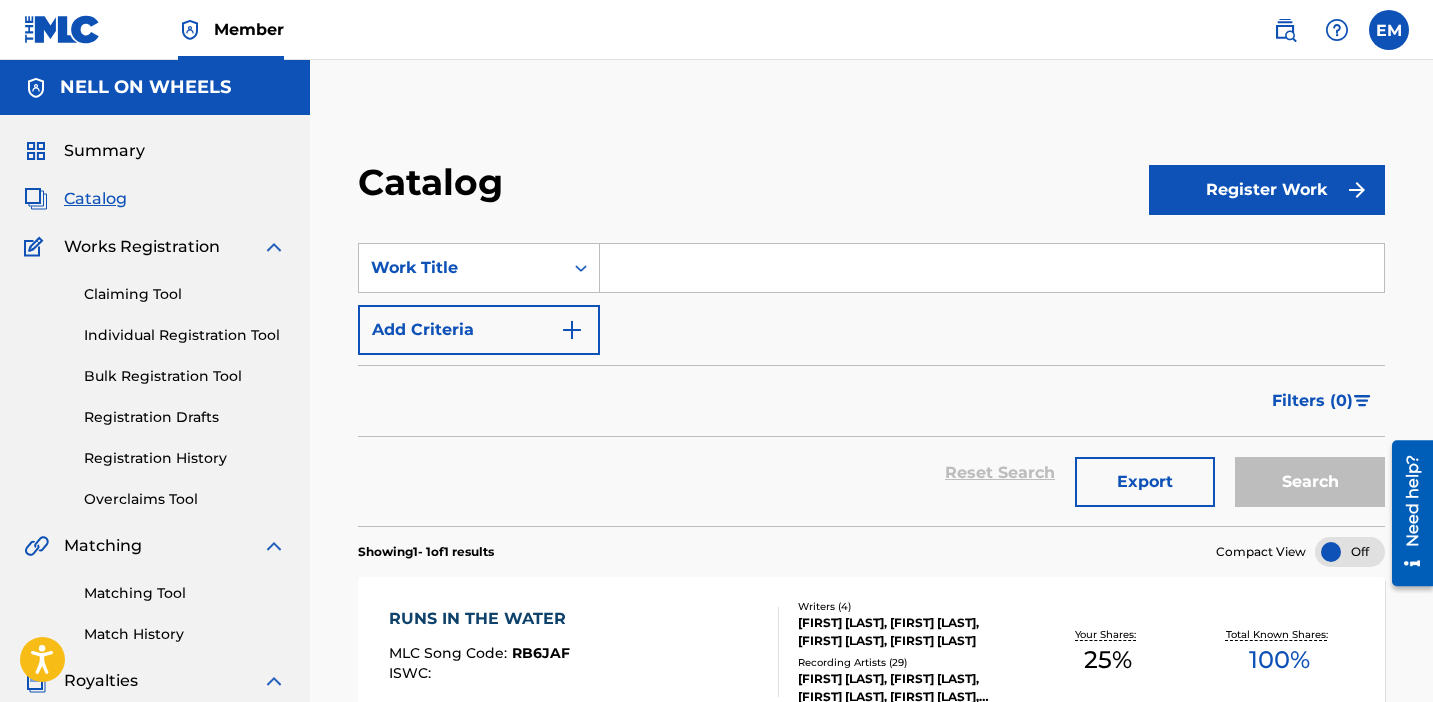 type 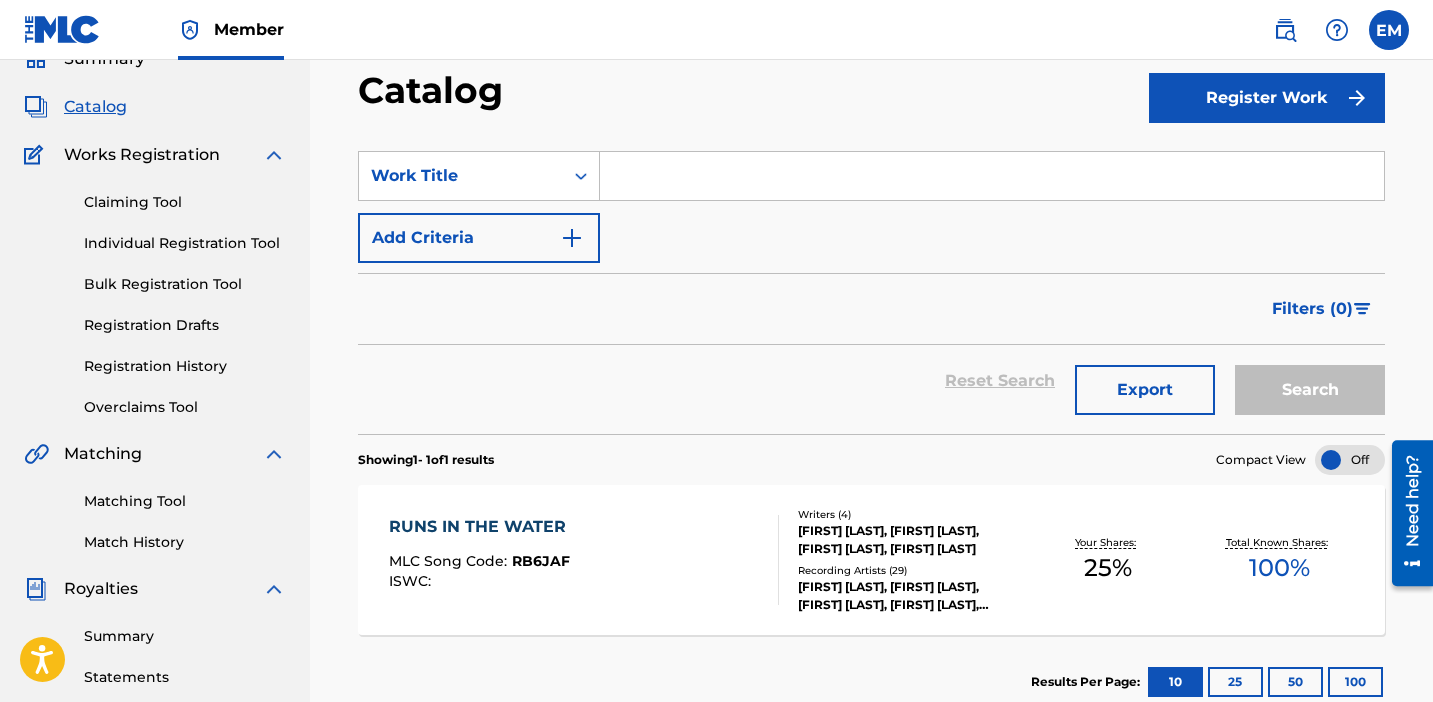 scroll, scrollTop: 0, scrollLeft: 0, axis: both 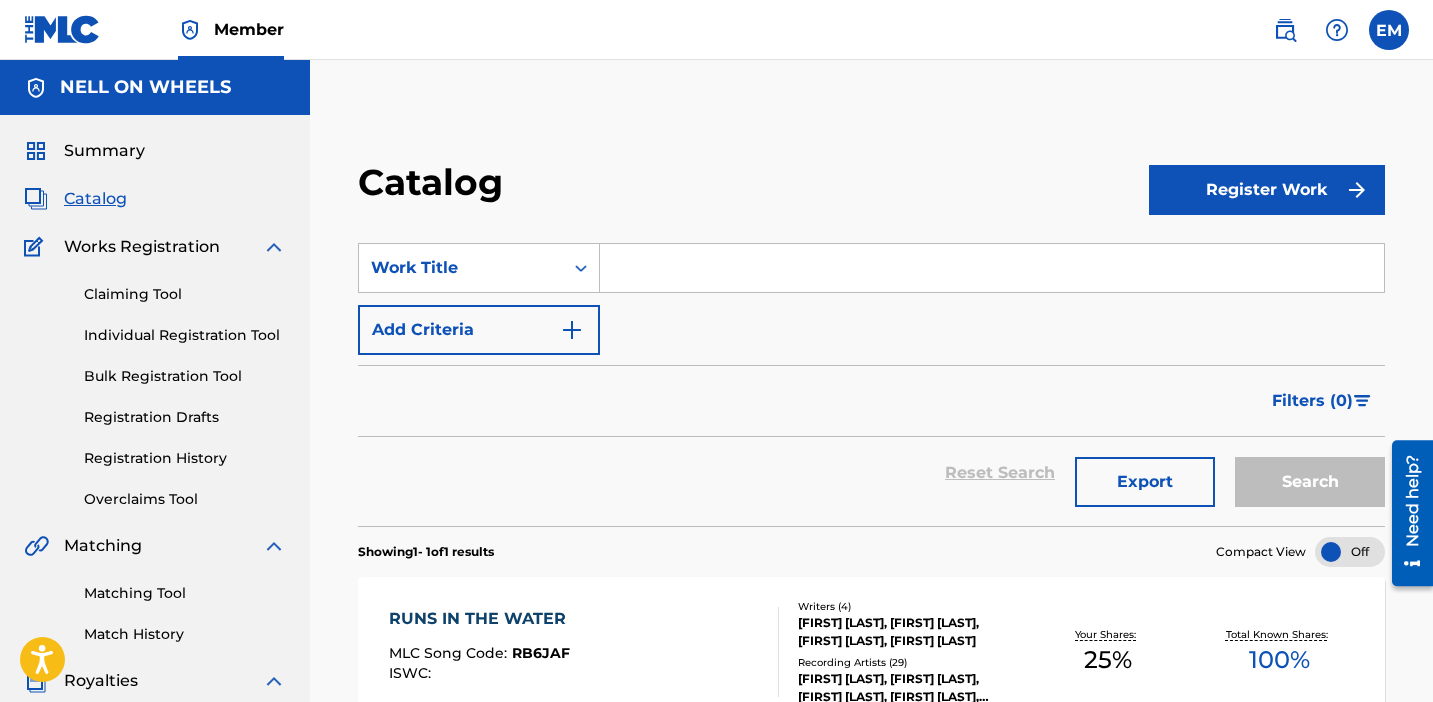 click on "Catalog" at bounding box center [95, 199] 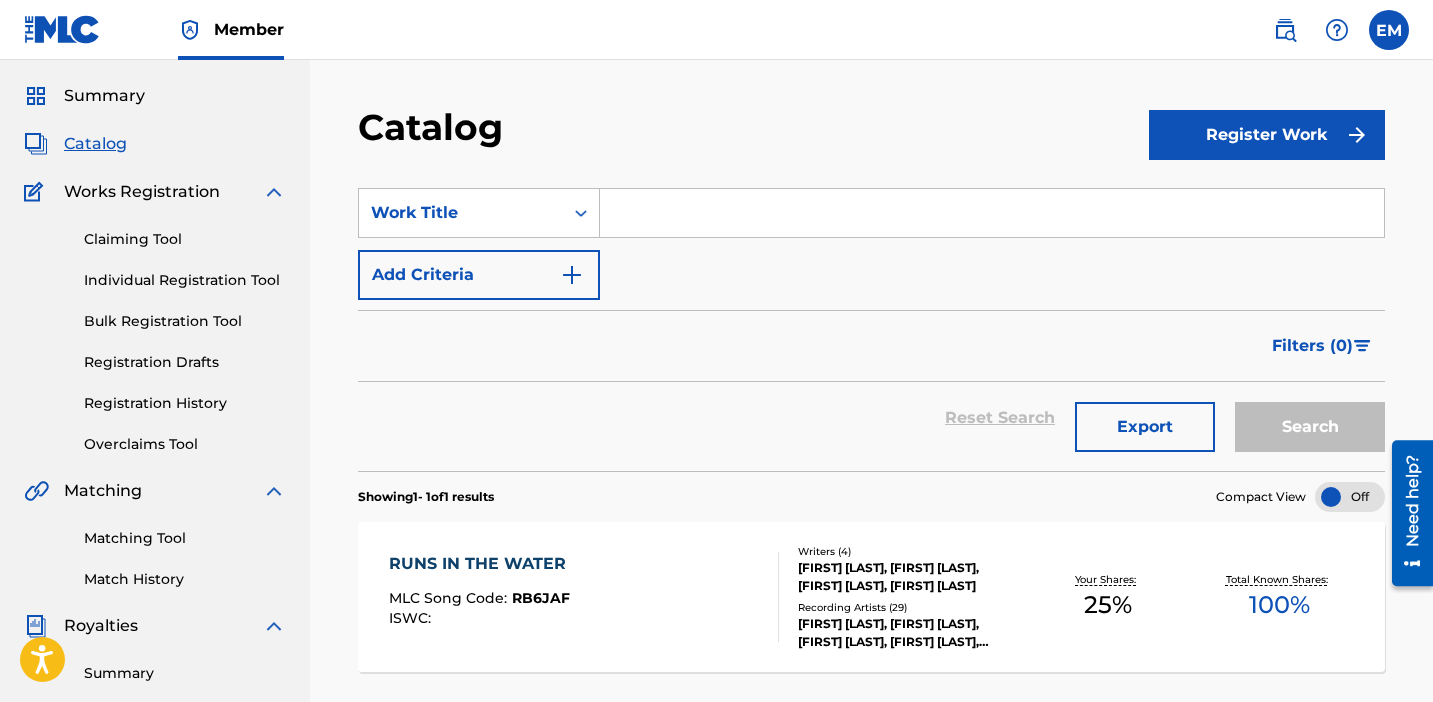scroll, scrollTop: 0, scrollLeft: 0, axis: both 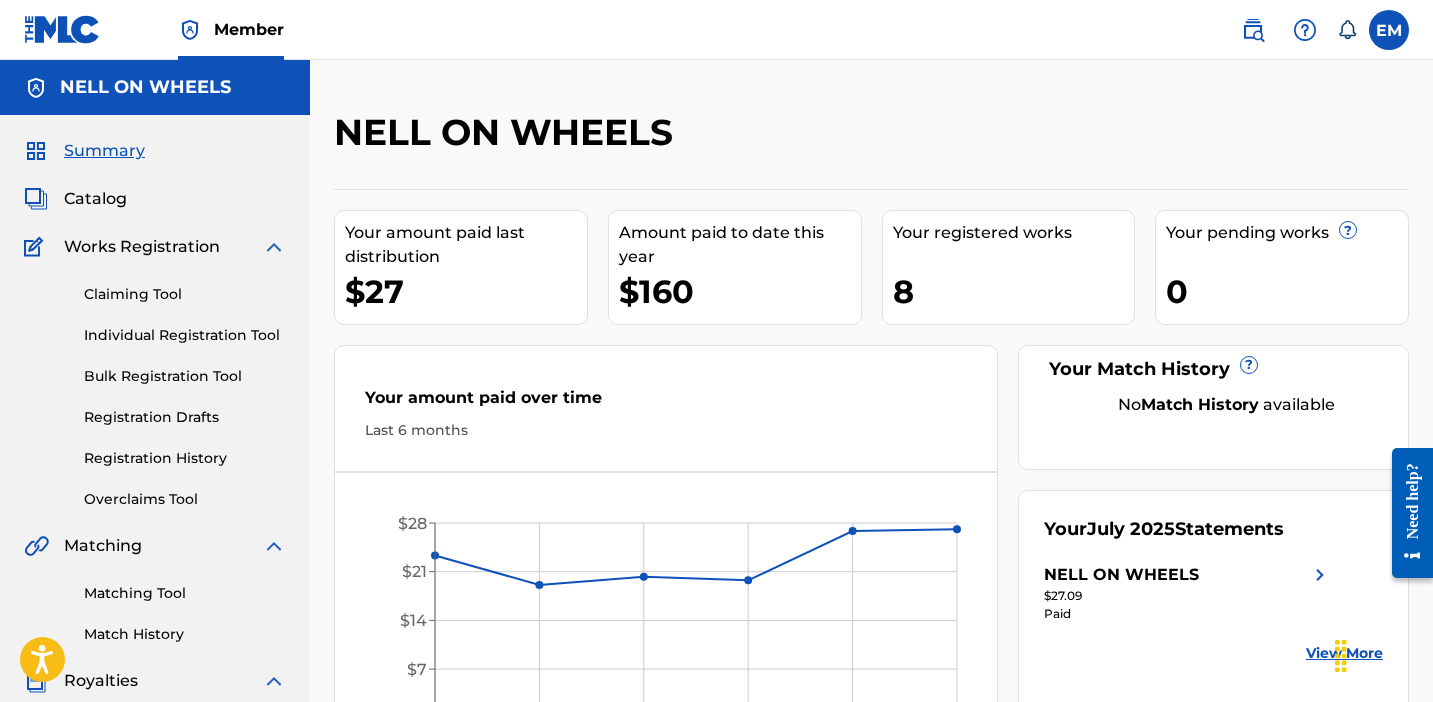 click on "Catalog" at bounding box center (95, 199) 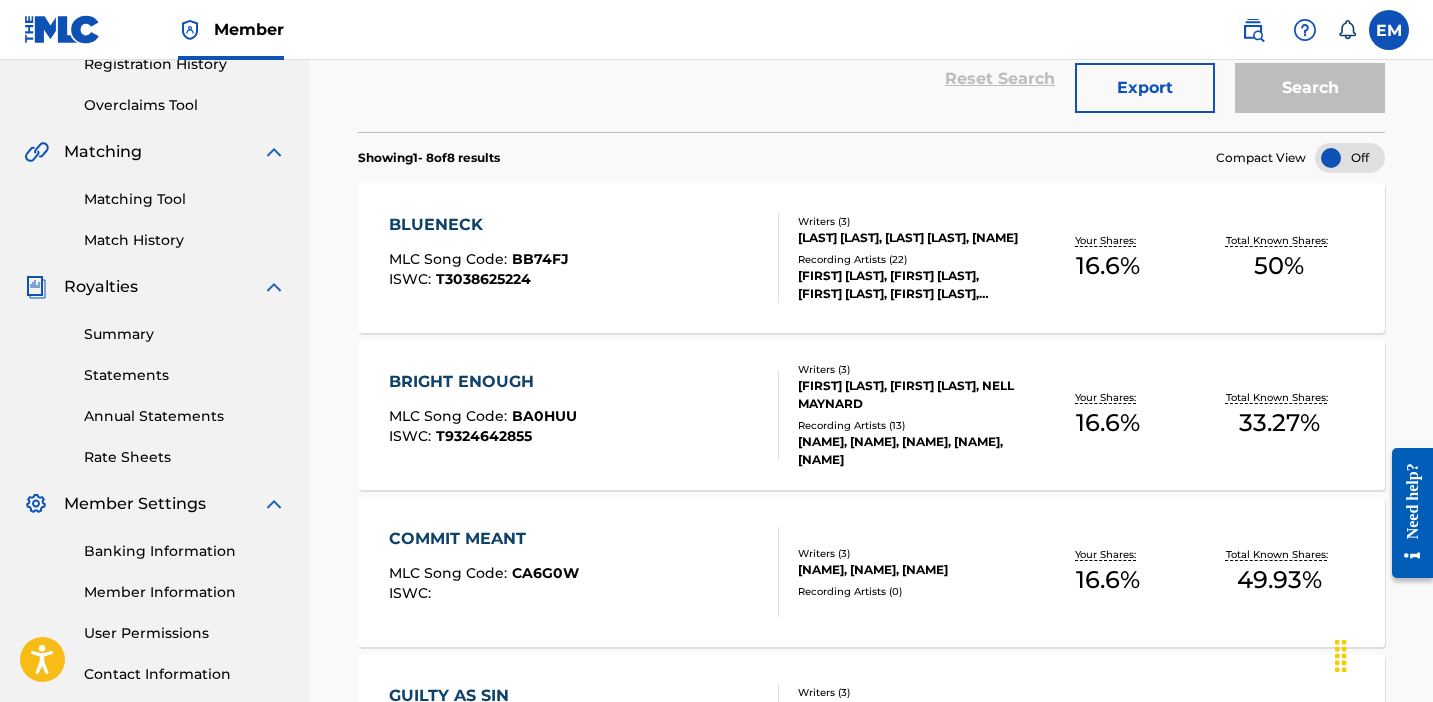 scroll, scrollTop: 399, scrollLeft: 0, axis: vertical 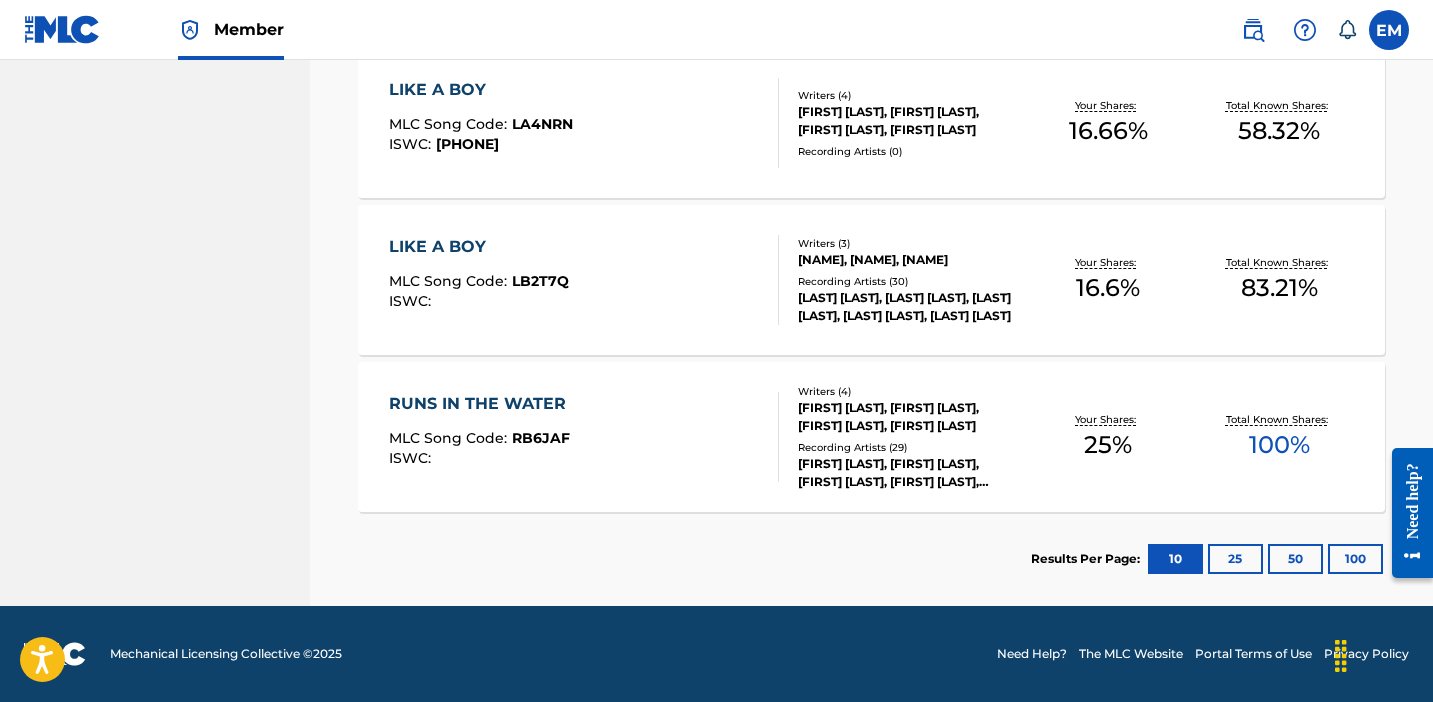 click on "100" at bounding box center [1355, 559] 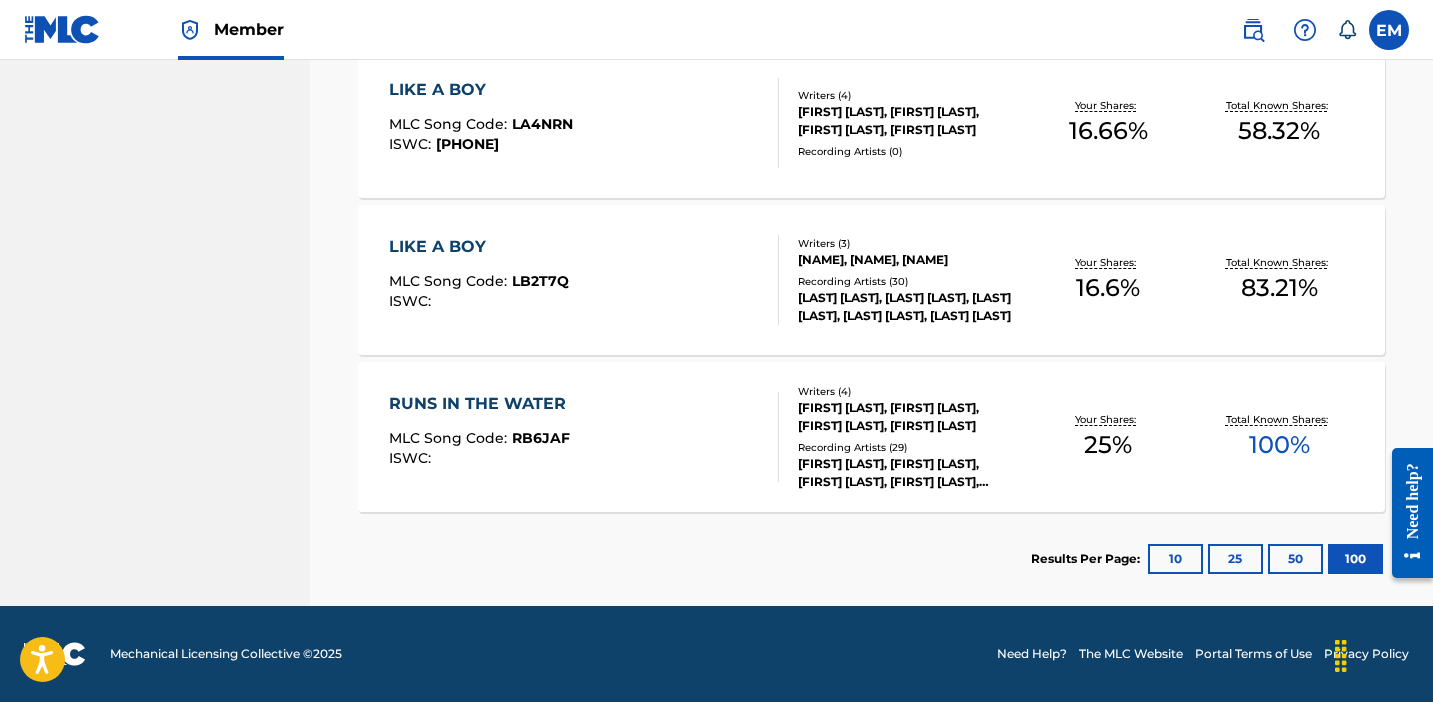 scroll, scrollTop: 0, scrollLeft: 0, axis: both 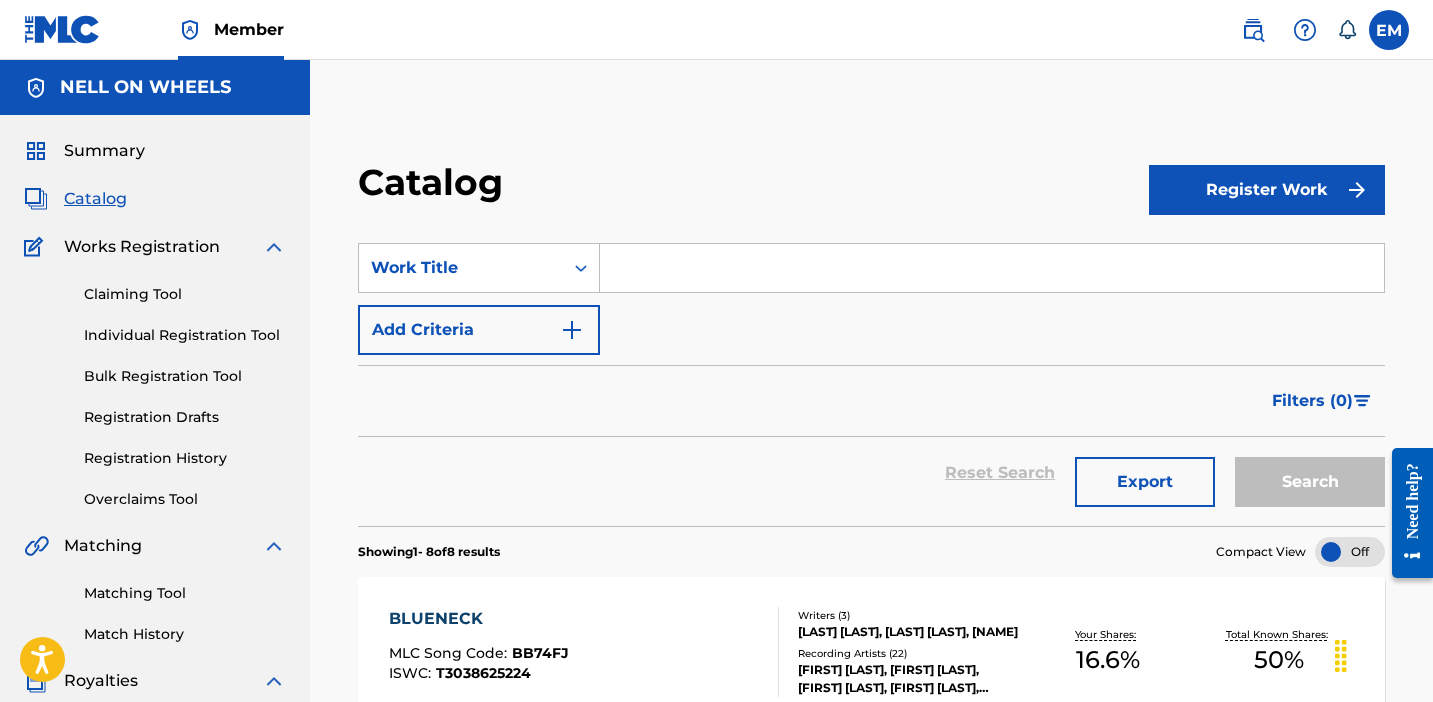 click at bounding box center (992, 268) 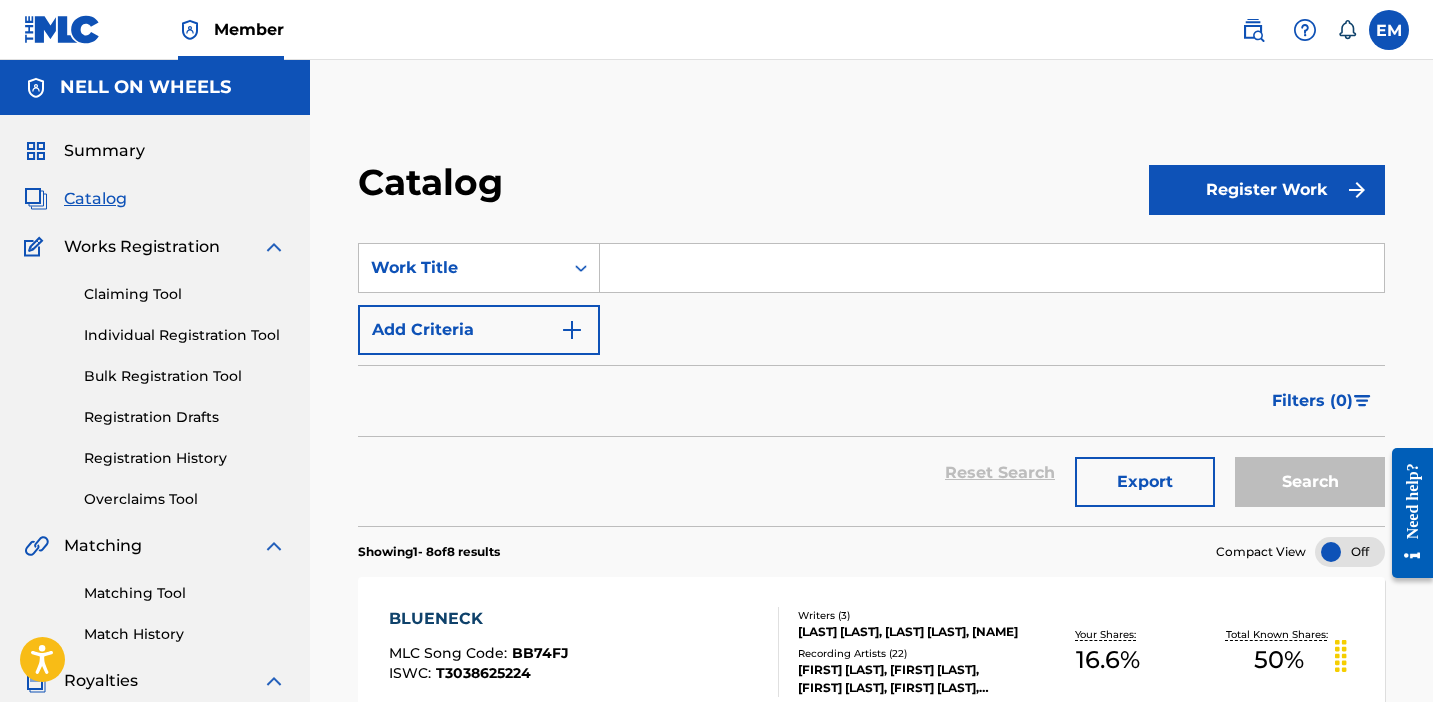 click on "Claiming Tool Individual Registration Tool Bulk Registration Tool Registration Drafts Registration History Overclaims Tool" at bounding box center [155, 384] 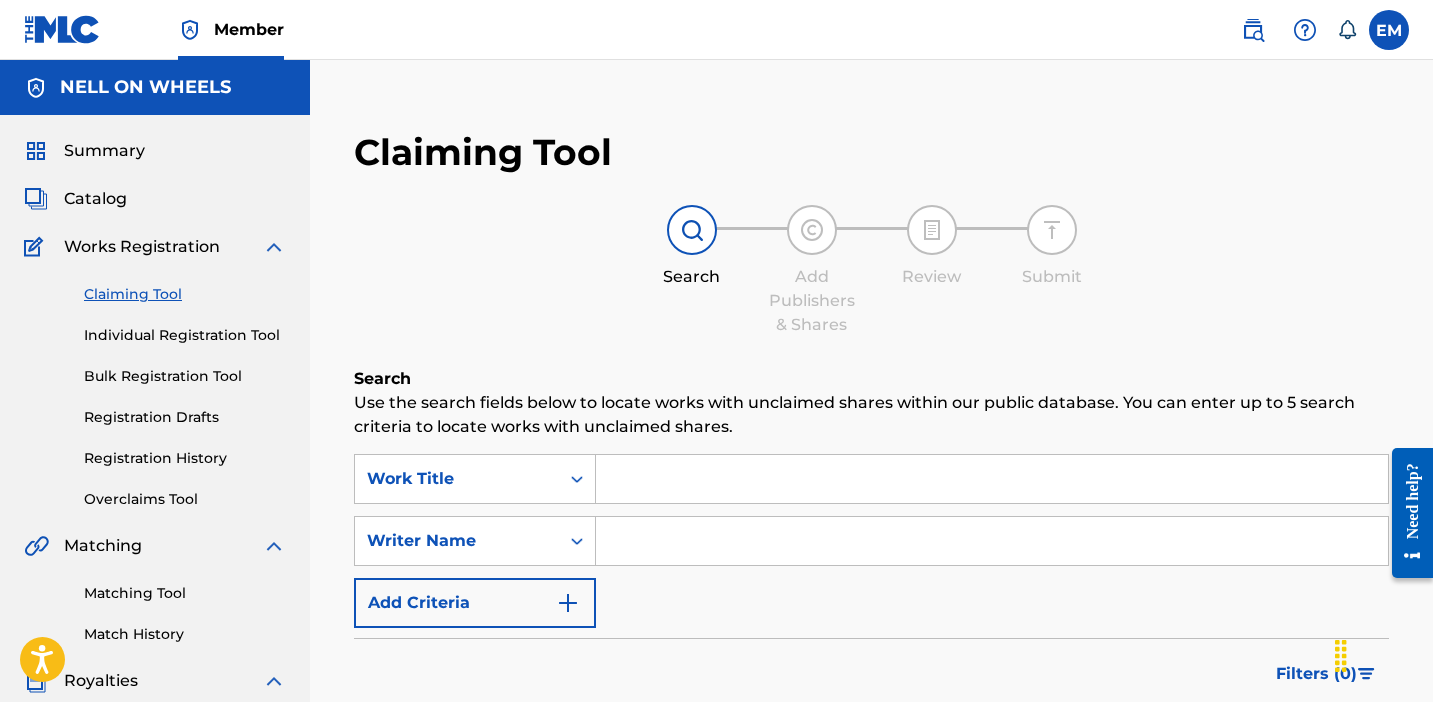 click at bounding box center (992, 479) 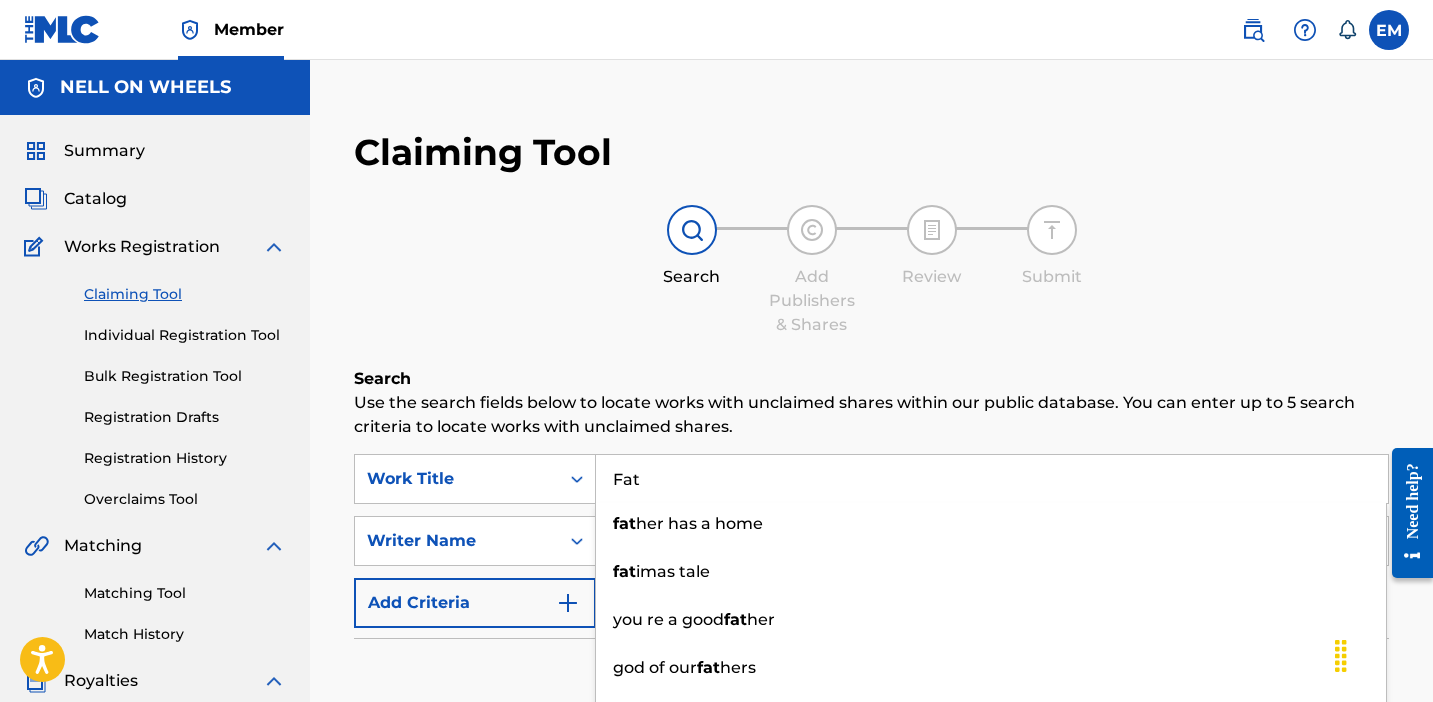 type on "Fat" 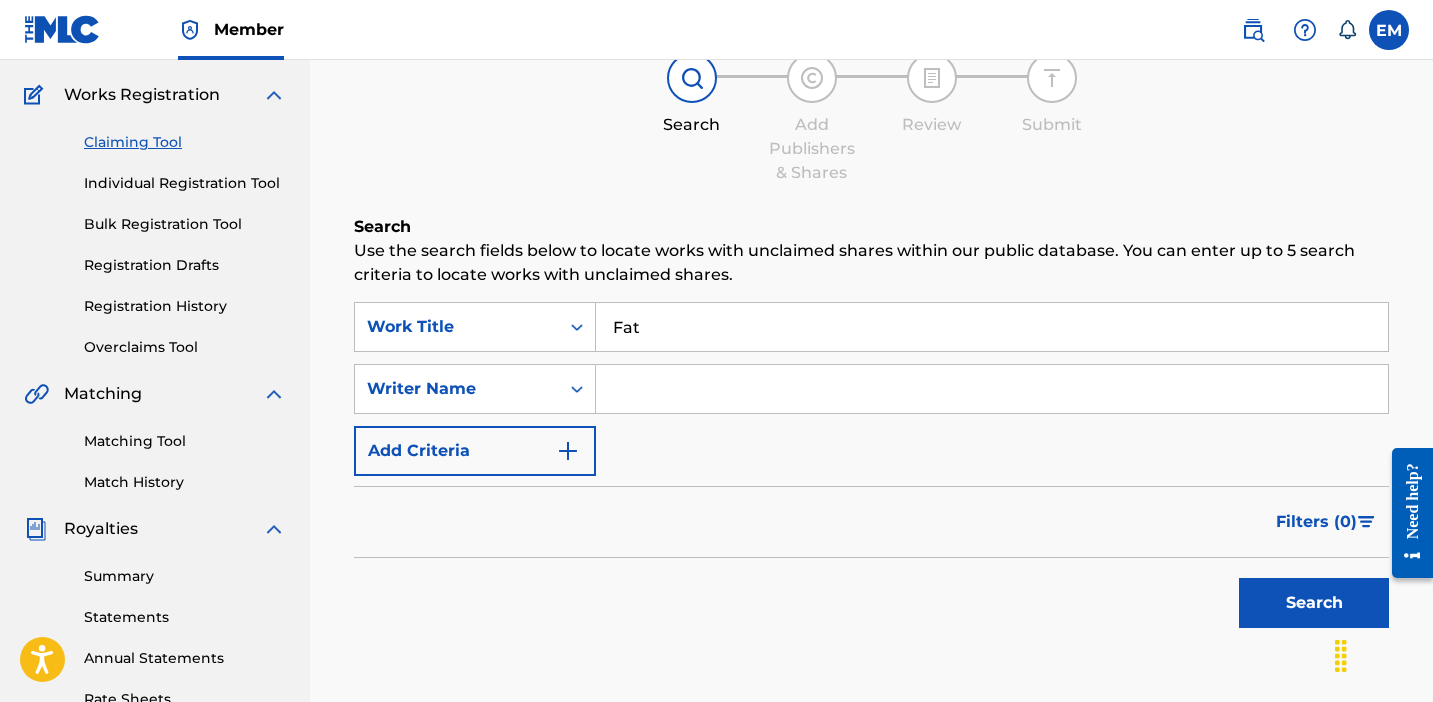 scroll, scrollTop: 178, scrollLeft: 0, axis: vertical 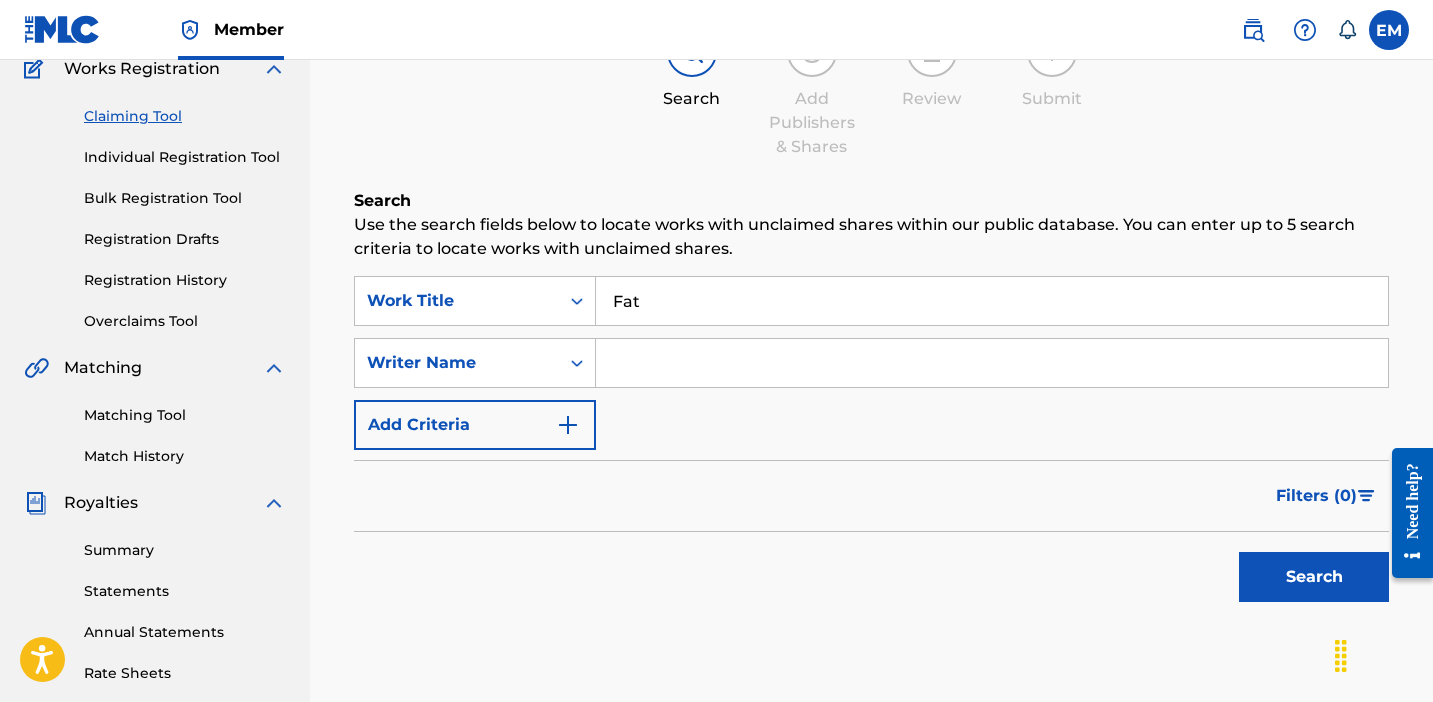 click at bounding box center [568, 425] 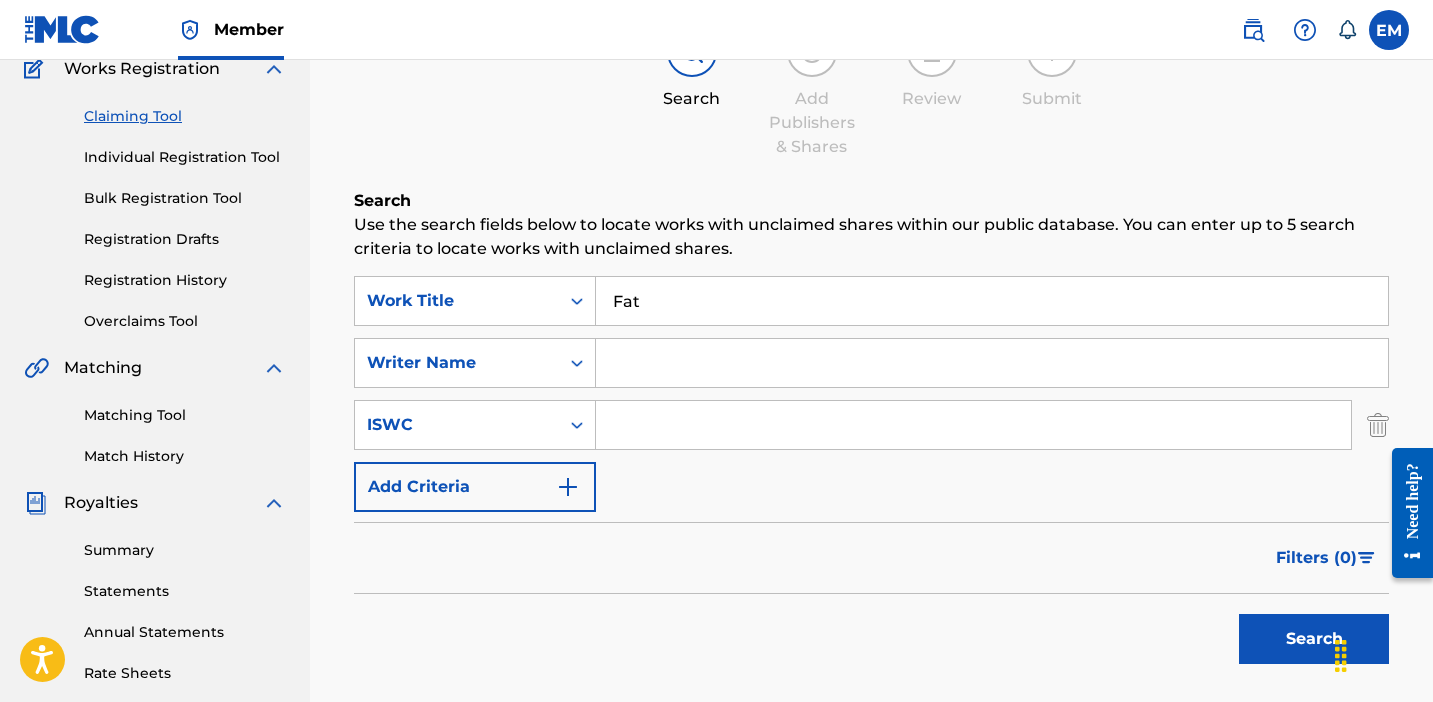 click at bounding box center (568, 487) 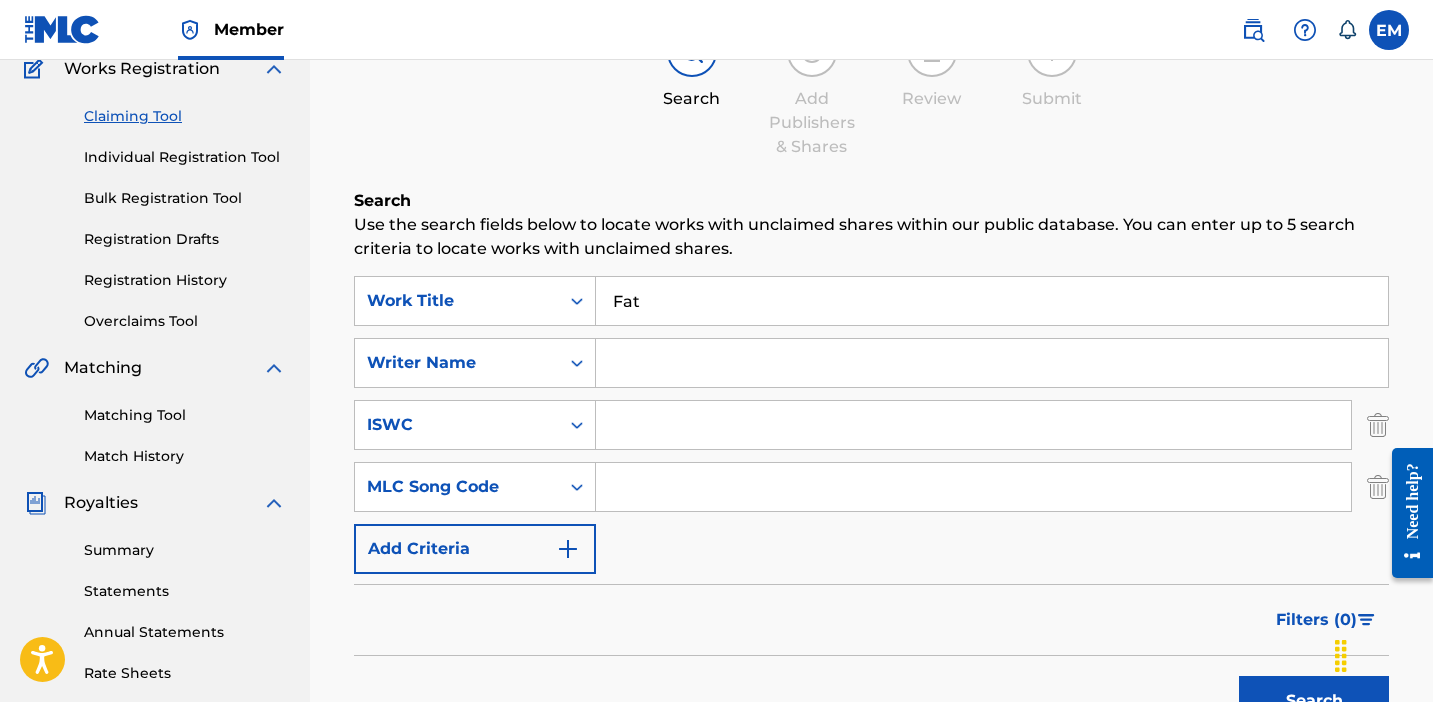 click at bounding box center [568, 549] 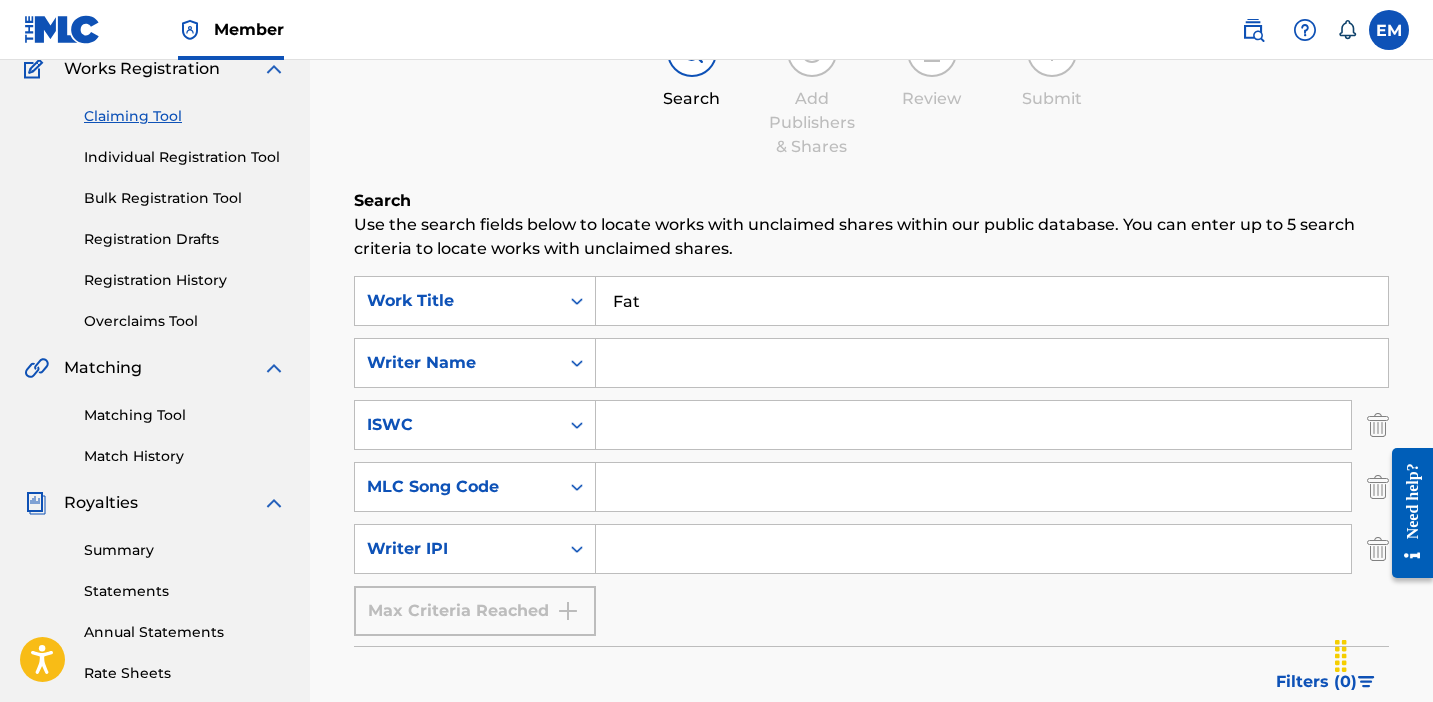 click on "Max Criteria Reached" at bounding box center (475, 611) 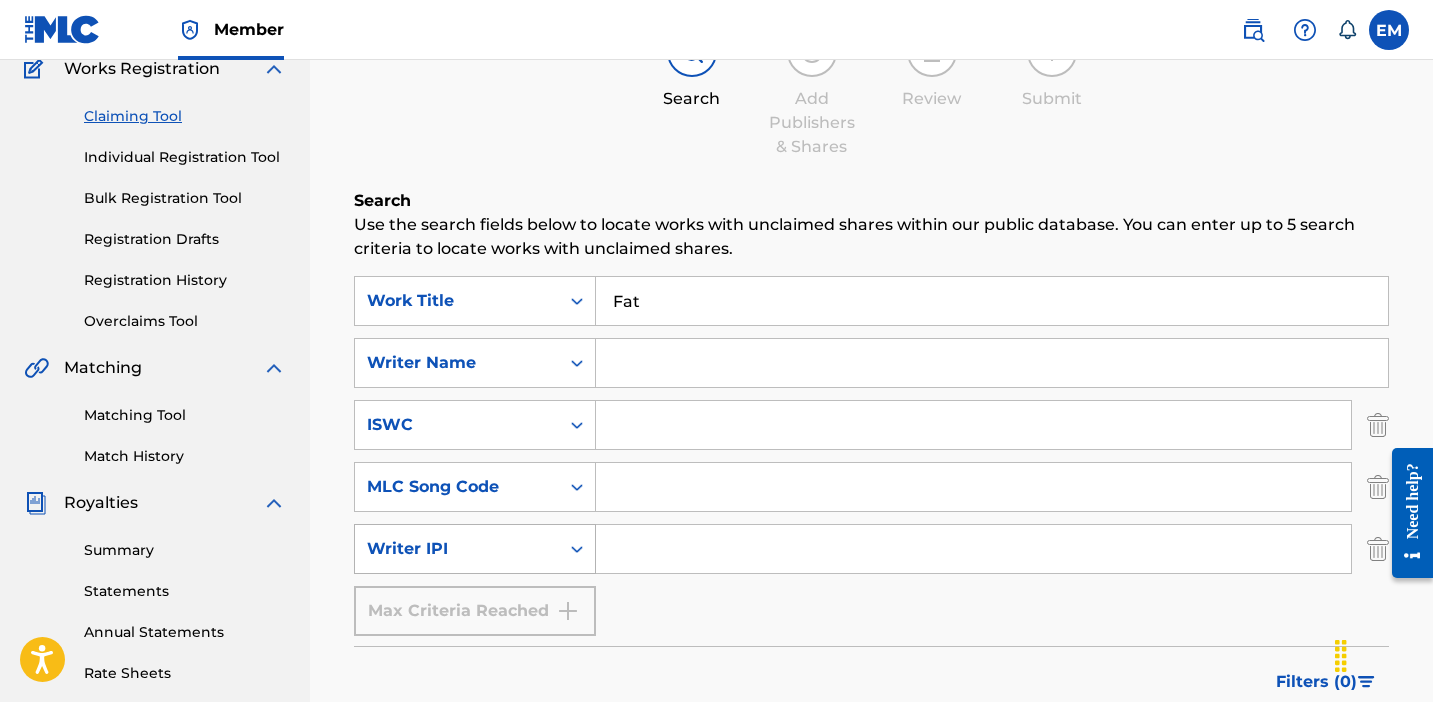 click 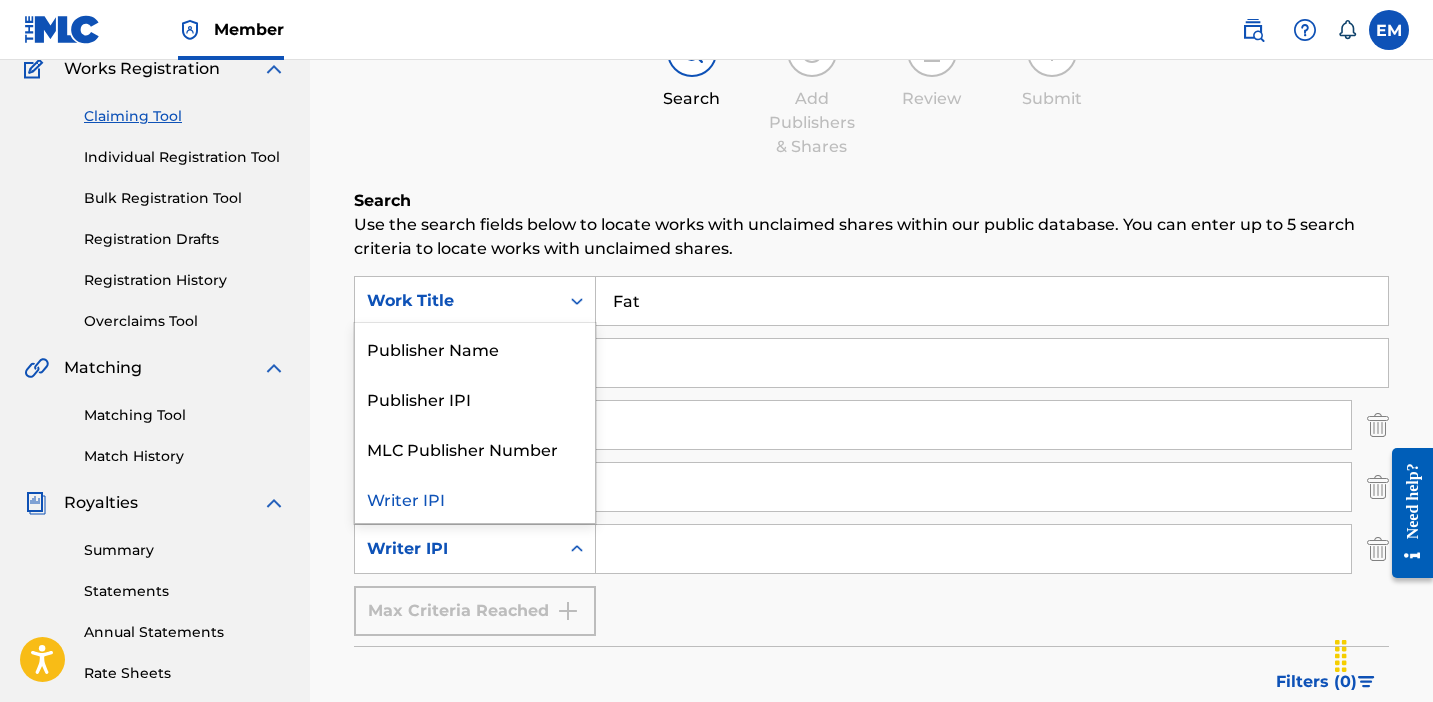 click on "Writer IPI" at bounding box center (475, 498) 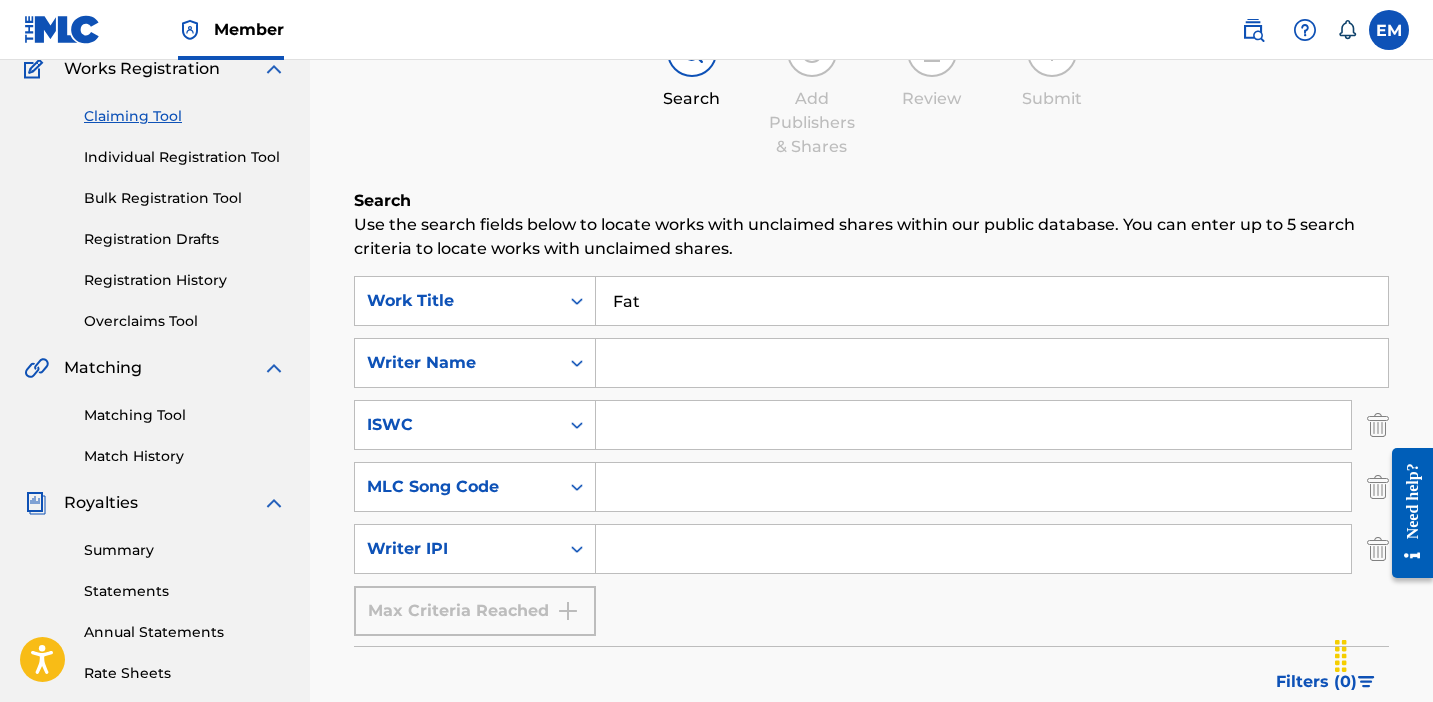click at bounding box center (973, 549) 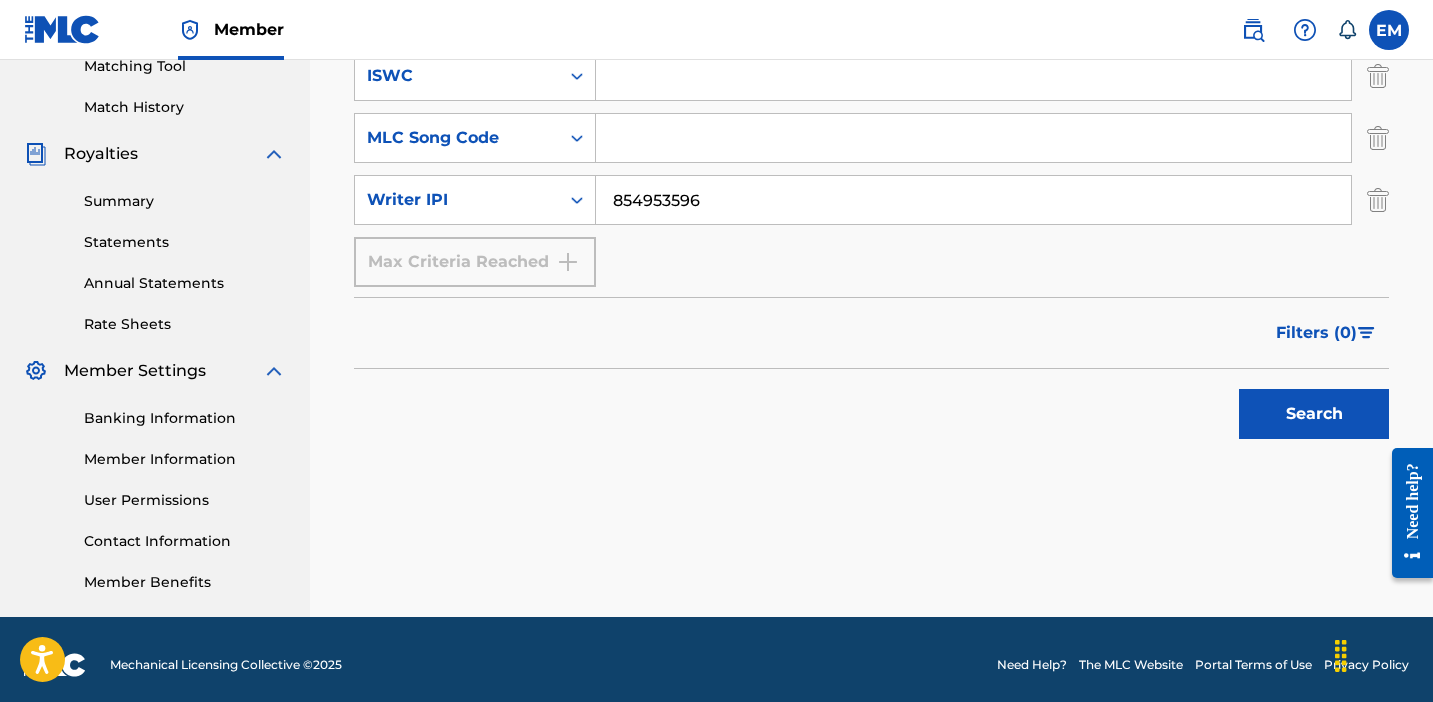 scroll, scrollTop: 538, scrollLeft: 0, axis: vertical 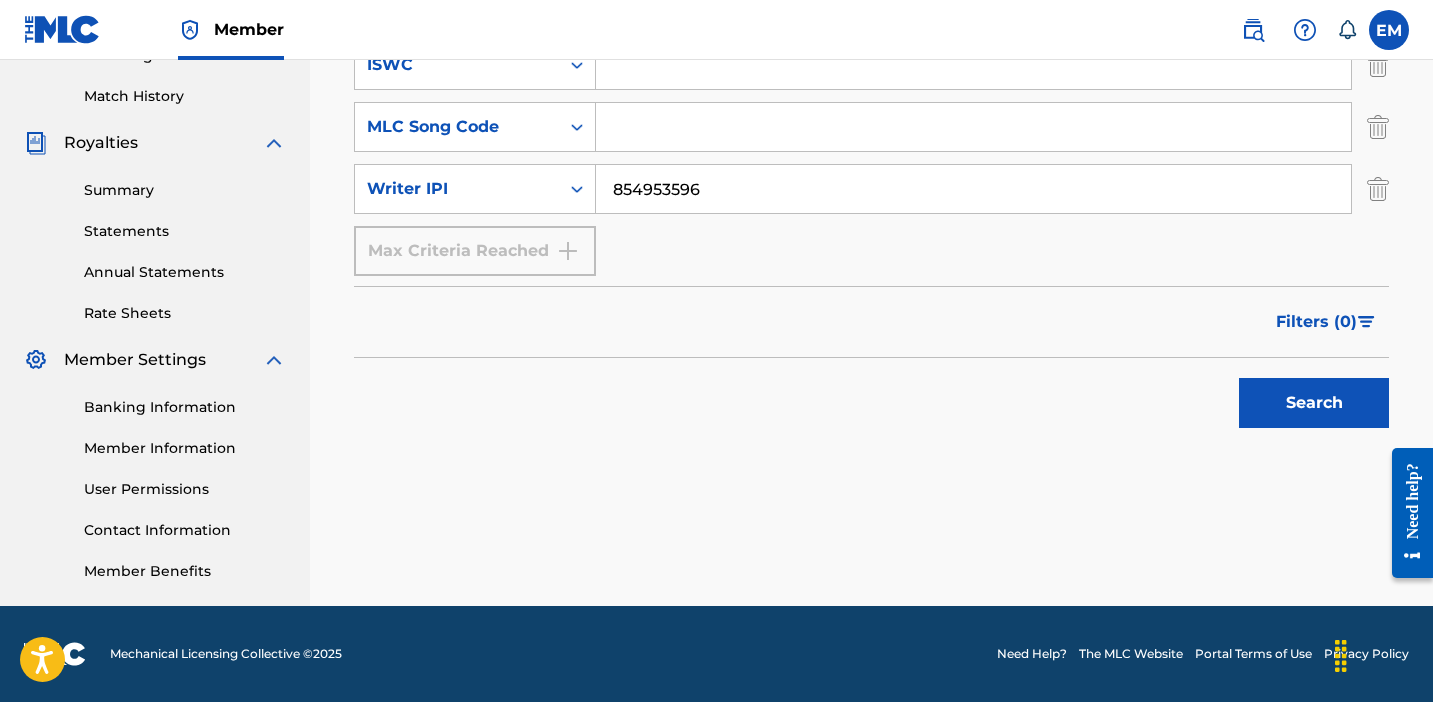 type on "854953596" 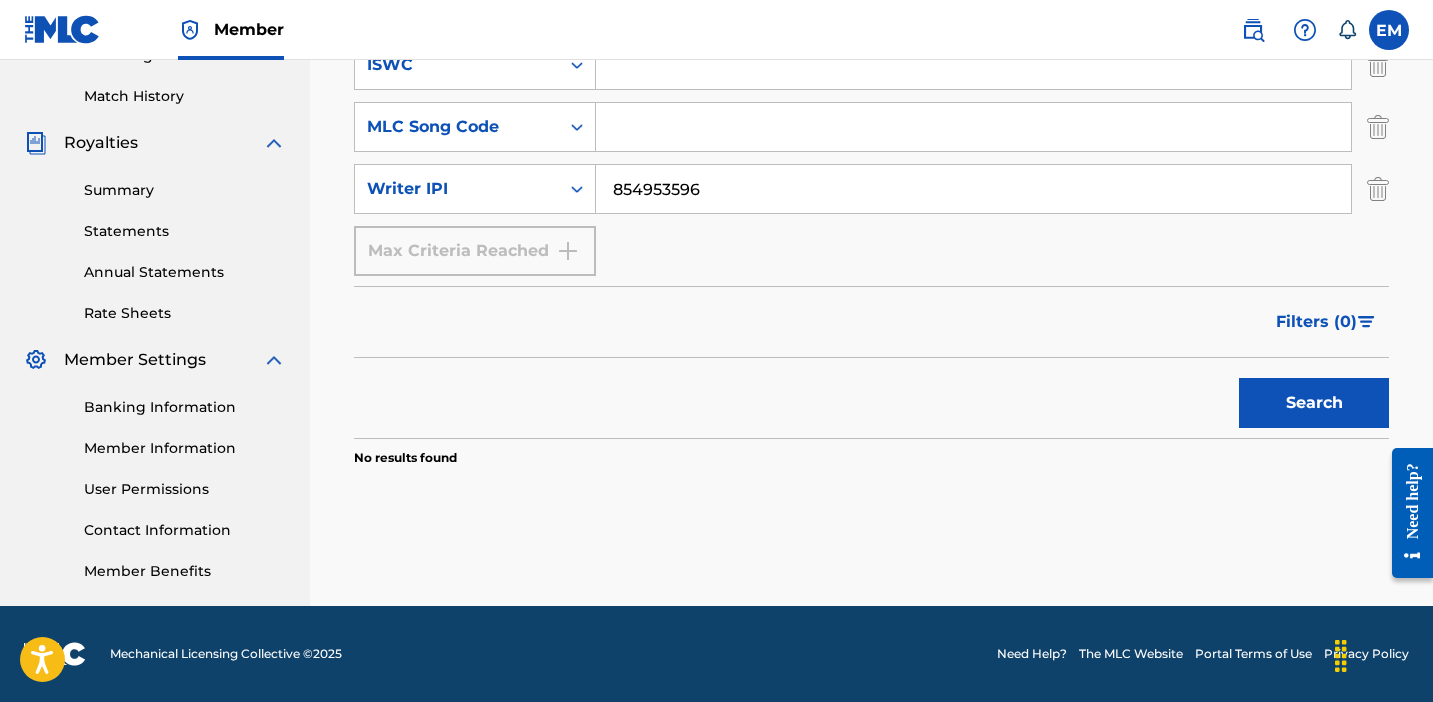 scroll, scrollTop: 0, scrollLeft: 0, axis: both 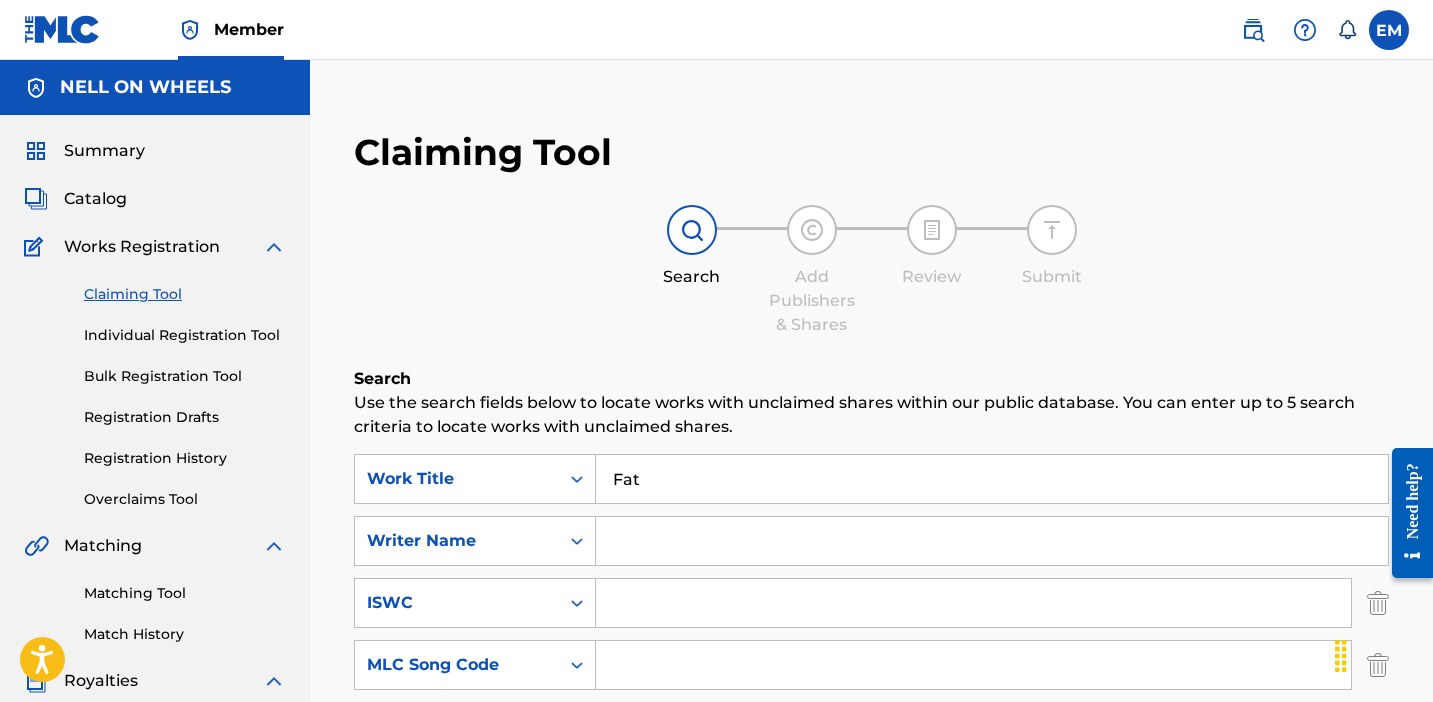 click on "Matching Tool" at bounding box center [185, 593] 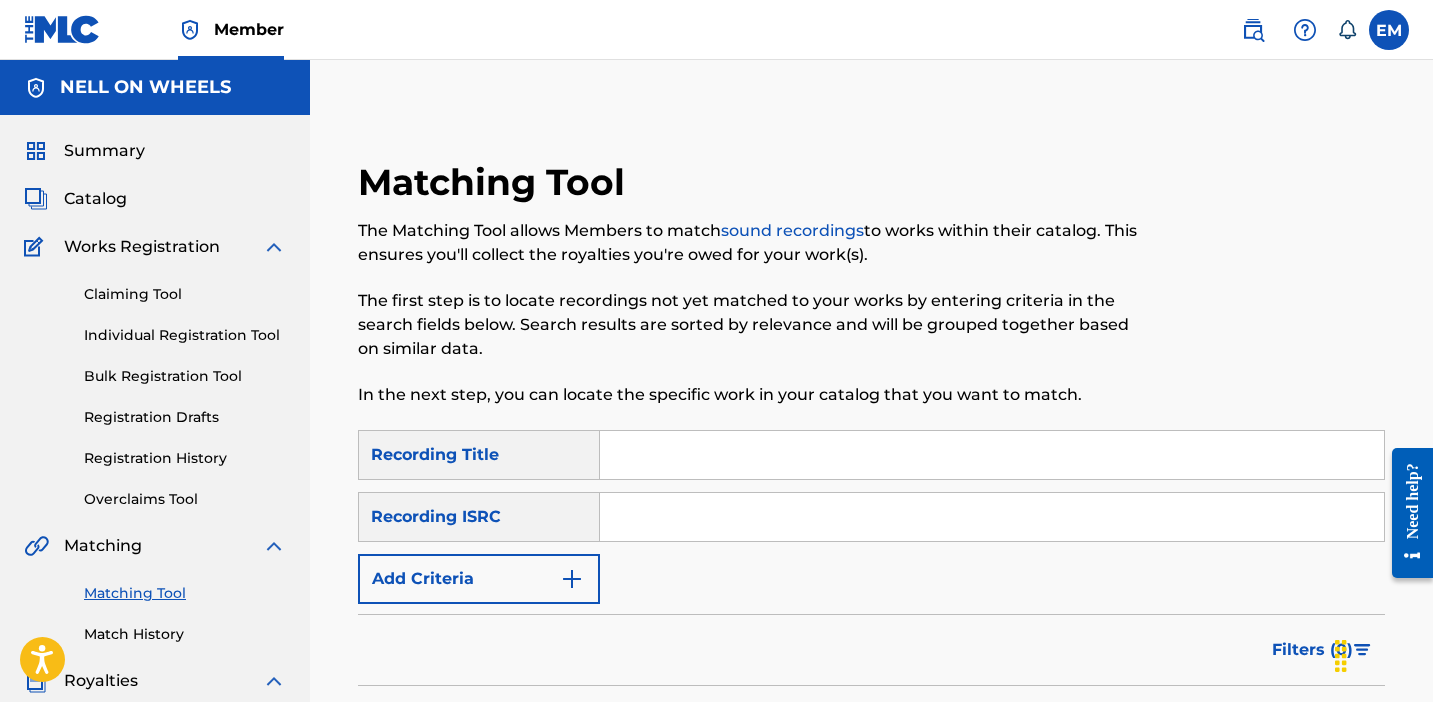 click at bounding box center (992, 455) 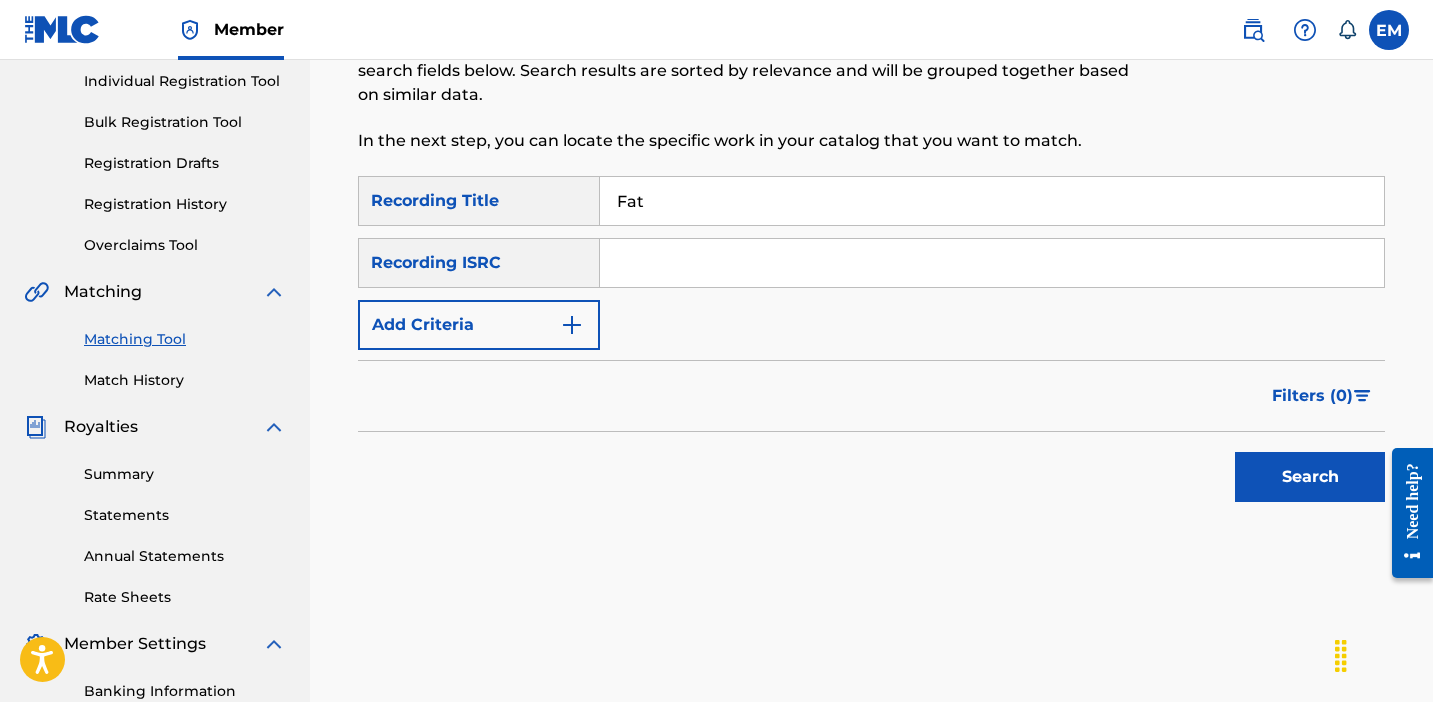 scroll, scrollTop: 260, scrollLeft: 0, axis: vertical 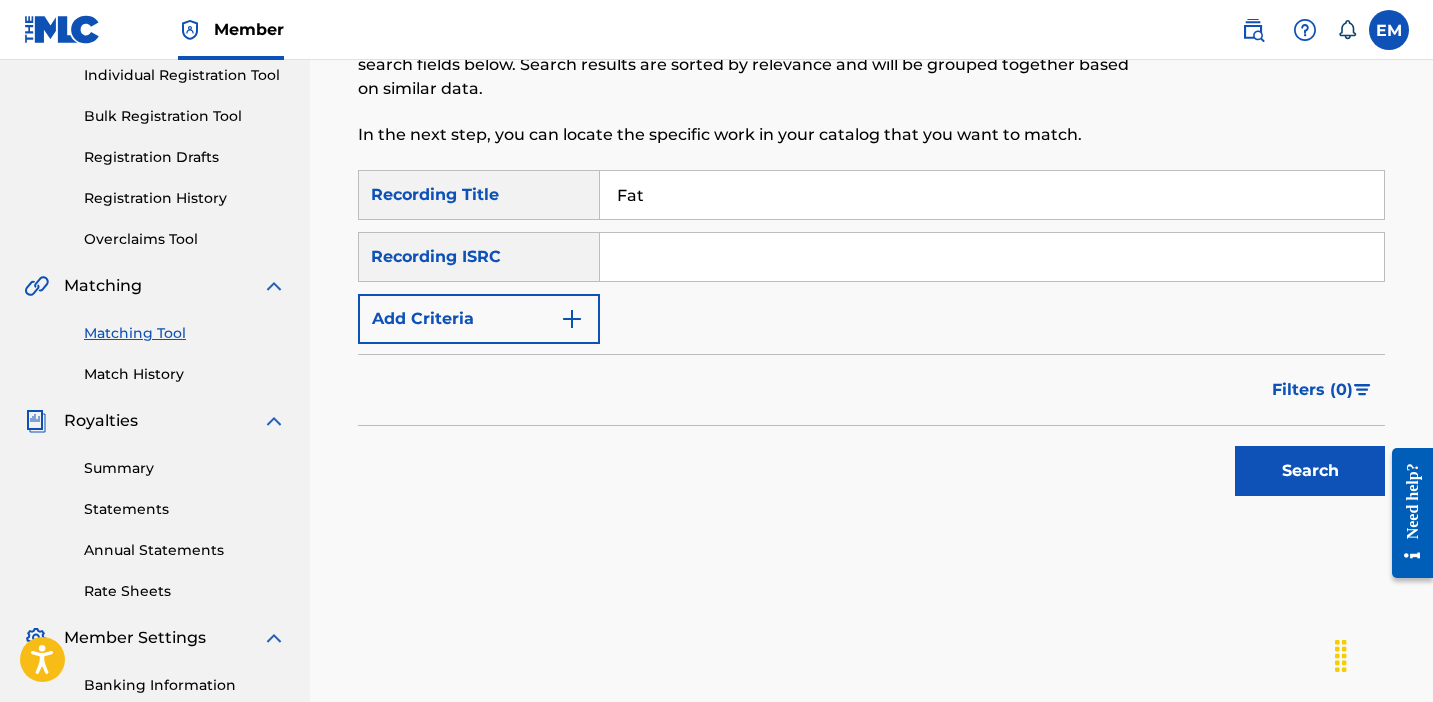 type on "Fat" 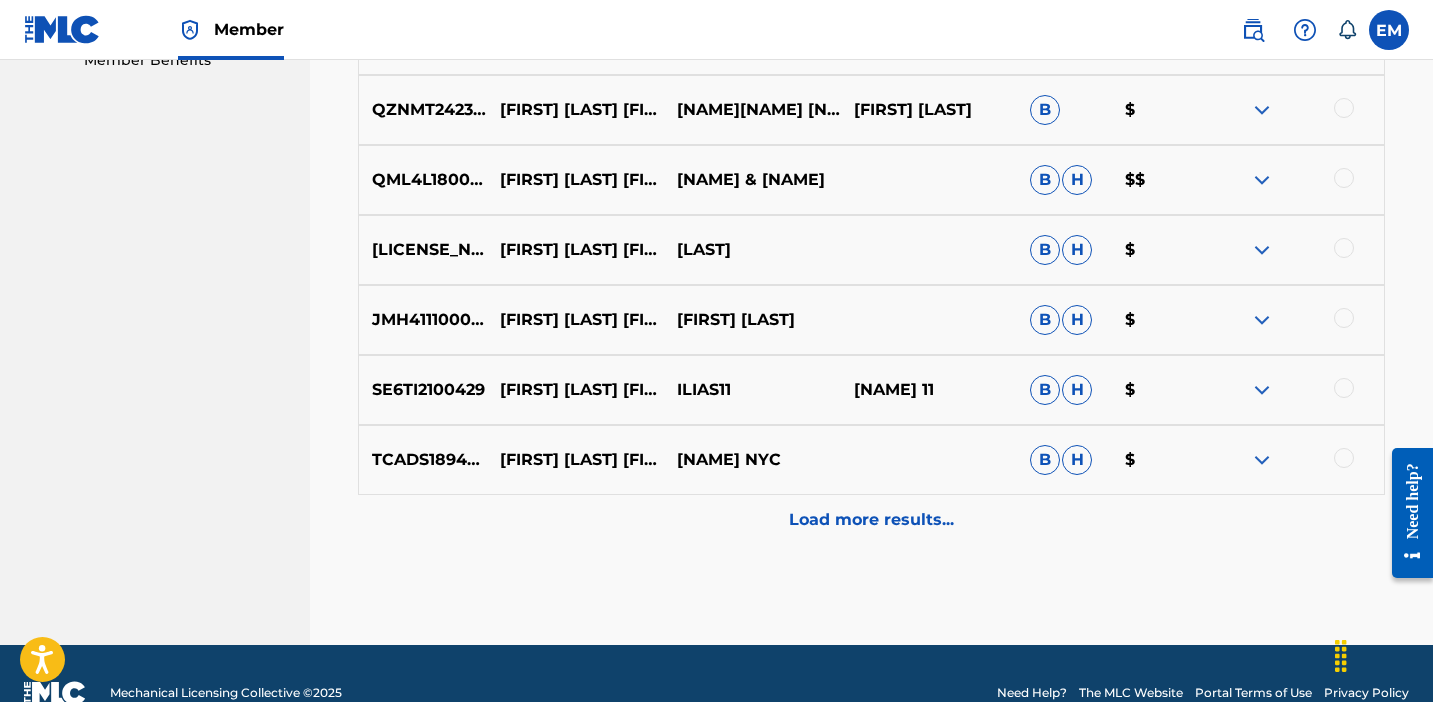 scroll, scrollTop: 1088, scrollLeft: 0, axis: vertical 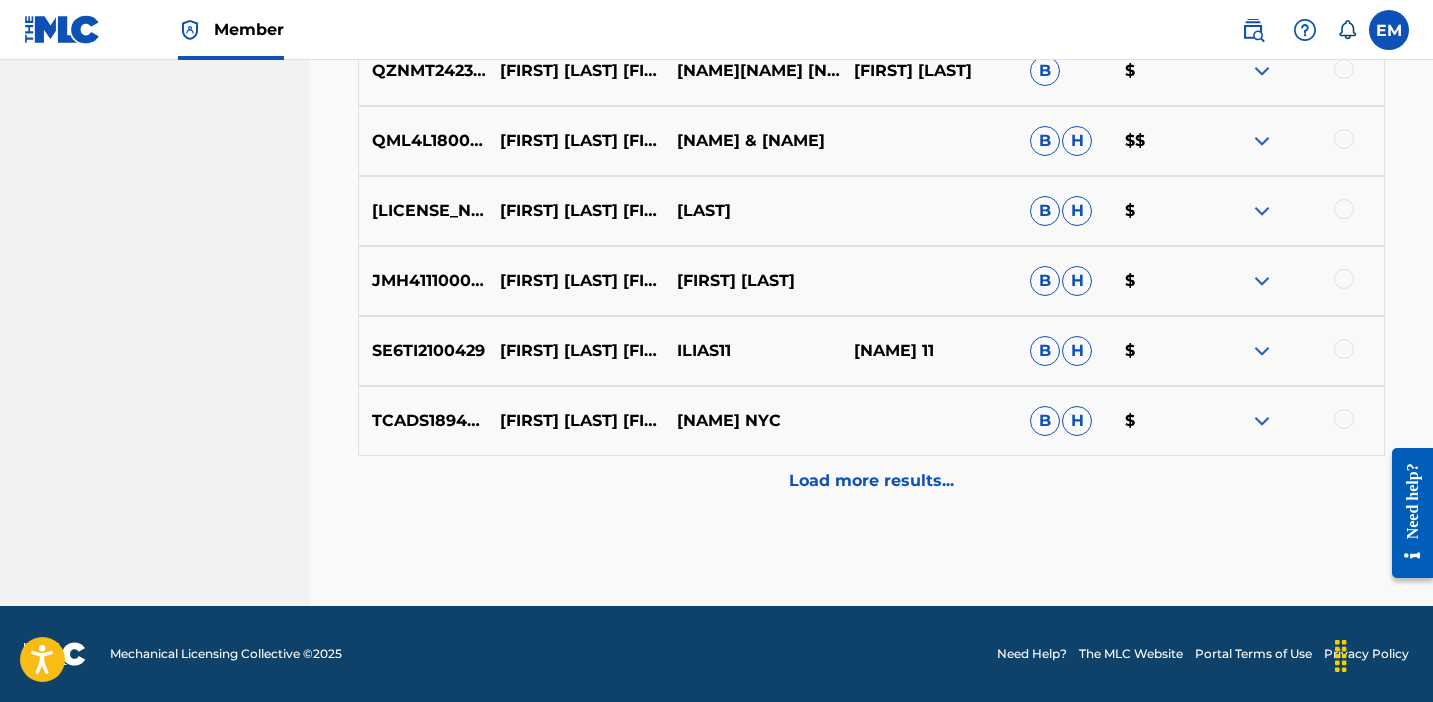 click on "Load more results..." at bounding box center [871, 481] 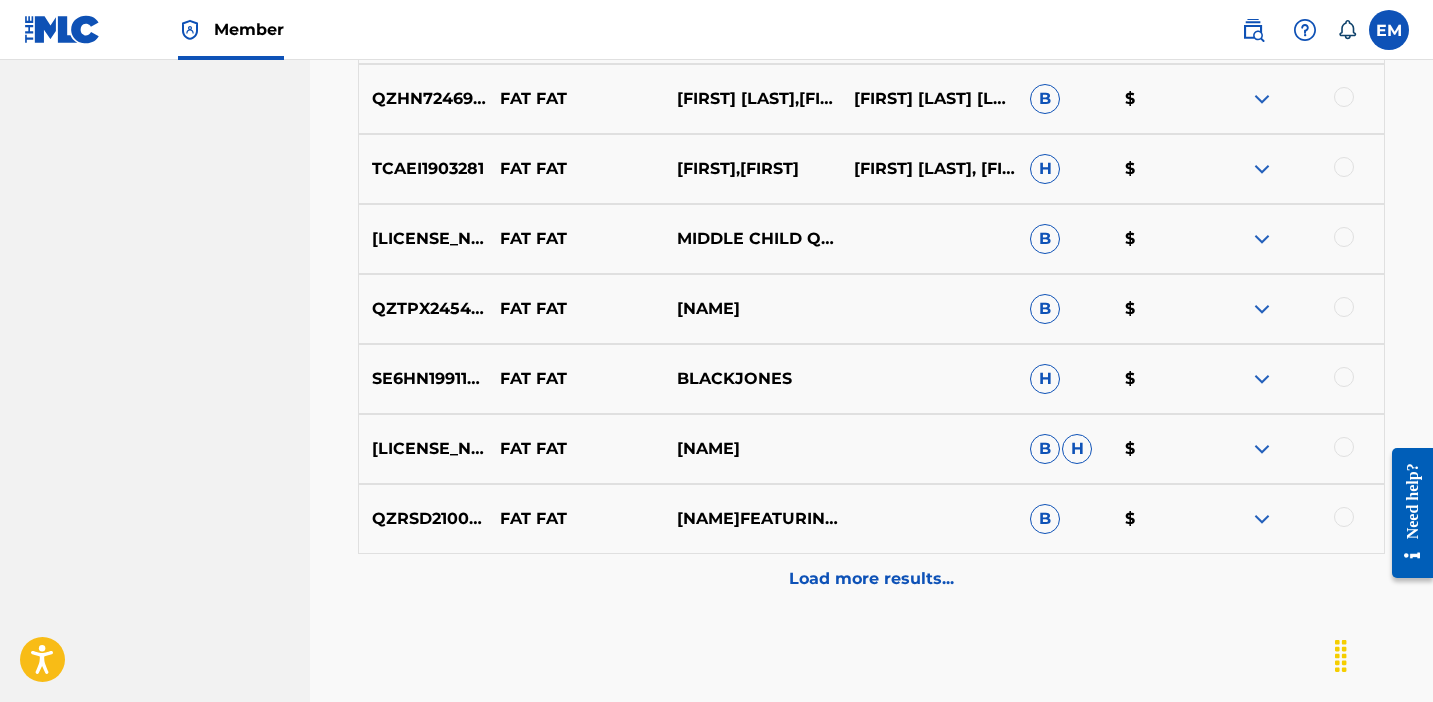 scroll, scrollTop: 1697, scrollLeft: 0, axis: vertical 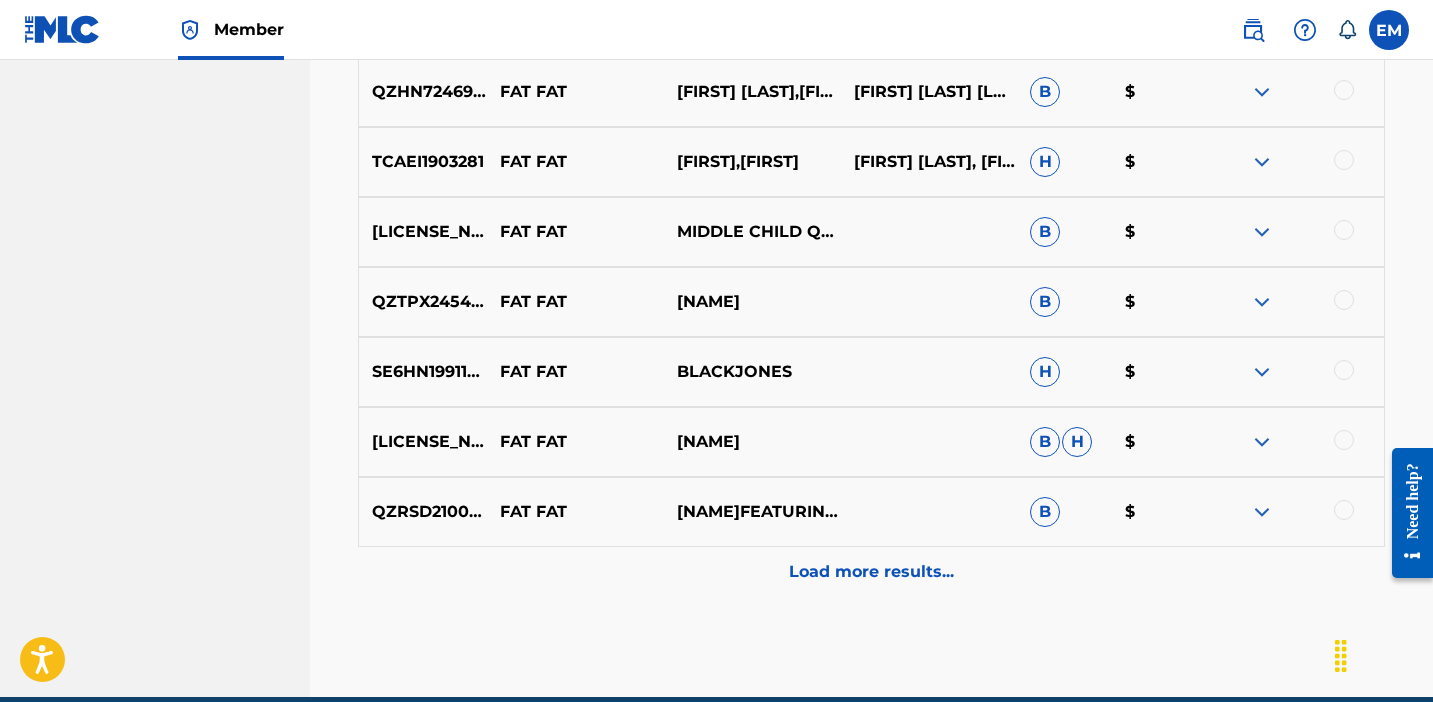 click on "Load more results..." at bounding box center [871, 572] 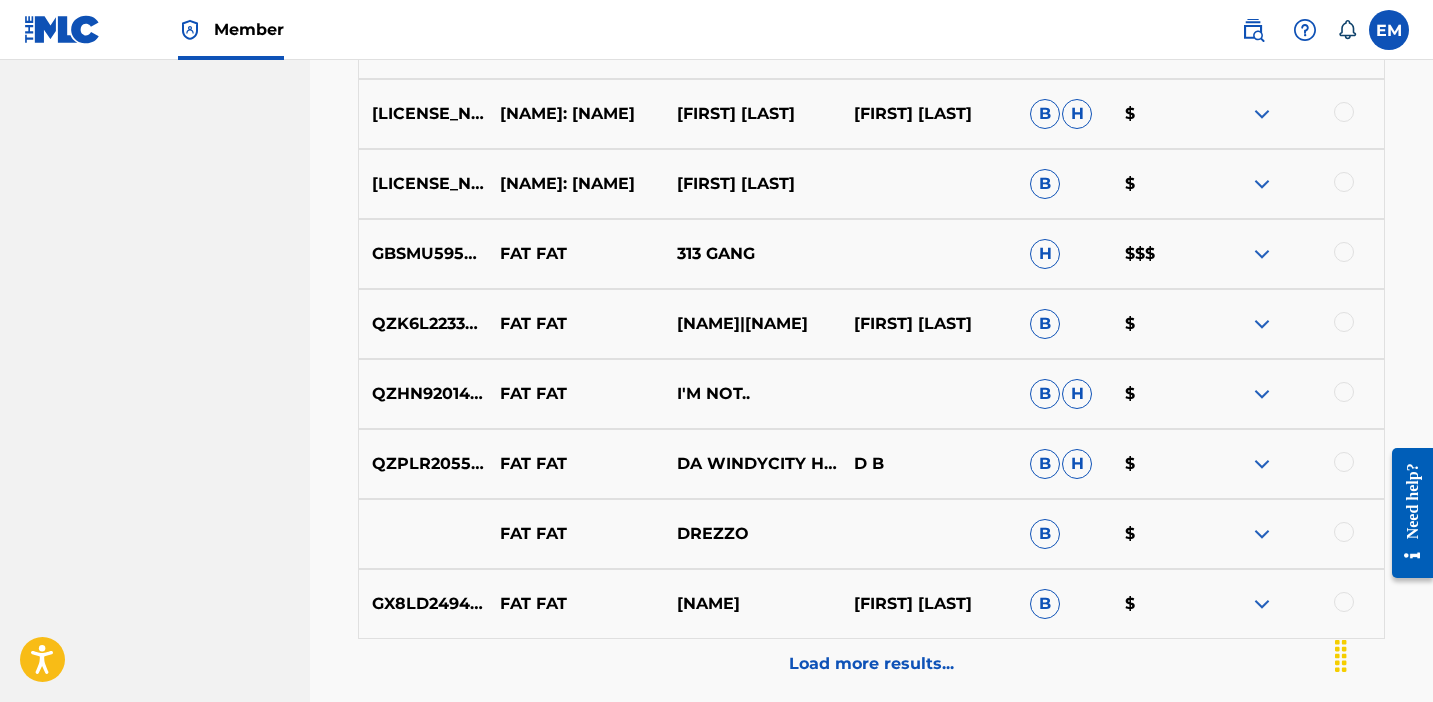 scroll, scrollTop: 2488, scrollLeft: 0, axis: vertical 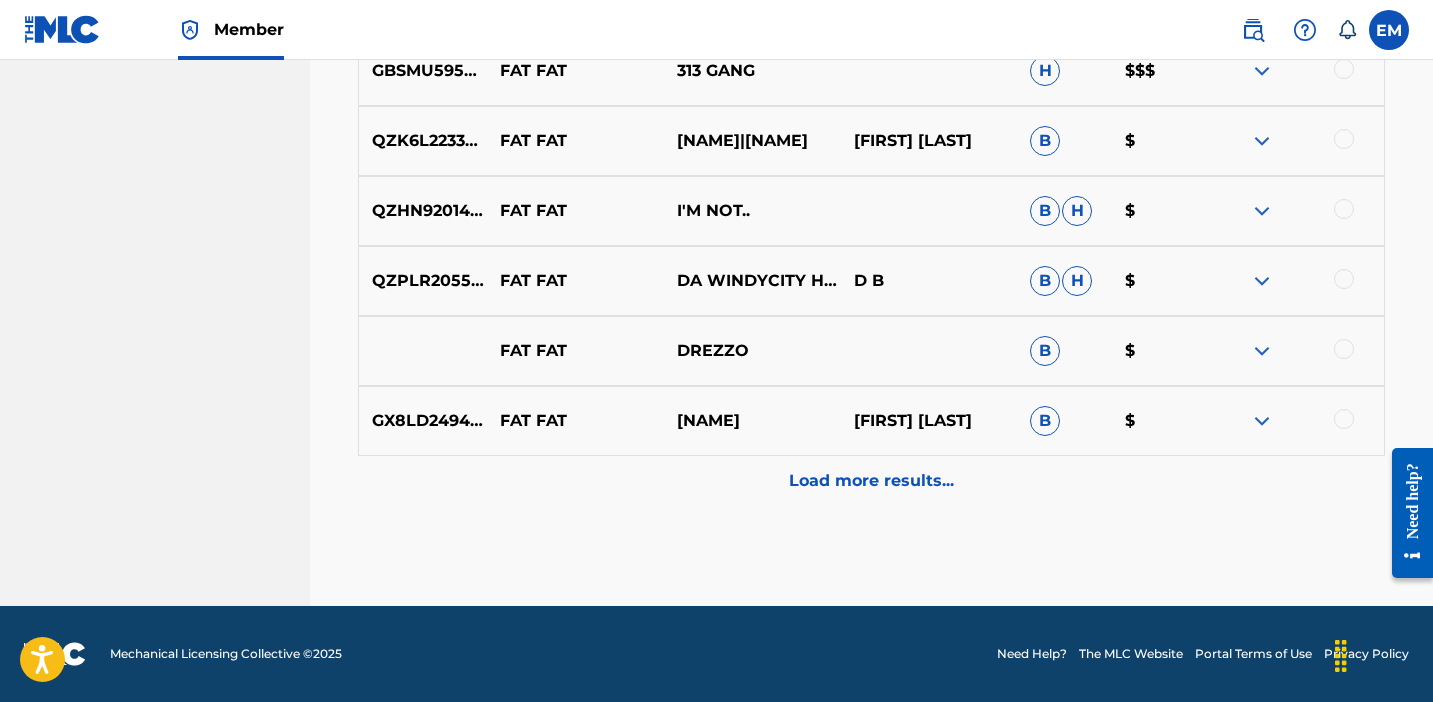 click on "Load more results..." at bounding box center (871, 481) 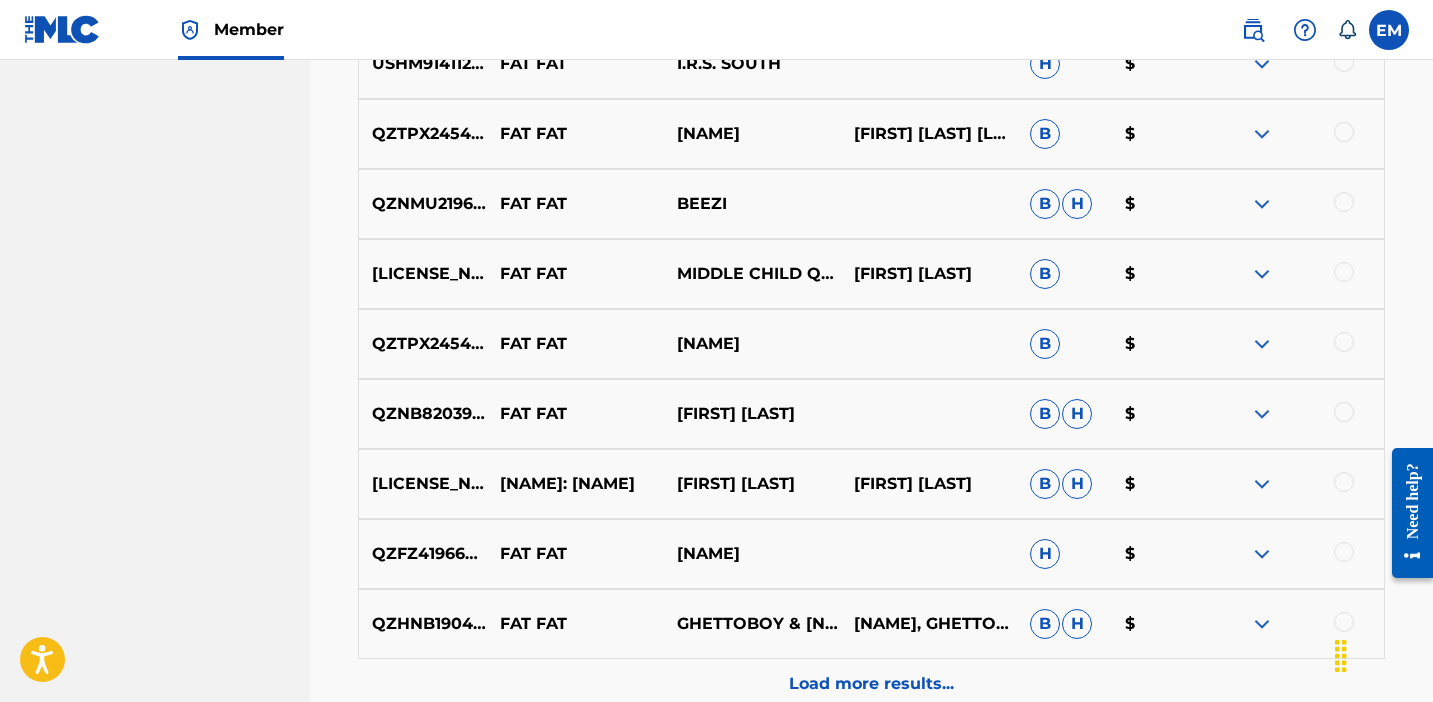 scroll, scrollTop: 3188, scrollLeft: 0, axis: vertical 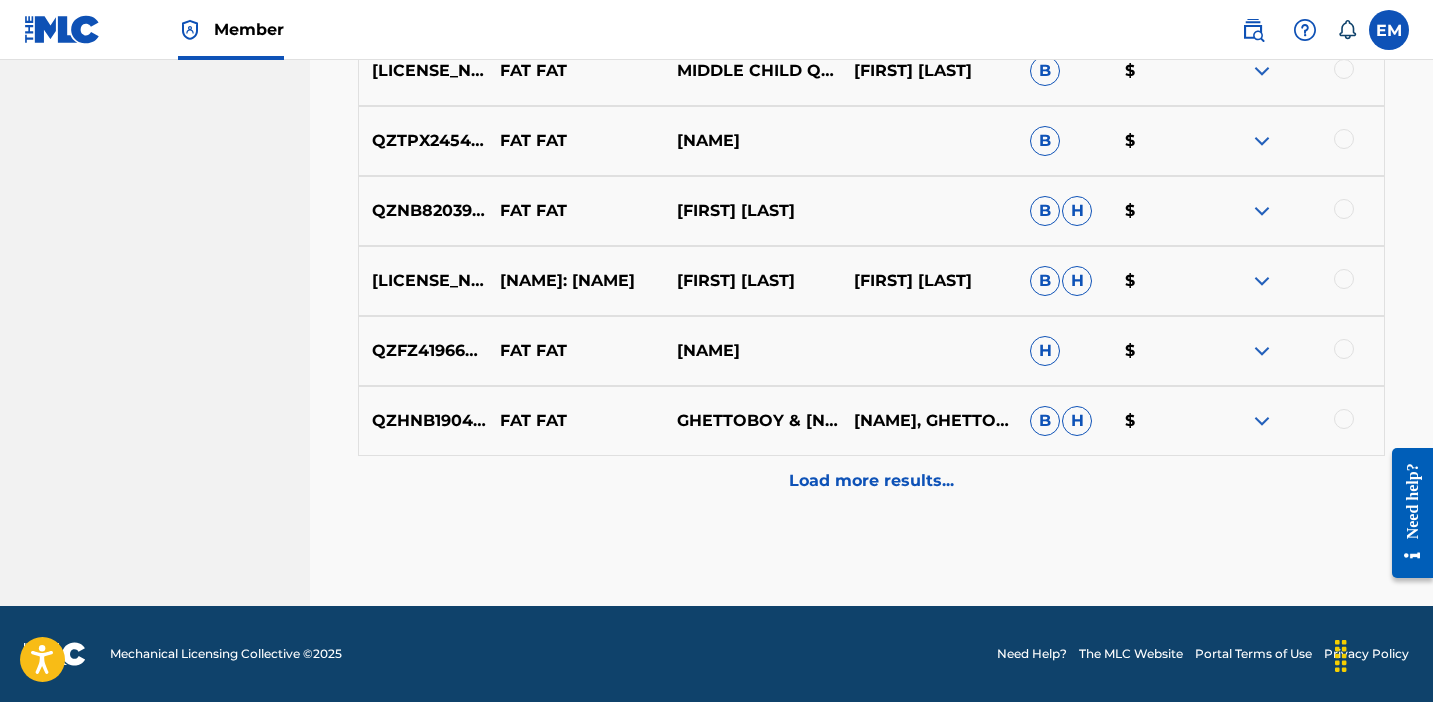 click on "Load more results..." at bounding box center (871, 481) 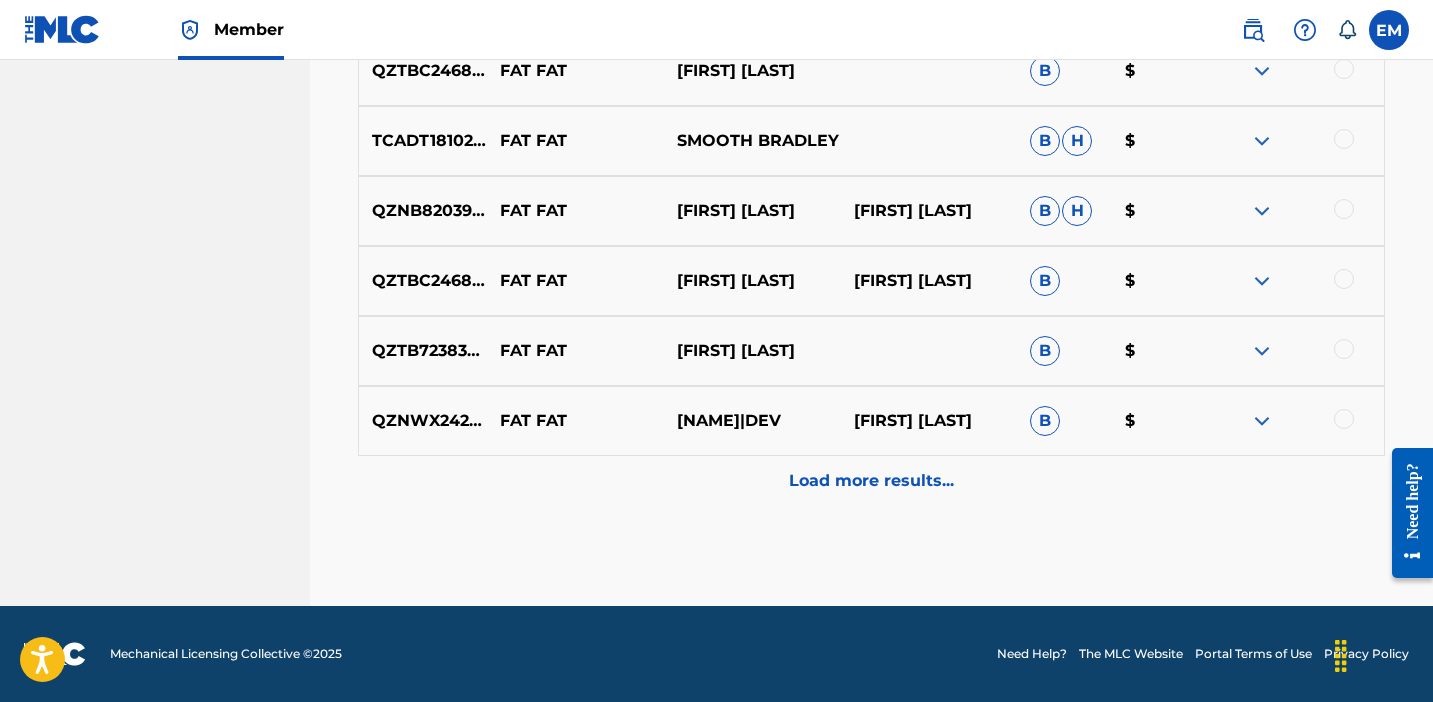 click on "Load more results..." at bounding box center (871, 481) 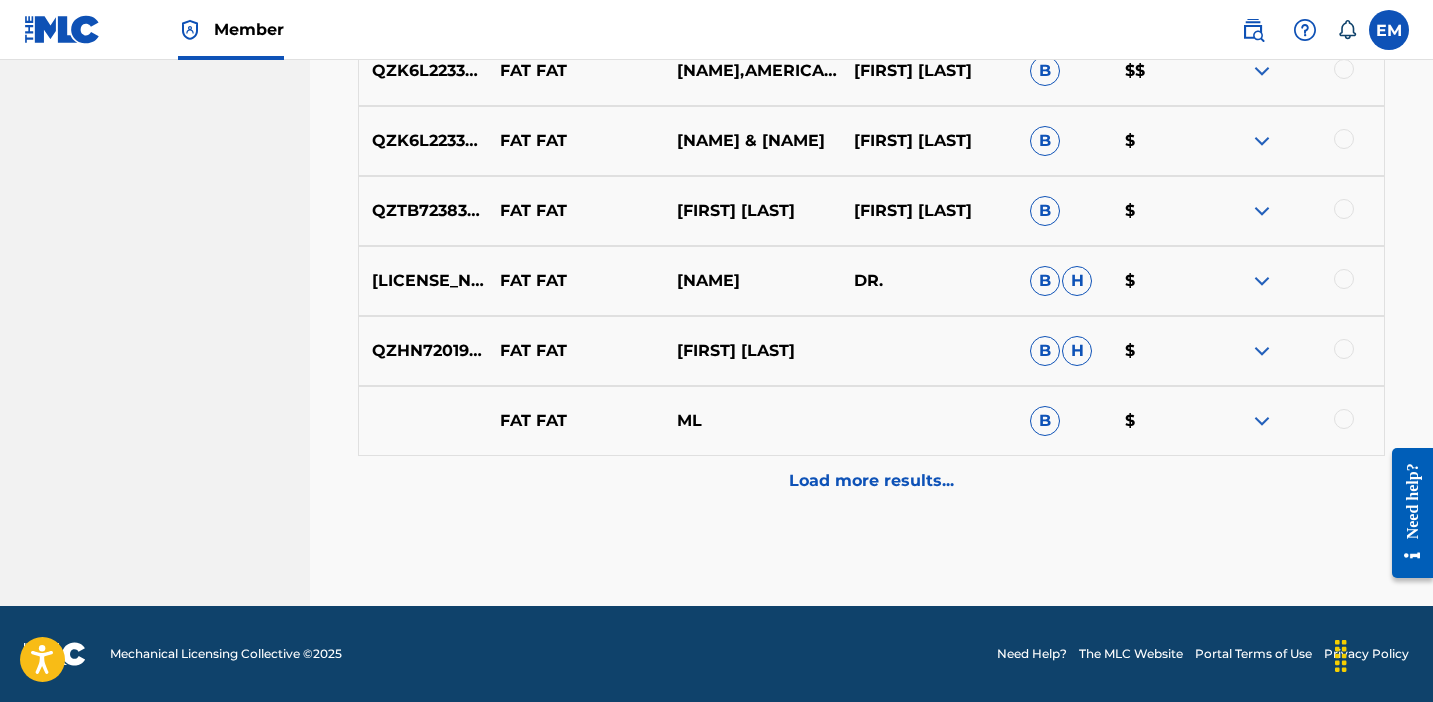 click on "Load more results..." at bounding box center [871, 481] 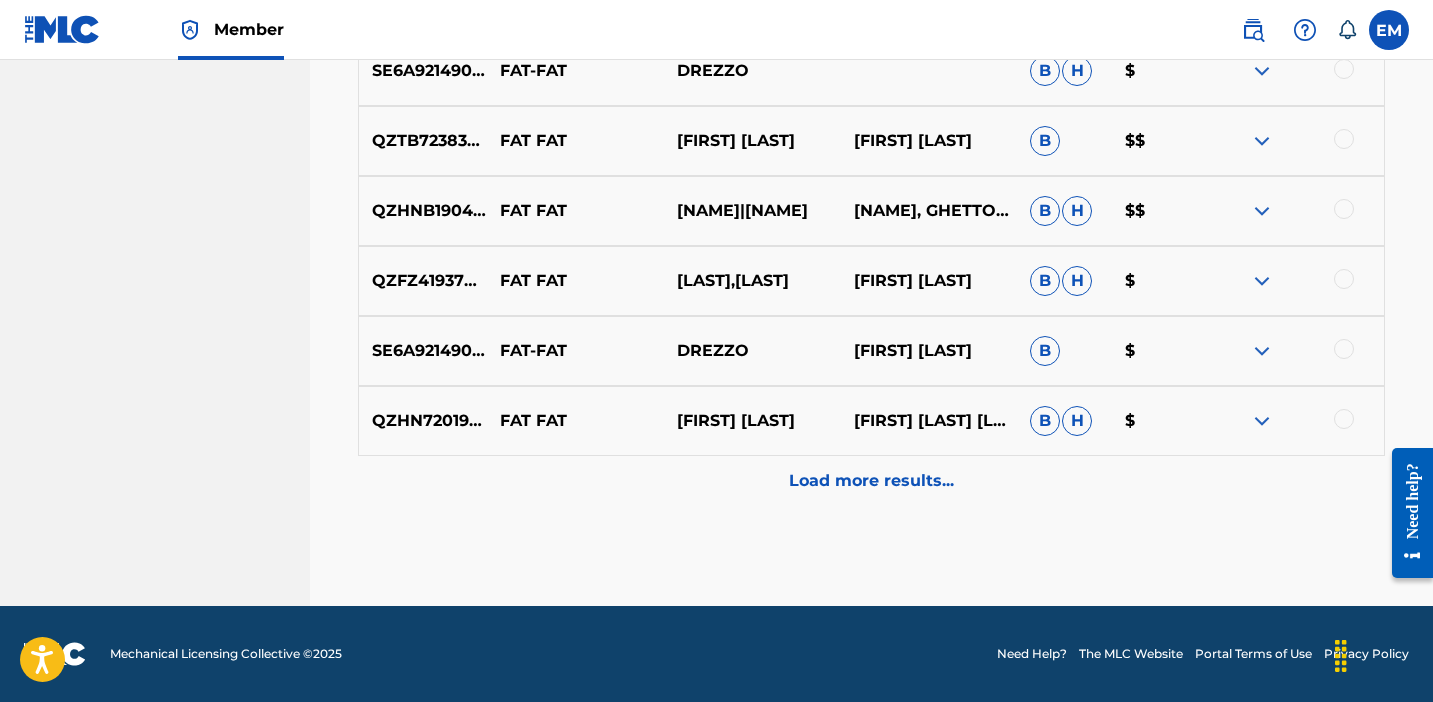 click on "Load more results..." at bounding box center [871, 481] 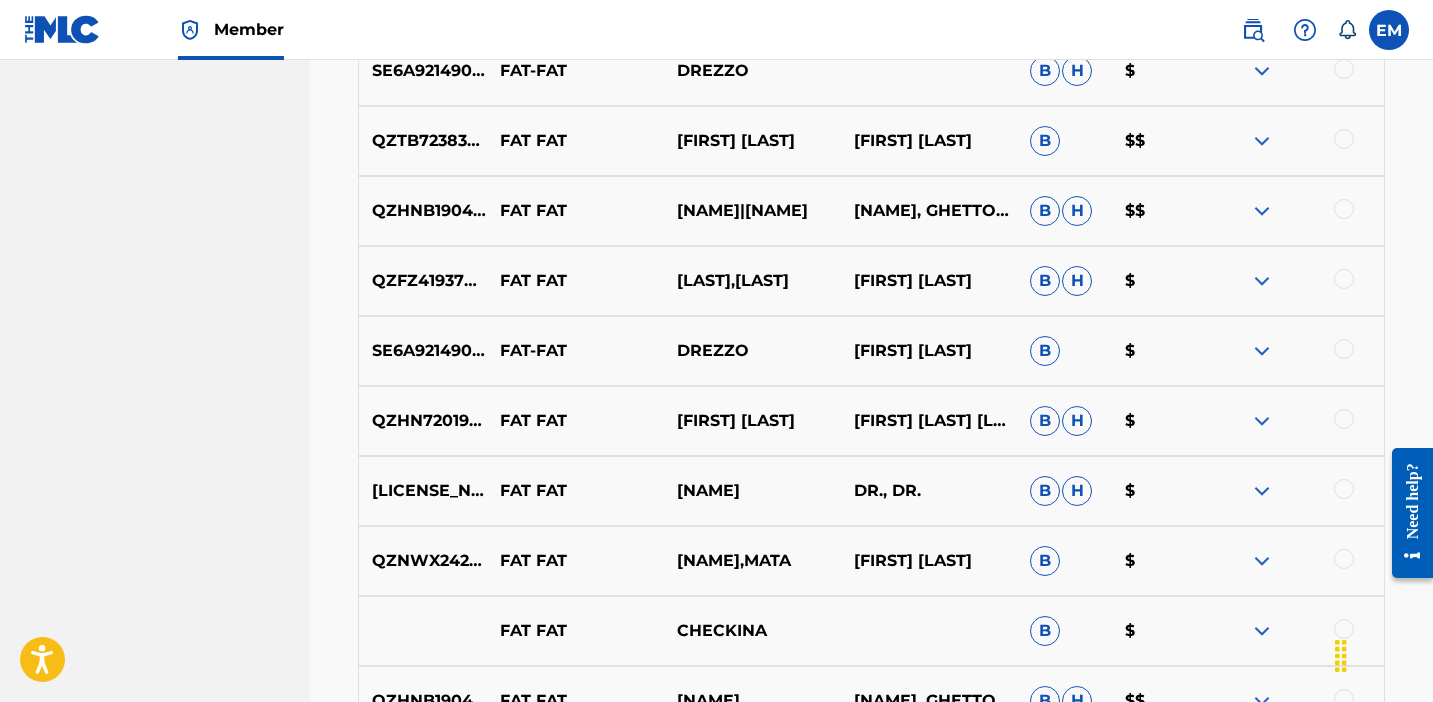 scroll, scrollTop: 5988, scrollLeft: 0, axis: vertical 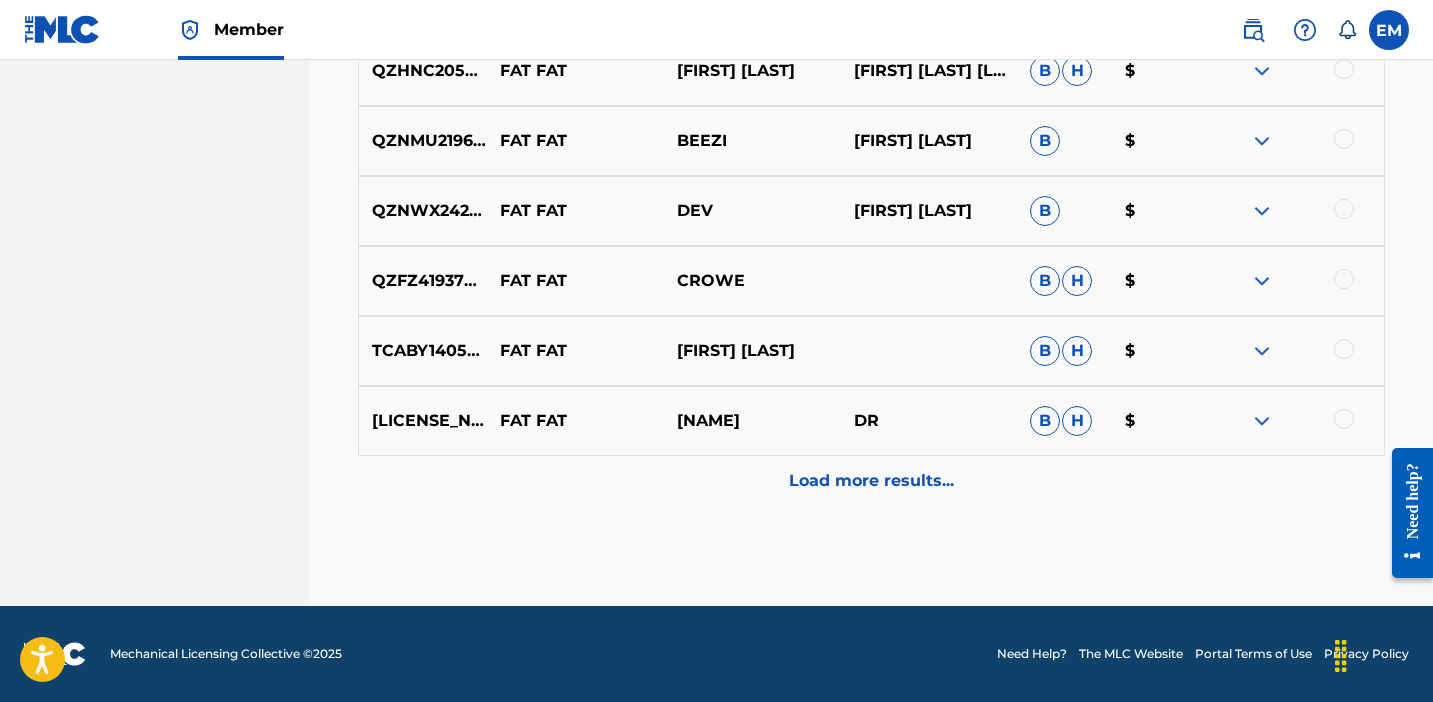 click on "Load more results..." at bounding box center (871, 481) 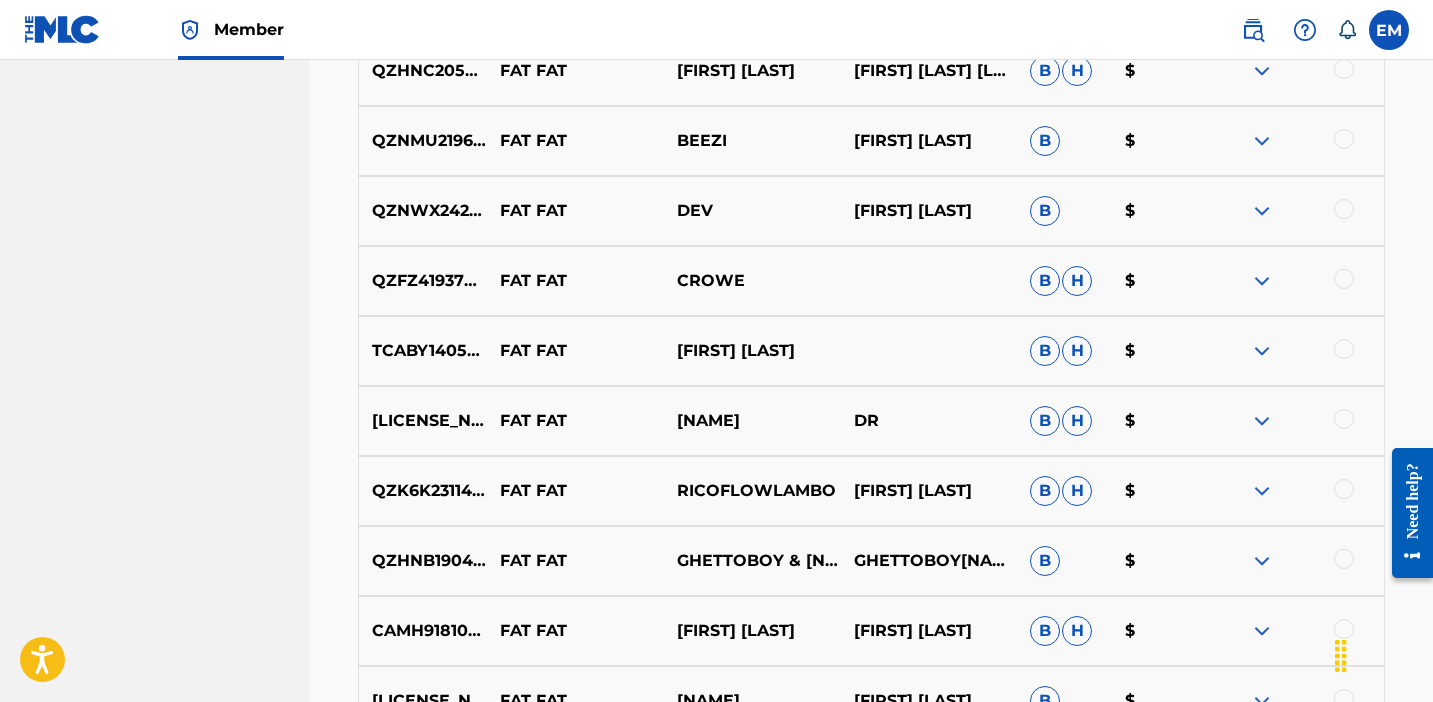 scroll, scrollTop: 6688, scrollLeft: 0, axis: vertical 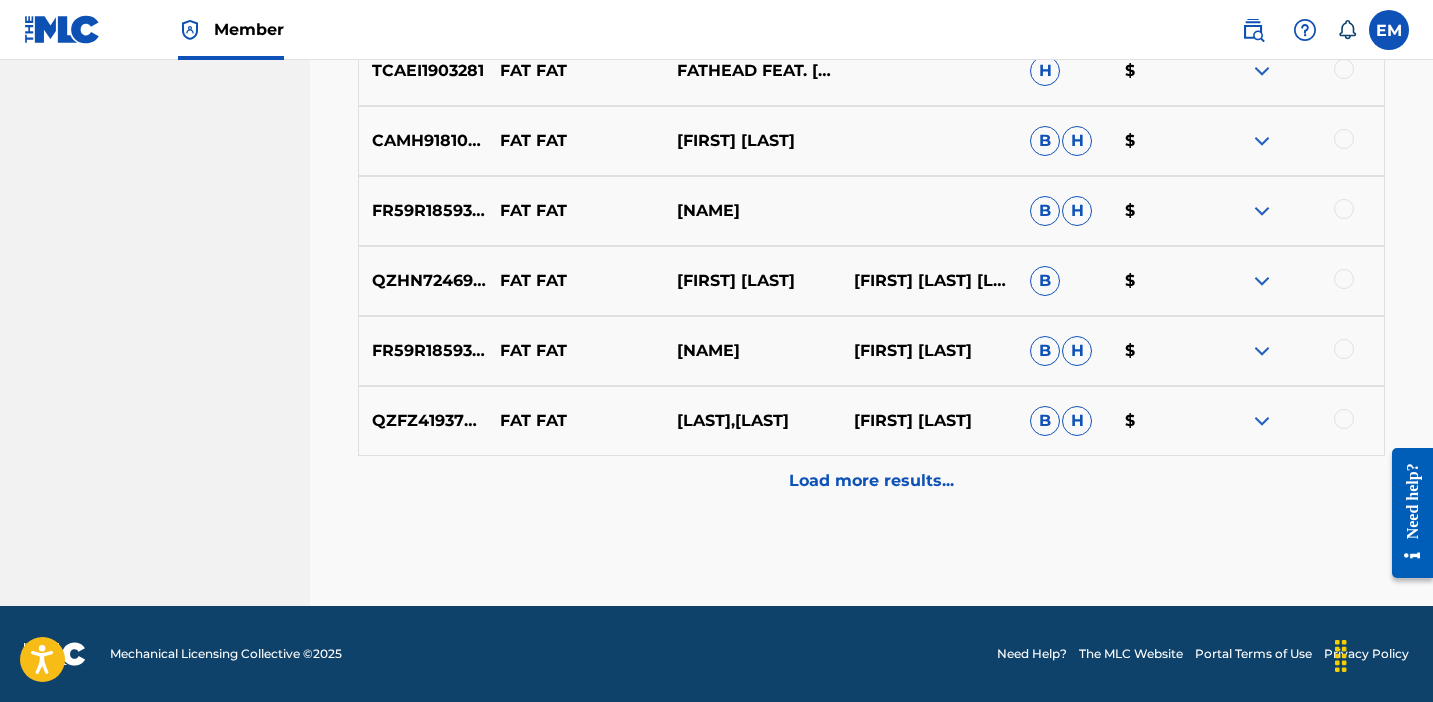 click on "Load more results..." at bounding box center [871, 481] 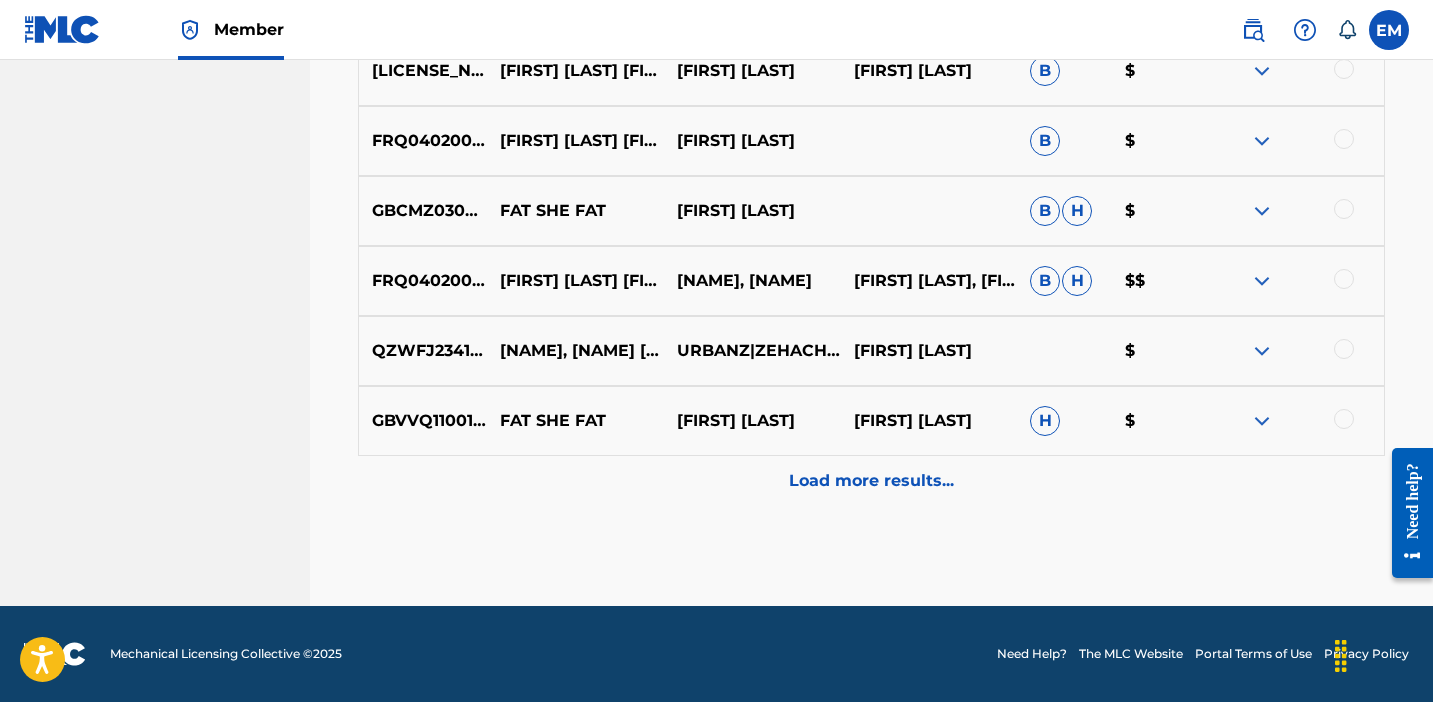 click on "Load more results..." at bounding box center (871, 481) 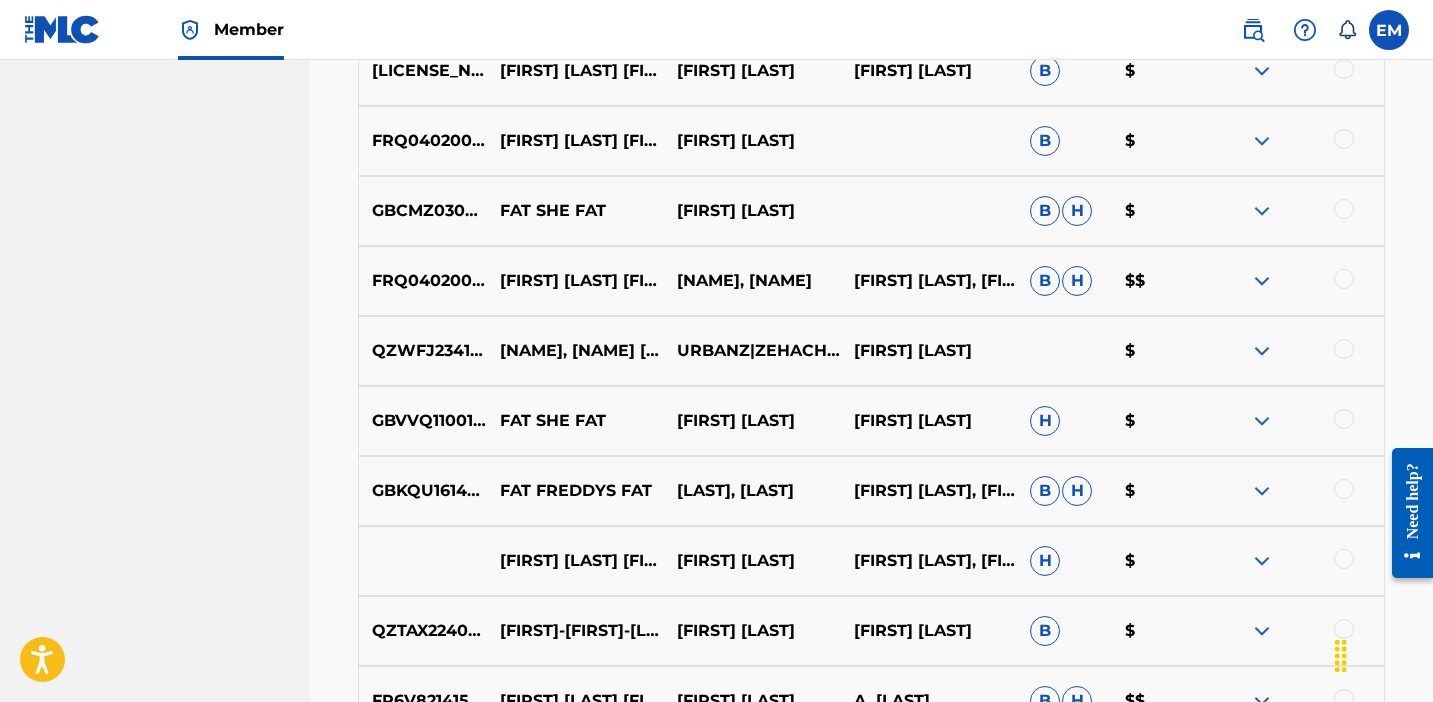 scroll, scrollTop: 8088, scrollLeft: 0, axis: vertical 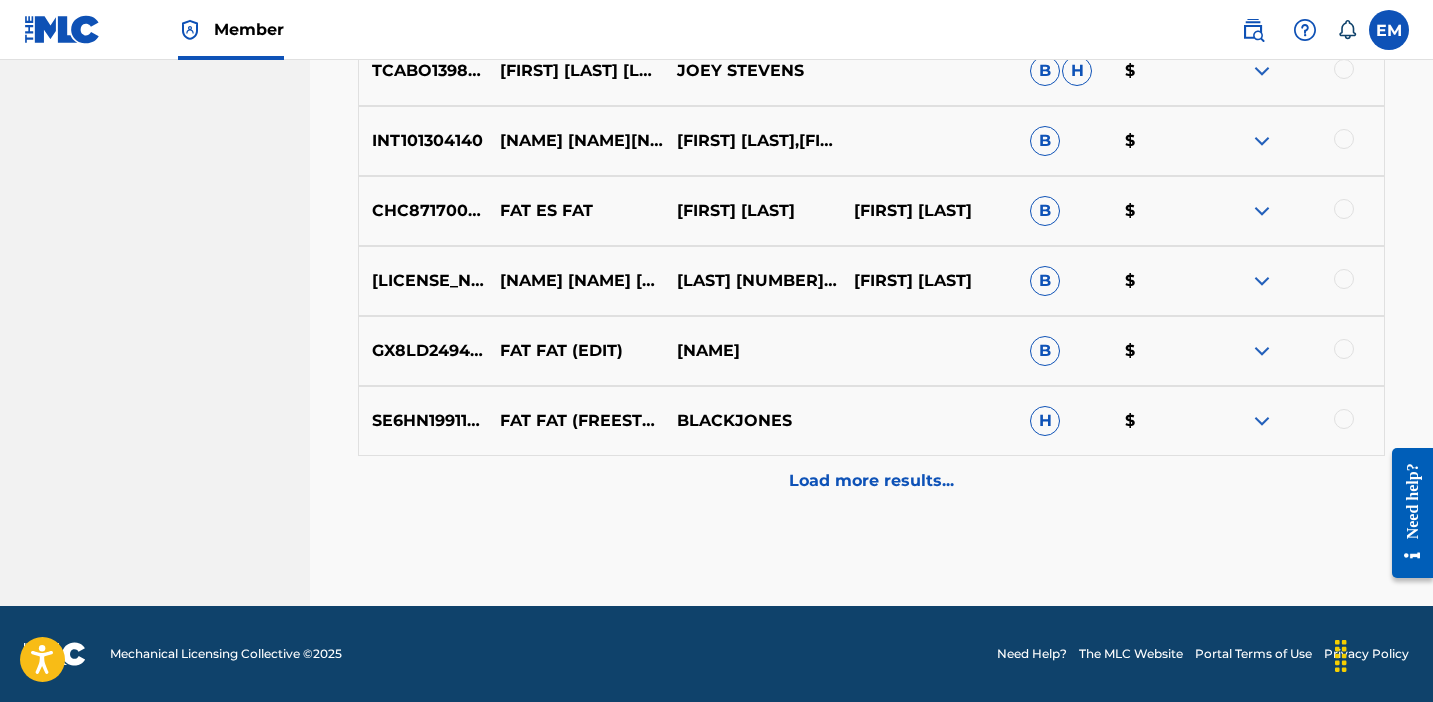 click on "Load more results..." at bounding box center [871, 481] 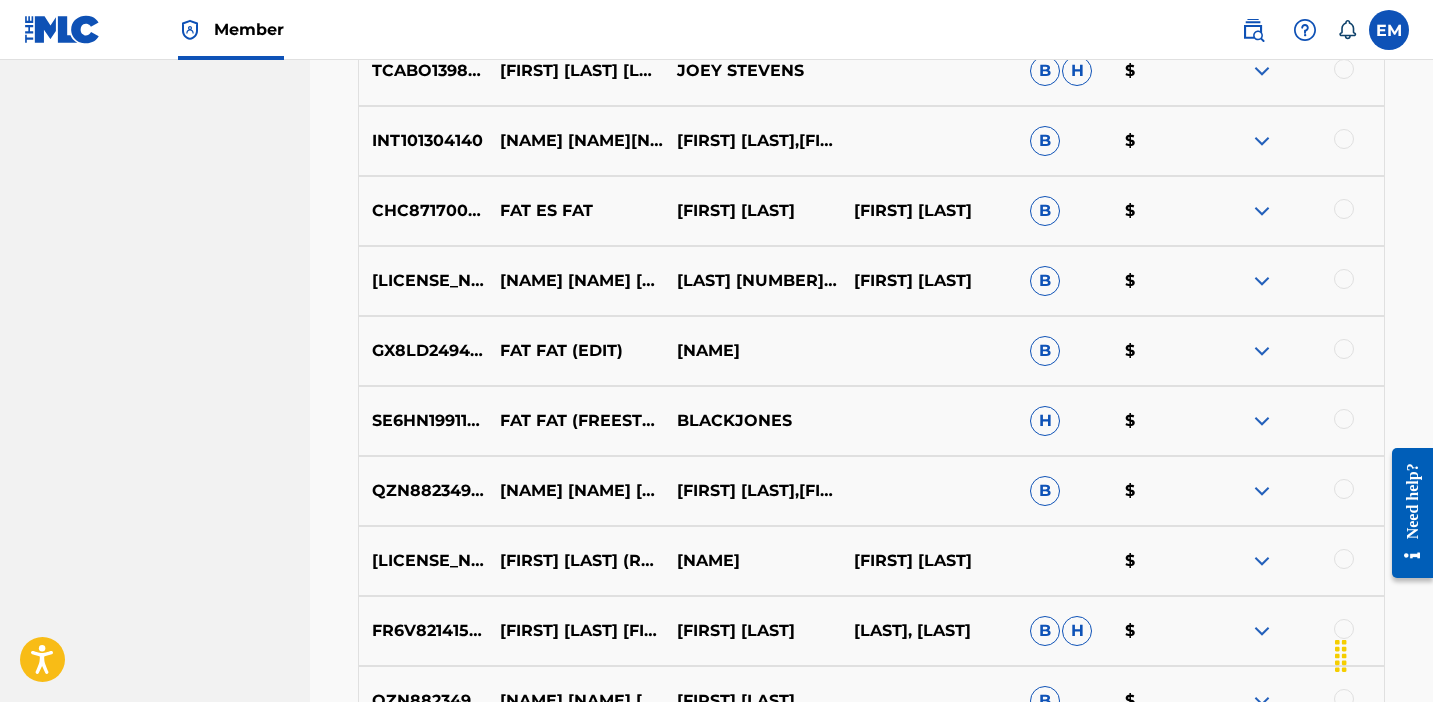 scroll, scrollTop: 8788, scrollLeft: 0, axis: vertical 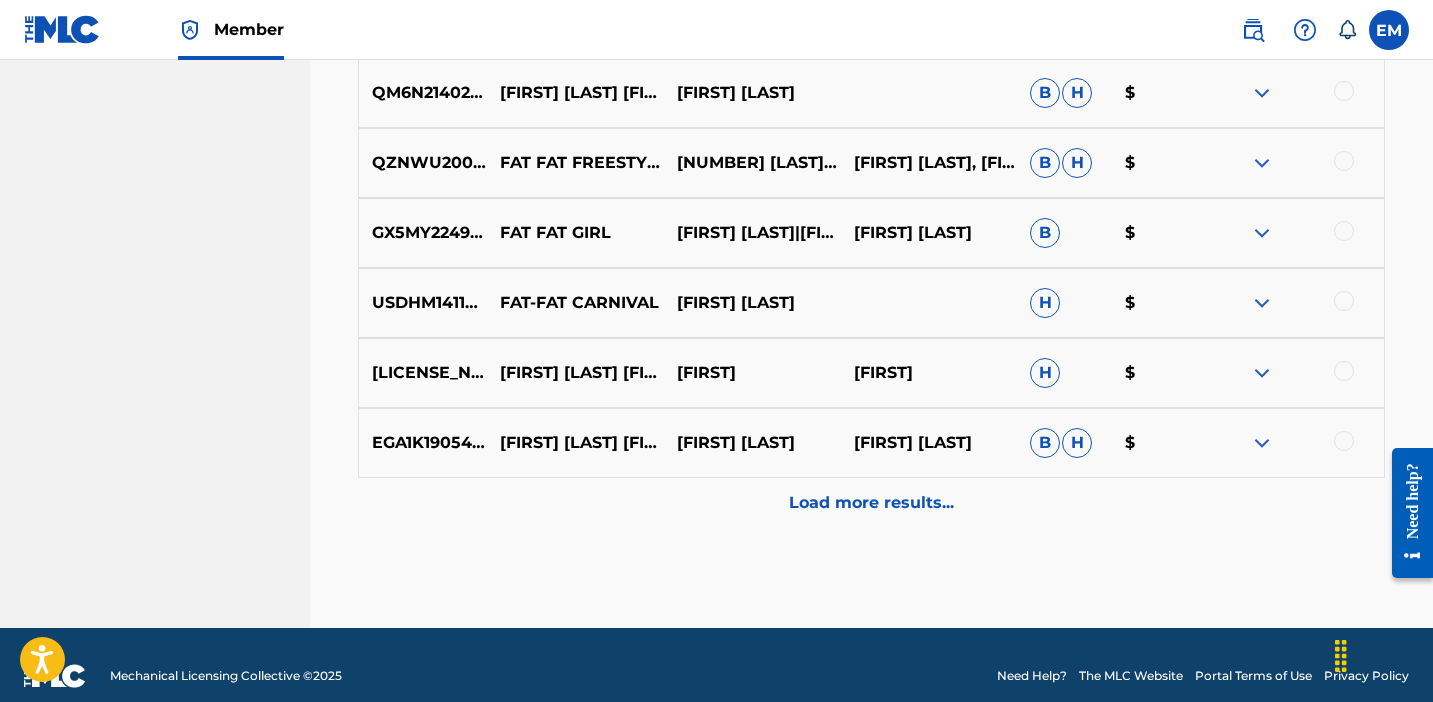click on "Load more results..." at bounding box center (871, 503) 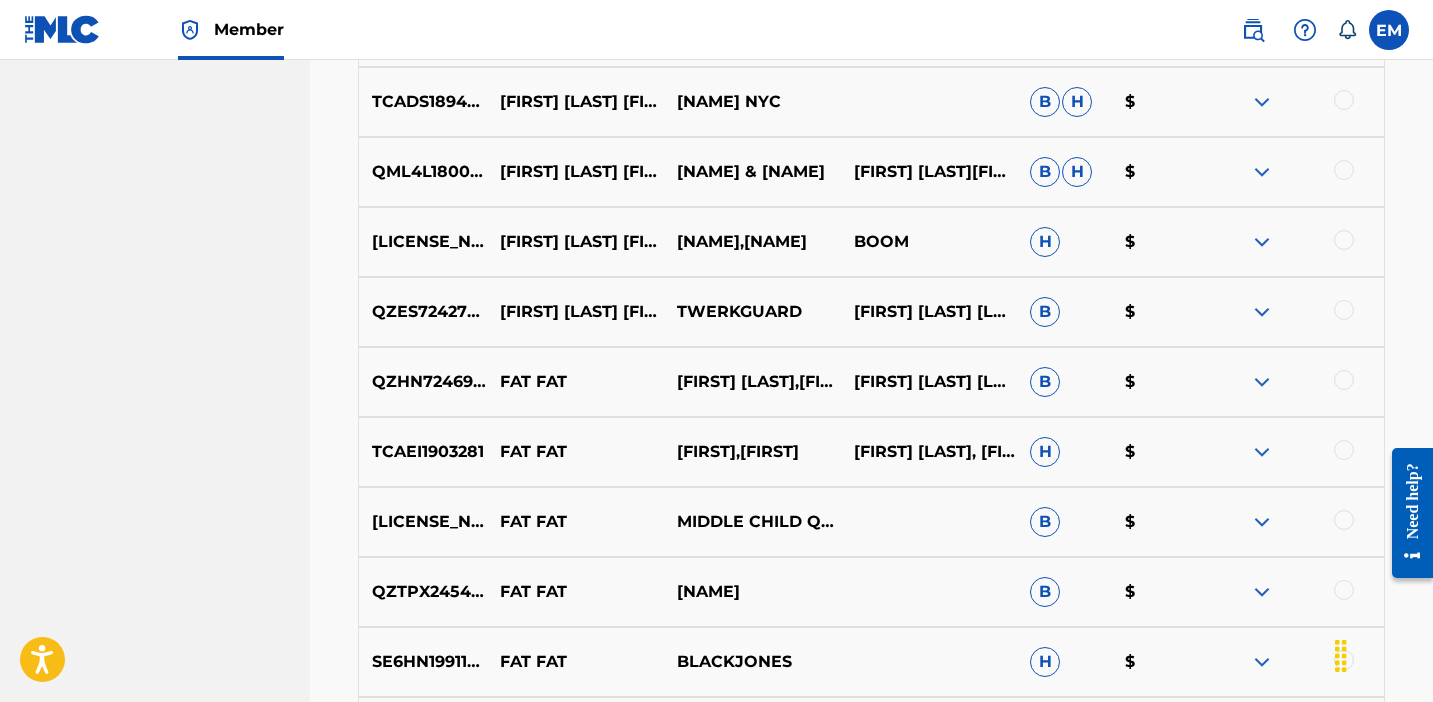 scroll, scrollTop: 0, scrollLeft: 0, axis: both 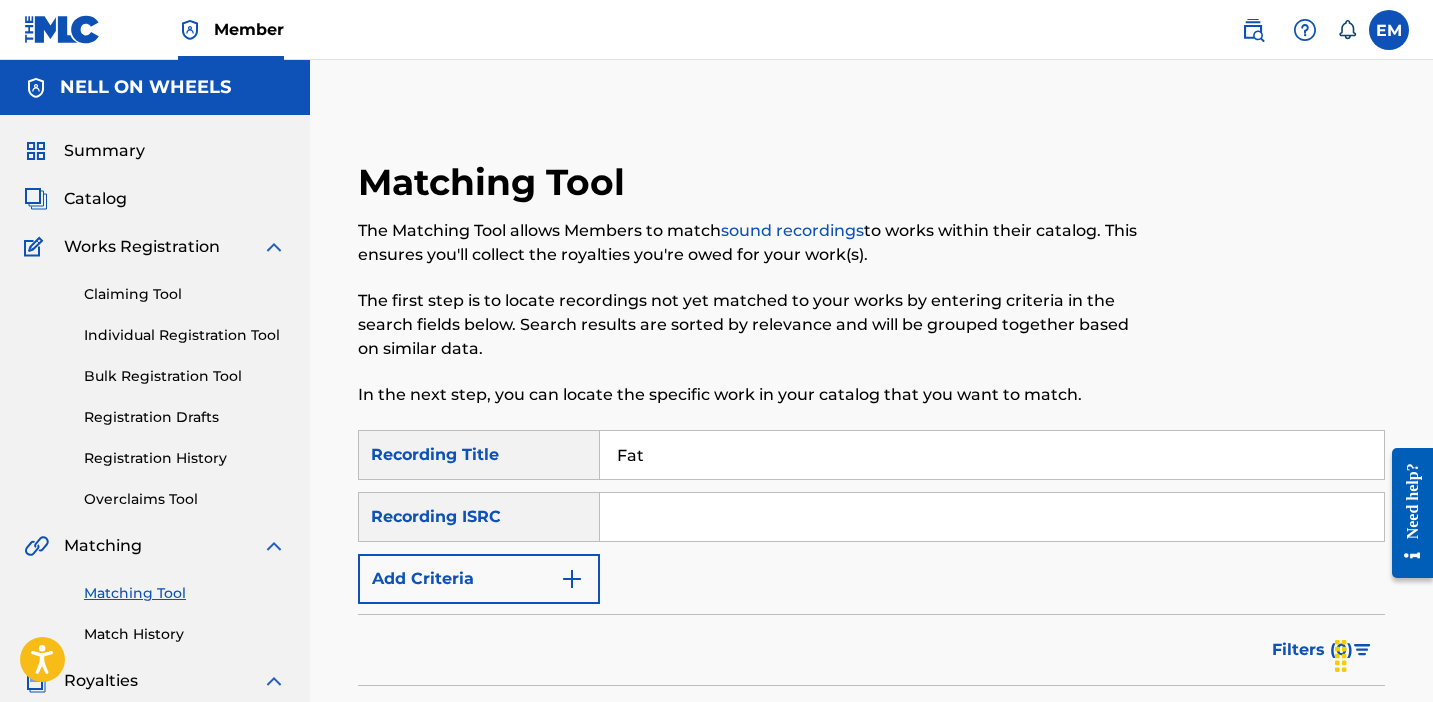 click at bounding box center (572, 579) 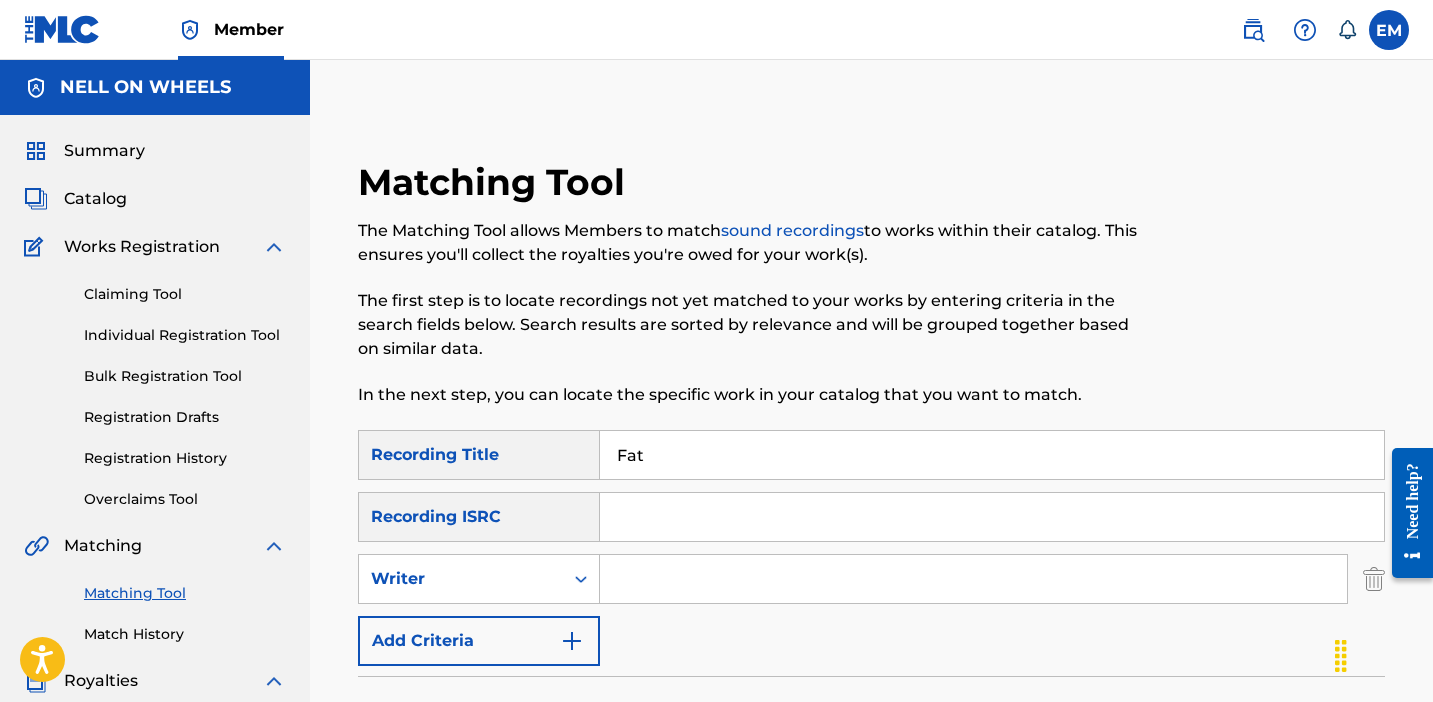 click on "Add Criteria" at bounding box center (479, 641) 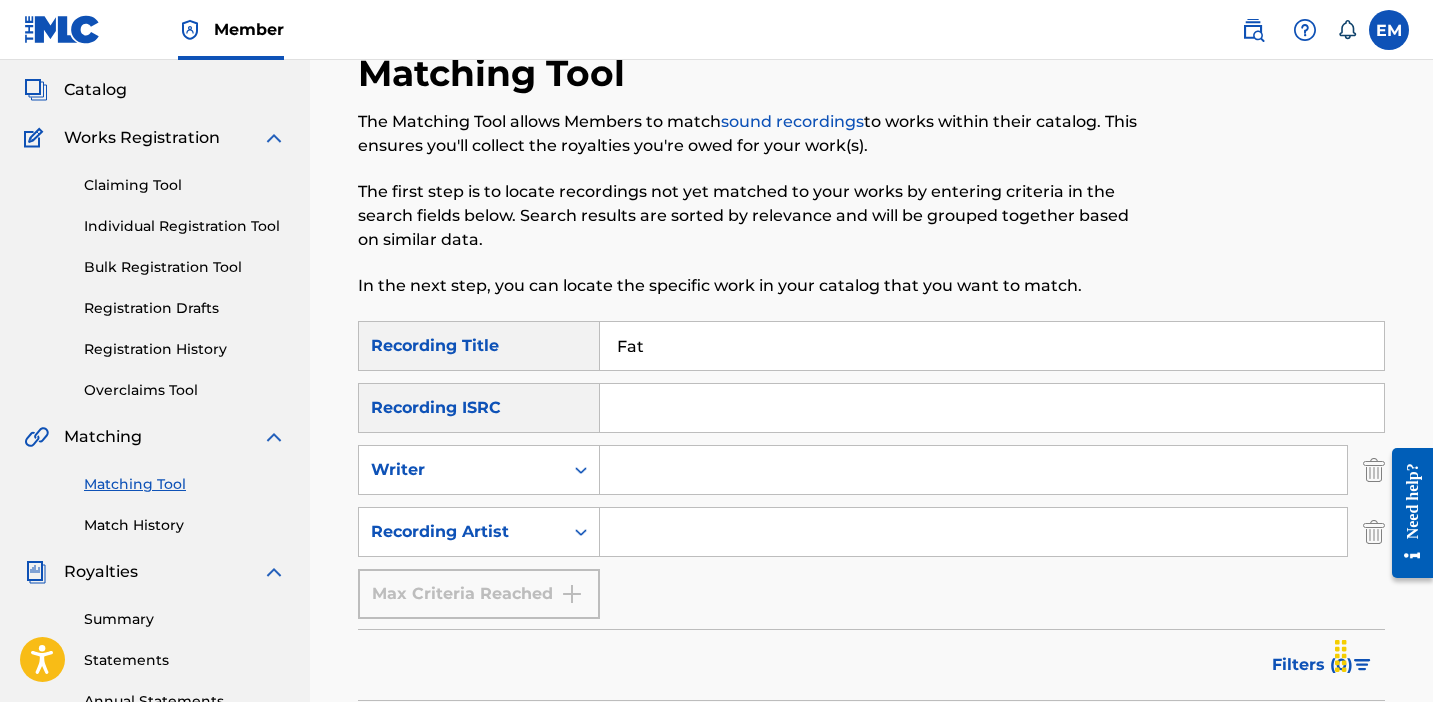 scroll, scrollTop: 148, scrollLeft: 0, axis: vertical 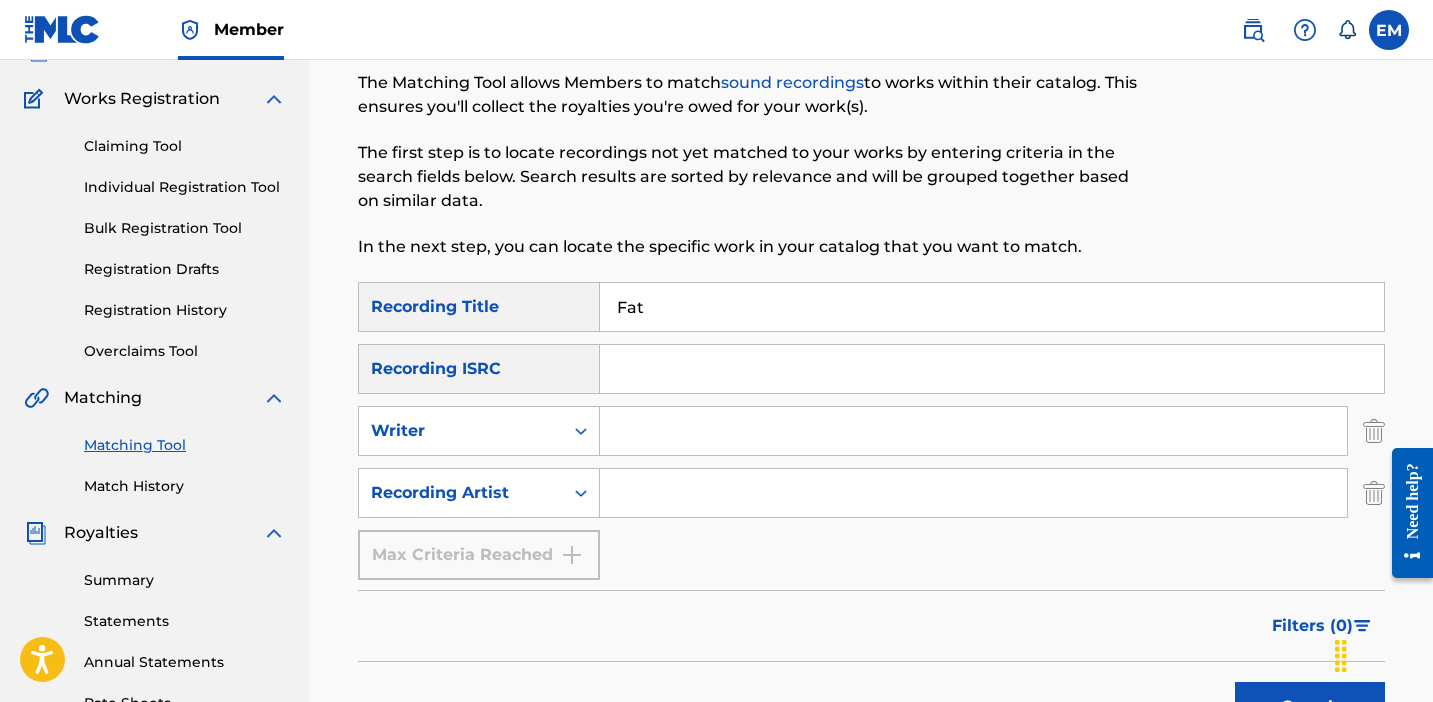 click at bounding box center (973, 493) 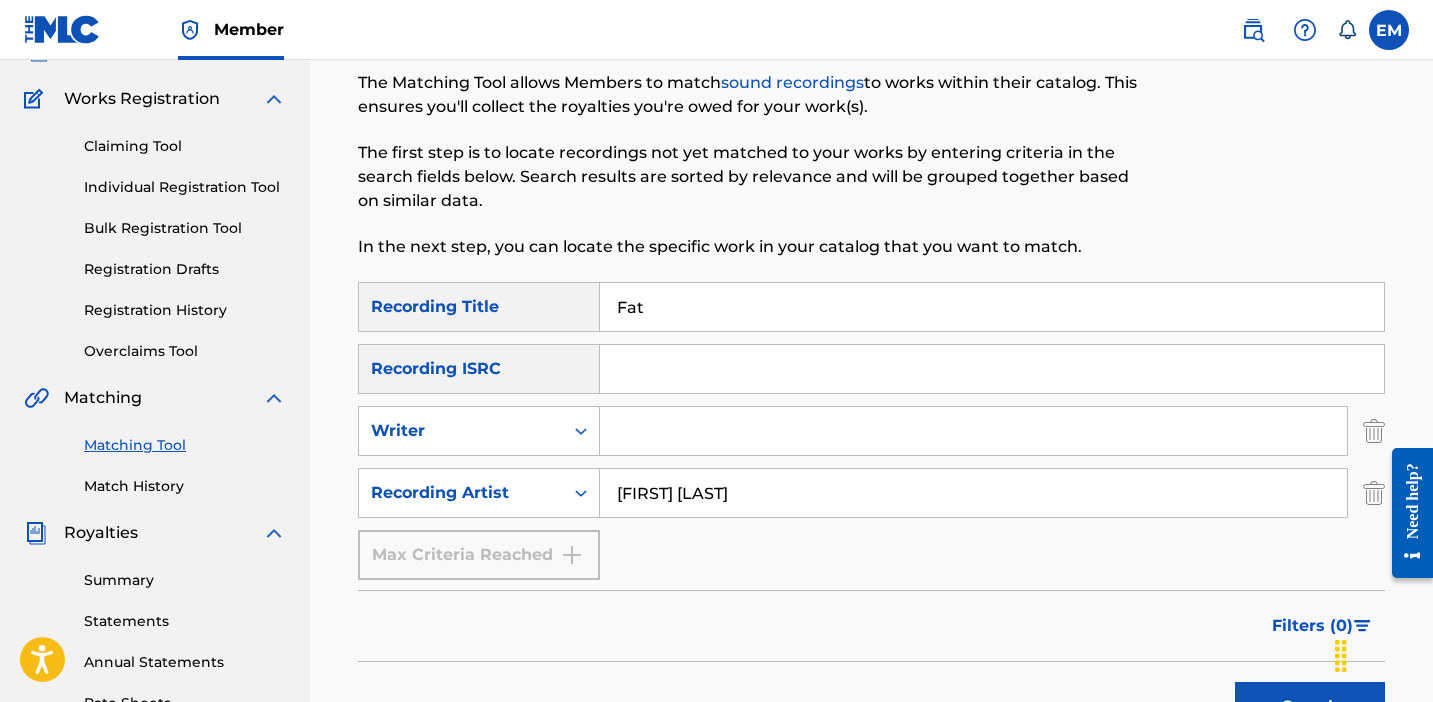 type on "[FIRST] [LAST]" 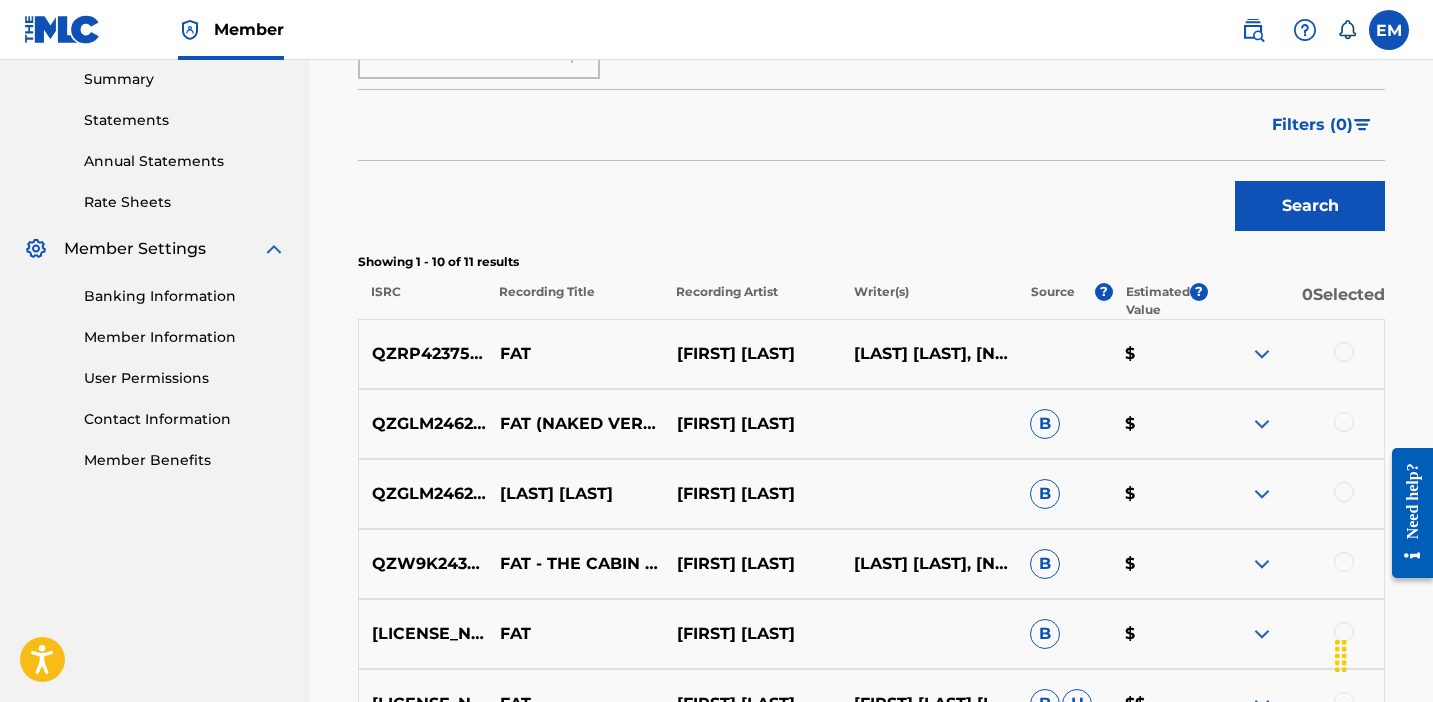 scroll, scrollTop: 665, scrollLeft: 0, axis: vertical 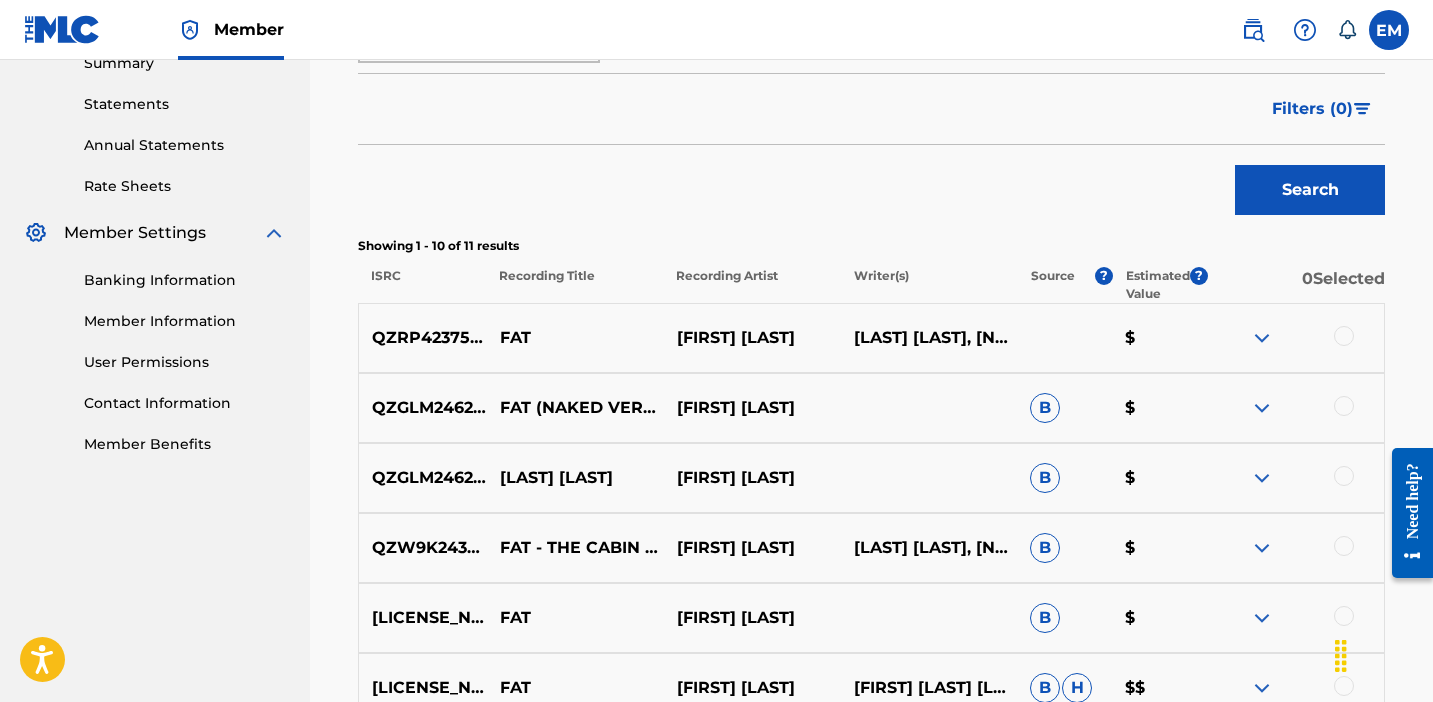 click at bounding box center (1344, 336) 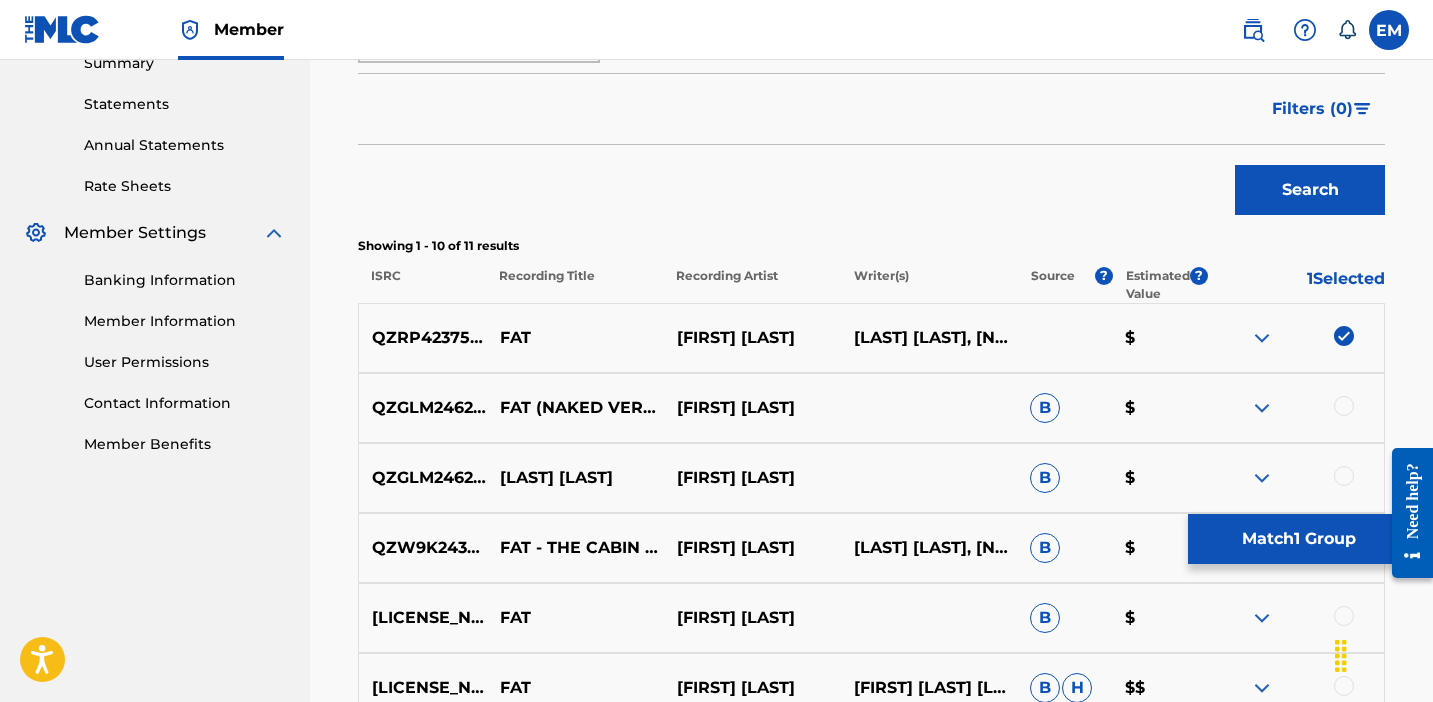click at bounding box center (1344, 406) 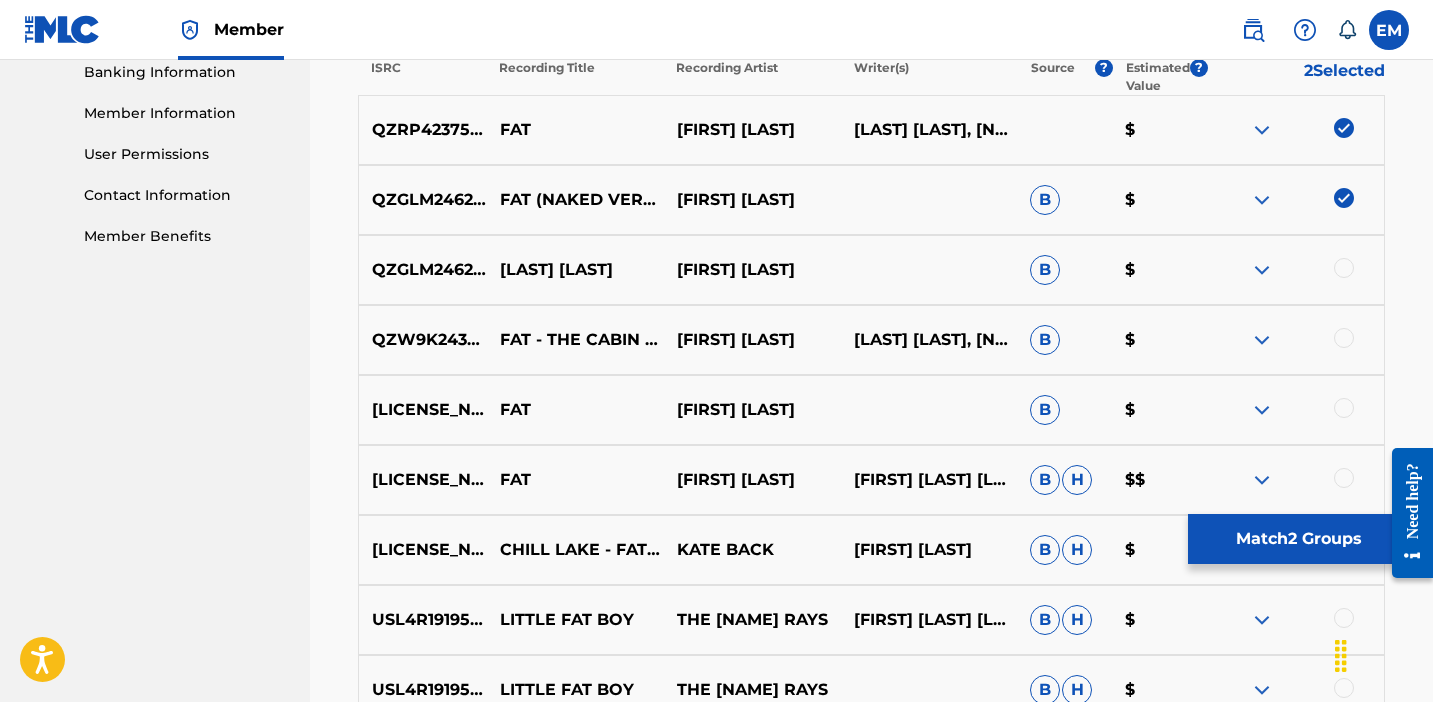 scroll, scrollTop: 887, scrollLeft: 0, axis: vertical 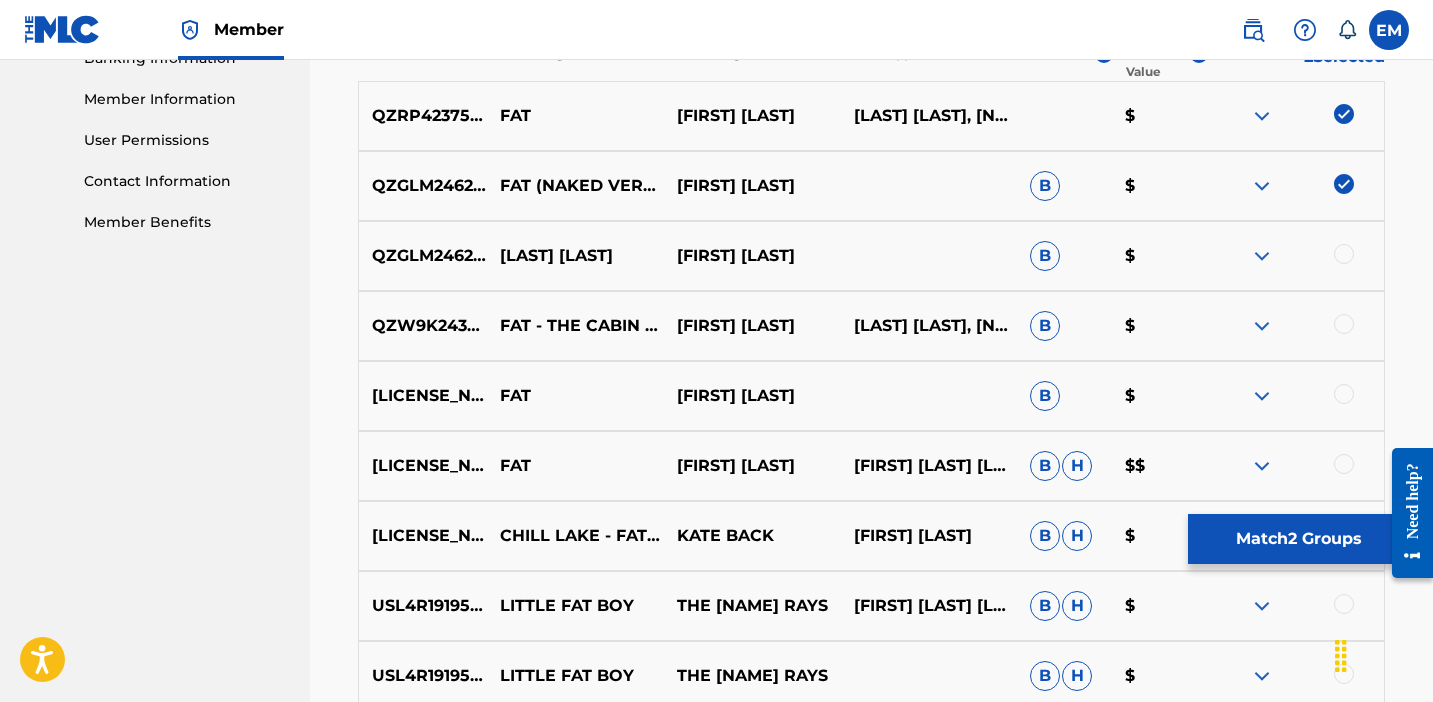 click at bounding box center [1344, 324] 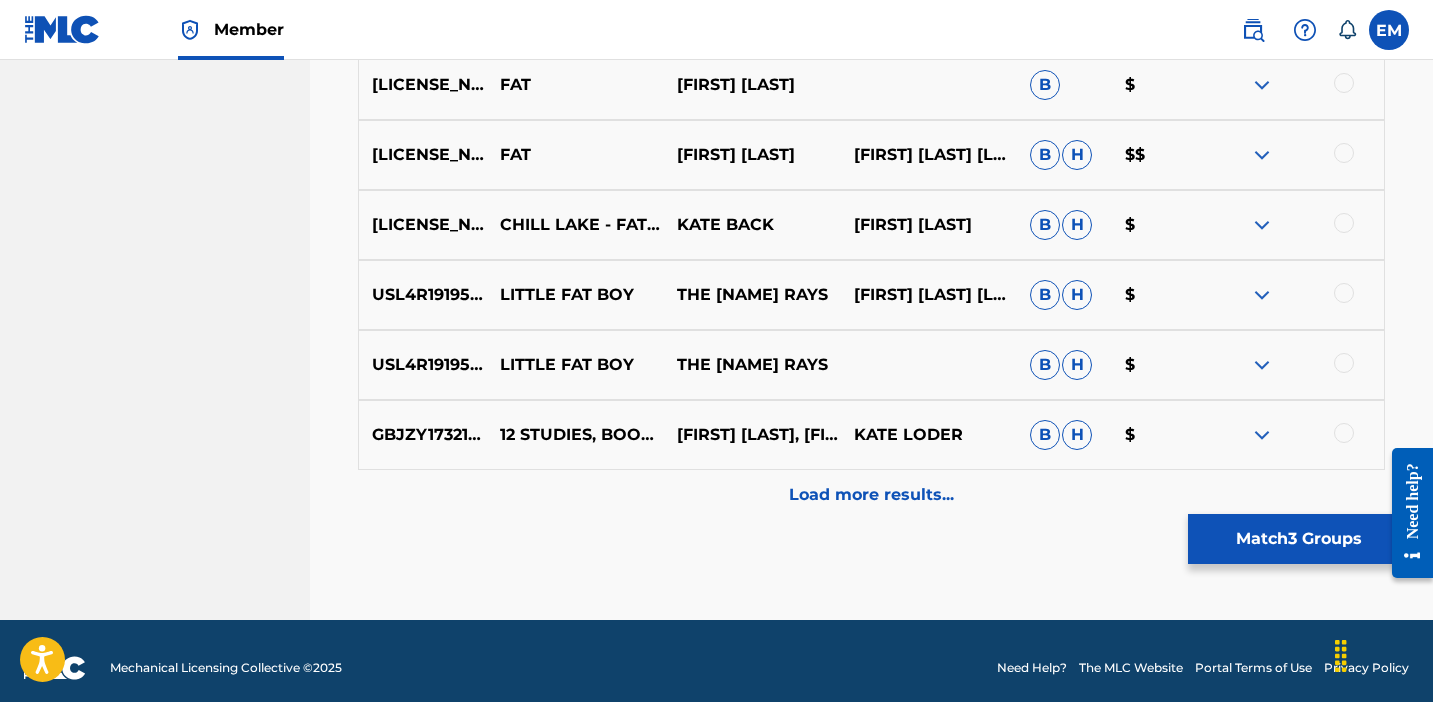 scroll, scrollTop: 1212, scrollLeft: 0, axis: vertical 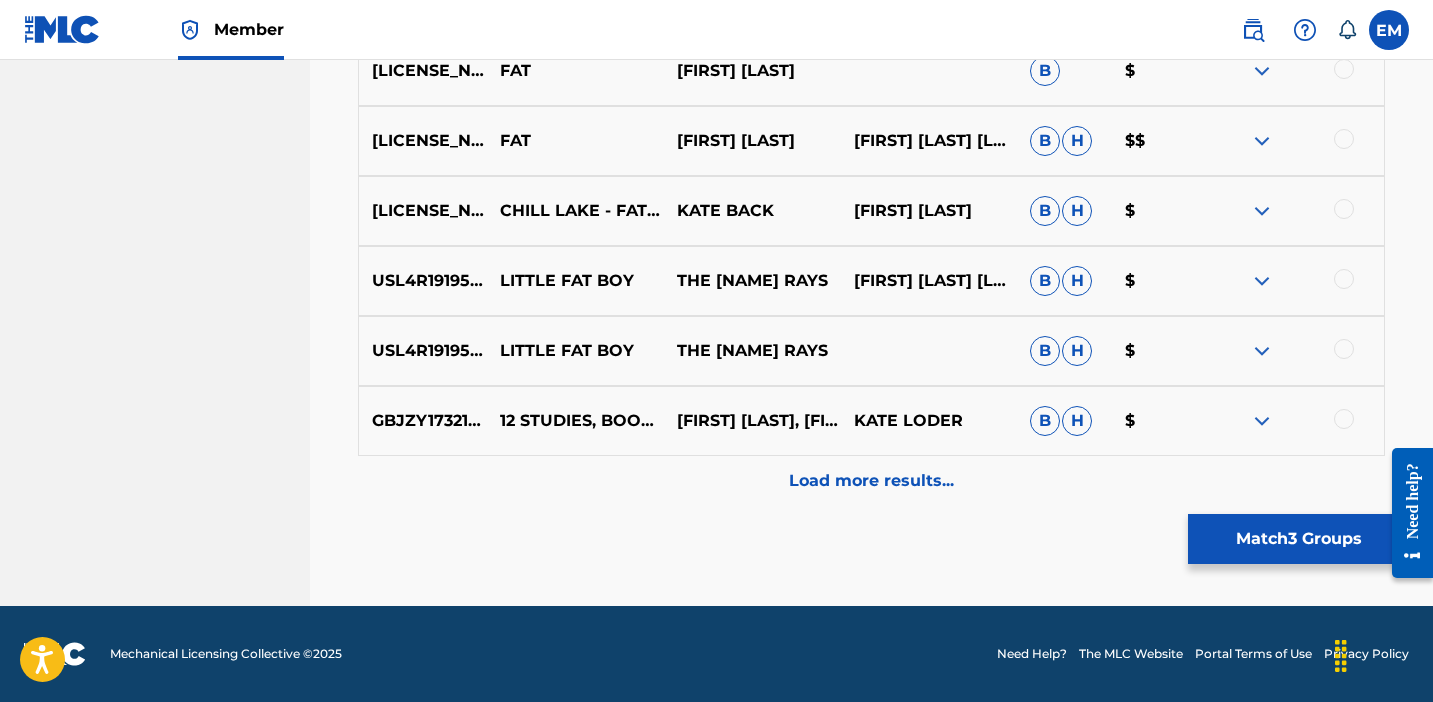 click on "Match  3 Groups" at bounding box center (1298, 539) 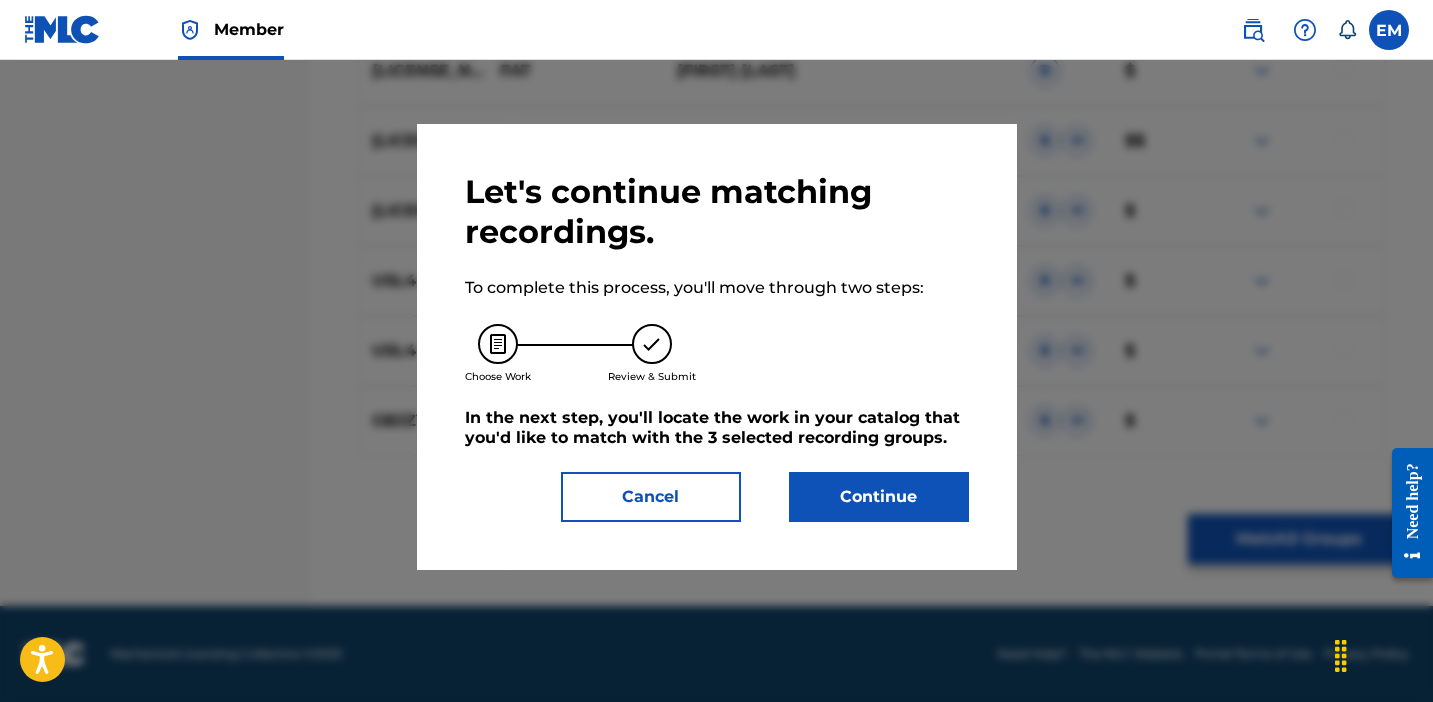 click on "Continue" at bounding box center (879, 497) 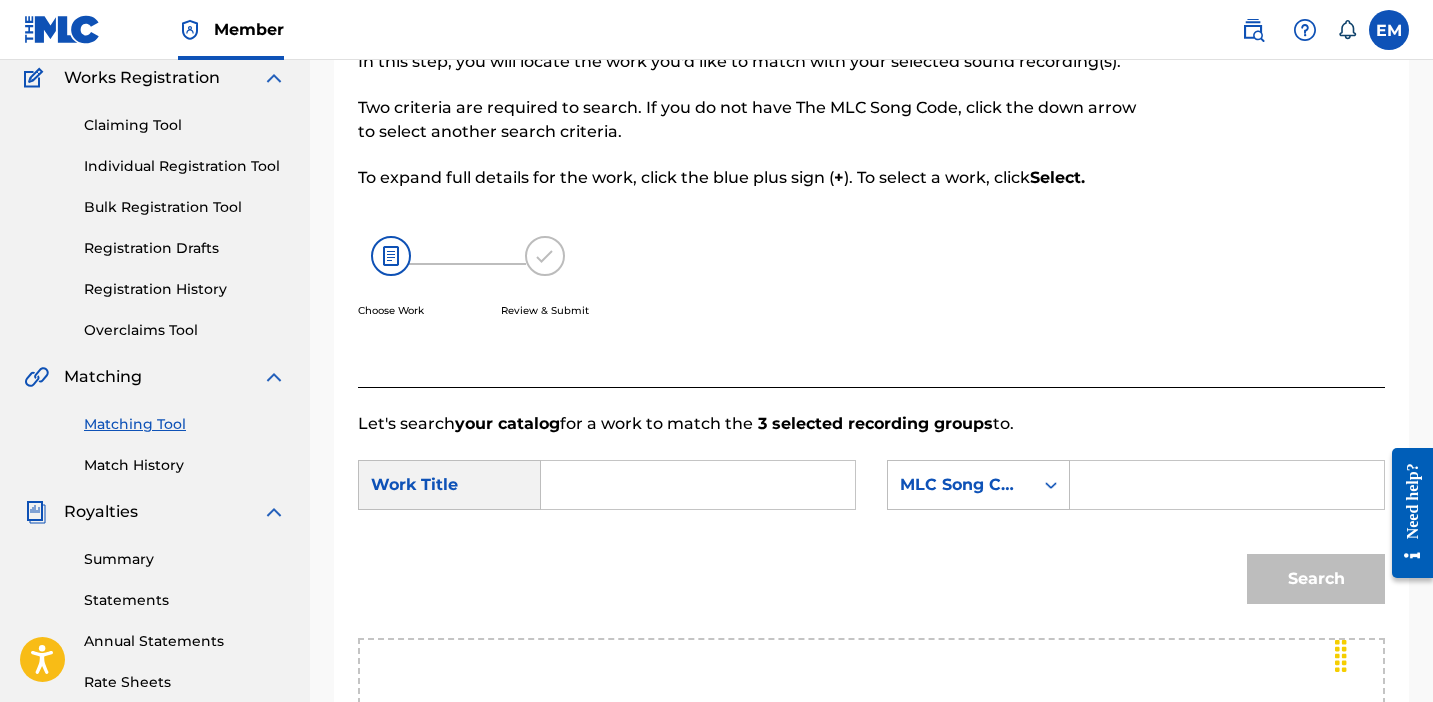 scroll, scrollTop: 212, scrollLeft: 0, axis: vertical 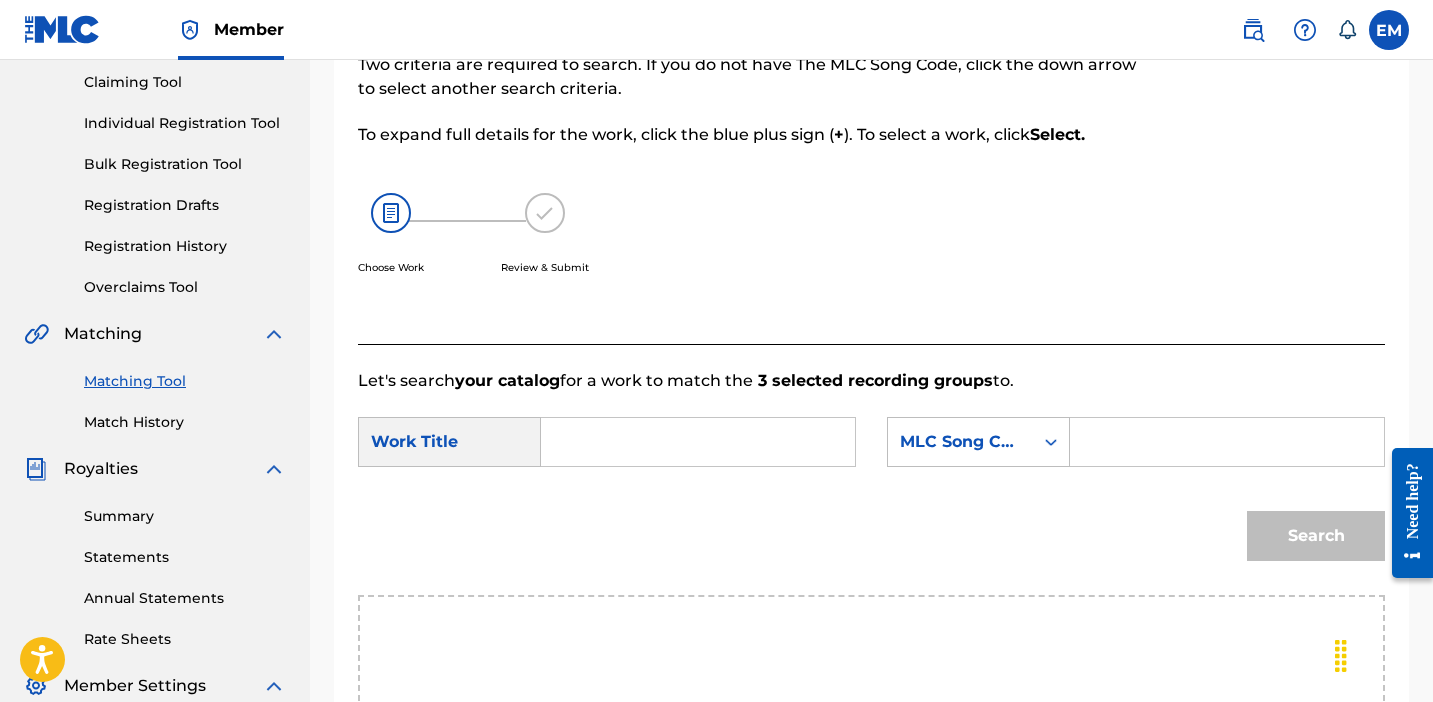click at bounding box center (698, 442) 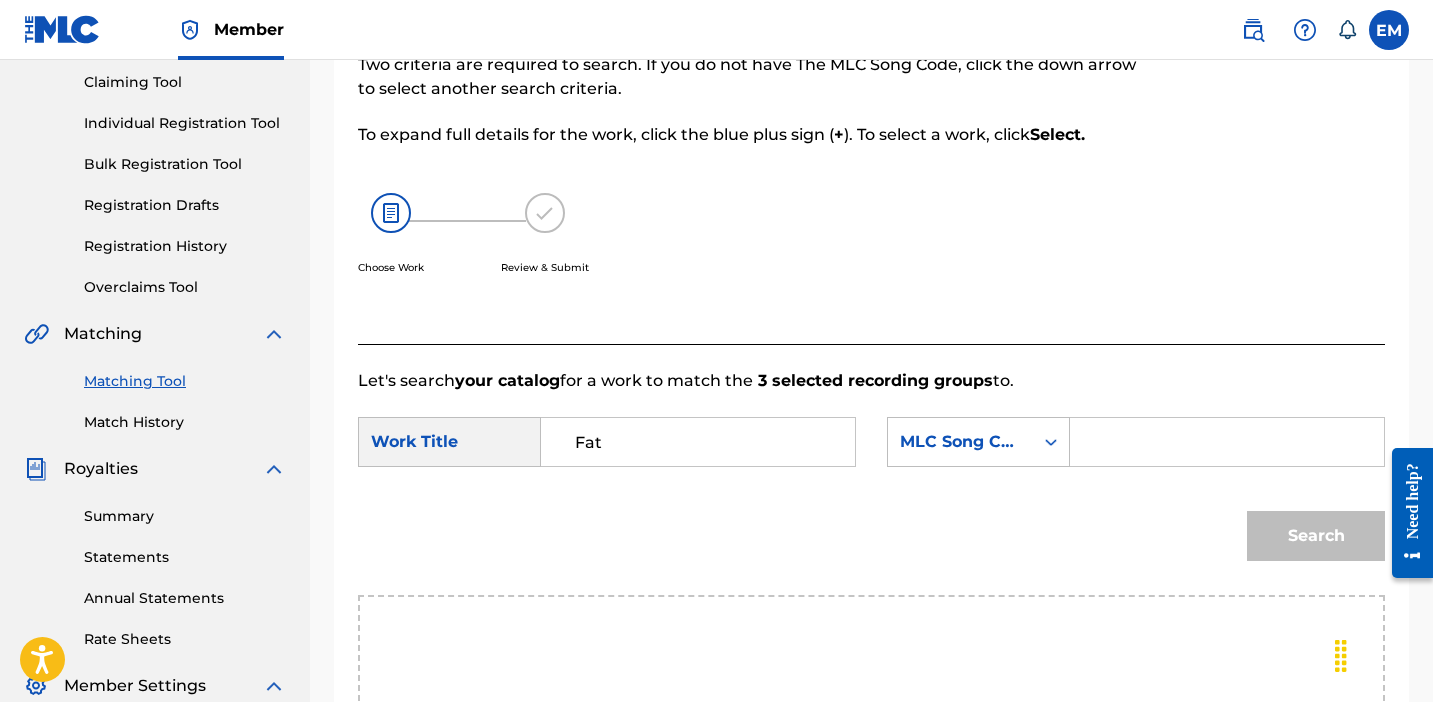 type on "Fat" 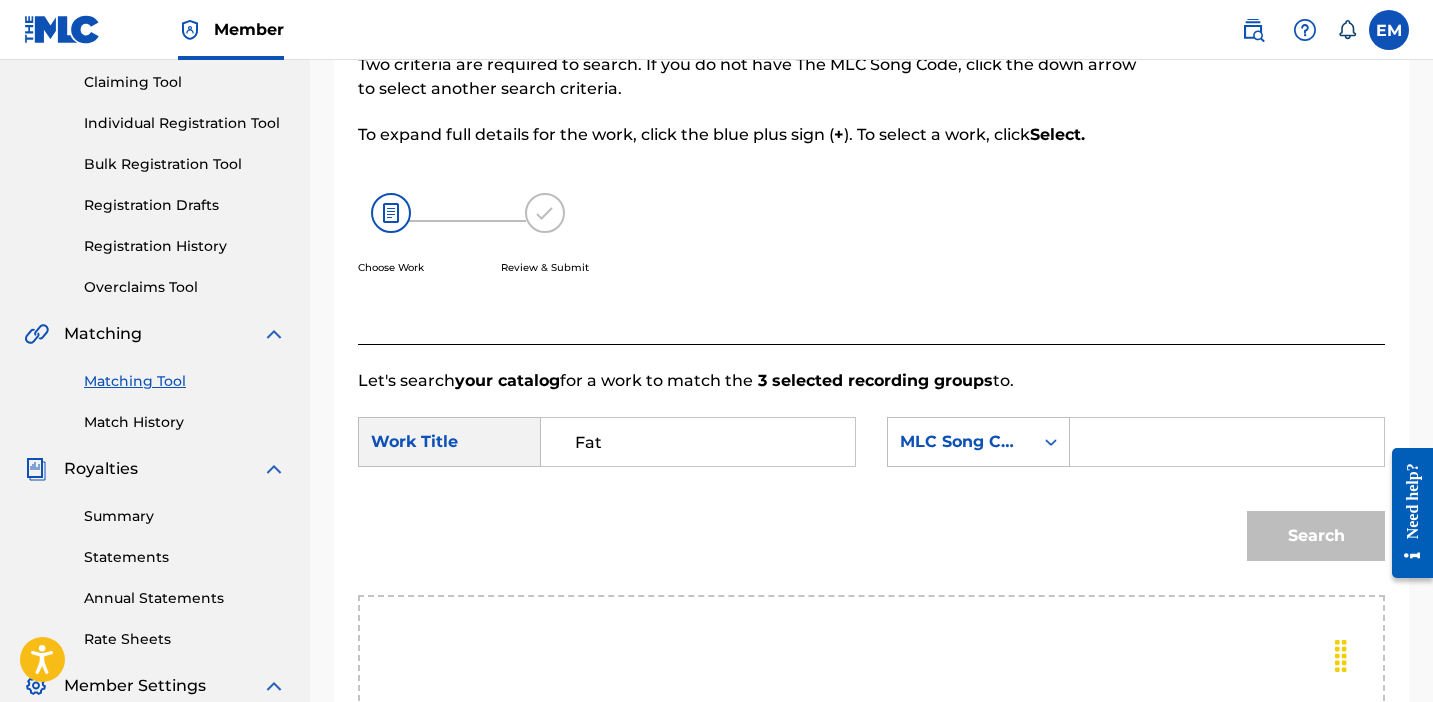click at bounding box center [1227, 442] 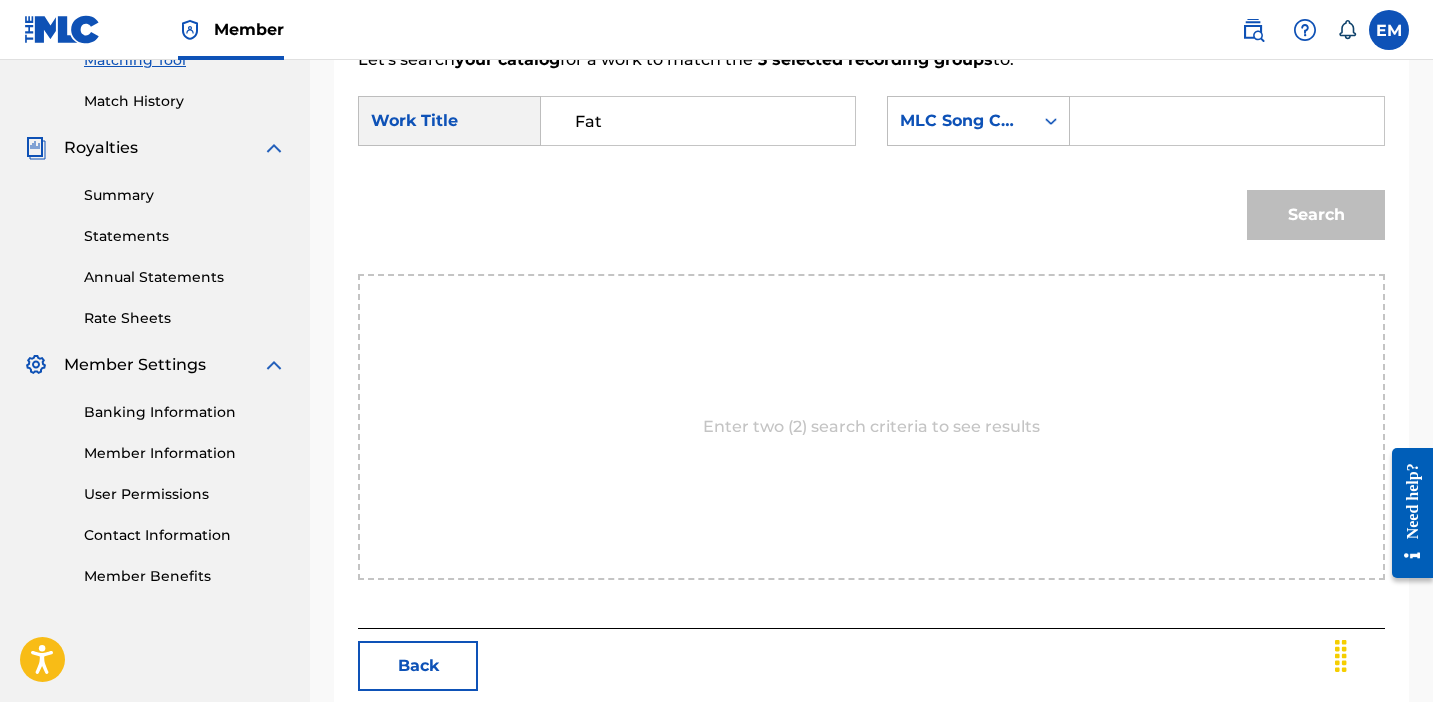 scroll, scrollTop: 543, scrollLeft: 0, axis: vertical 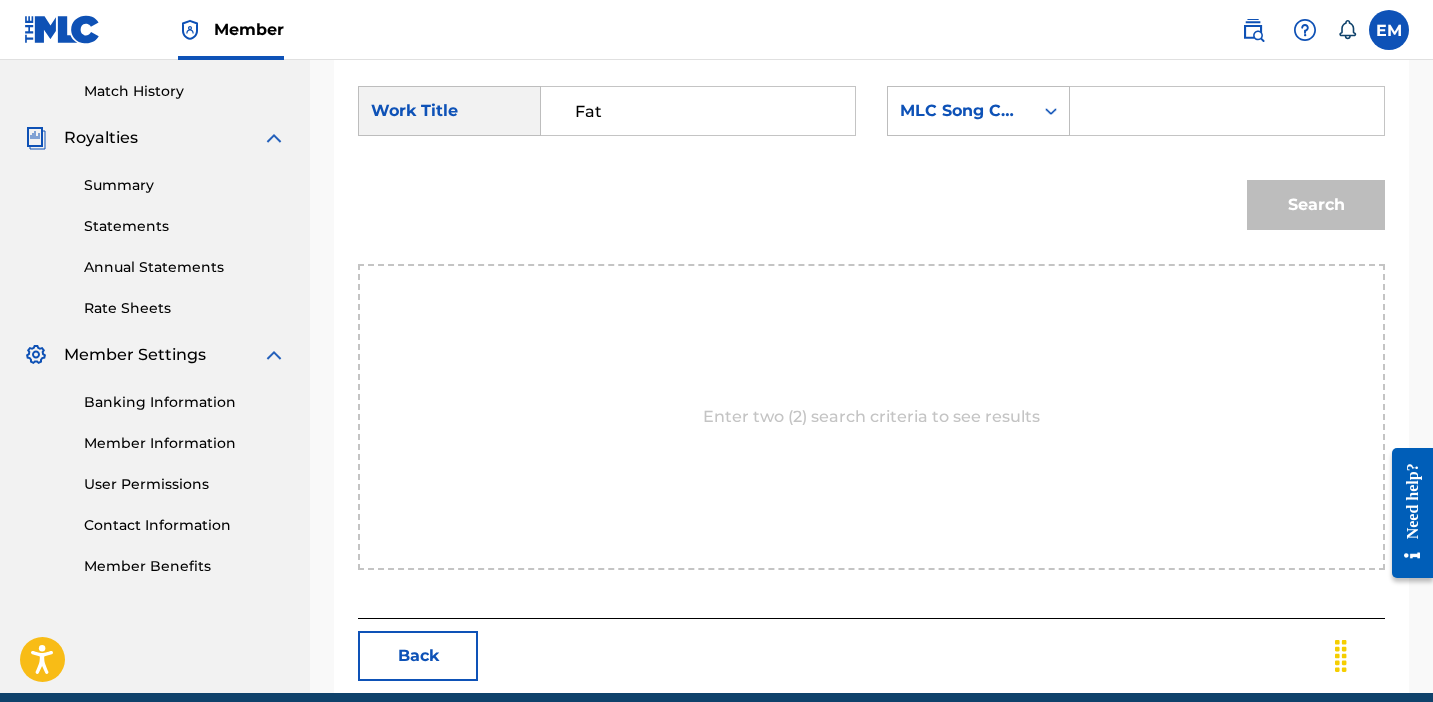 click on "Enter two (2) search criteria to see results" at bounding box center (871, 417) 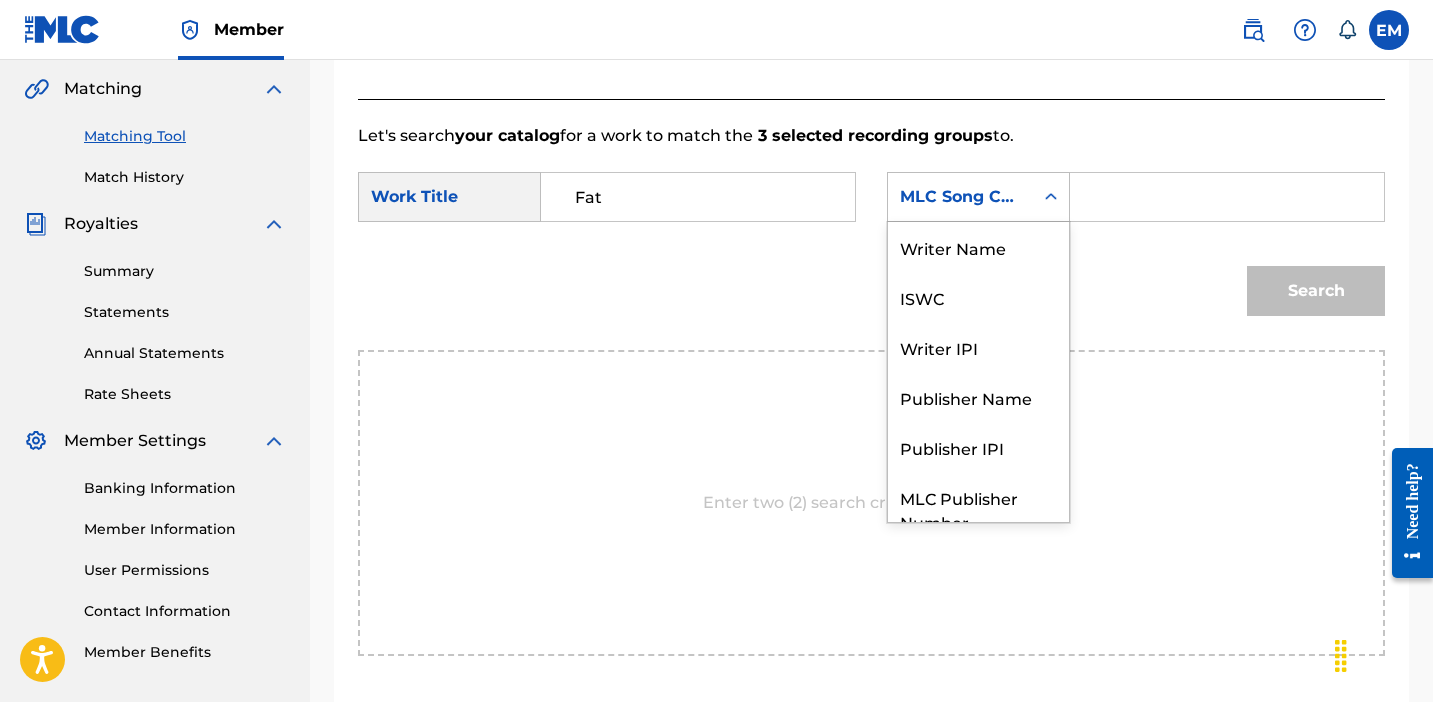 click on "MLC Song Code" at bounding box center [960, 197] 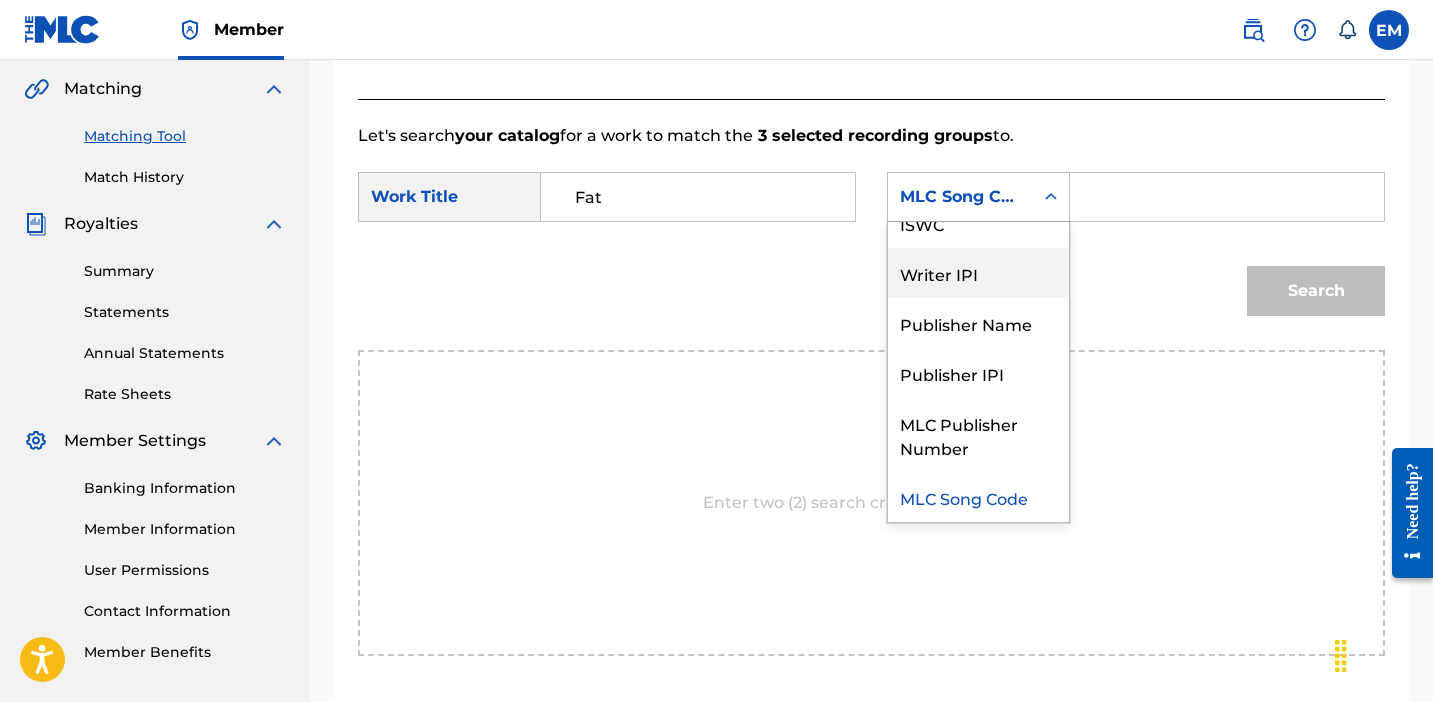 click on "Writer IPI" at bounding box center [978, 273] 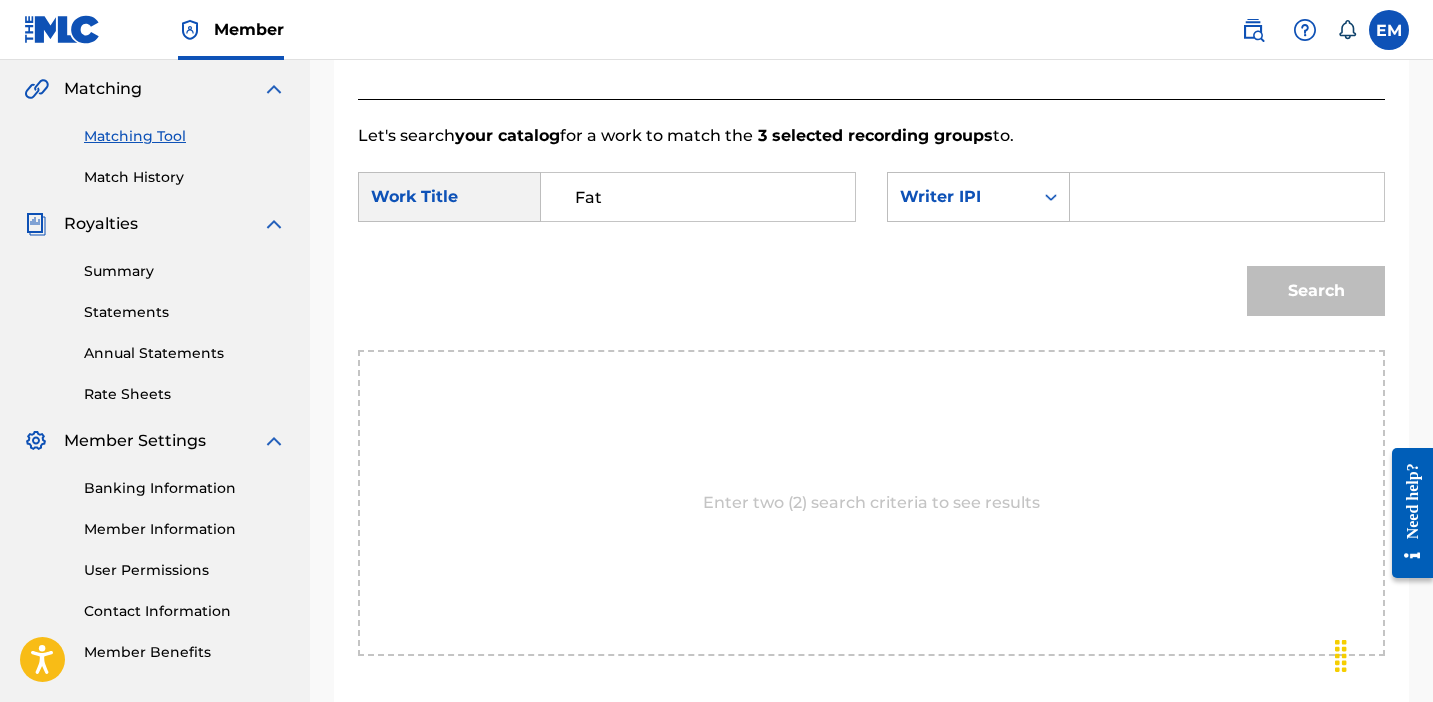 click at bounding box center (1227, 197) 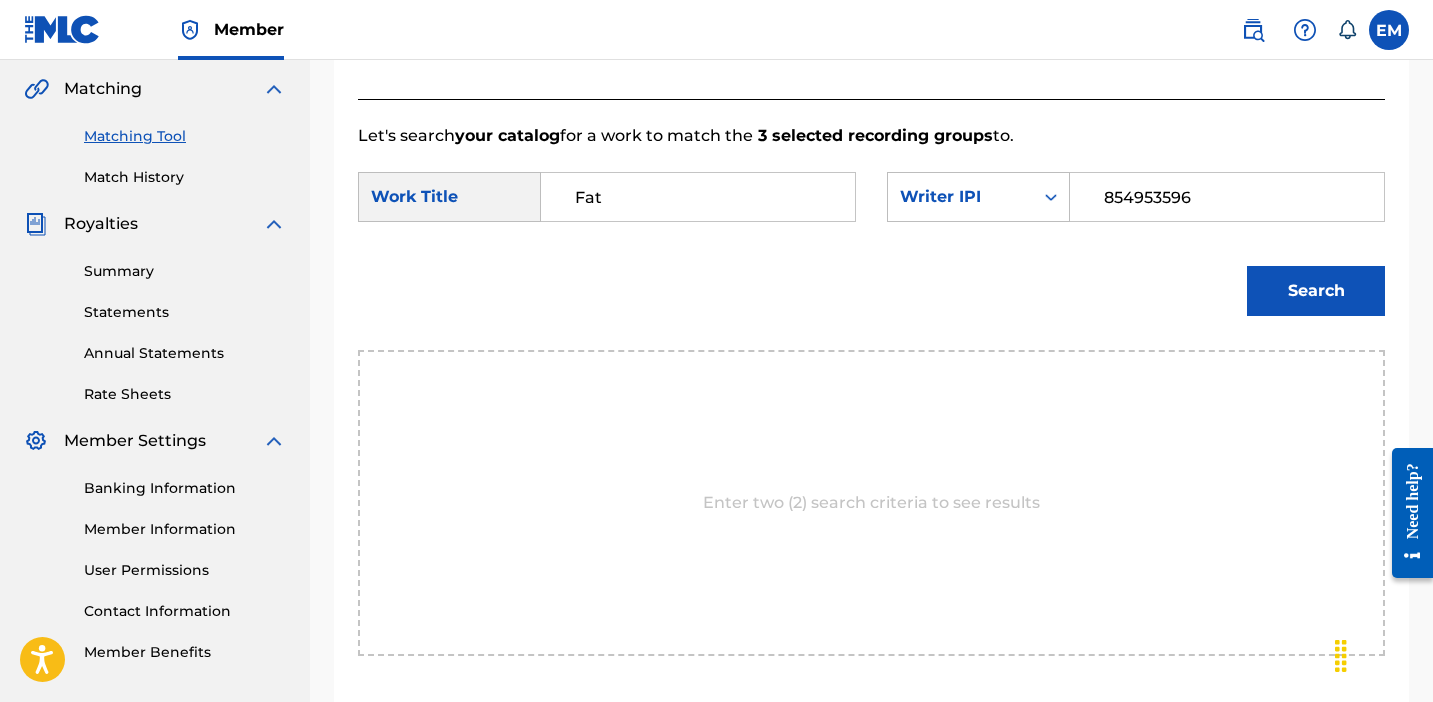 type on "854953596" 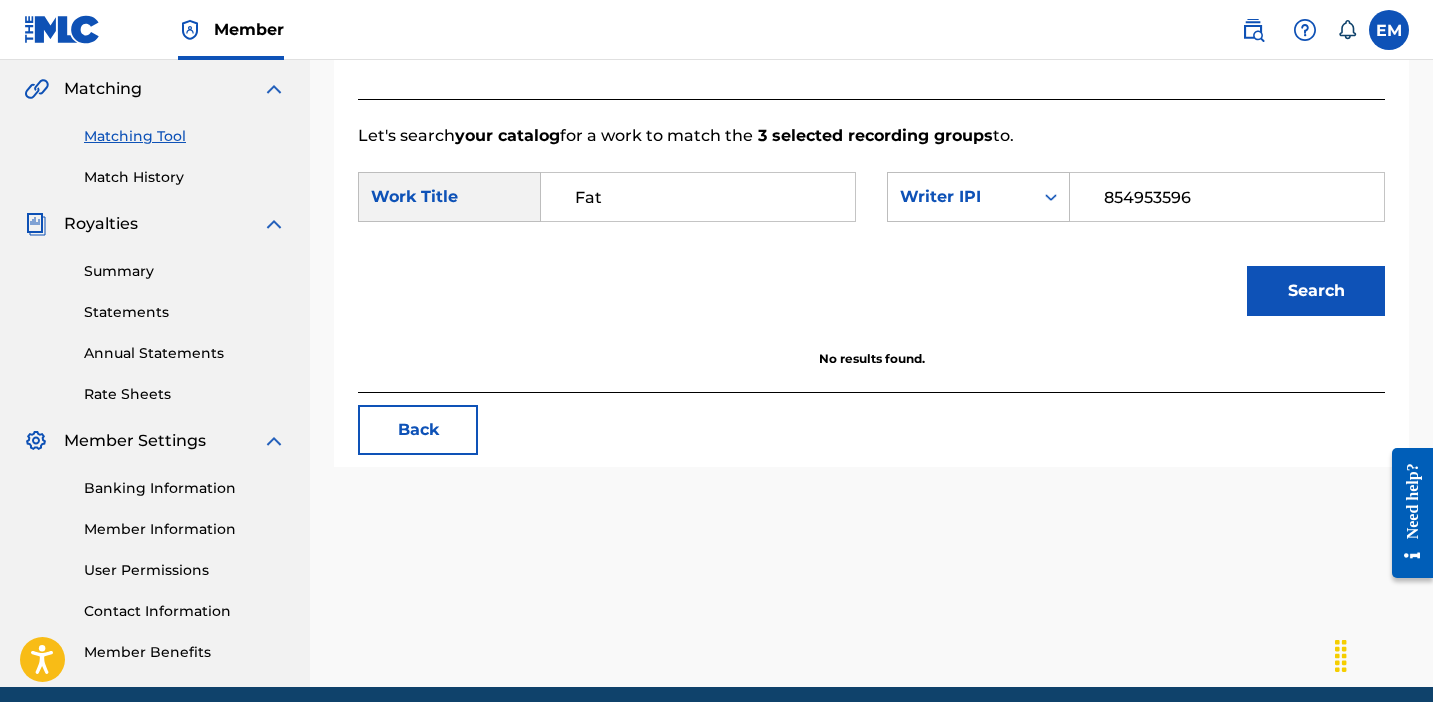 scroll, scrollTop: 0, scrollLeft: 0, axis: both 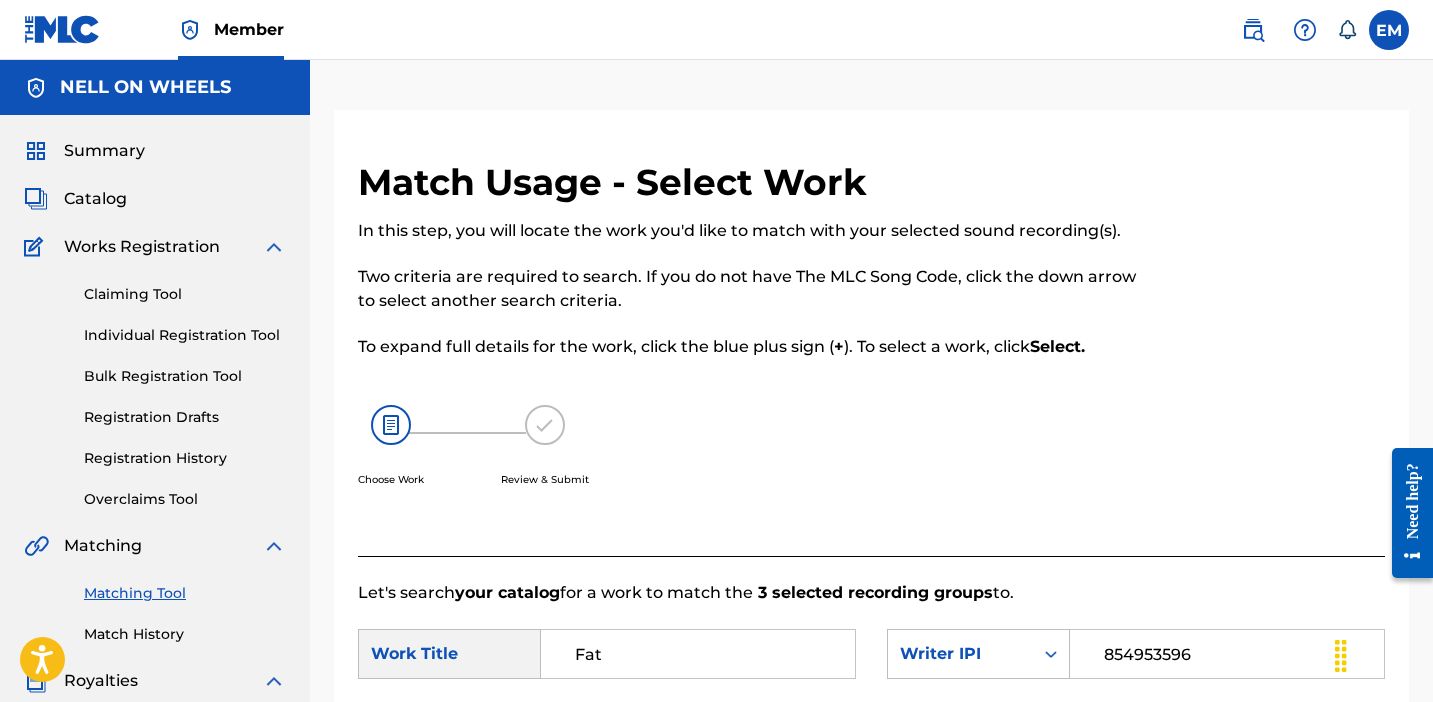 click on "Claiming Tool" at bounding box center [185, 294] 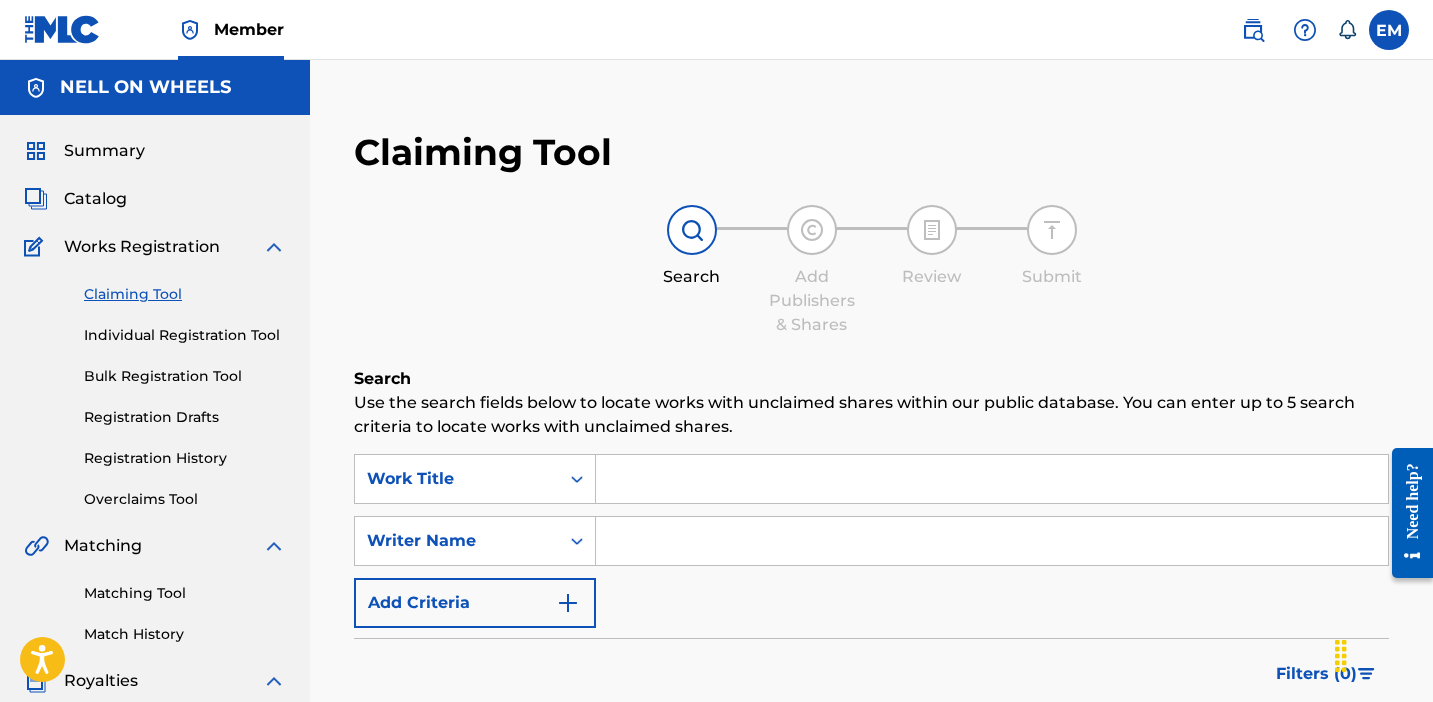 click at bounding box center (992, 479) 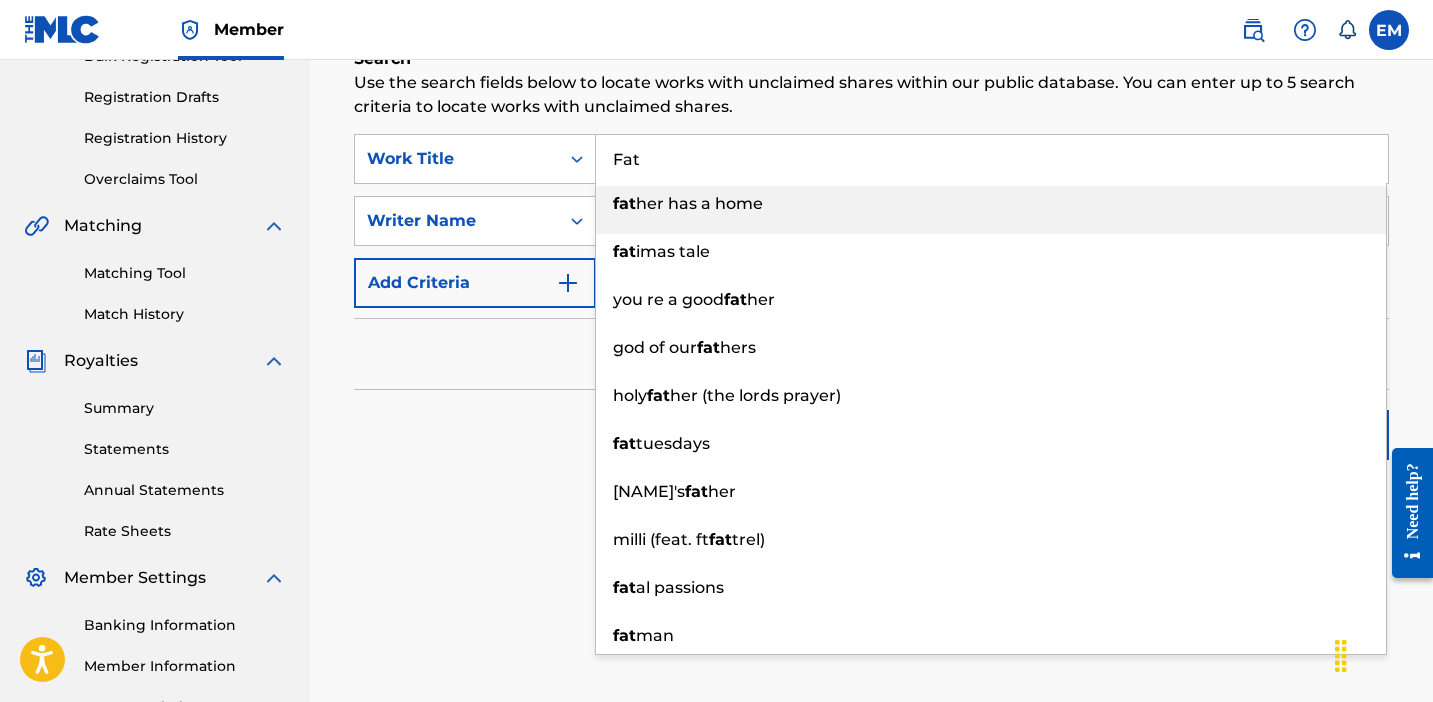 scroll, scrollTop: 387, scrollLeft: 0, axis: vertical 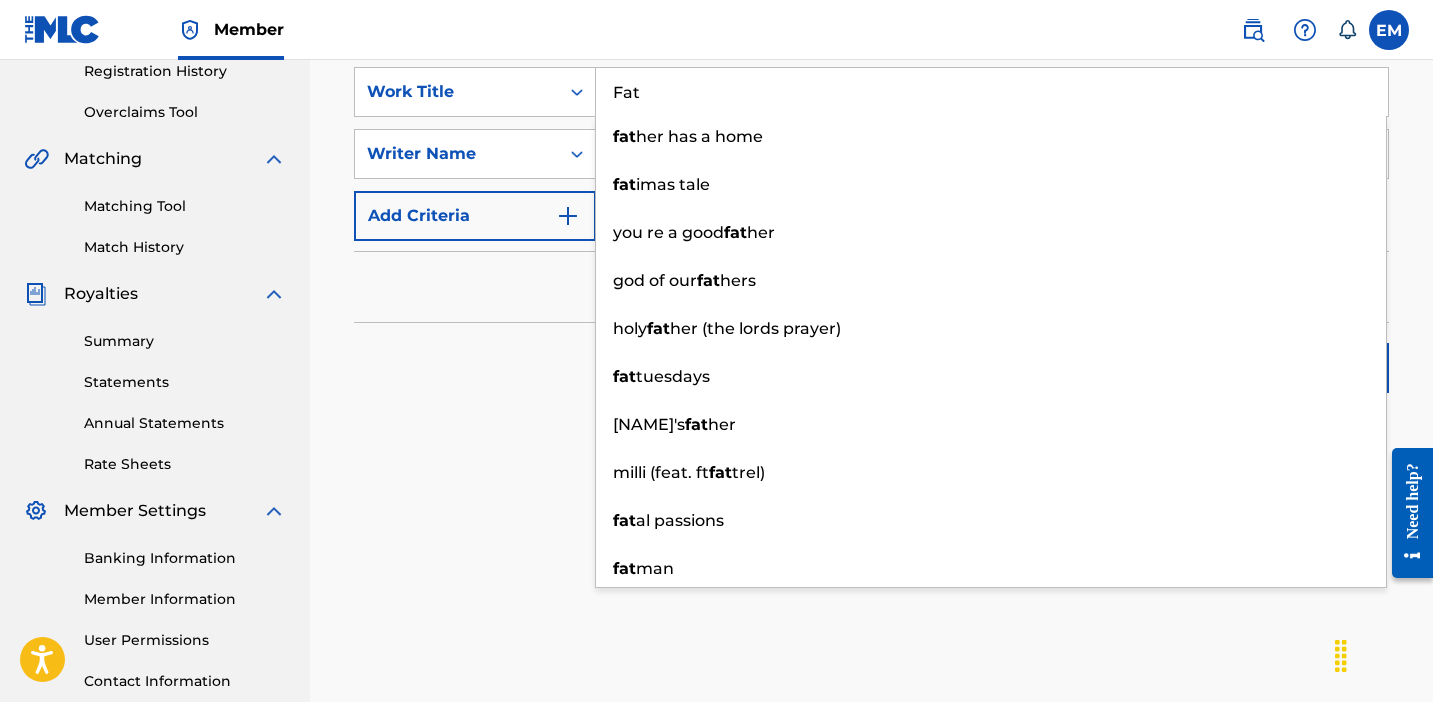 type on "Fat" 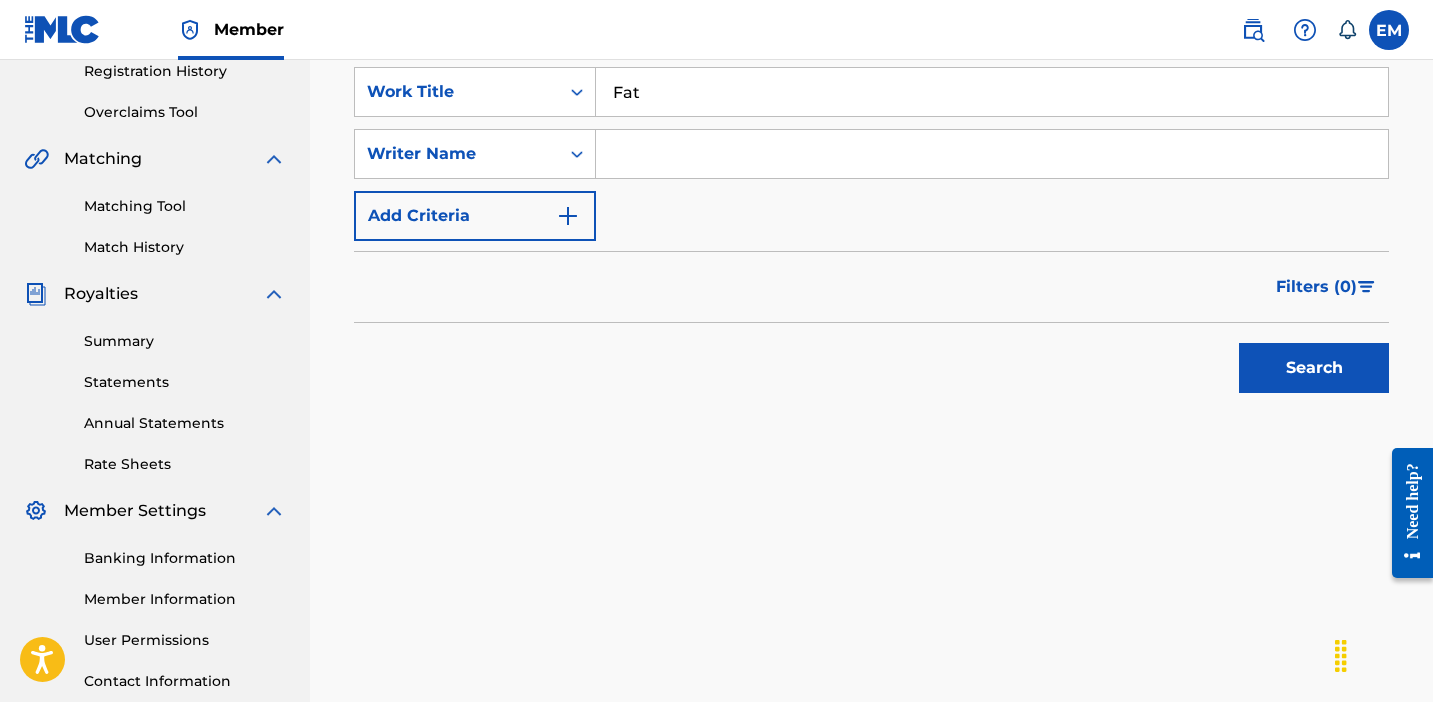 click on "Add Criteria" at bounding box center (475, 216) 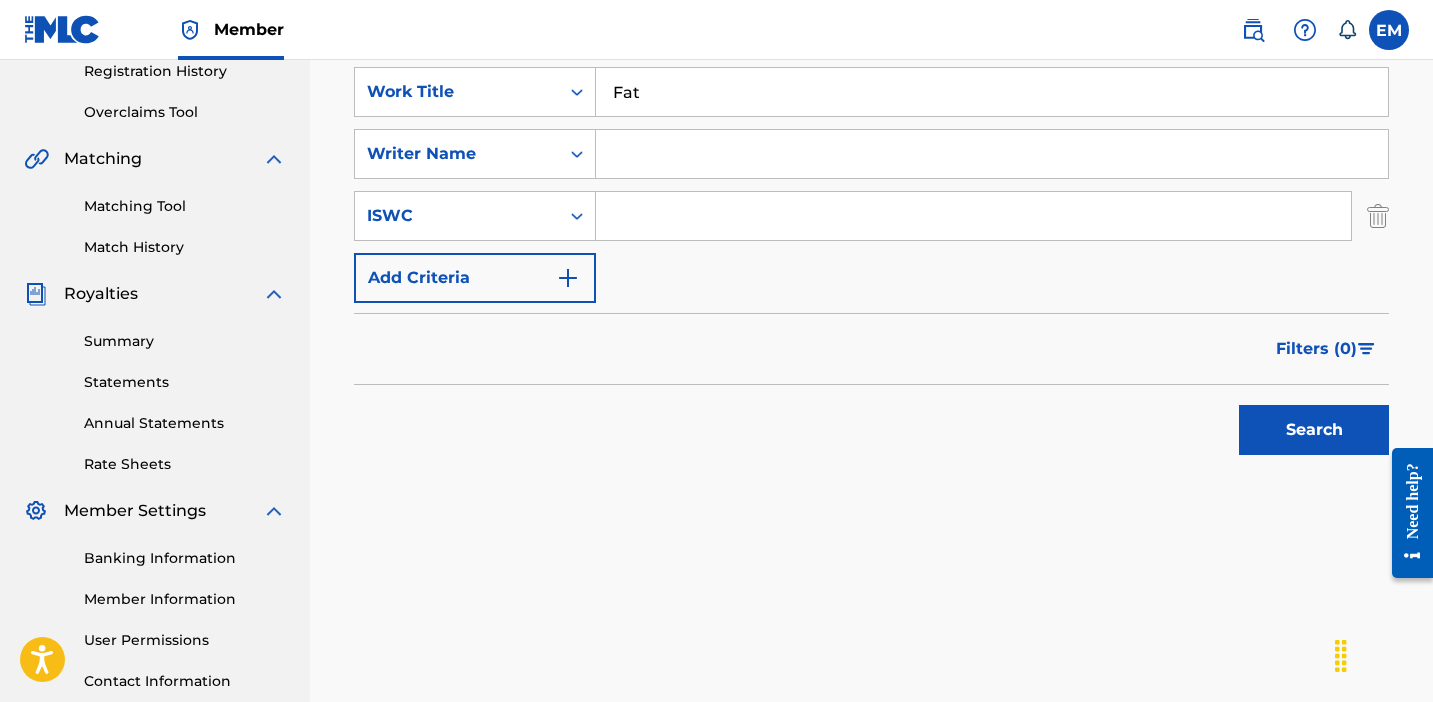 click on "Add Criteria" at bounding box center (475, 278) 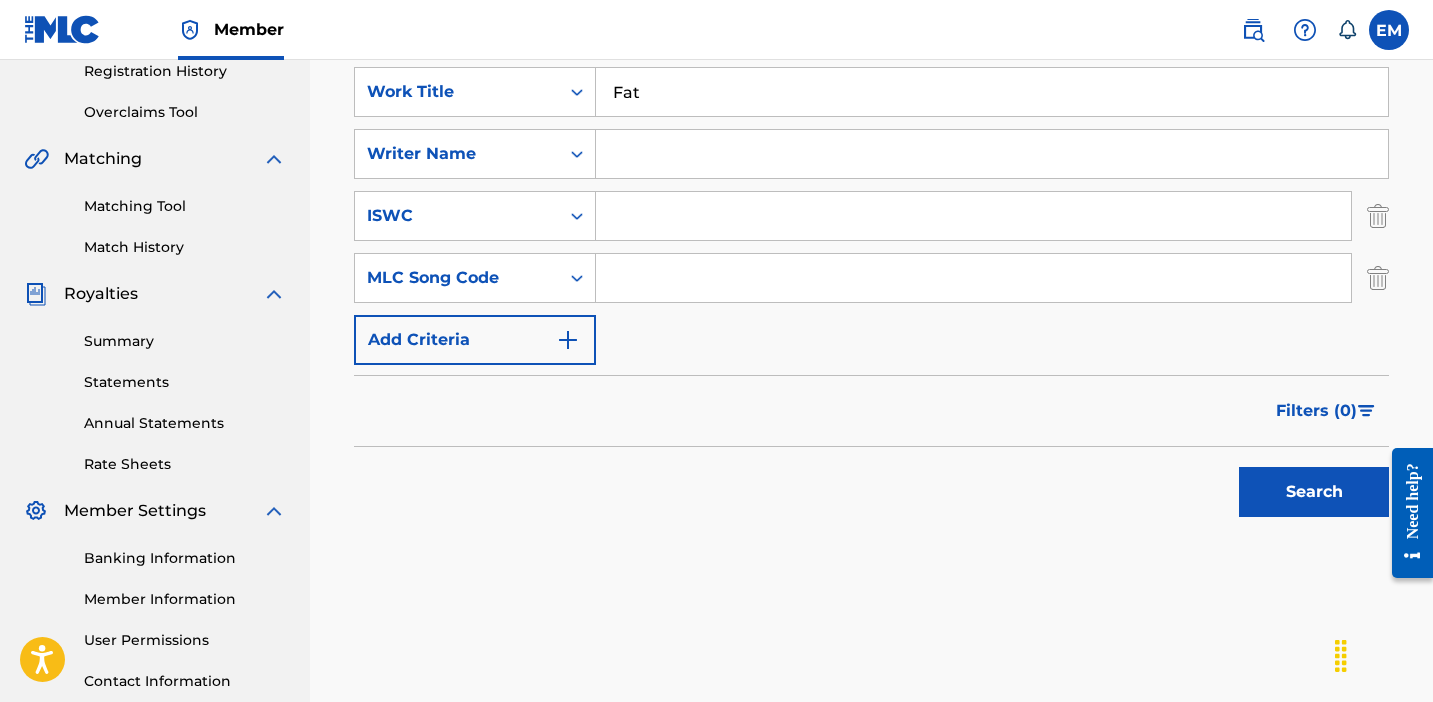 click on "Add Criteria" at bounding box center [475, 340] 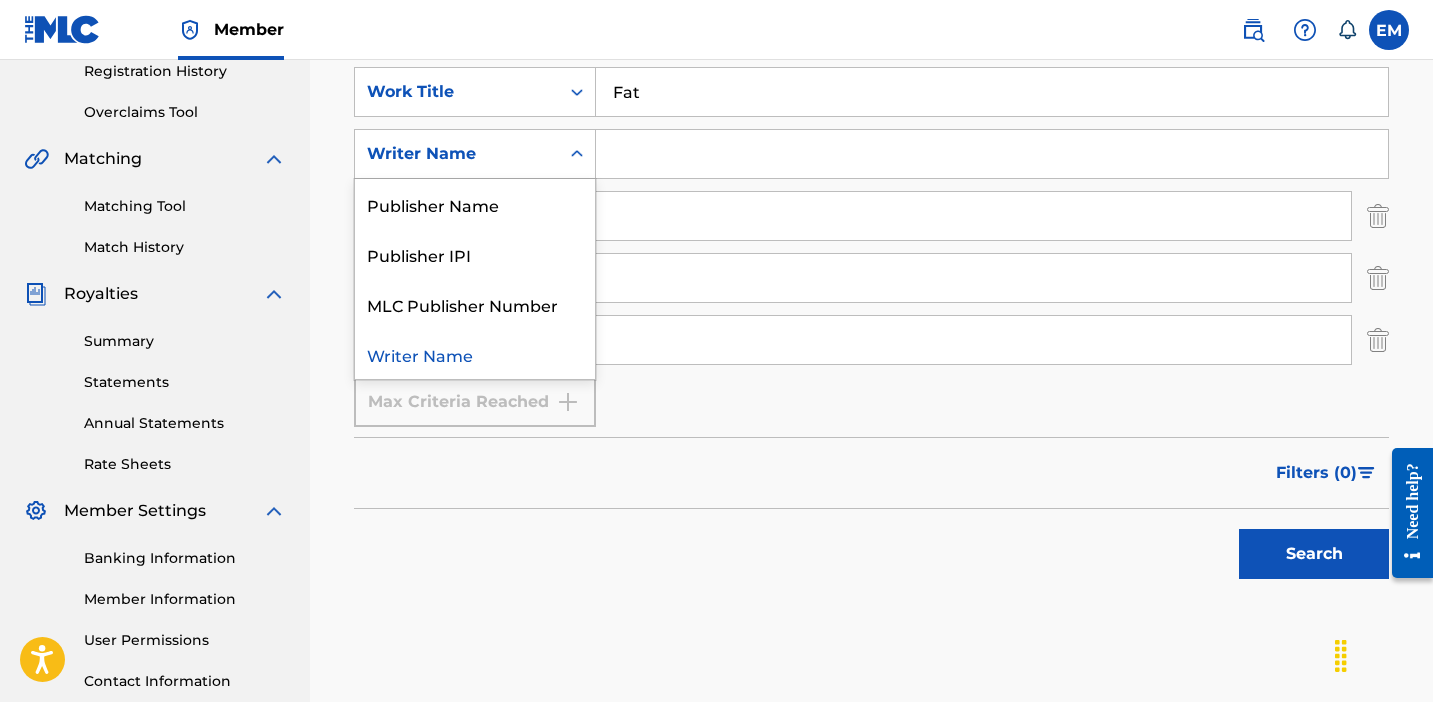 click 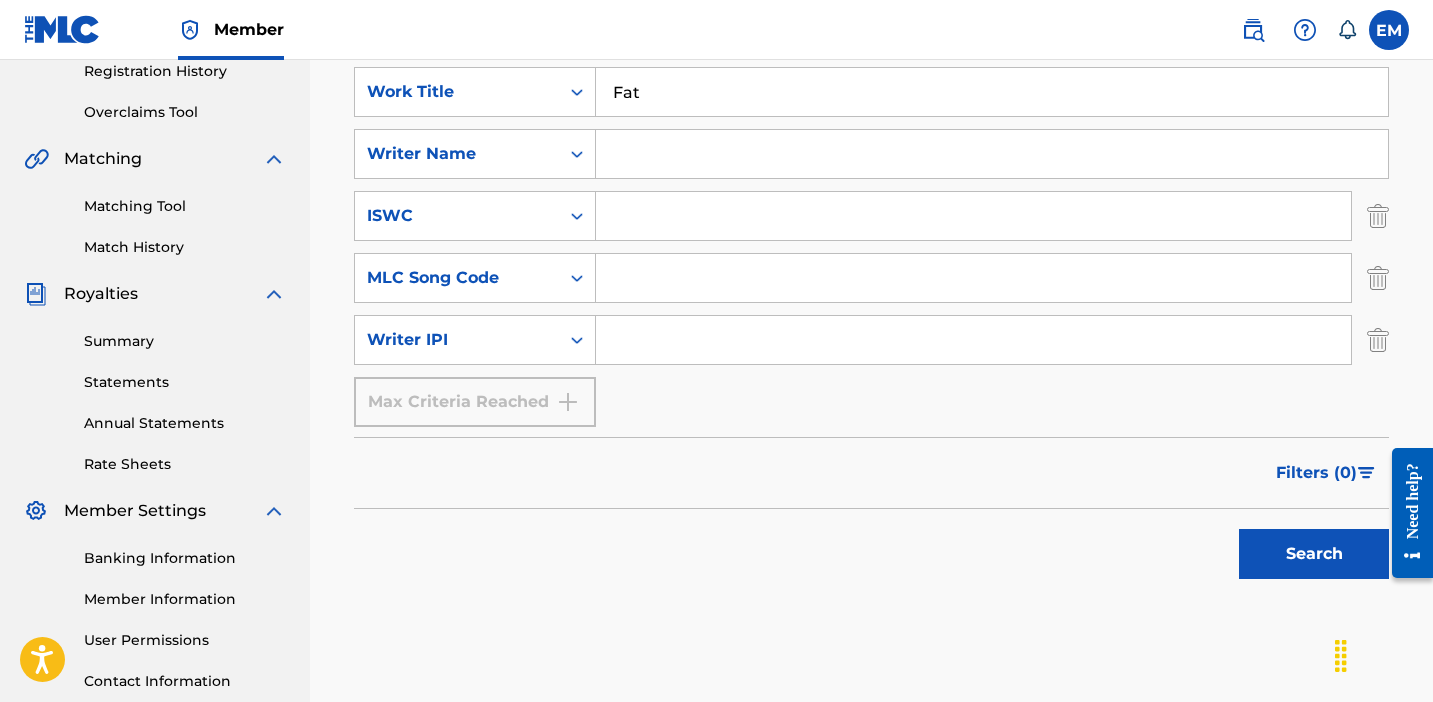 click on "Writer Name" at bounding box center [457, 154] 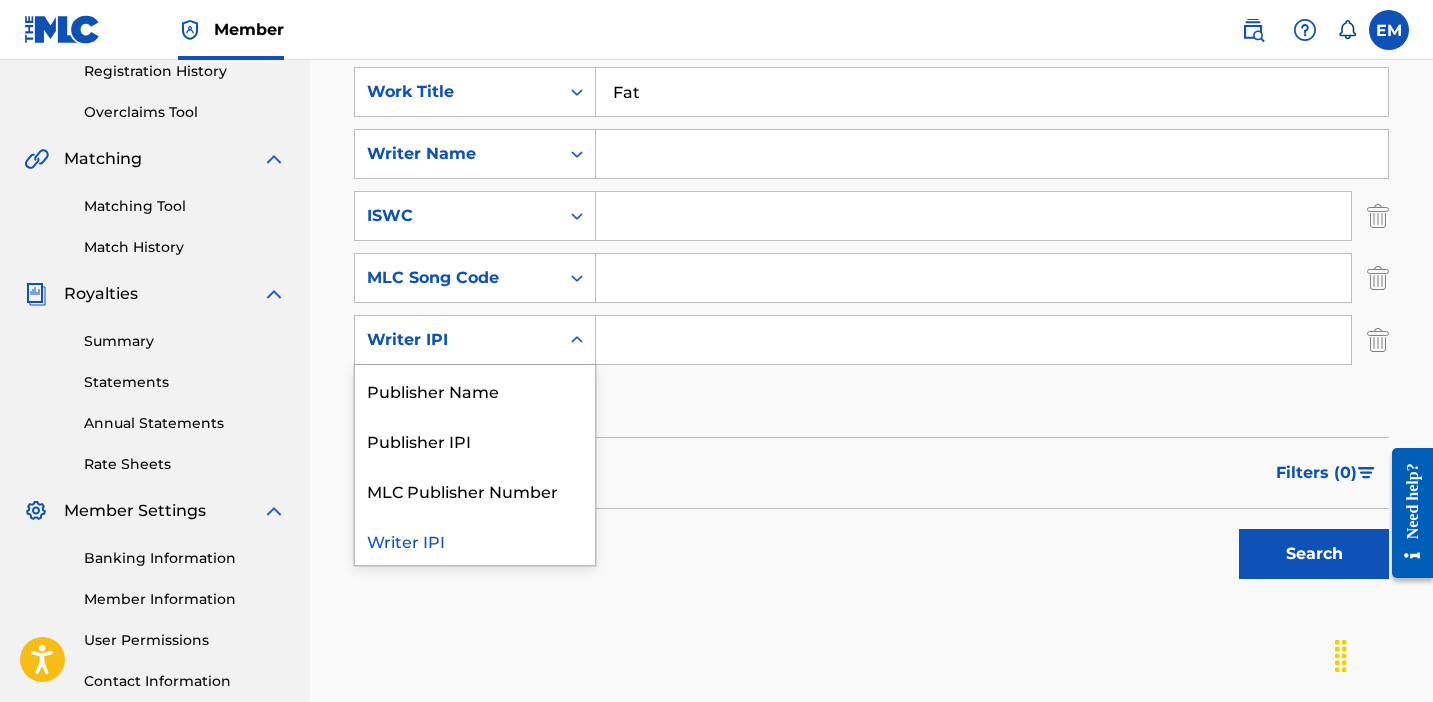 click on "Writer IPI" at bounding box center [457, 340] 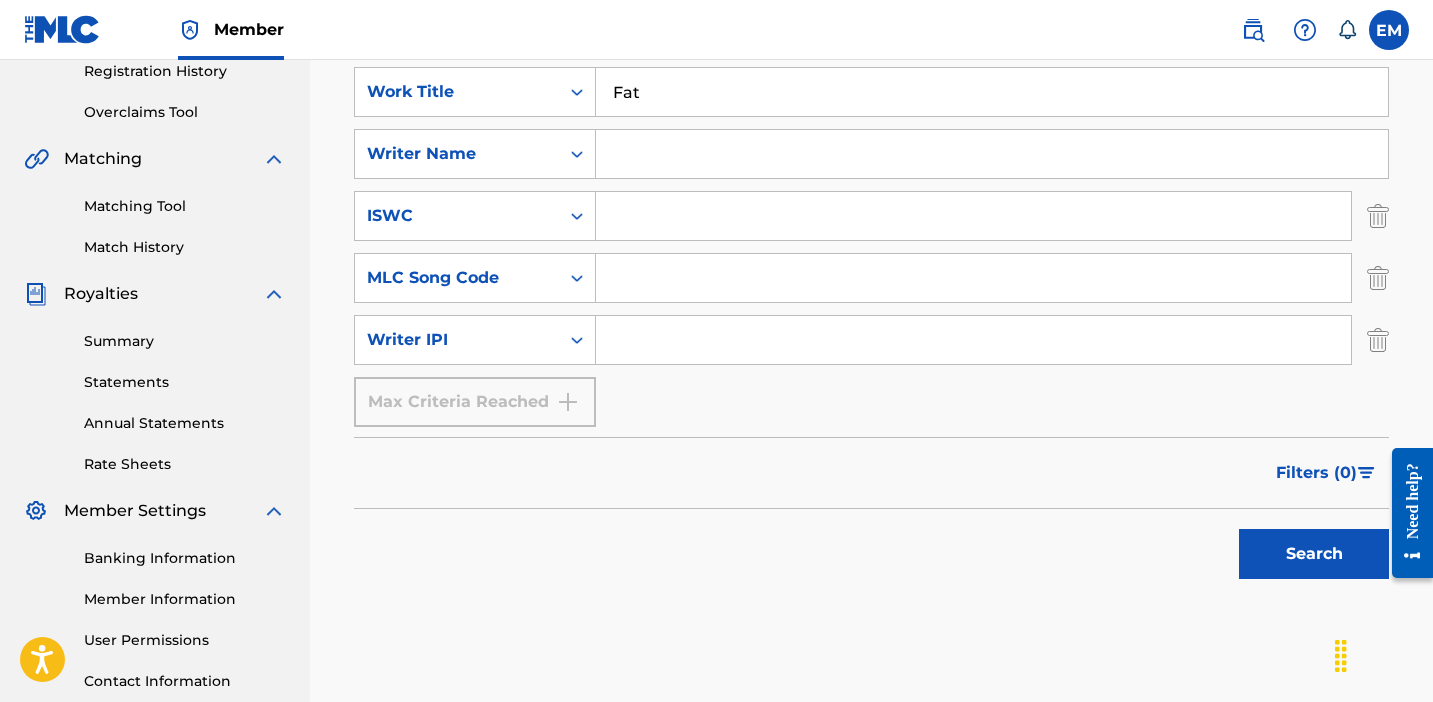 click at bounding box center [973, 340] 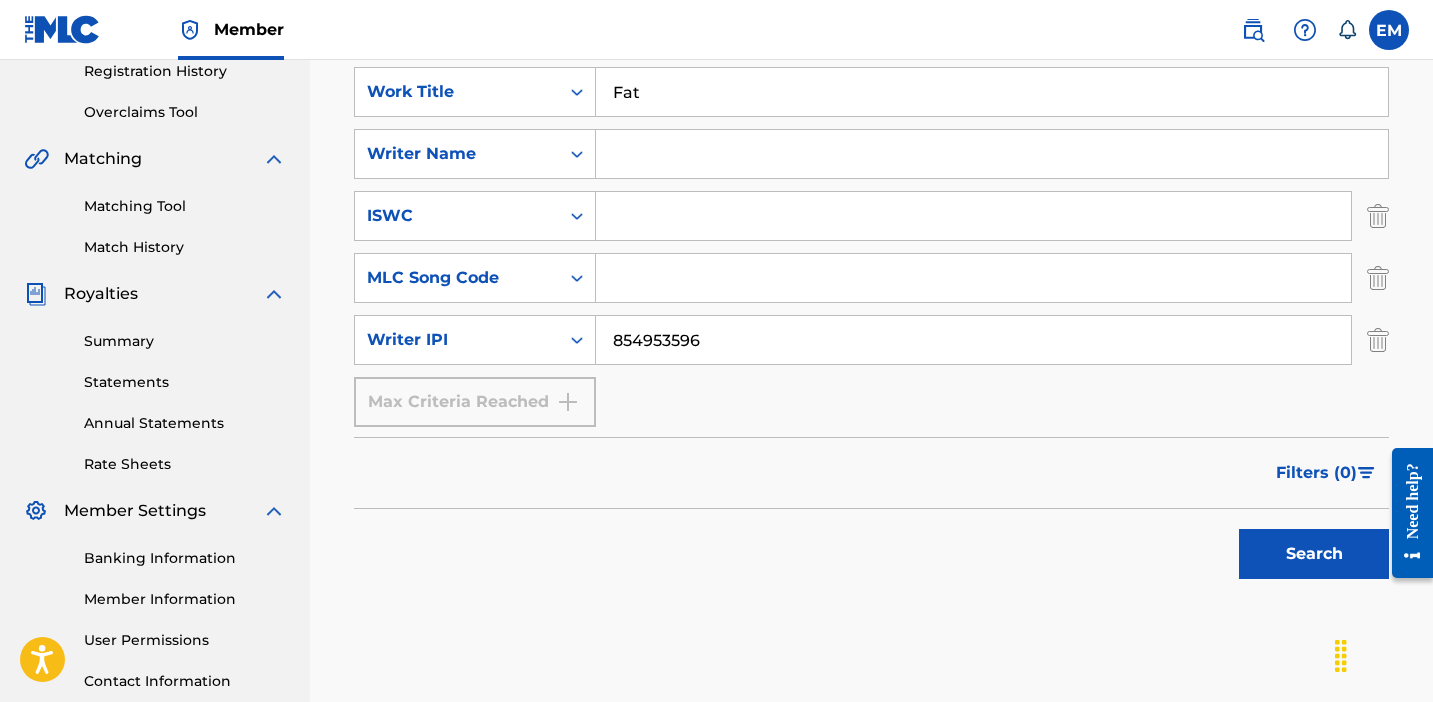 type on "854953596" 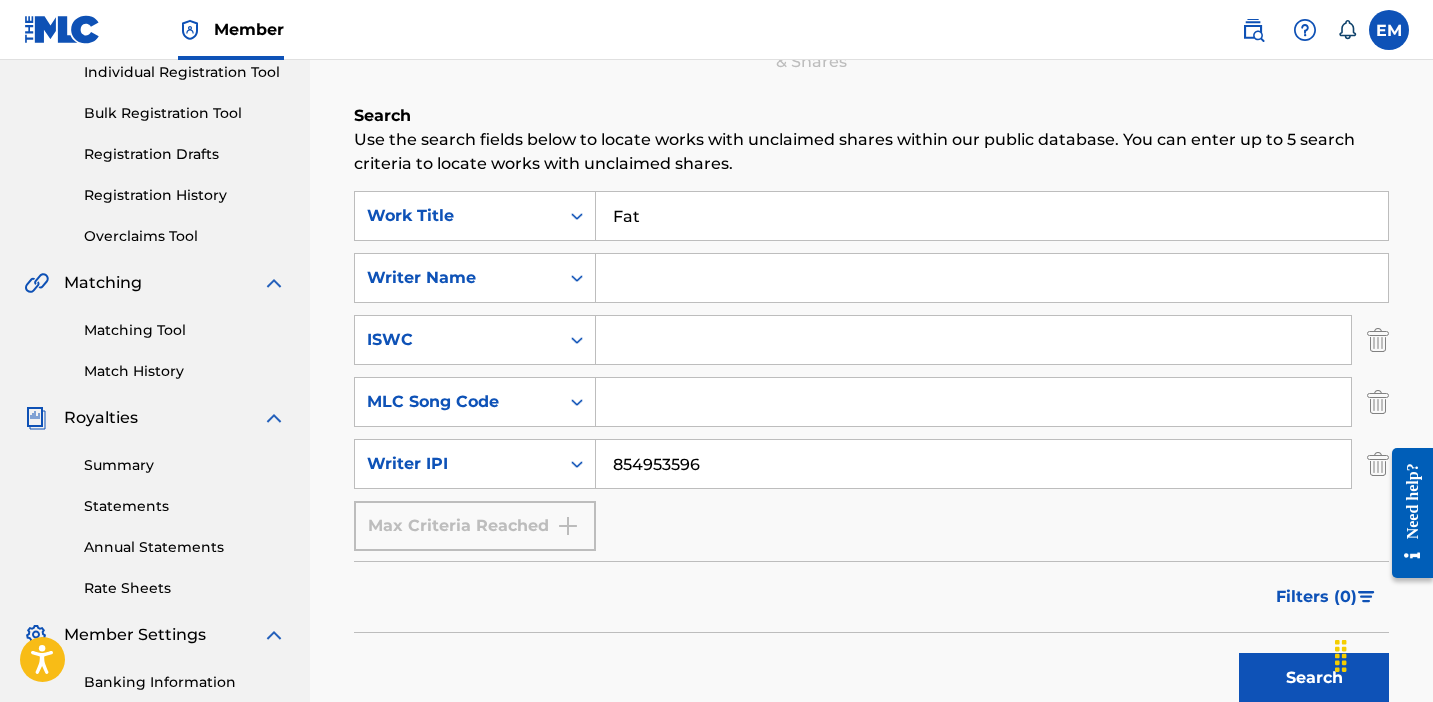 scroll, scrollTop: 0, scrollLeft: 0, axis: both 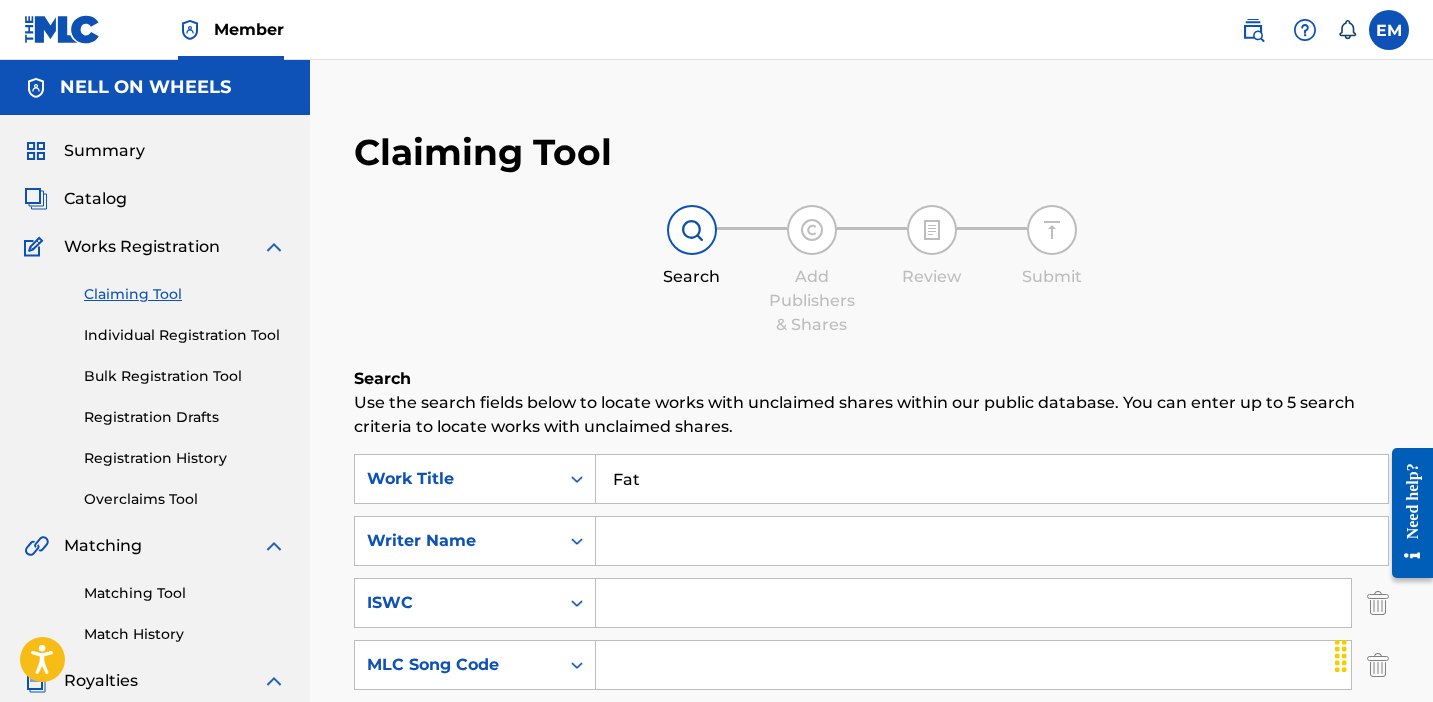 click on "Individual Registration Tool" at bounding box center (185, 335) 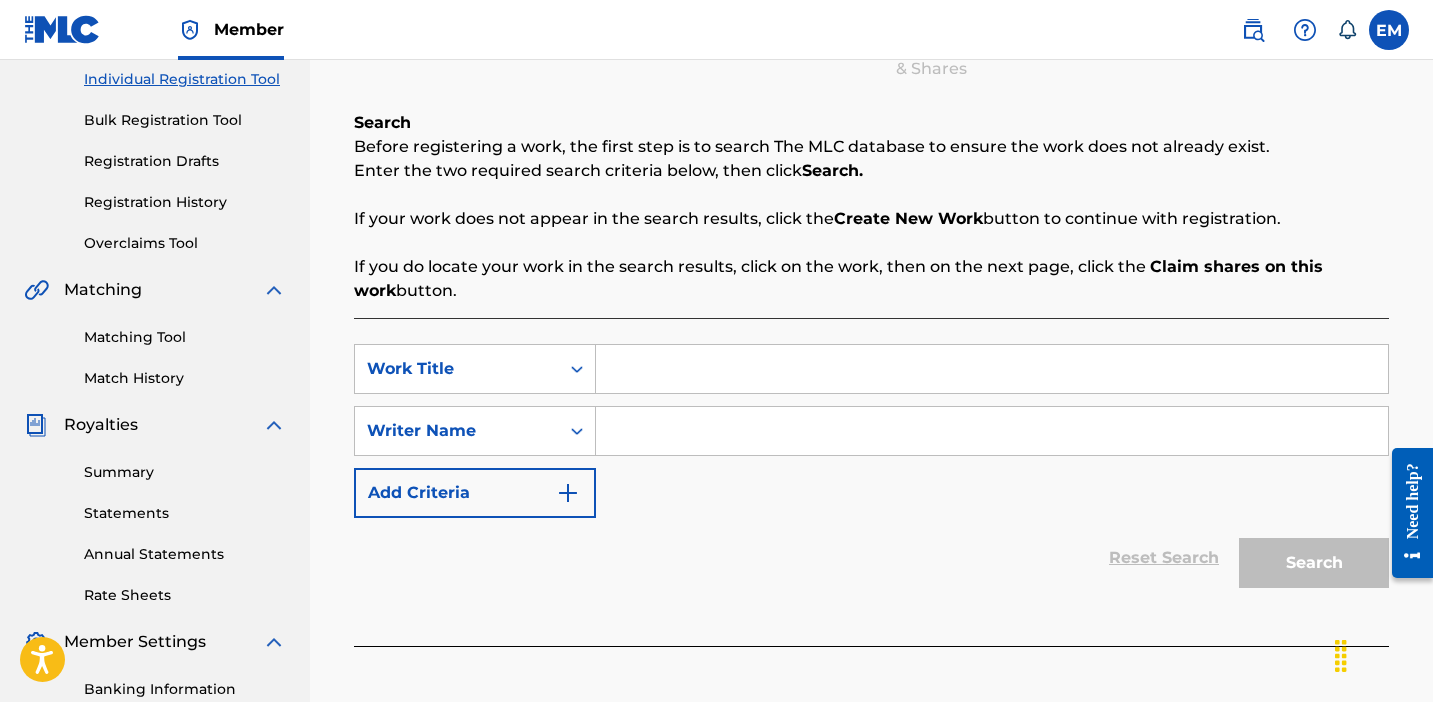scroll, scrollTop: 255, scrollLeft: 0, axis: vertical 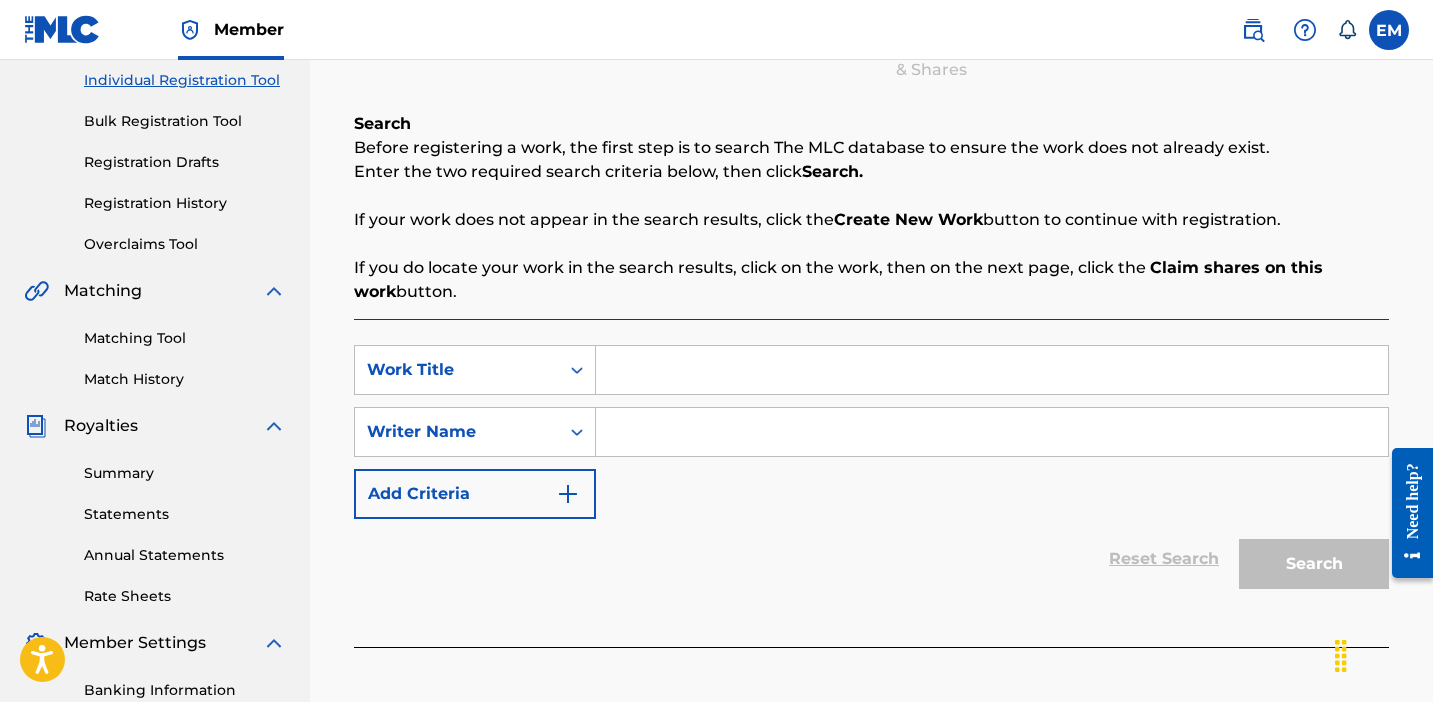 click at bounding box center [992, 370] 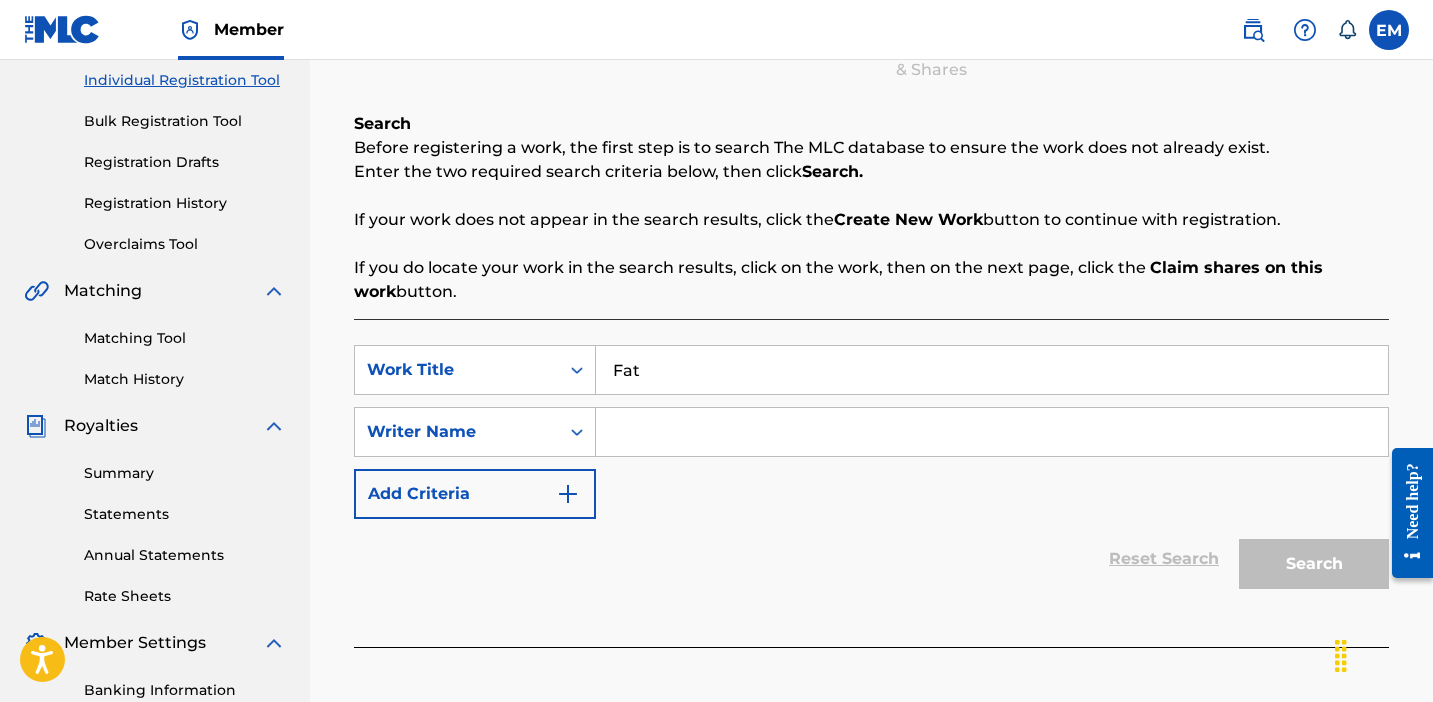 type on "Fat" 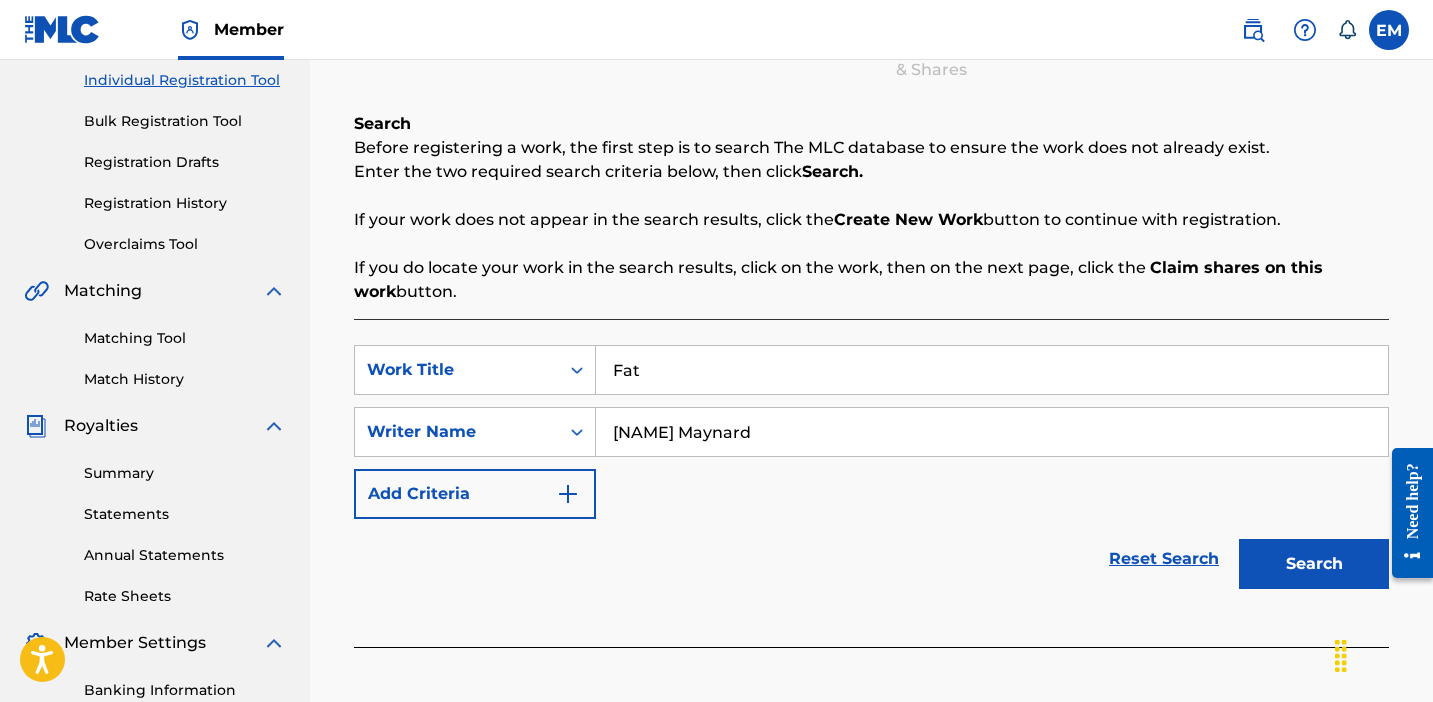 type on "[NAME] Maynard" 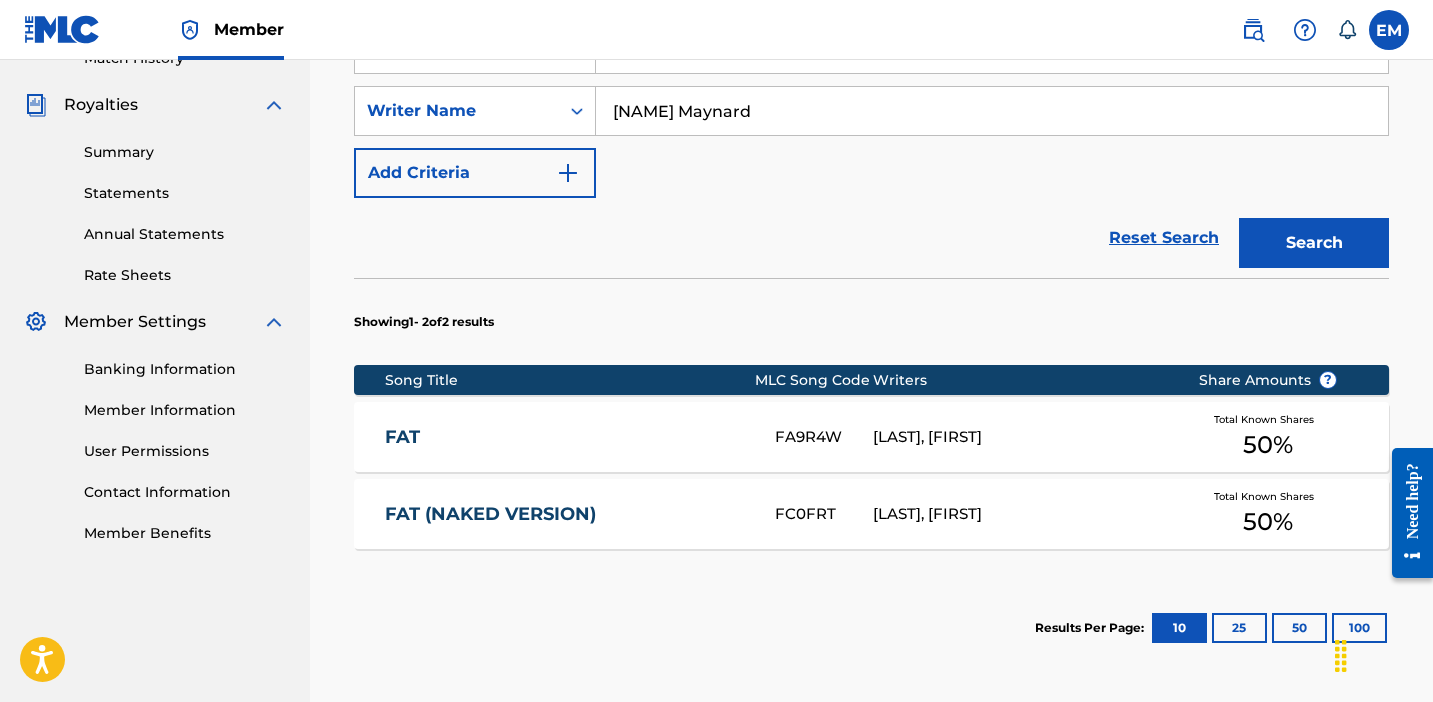 scroll, scrollTop: 583, scrollLeft: 0, axis: vertical 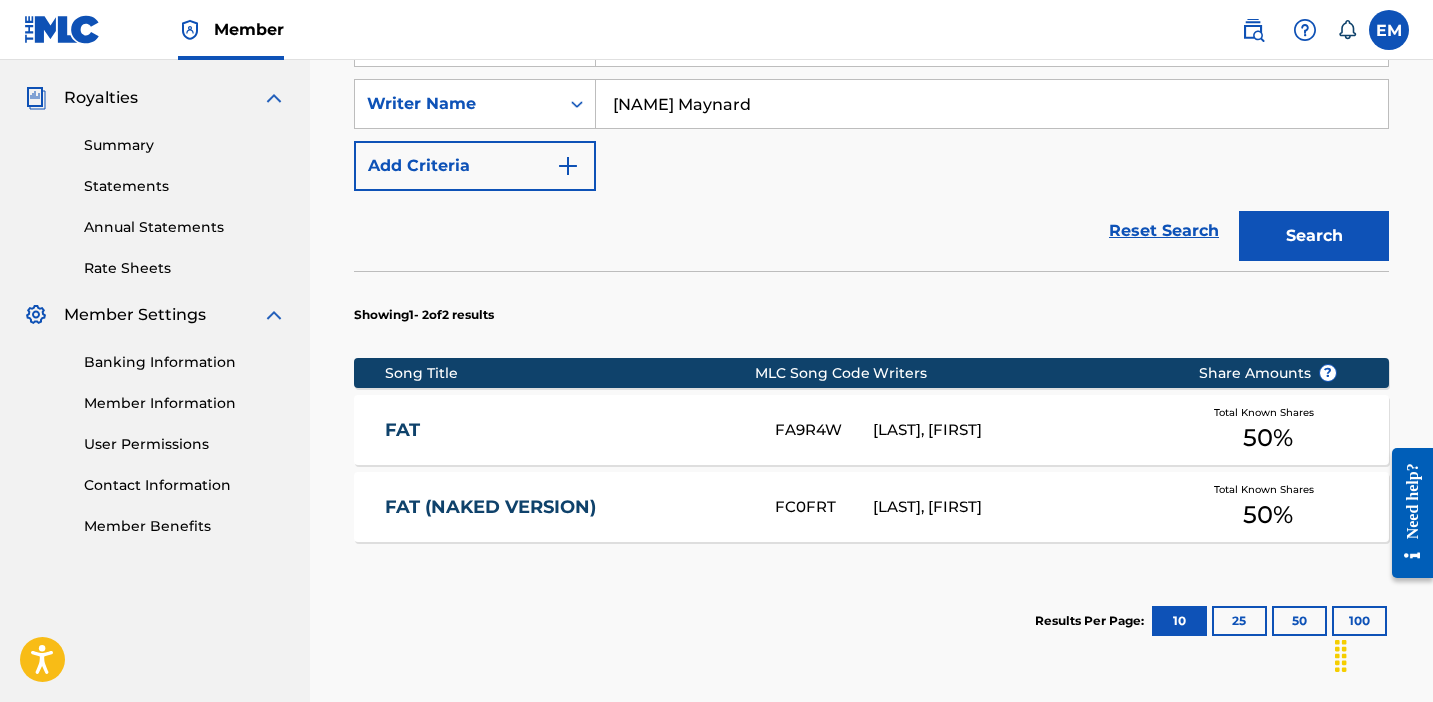 click on "Total Known Shares 50 %" at bounding box center (1268, 430) 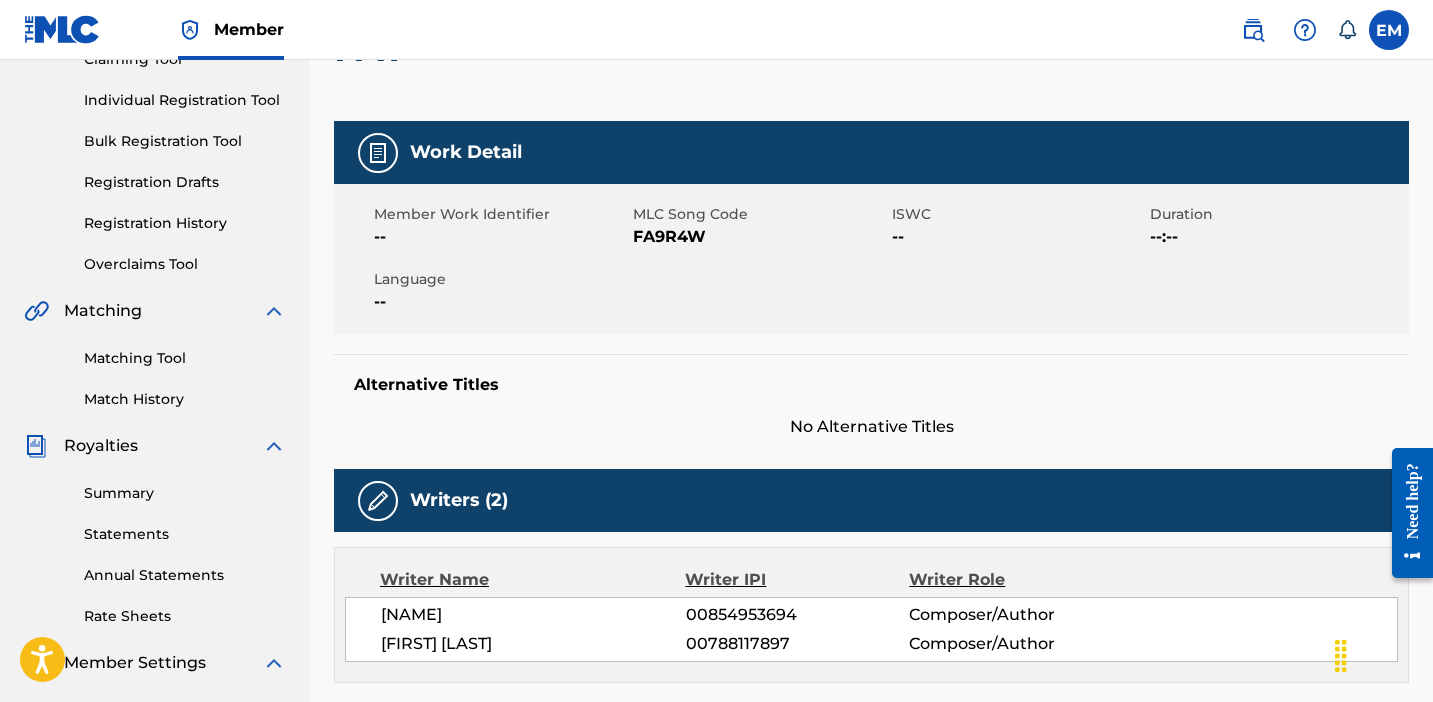 scroll, scrollTop: 0, scrollLeft: 0, axis: both 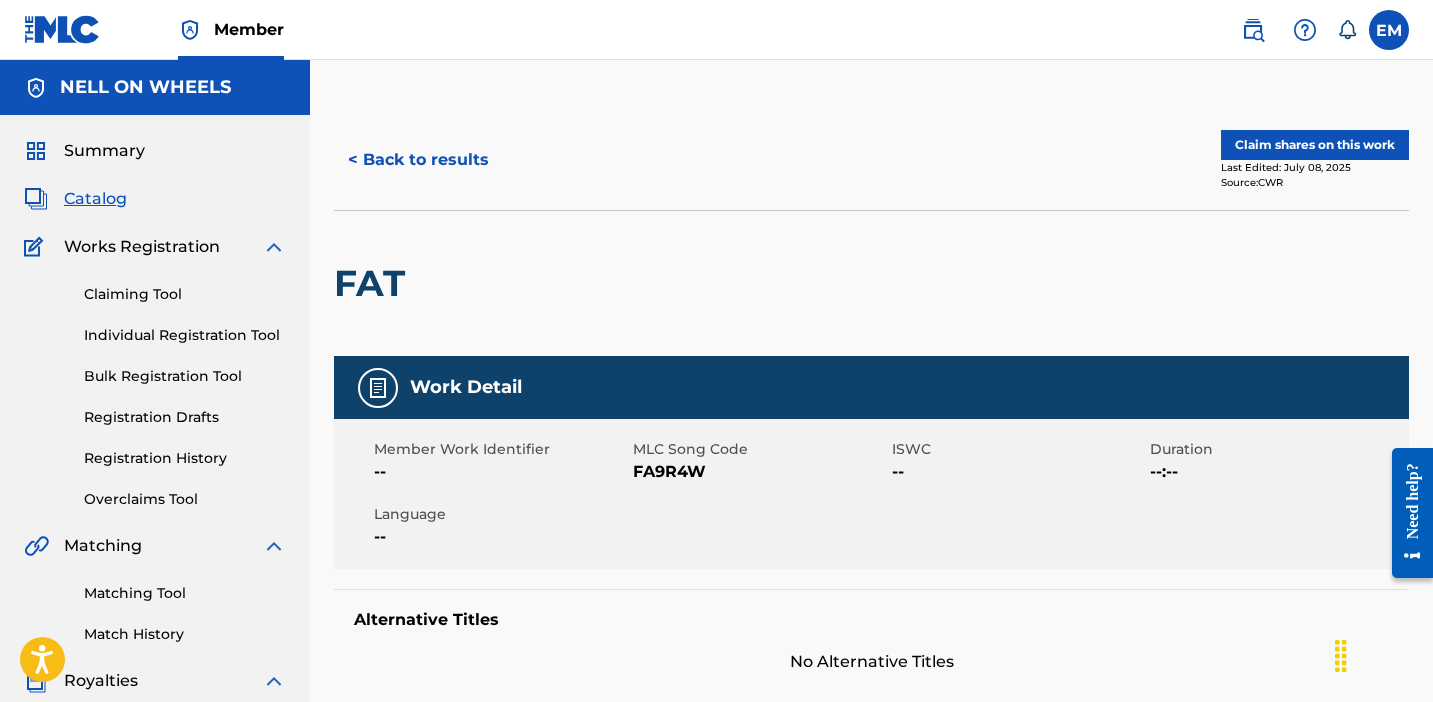click on "Claim shares on this work" at bounding box center (1315, 145) 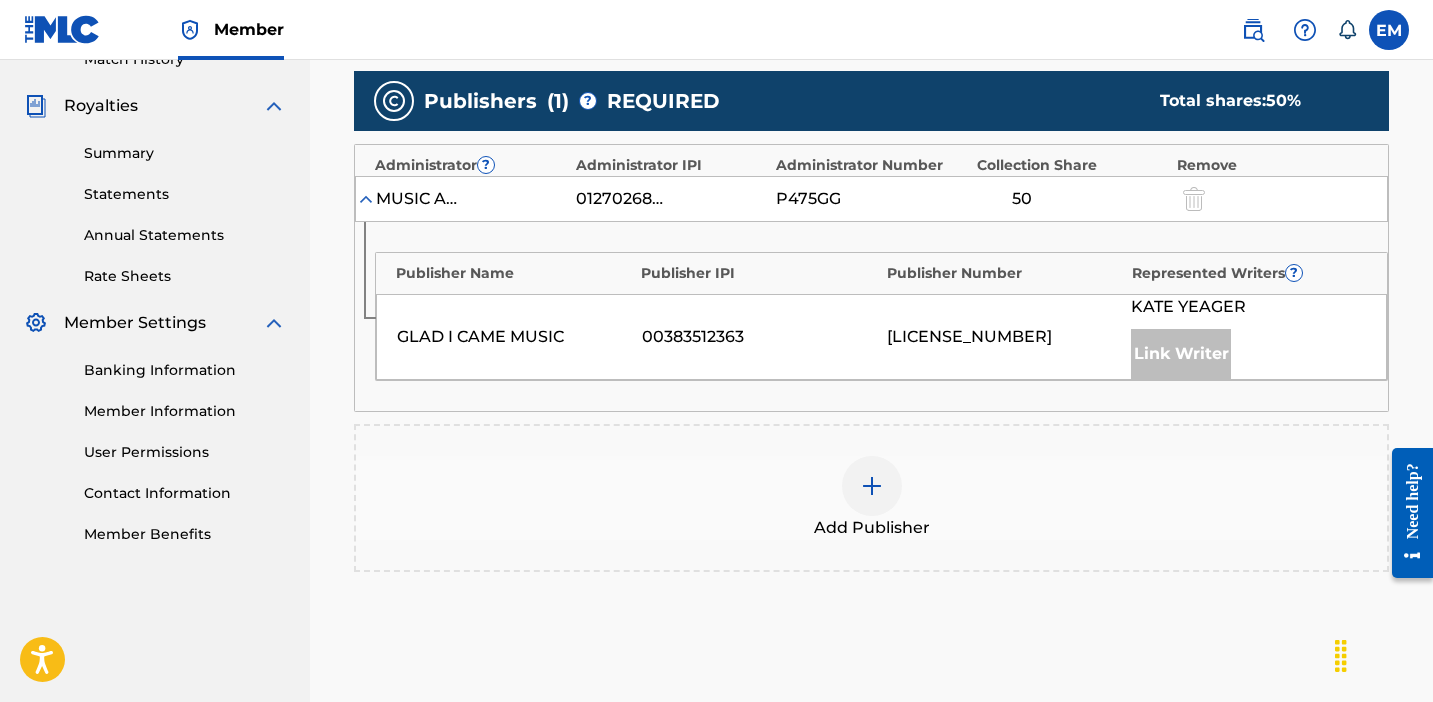 scroll, scrollTop: 788, scrollLeft: 0, axis: vertical 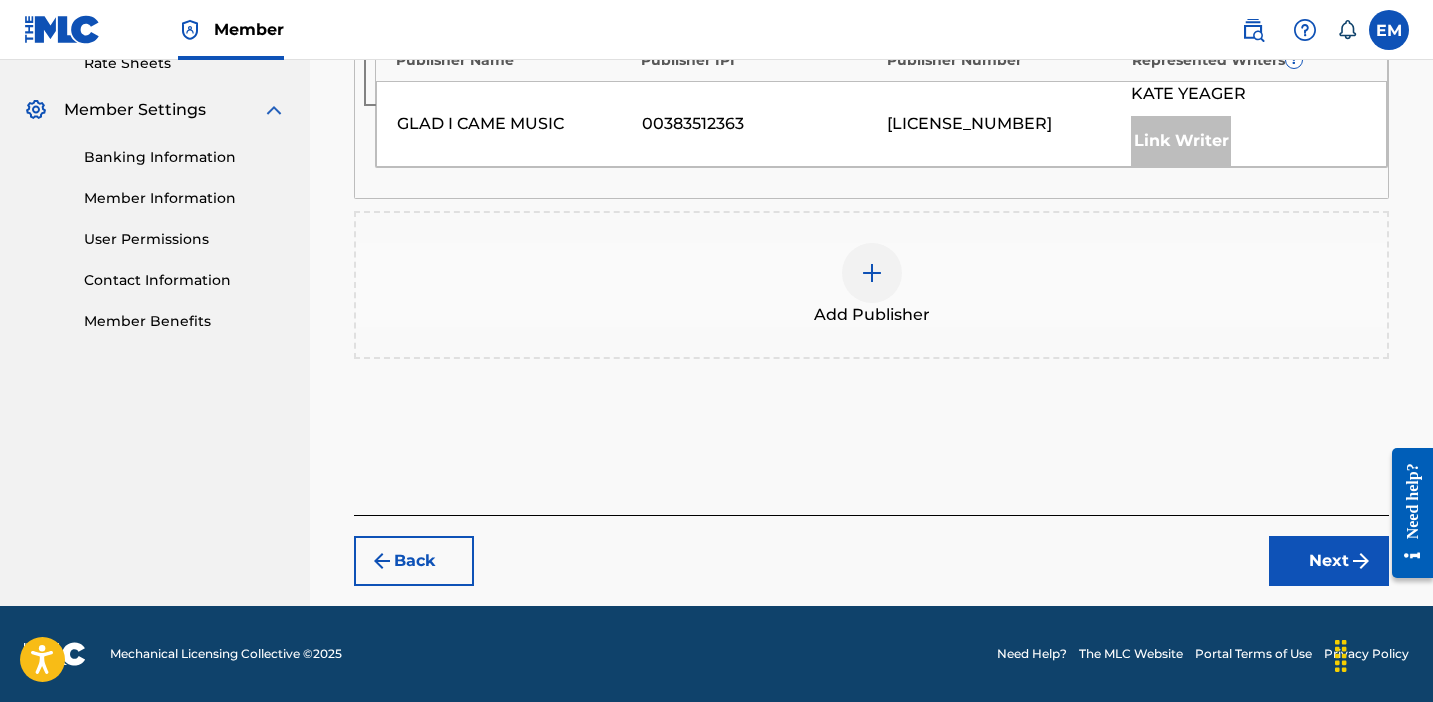 click on "Next" at bounding box center (1329, 561) 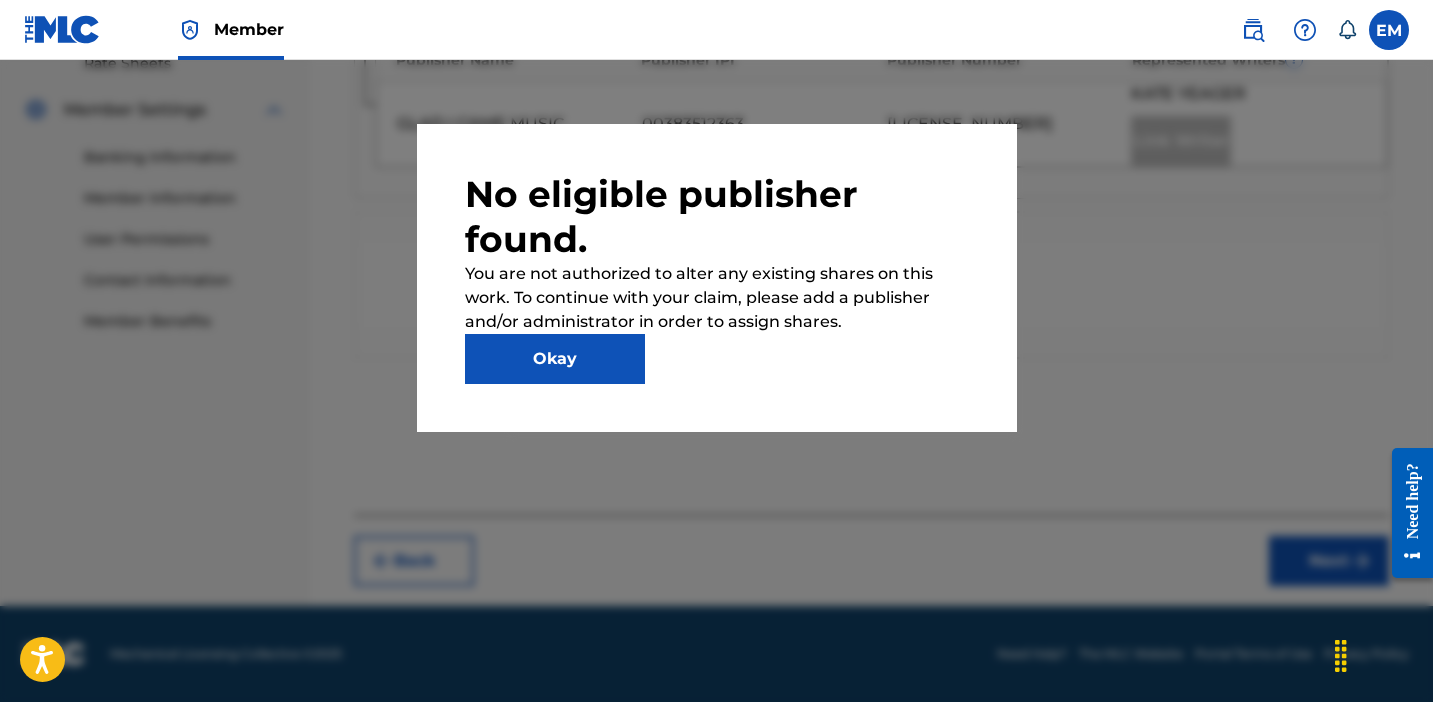 click on "Okay" at bounding box center (555, 359) 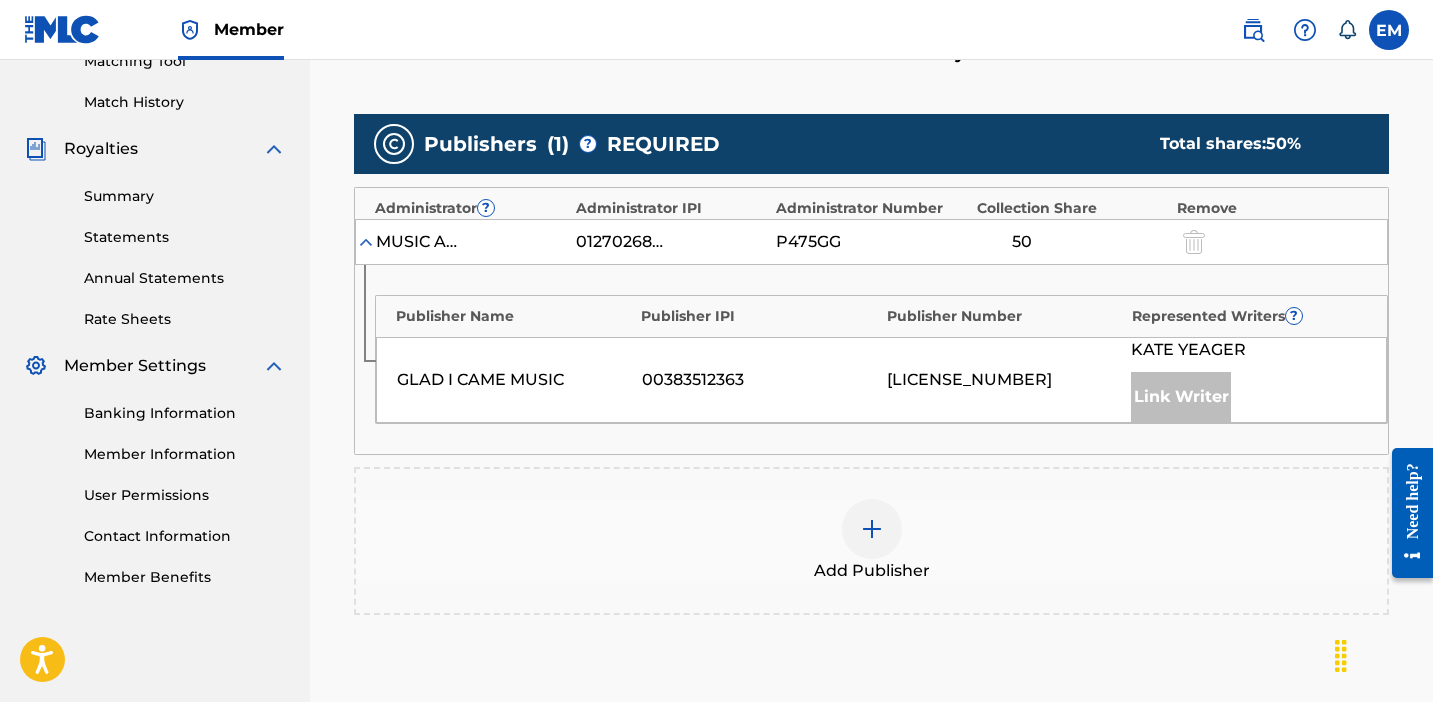scroll, scrollTop: 526, scrollLeft: 0, axis: vertical 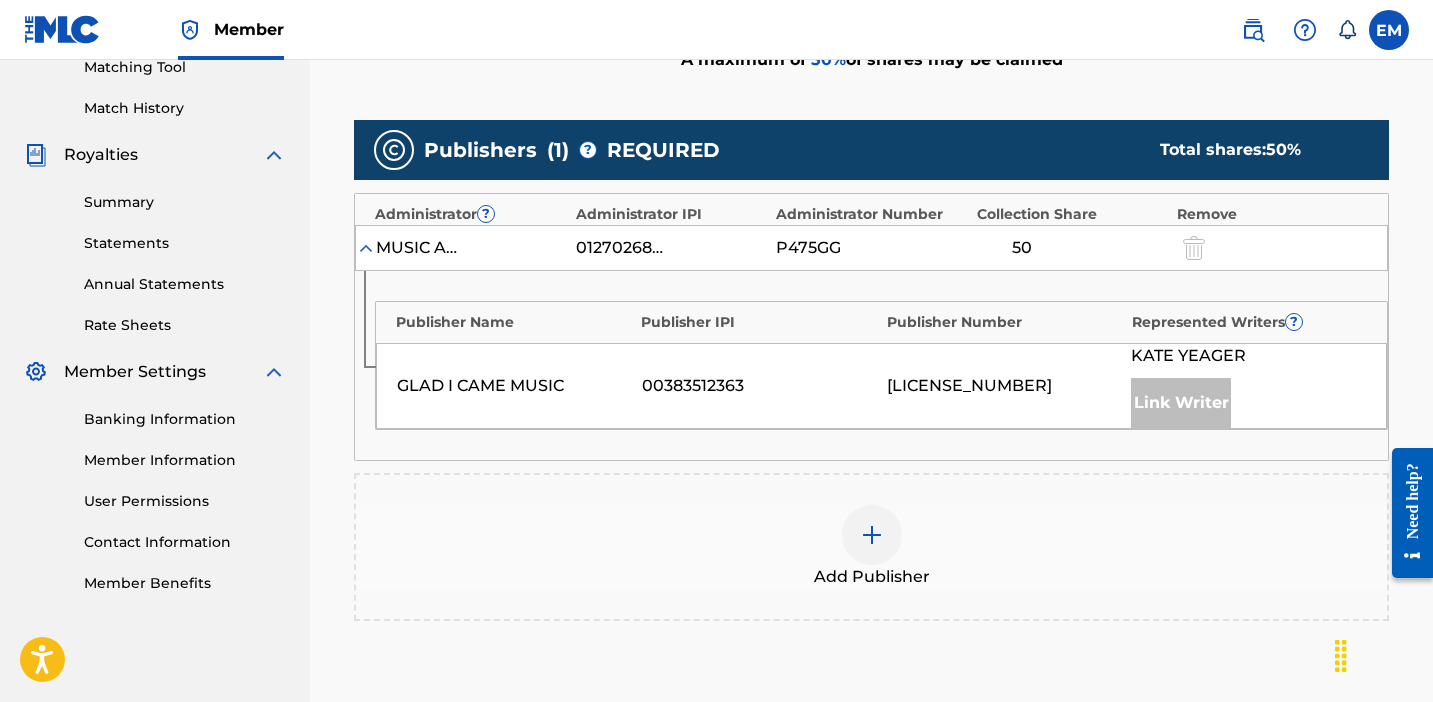 click at bounding box center (872, 535) 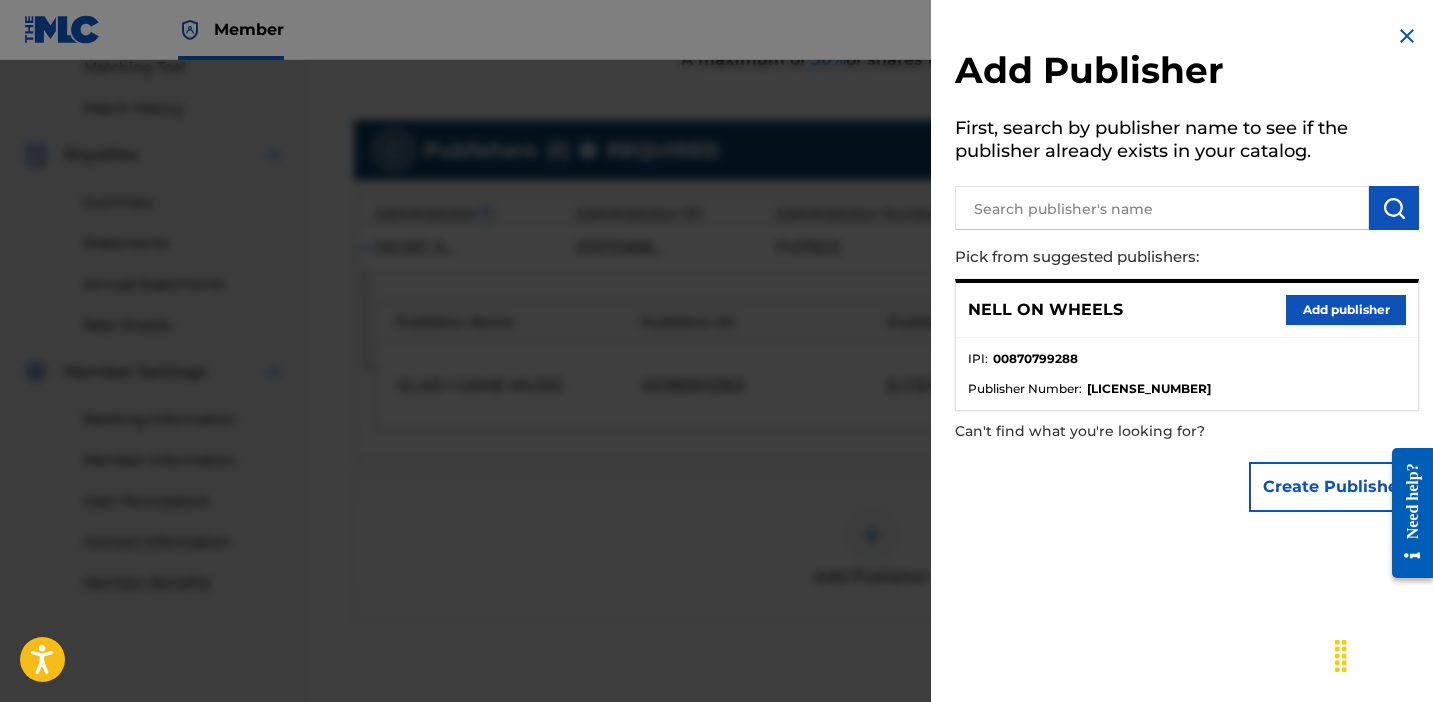 click on "Add publisher" at bounding box center (1346, 310) 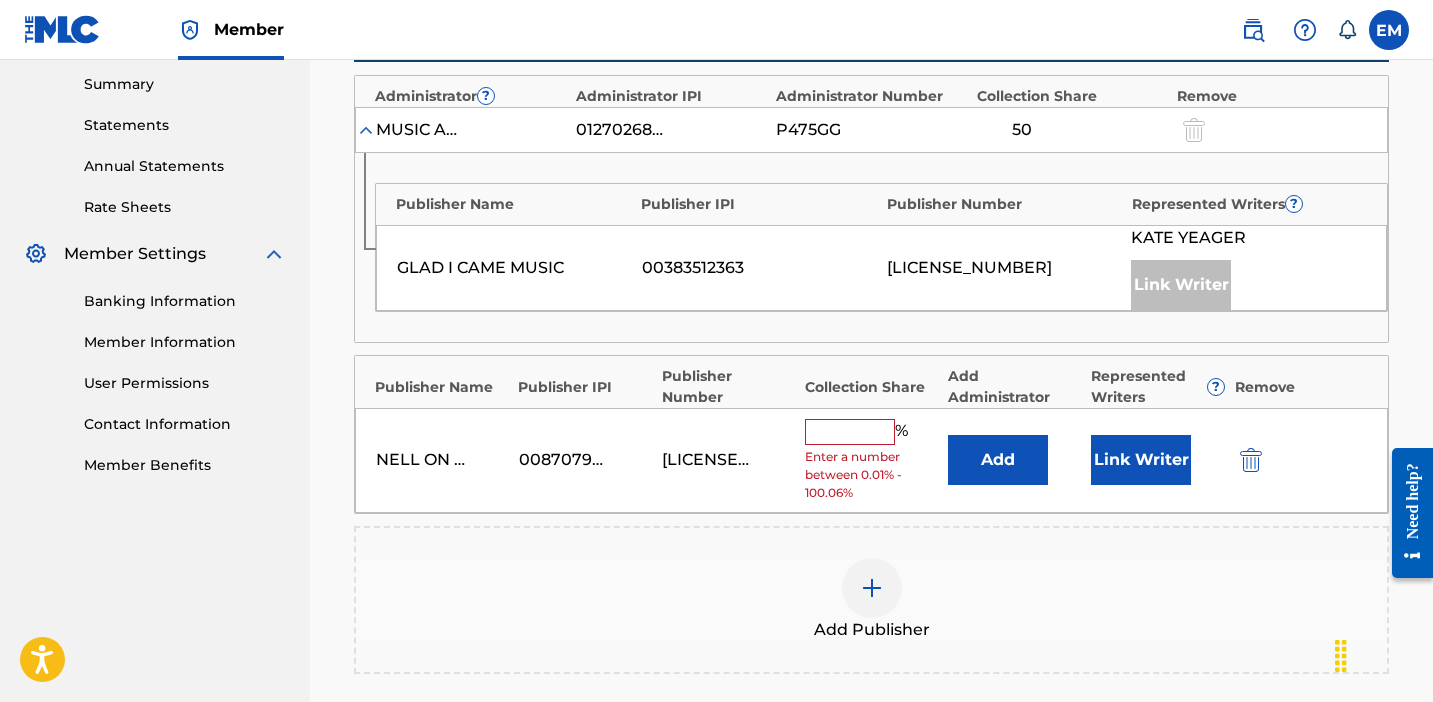 scroll, scrollTop: 682, scrollLeft: 0, axis: vertical 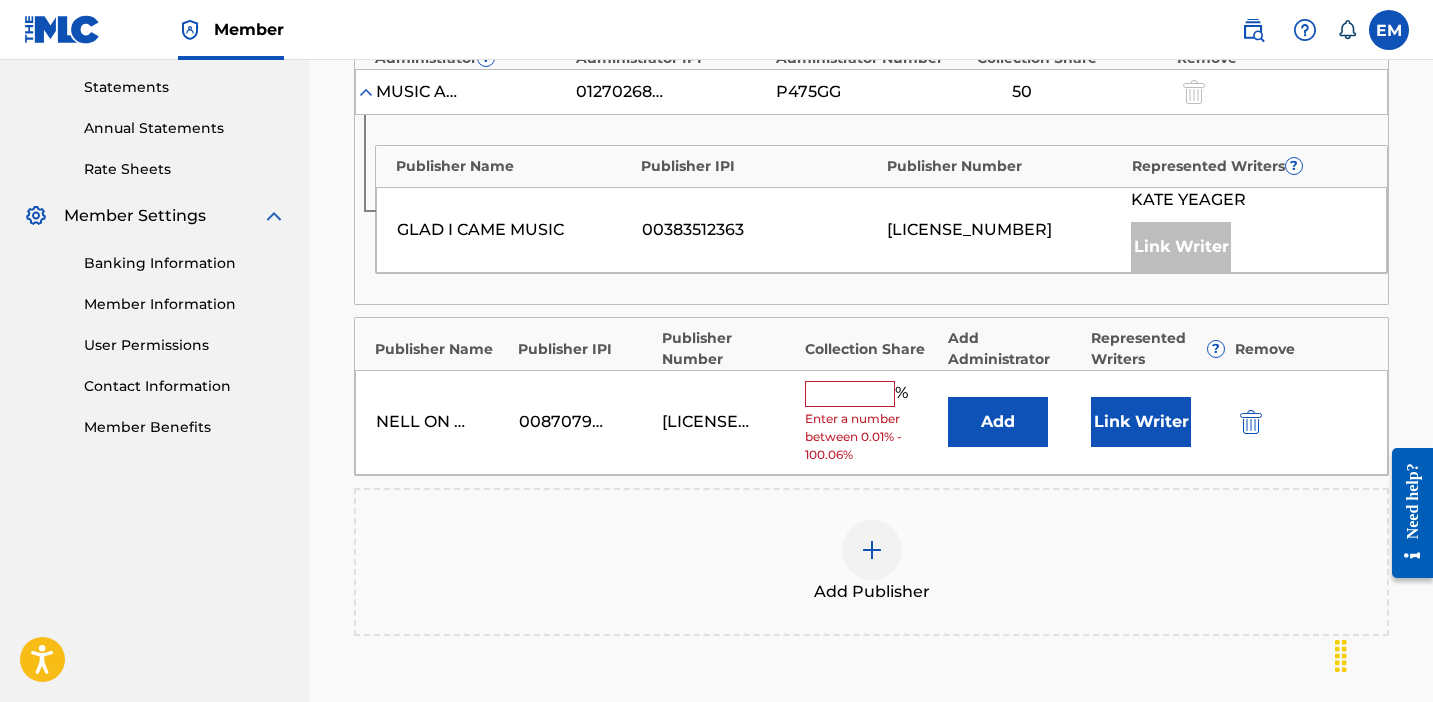 click at bounding box center [850, 394] 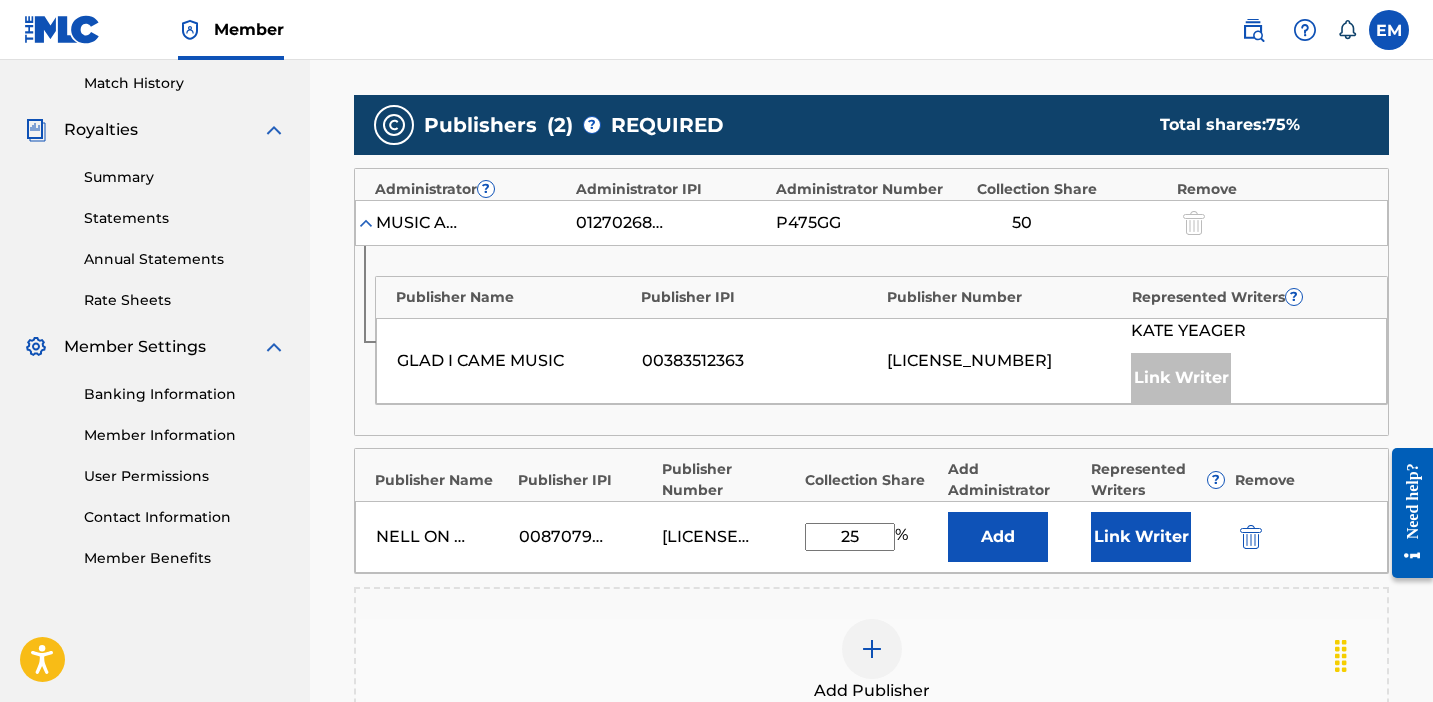 scroll, scrollTop: 545, scrollLeft: 0, axis: vertical 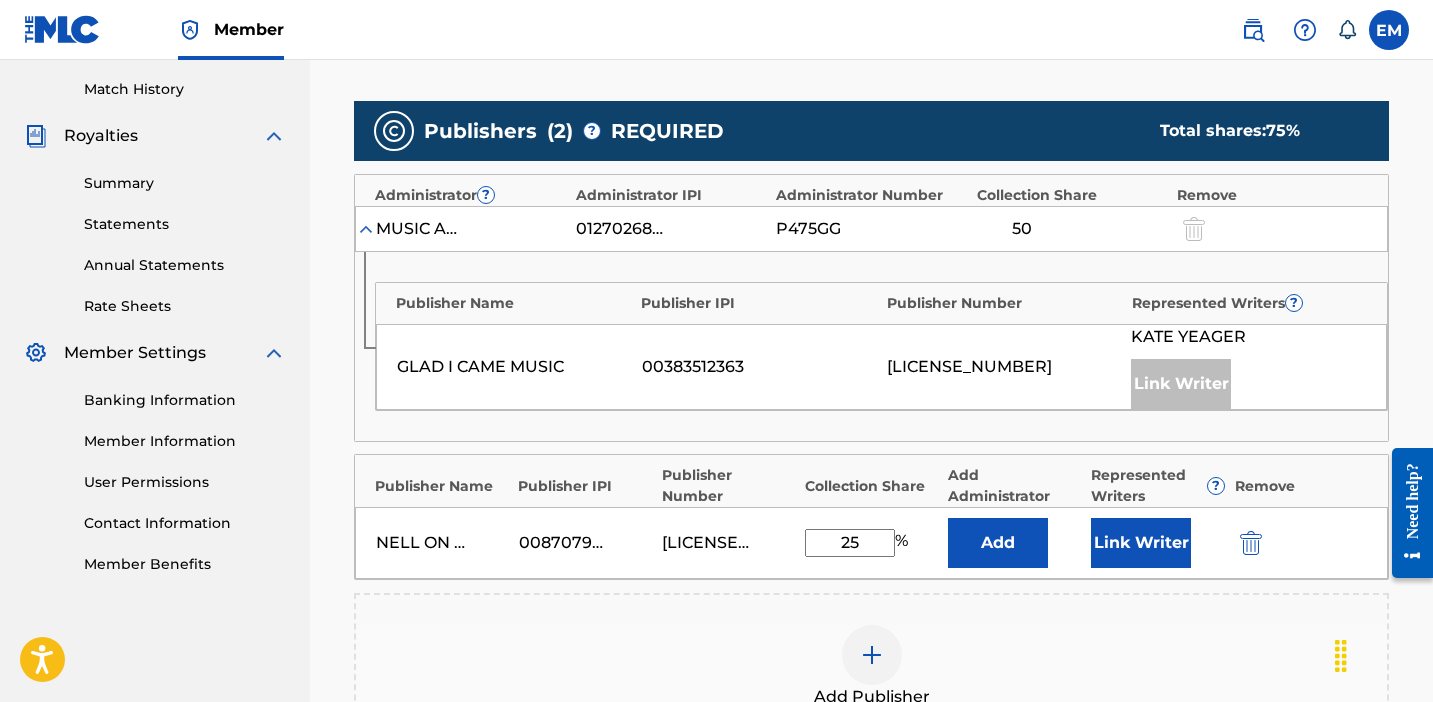 type on "2" 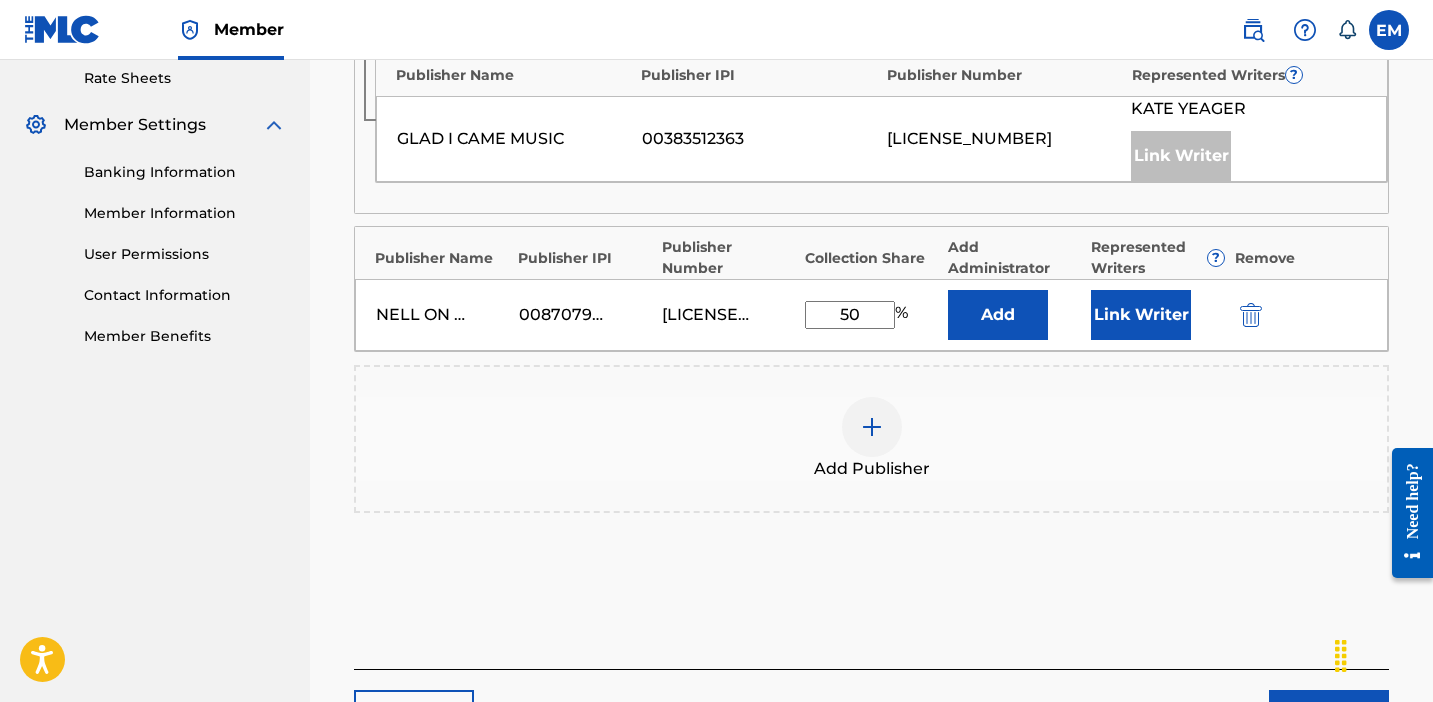 scroll, scrollTop: 848, scrollLeft: 0, axis: vertical 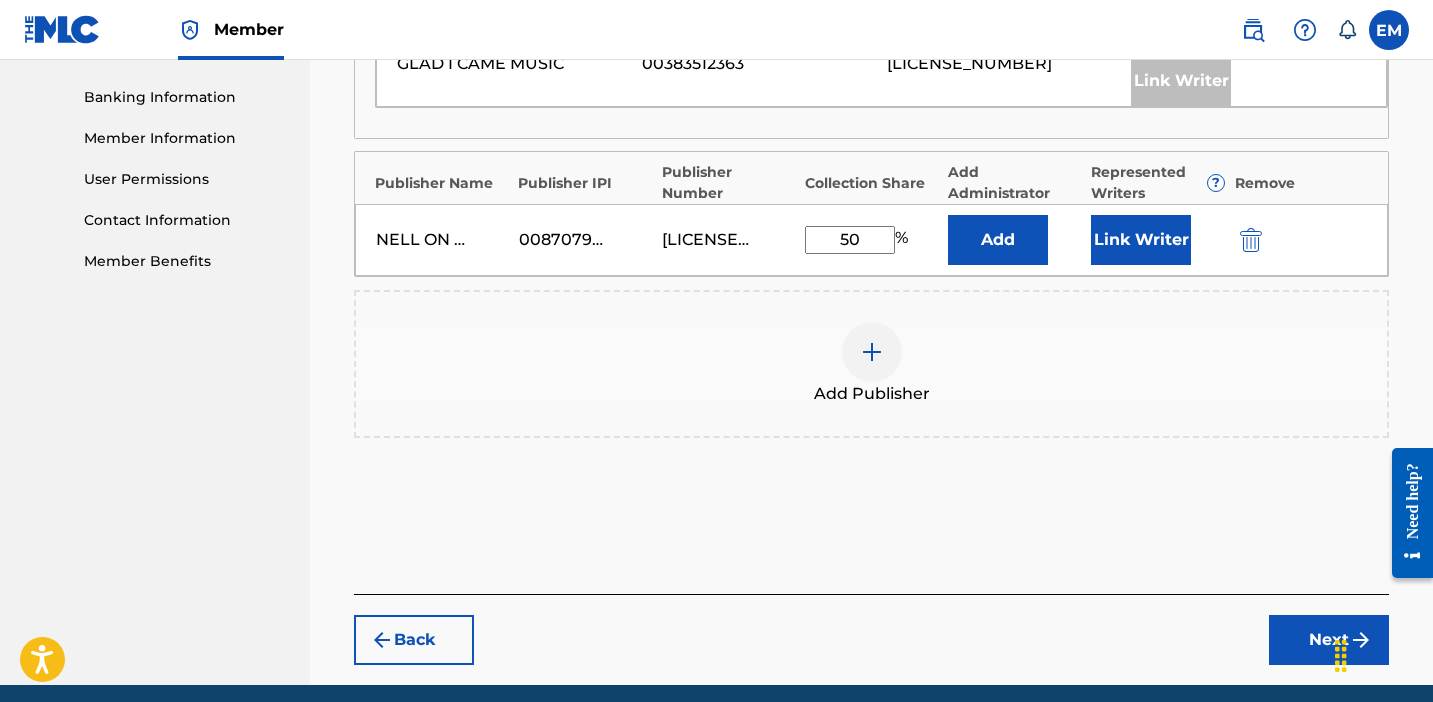 type on "50" 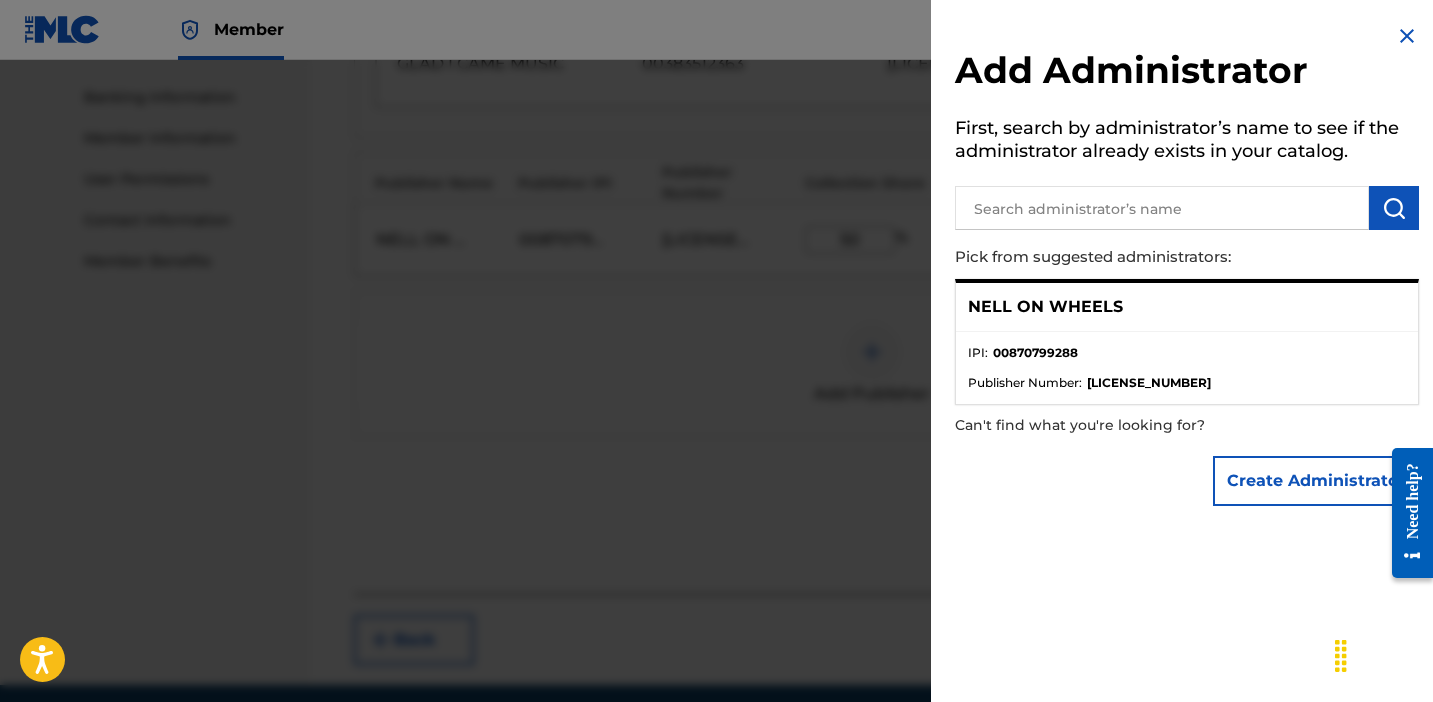 click on "NELL ON WHEELS" at bounding box center [1187, 307] 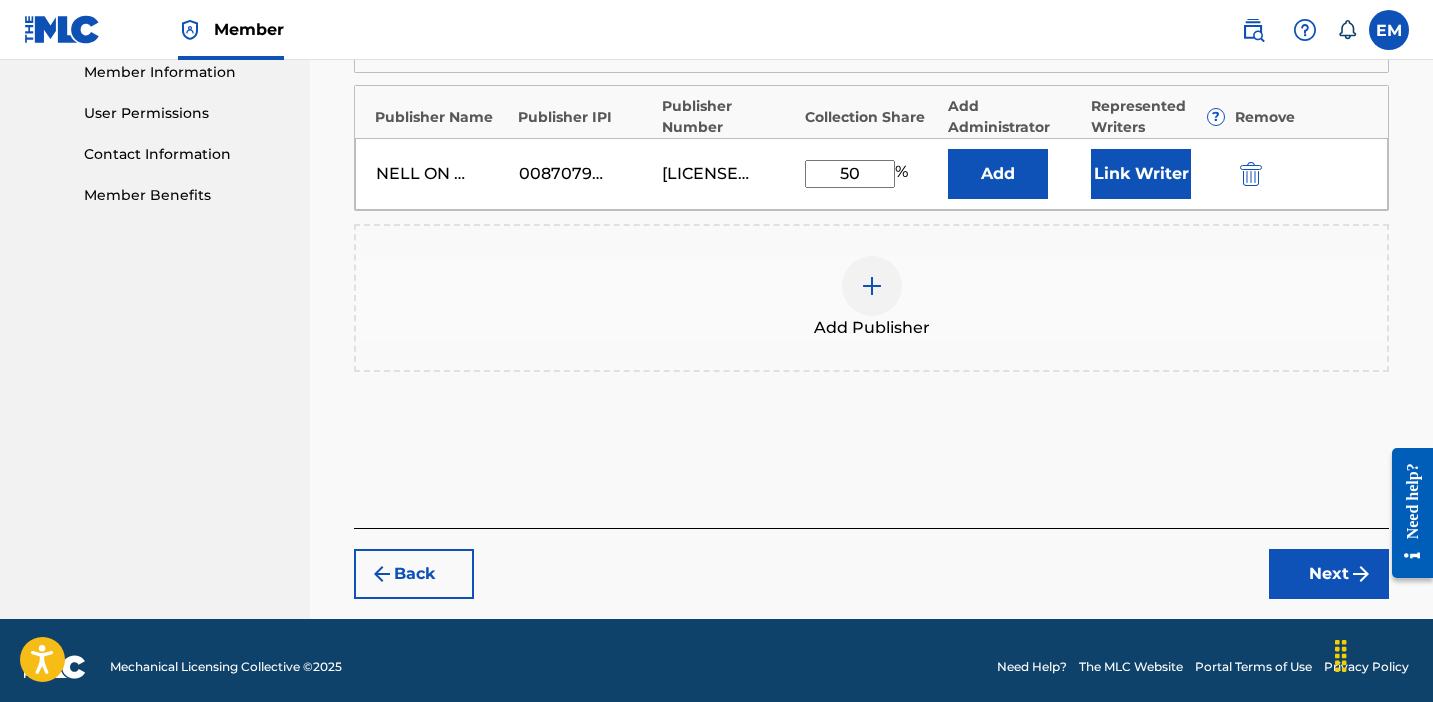 click on "Next" at bounding box center [1329, 574] 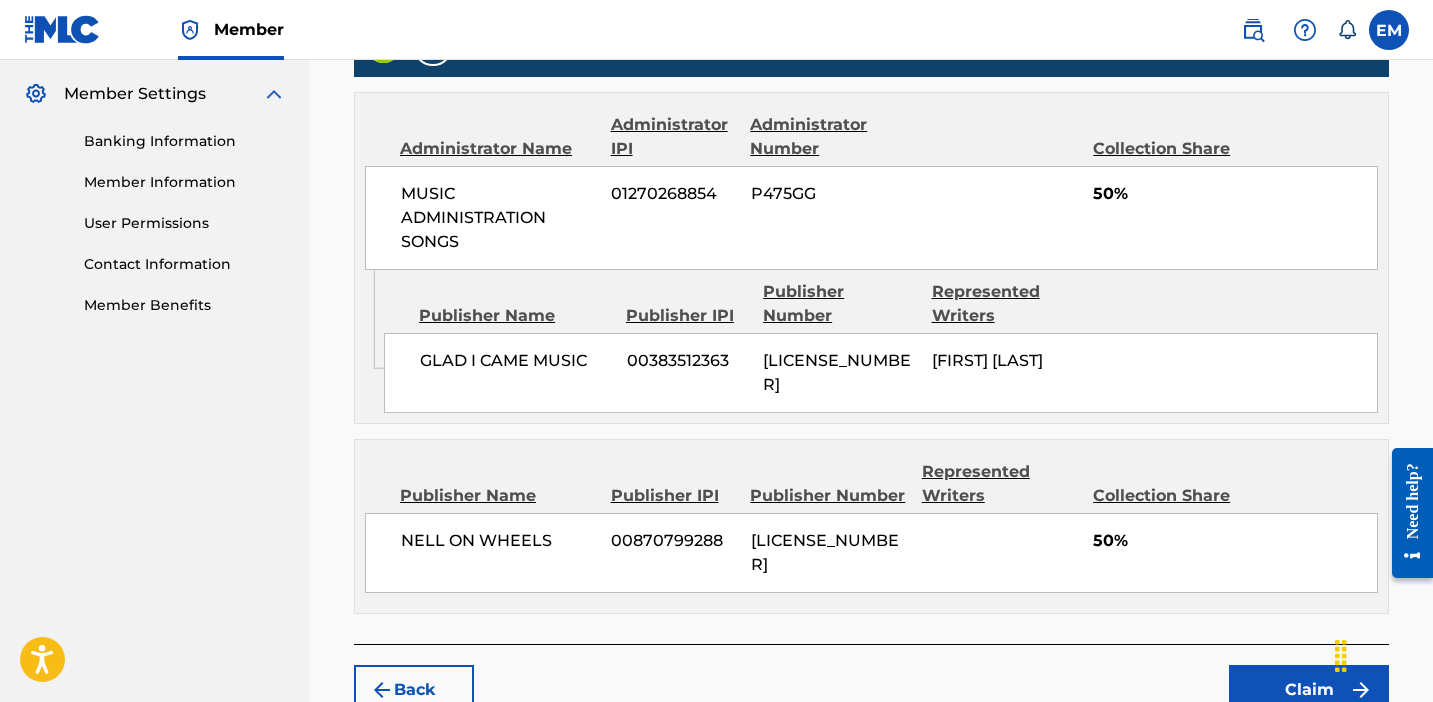 scroll, scrollTop: 881, scrollLeft: 0, axis: vertical 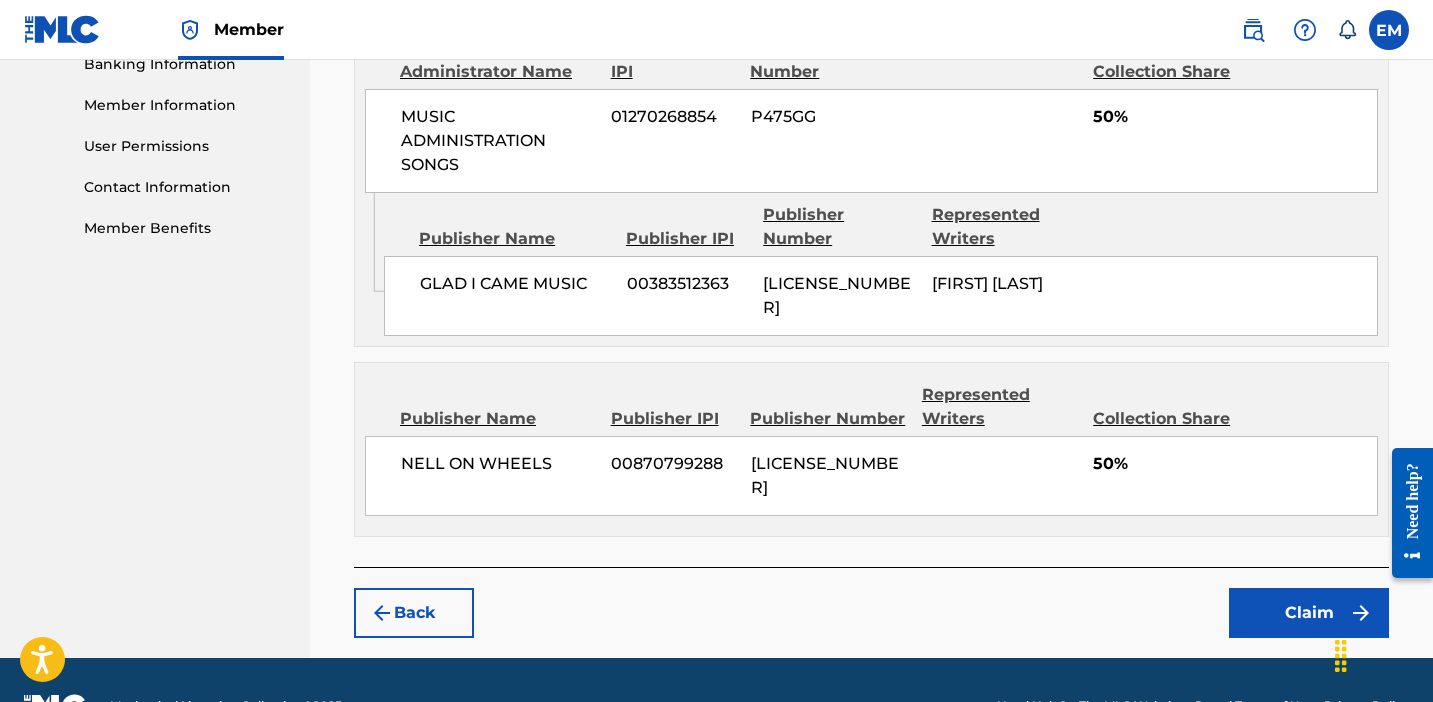 click on "Claim" at bounding box center [1309, 613] 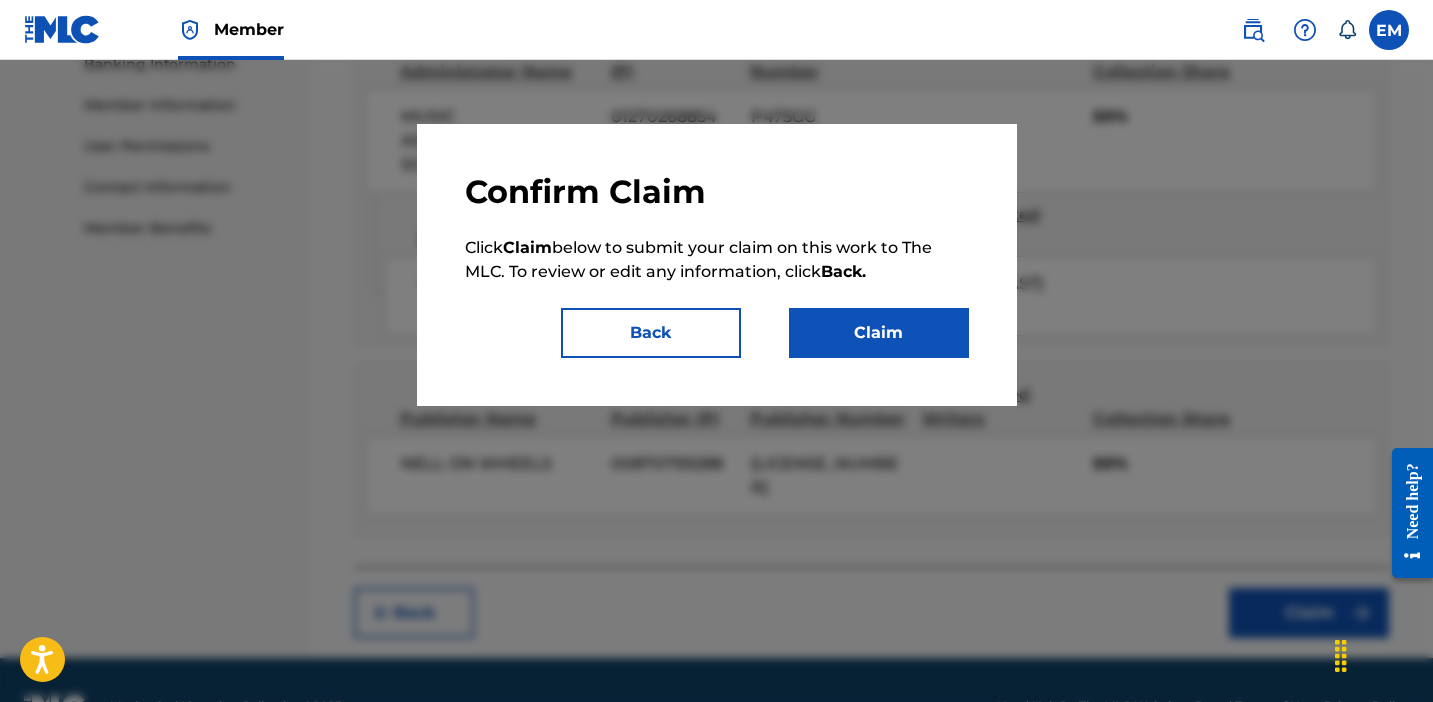 click on "Claim" at bounding box center [879, 333] 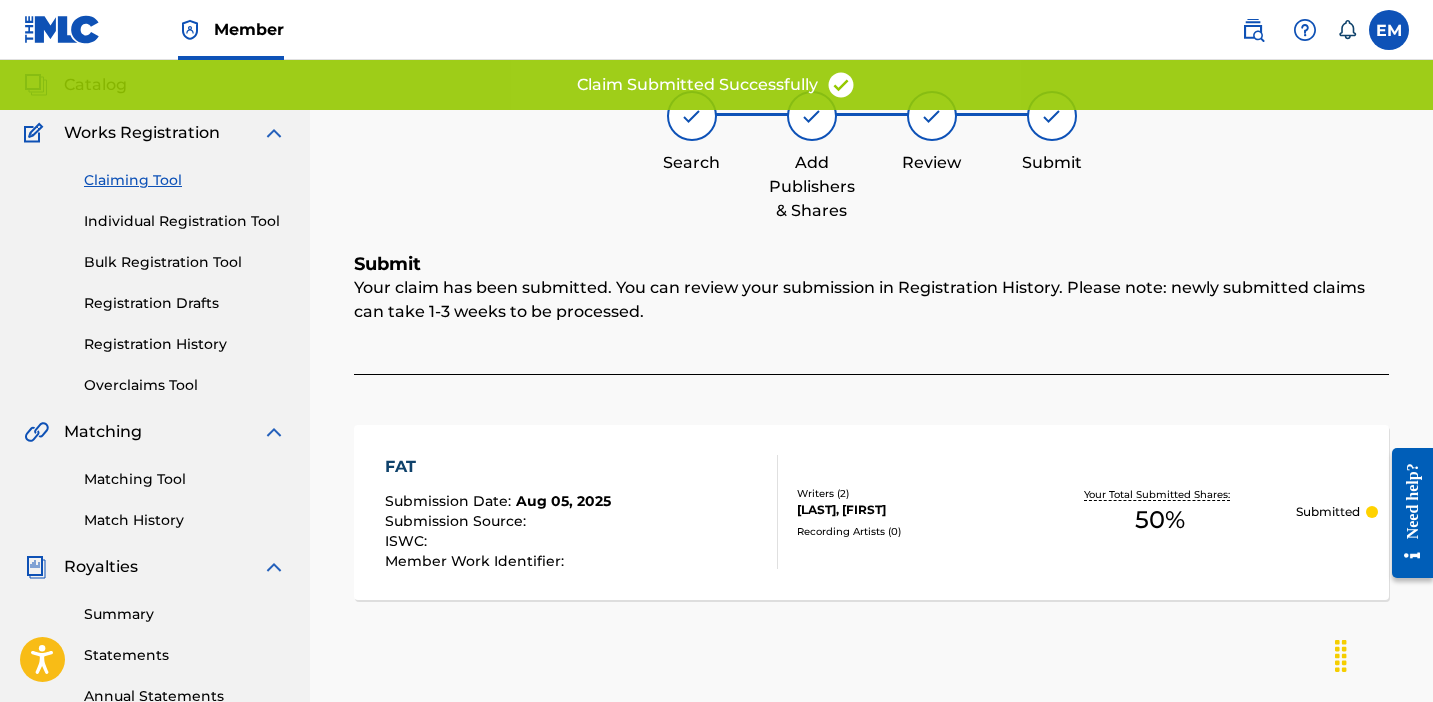 scroll, scrollTop: 0, scrollLeft: 0, axis: both 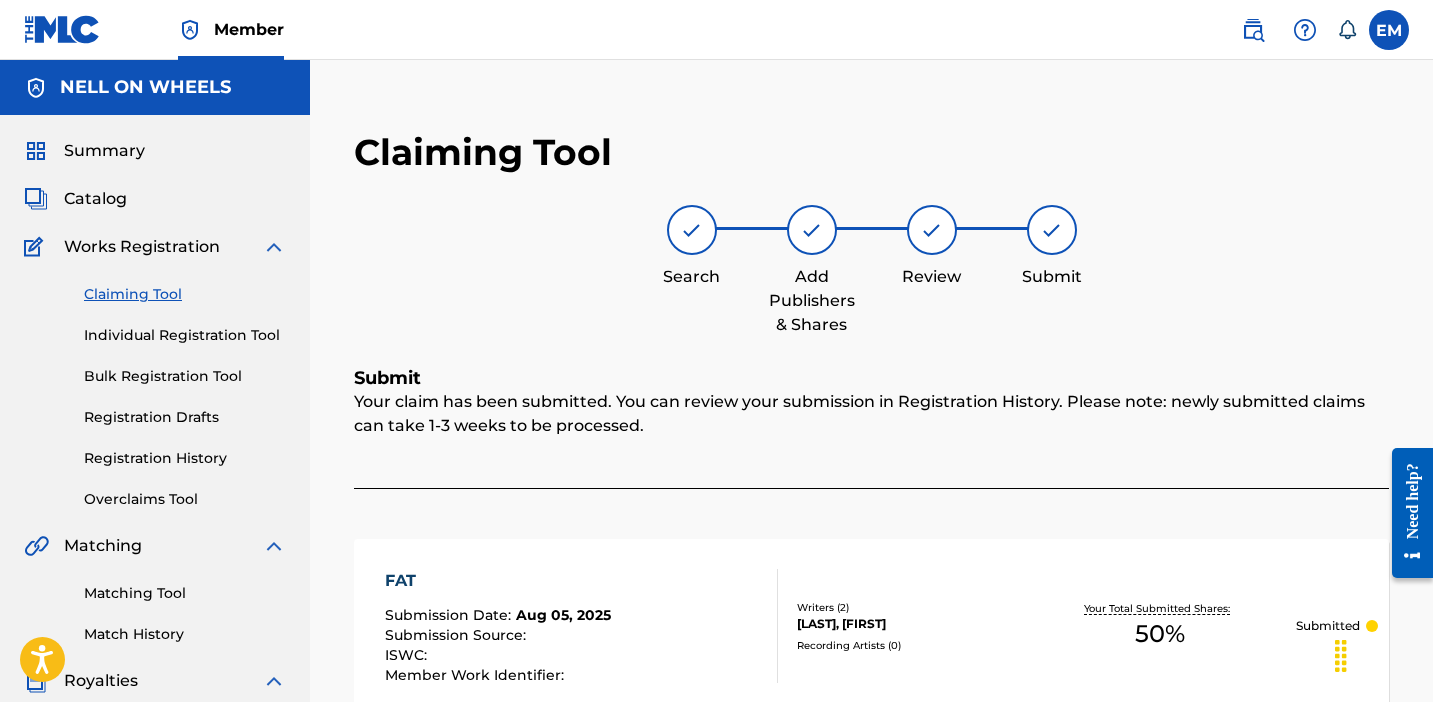 click on "Individual Registration Tool" at bounding box center (185, 335) 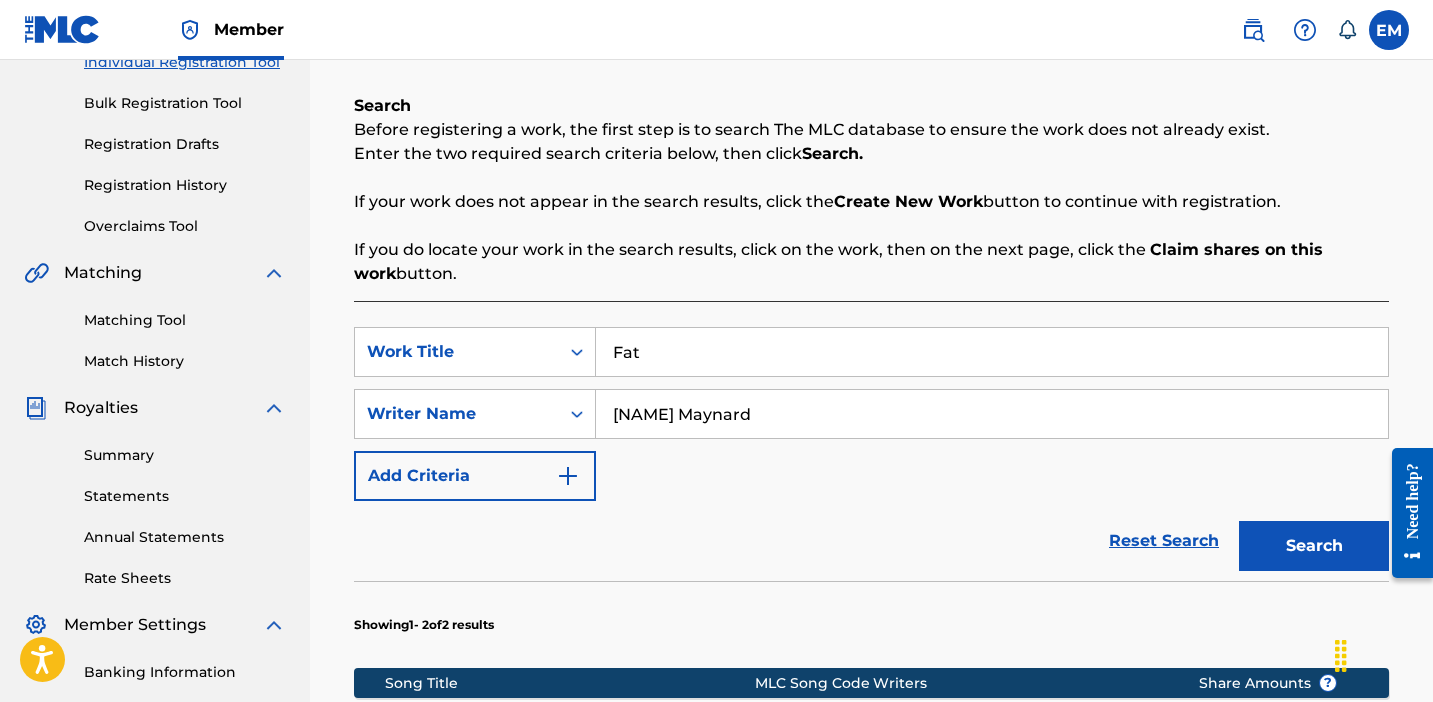 scroll, scrollTop: 313, scrollLeft: 0, axis: vertical 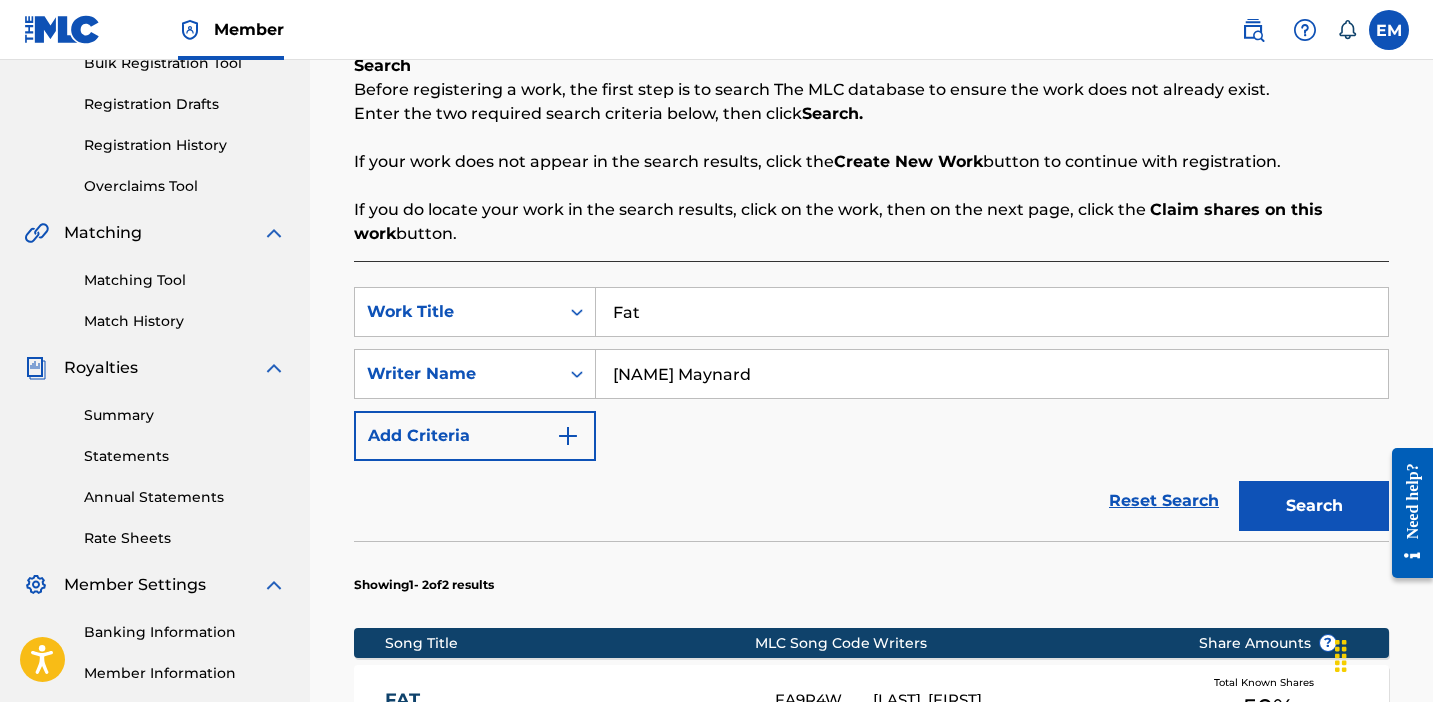 click on "Fat" at bounding box center [992, 312] 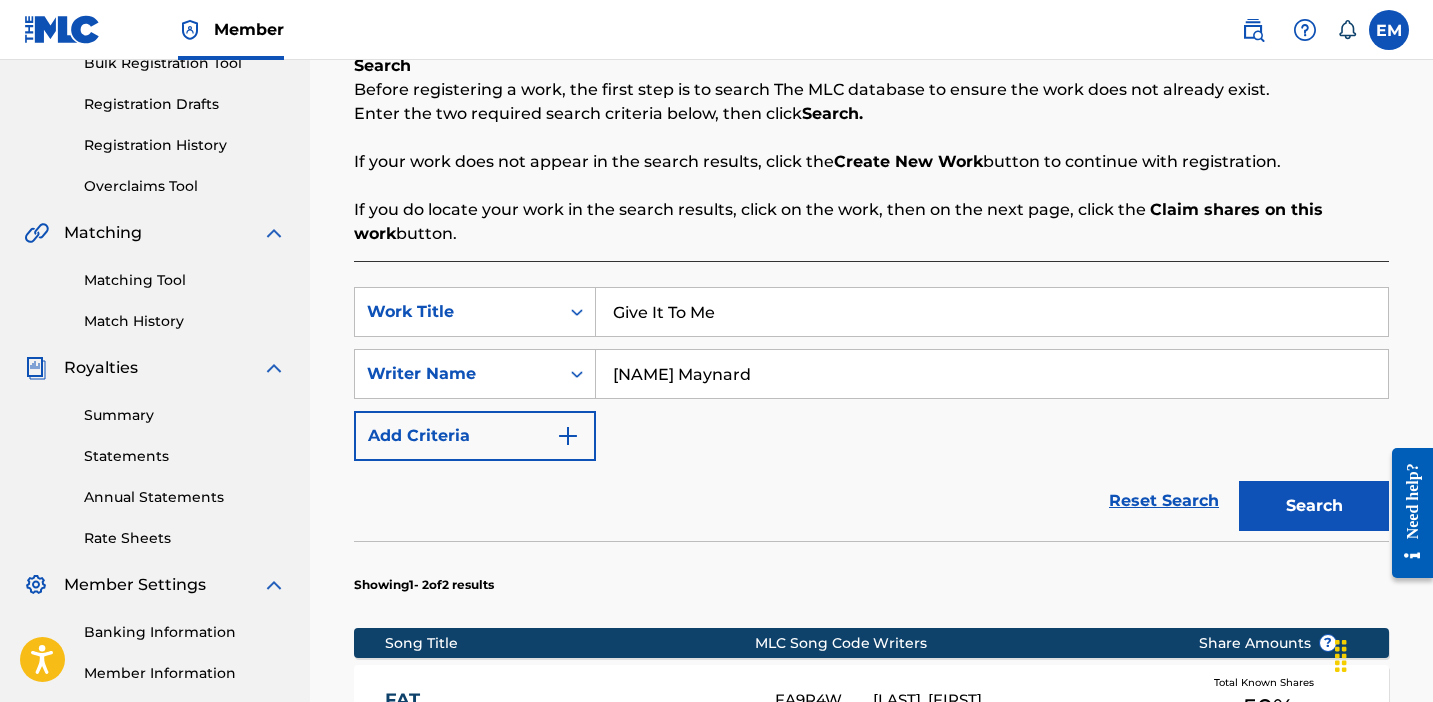 type on "Give It To Me" 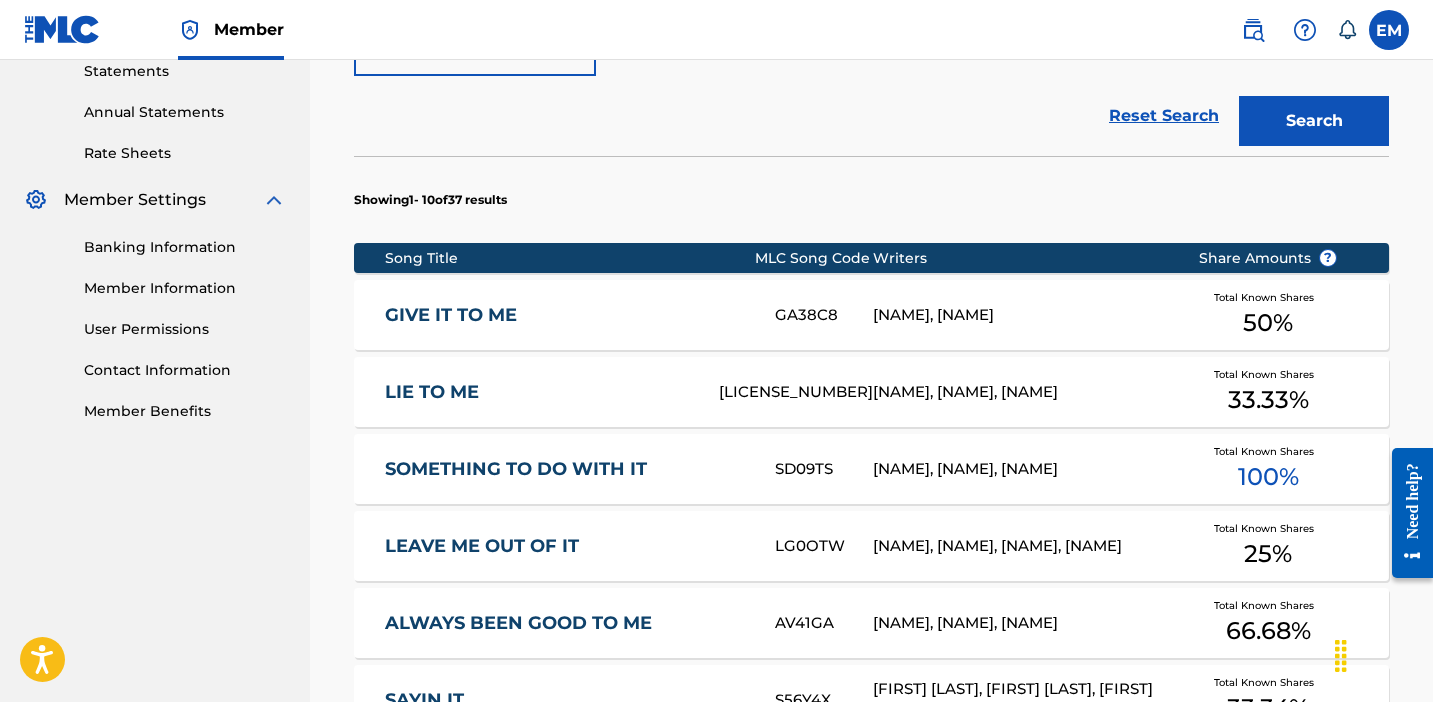scroll, scrollTop: 765, scrollLeft: 0, axis: vertical 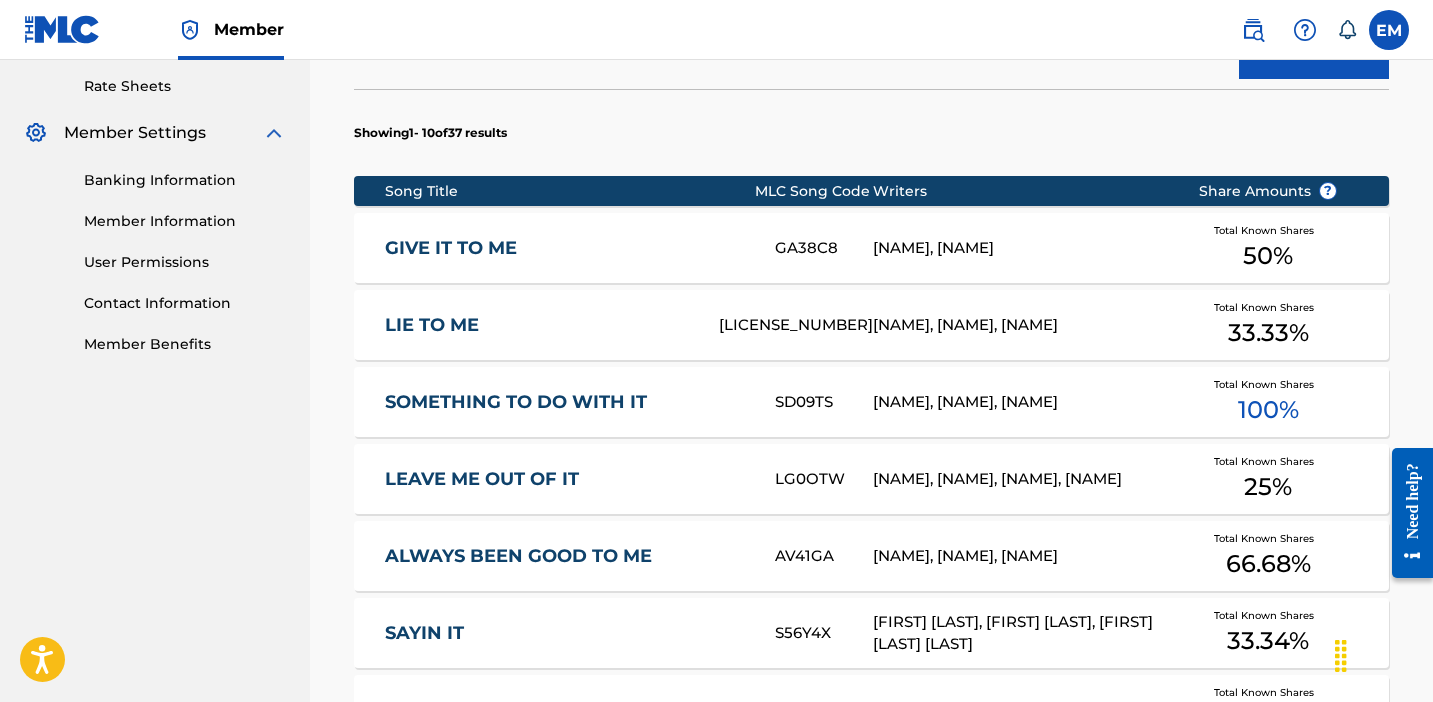 click on "[NAME], [NAME]" at bounding box center [1020, 248] 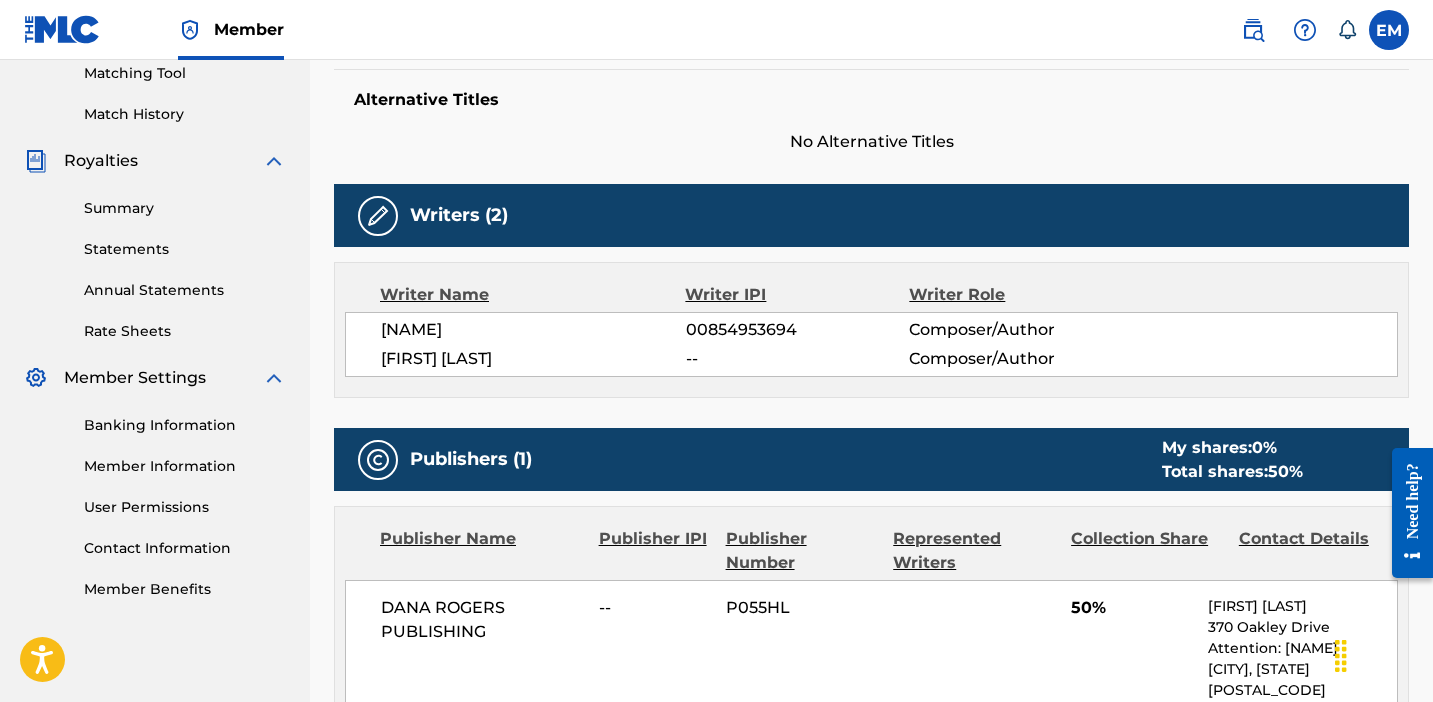 scroll, scrollTop: 0, scrollLeft: 0, axis: both 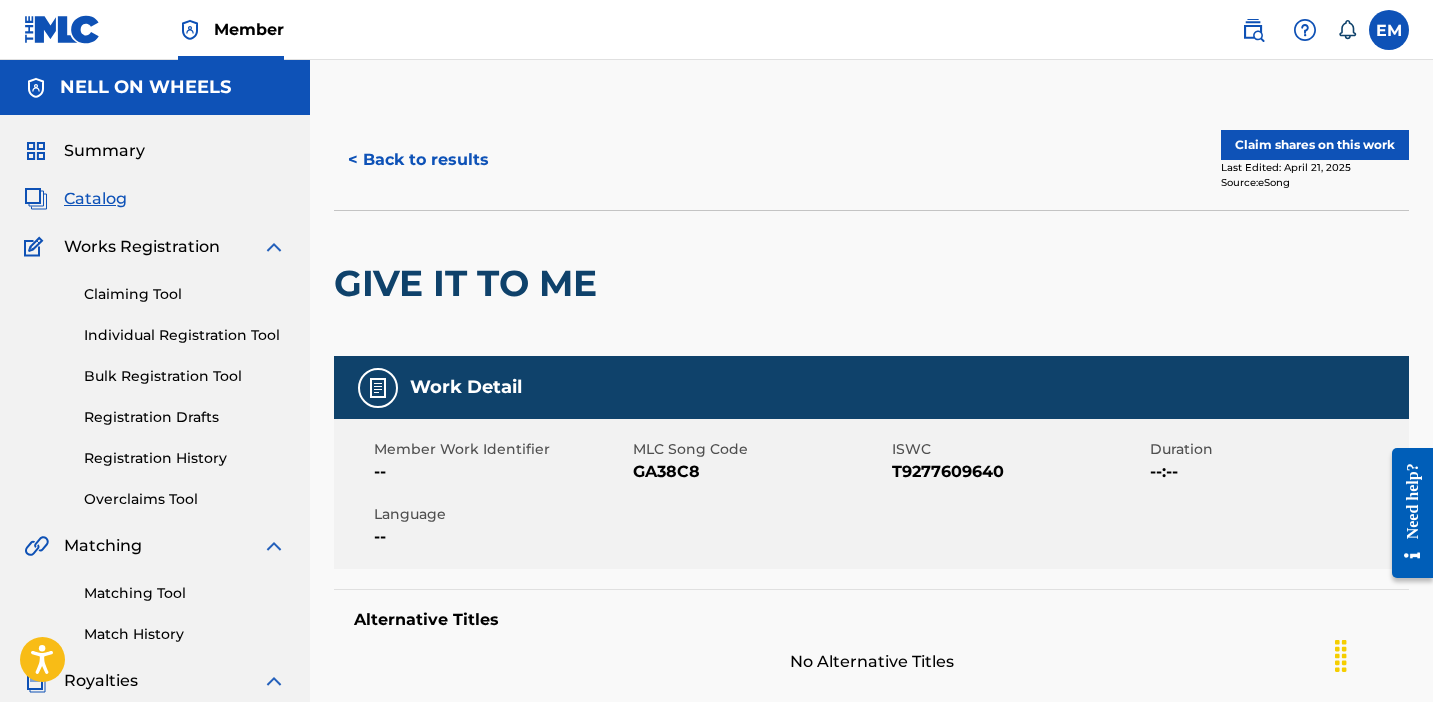 click on "Claim shares on this work" at bounding box center [1315, 145] 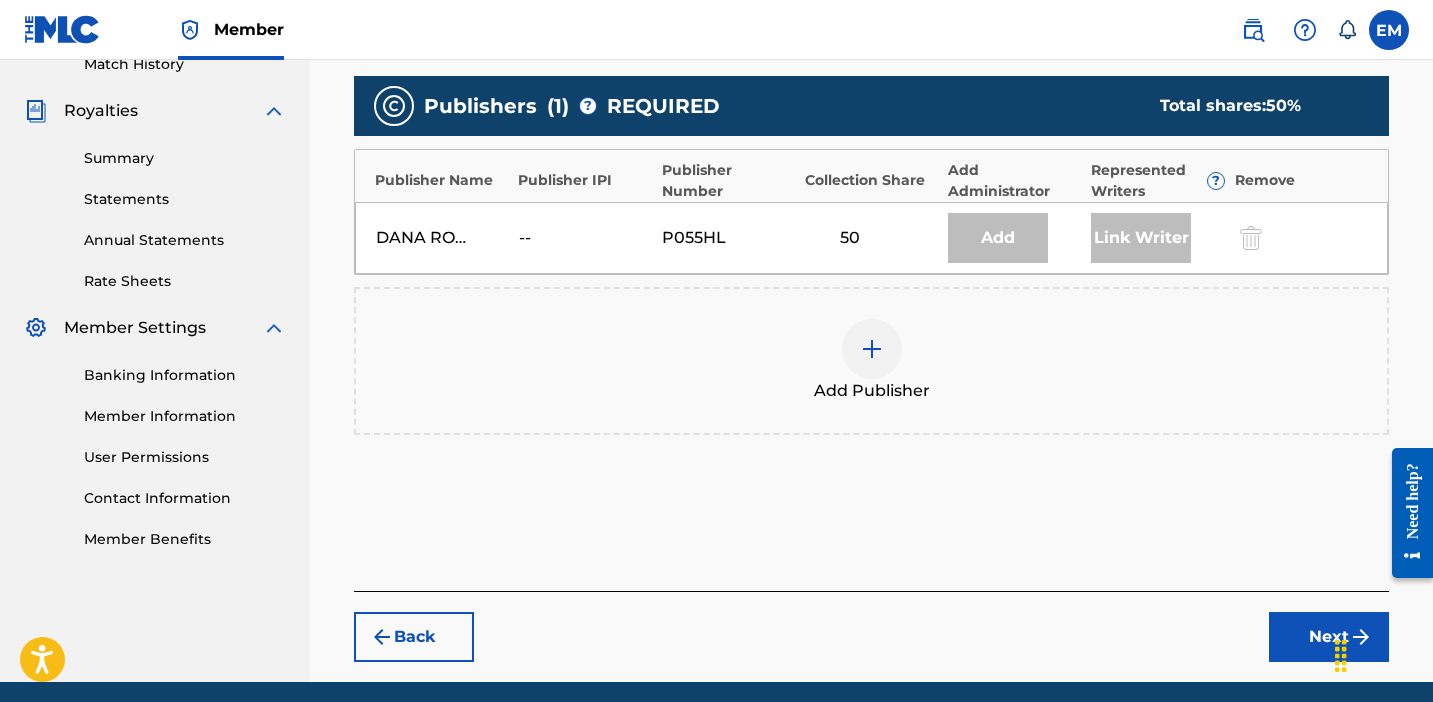 scroll, scrollTop: 589, scrollLeft: 0, axis: vertical 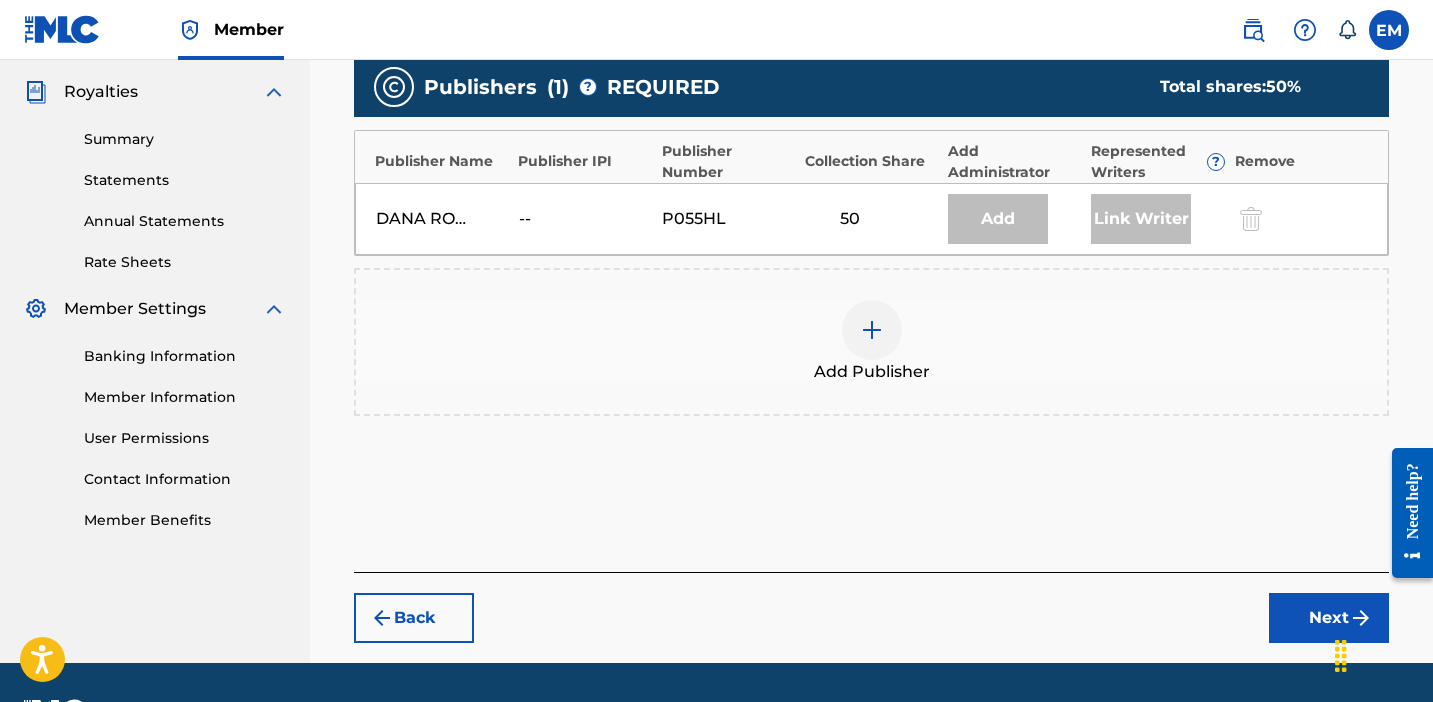 click at bounding box center [872, 330] 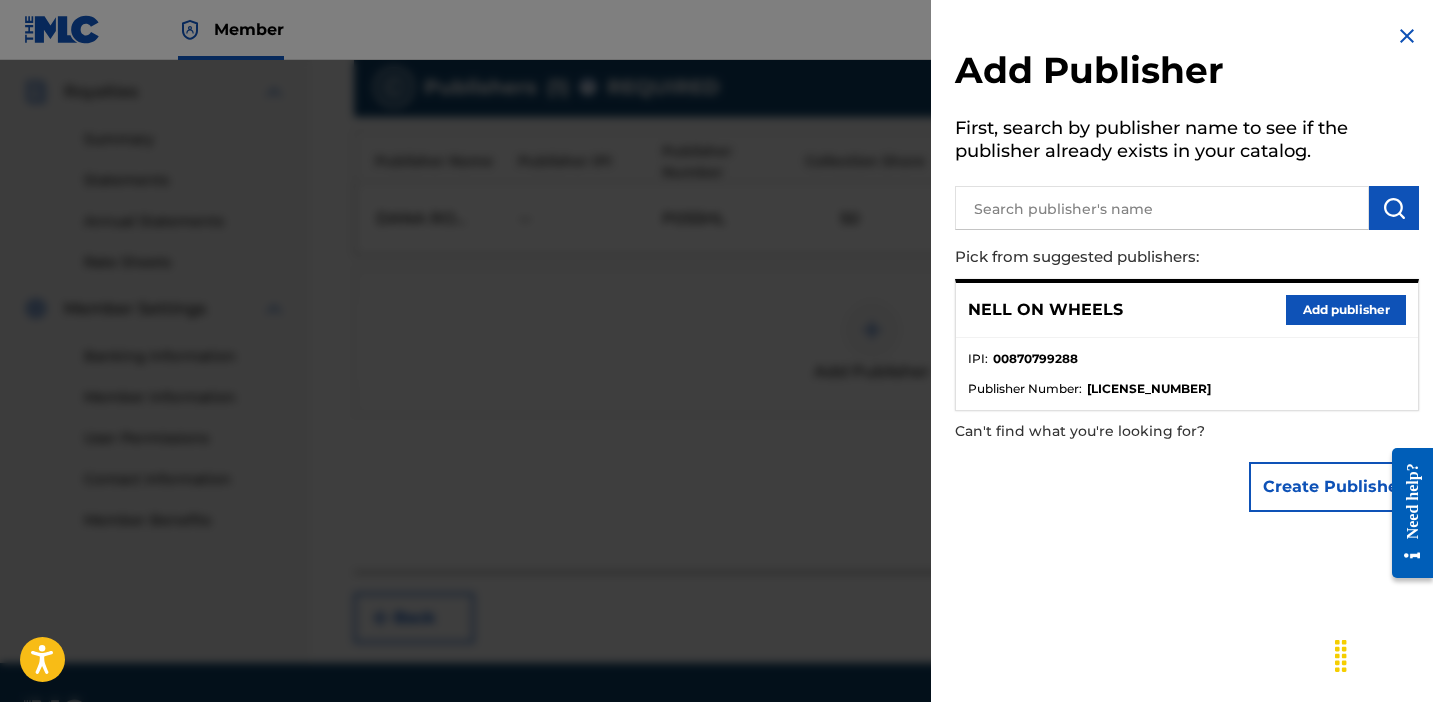 click on "Add publisher" at bounding box center [1346, 310] 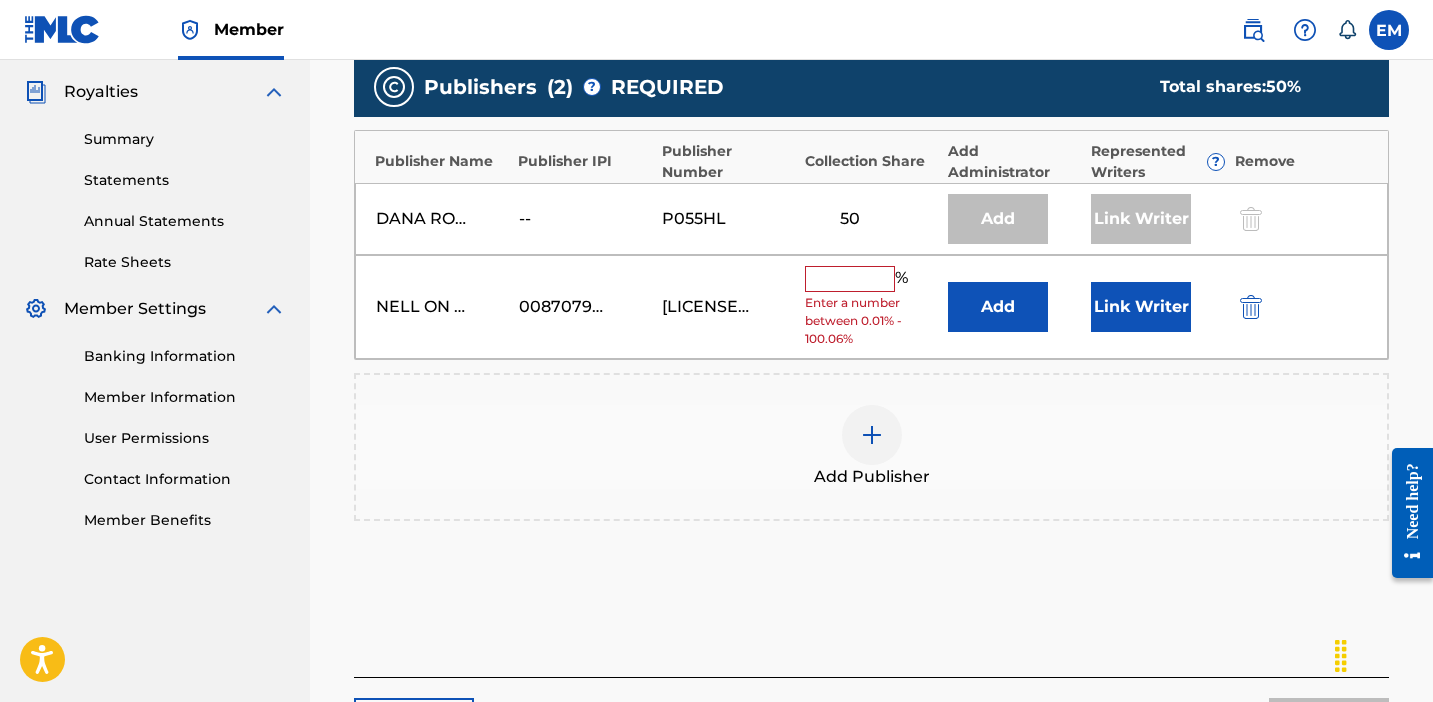click at bounding box center (850, 279) 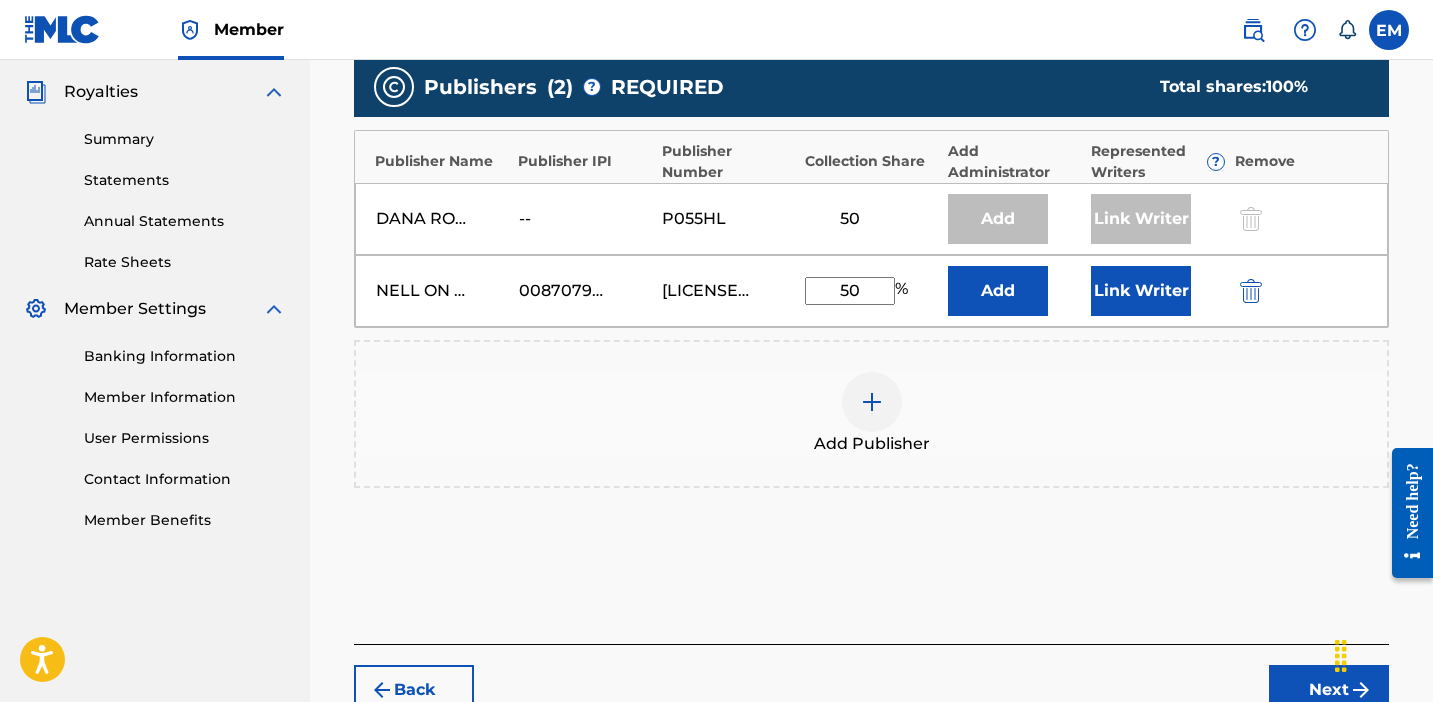 type on "50" 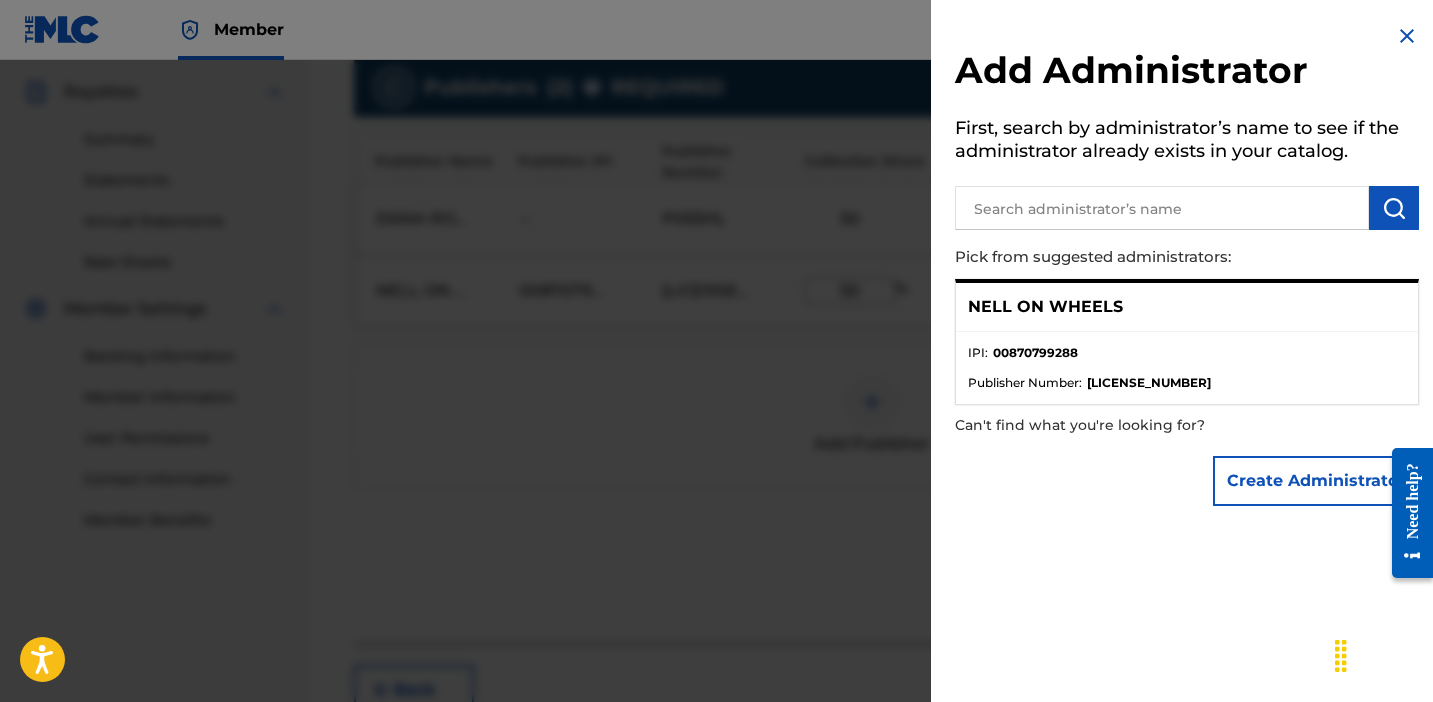 click at bounding box center [1407, 36] 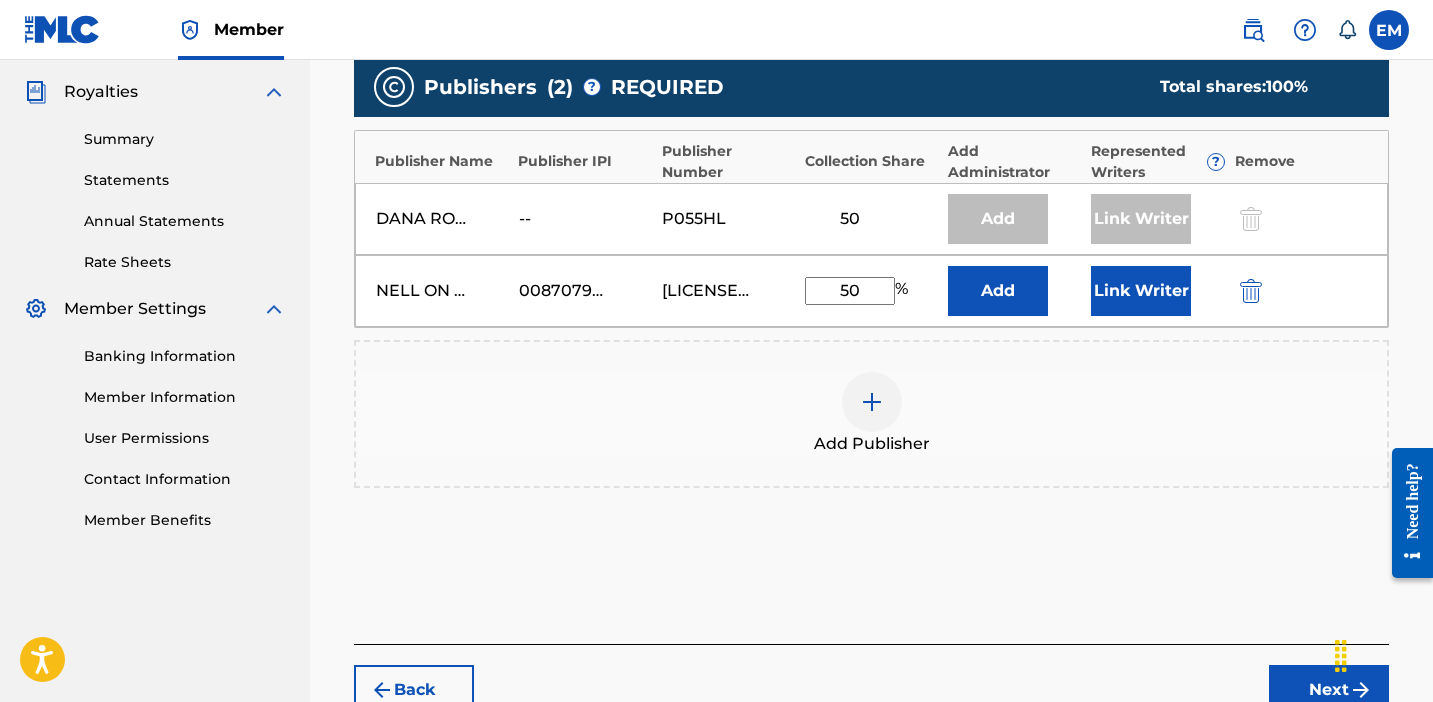 click on "Link Writer" at bounding box center (1141, 291) 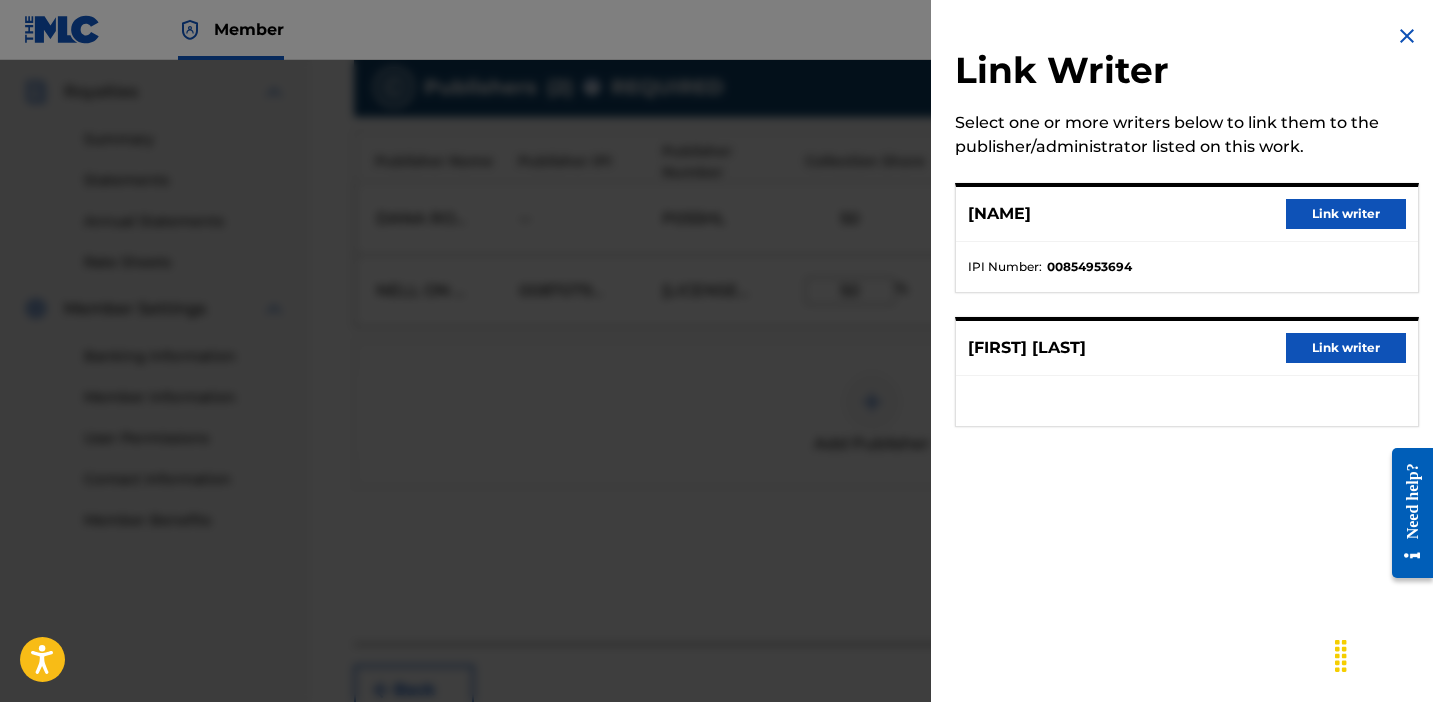 click on "Link writer" at bounding box center (1346, 214) 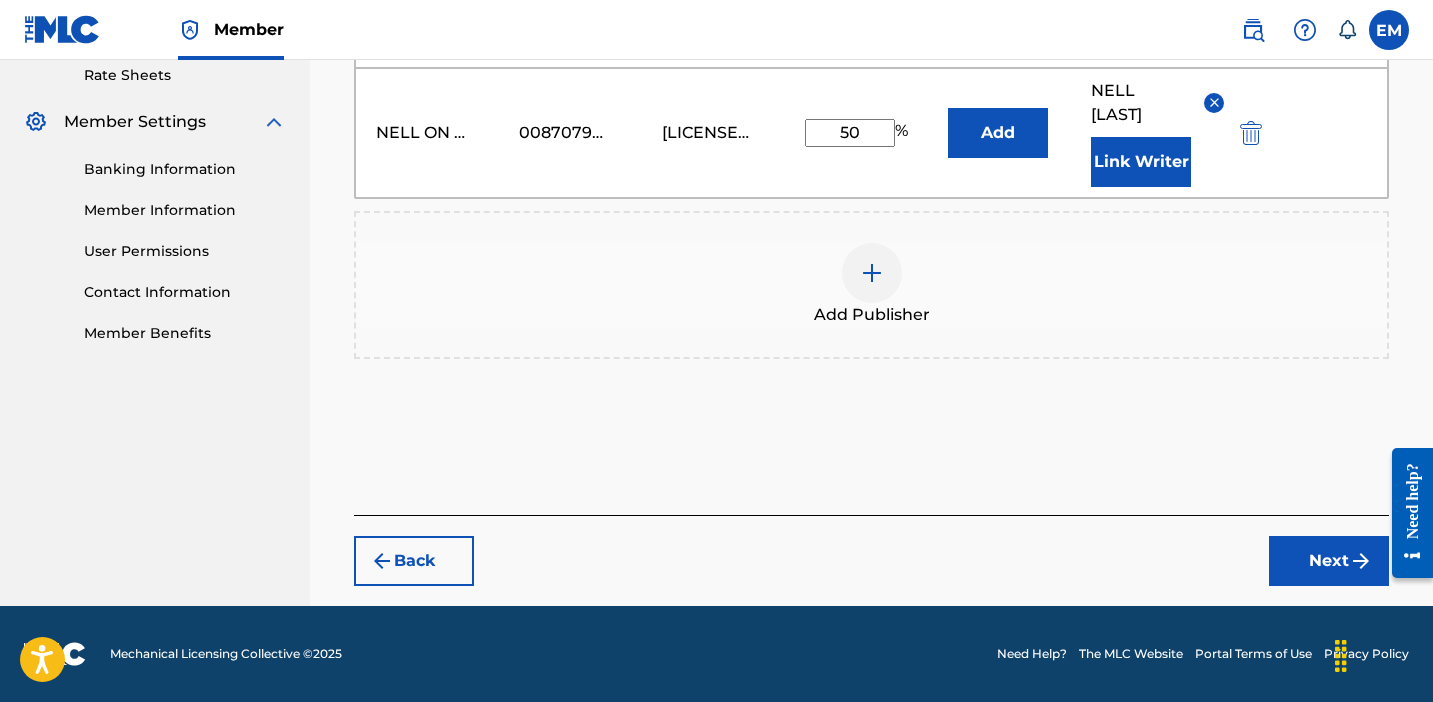 click on "Next" at bounding box center [1329, 561] 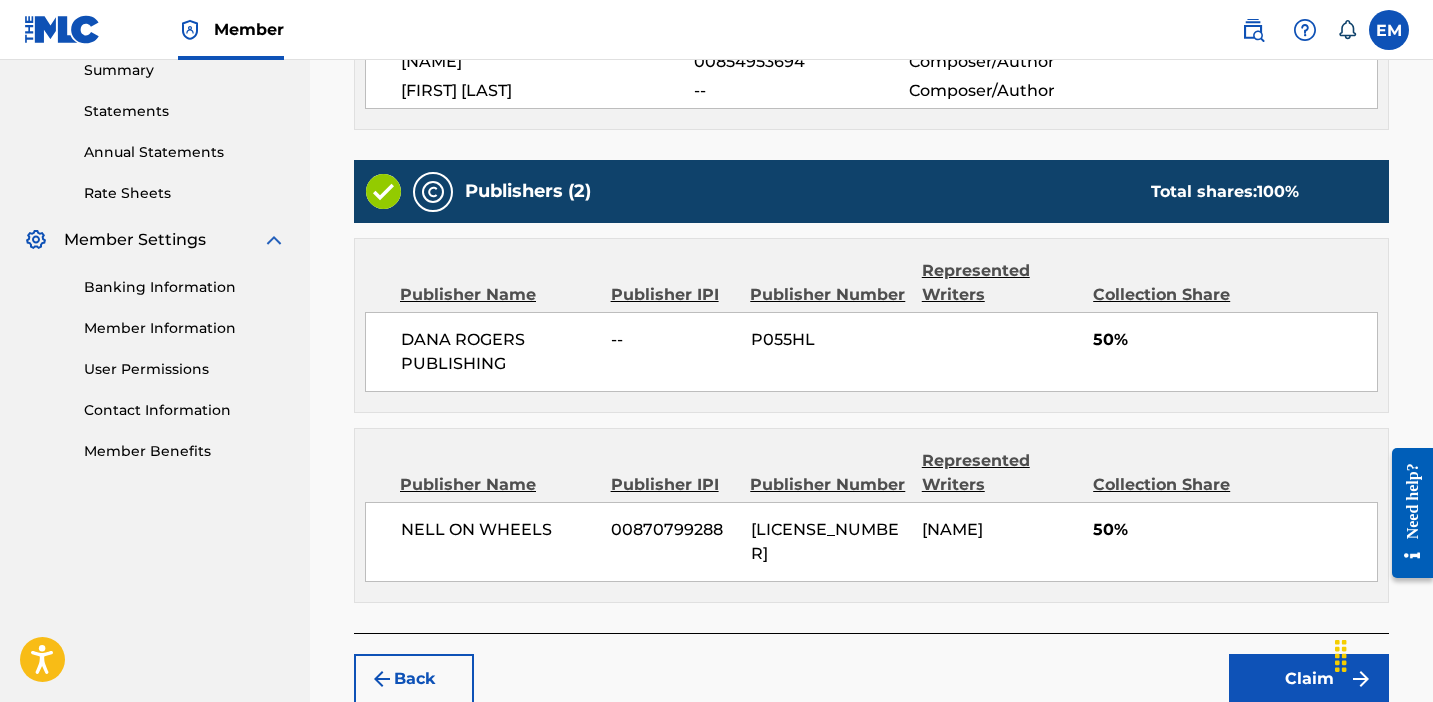 scroll, scrollTop: 749, scrollLeft: 0, axis: vertical 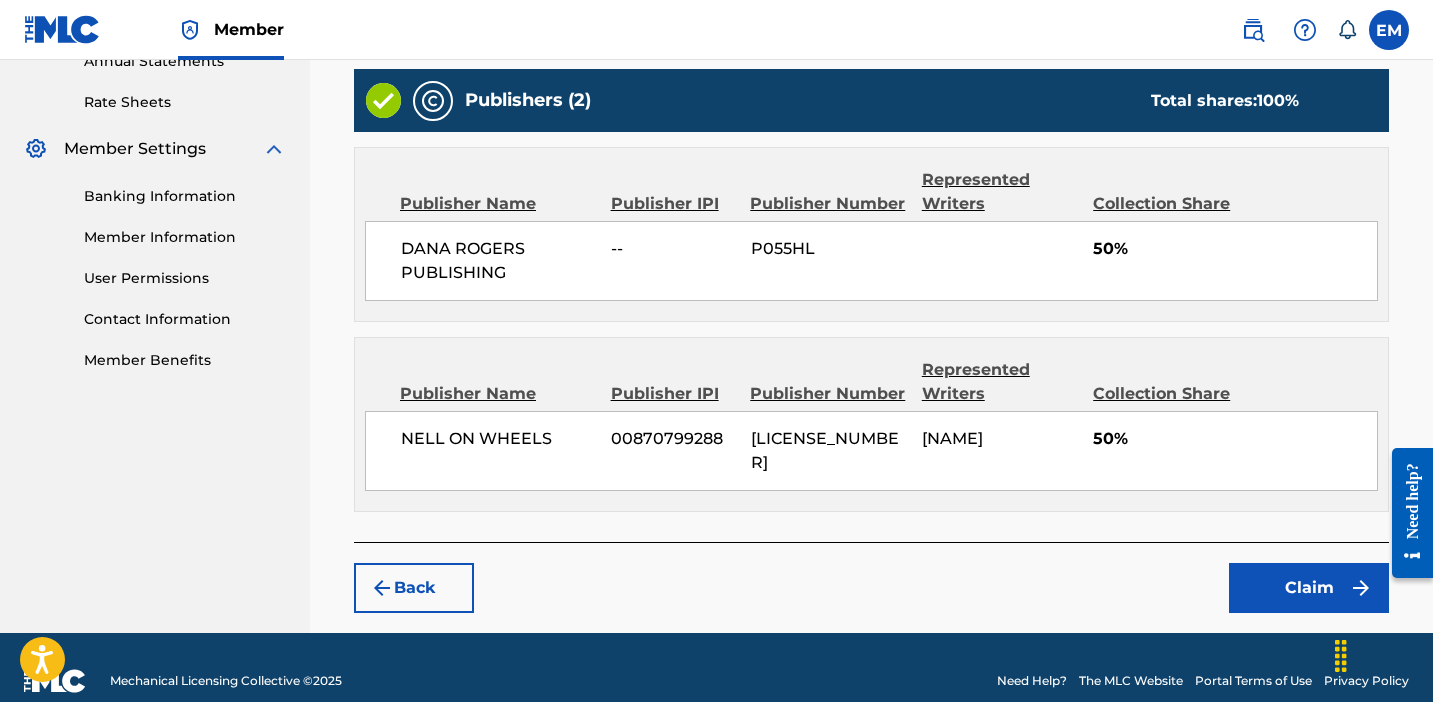click on "Claim" at bounding box center [1309, 588] 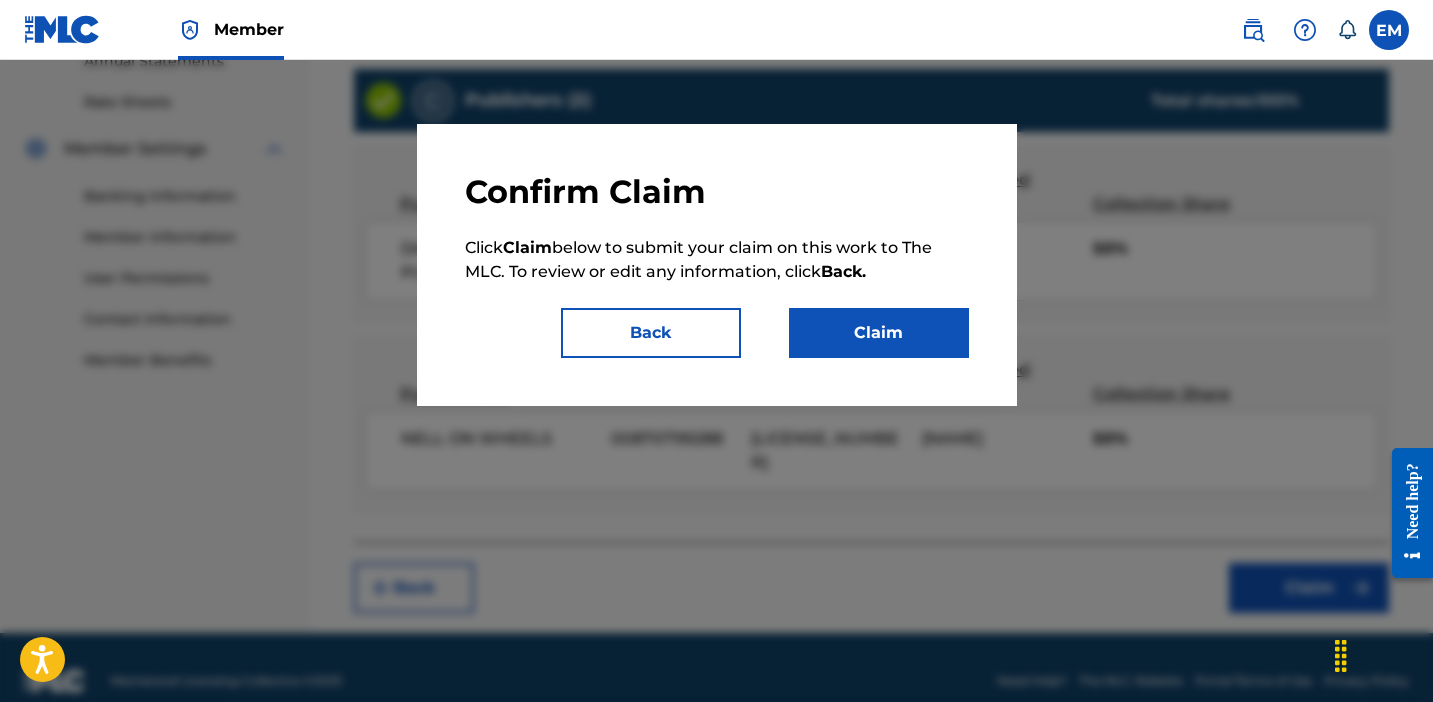 click on "Claim" at bounding box center (879, 333) 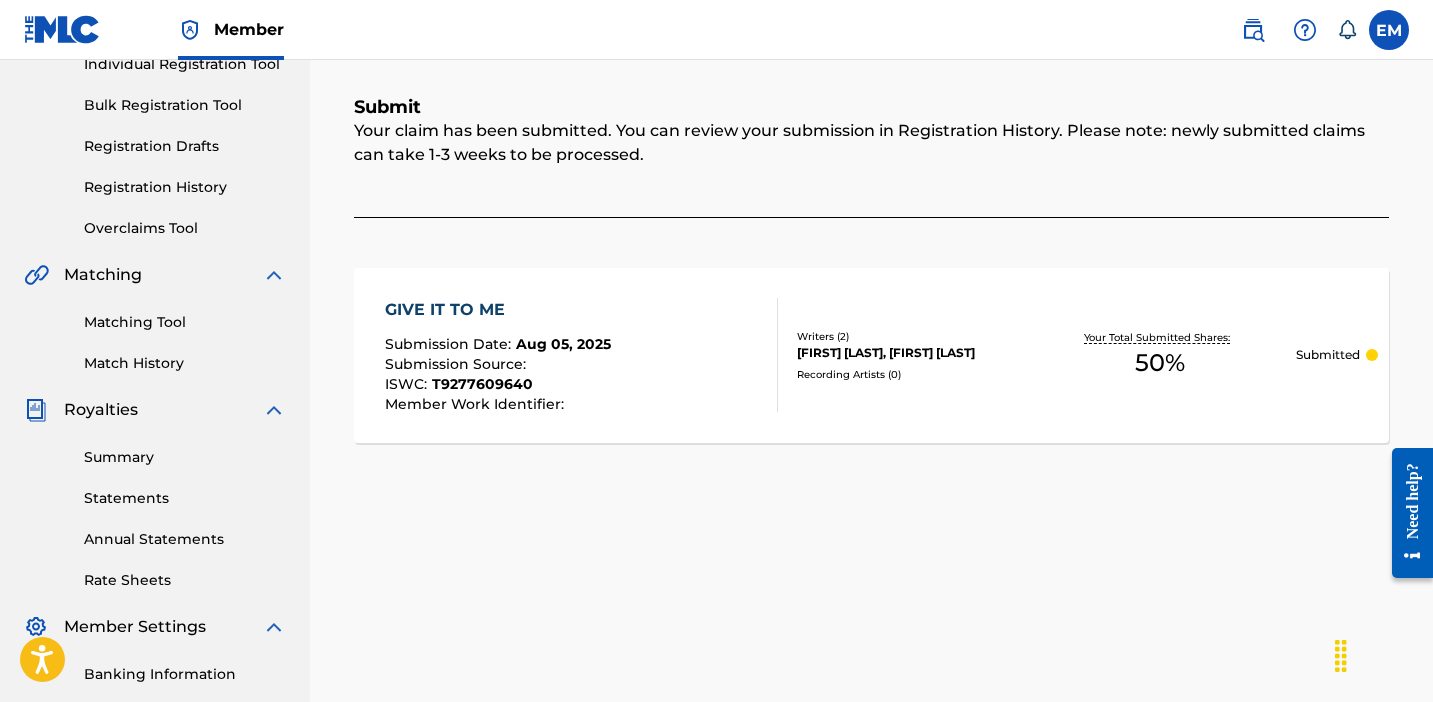 scroll, scrollTop: 0, scrollLeft: 0, axis: both 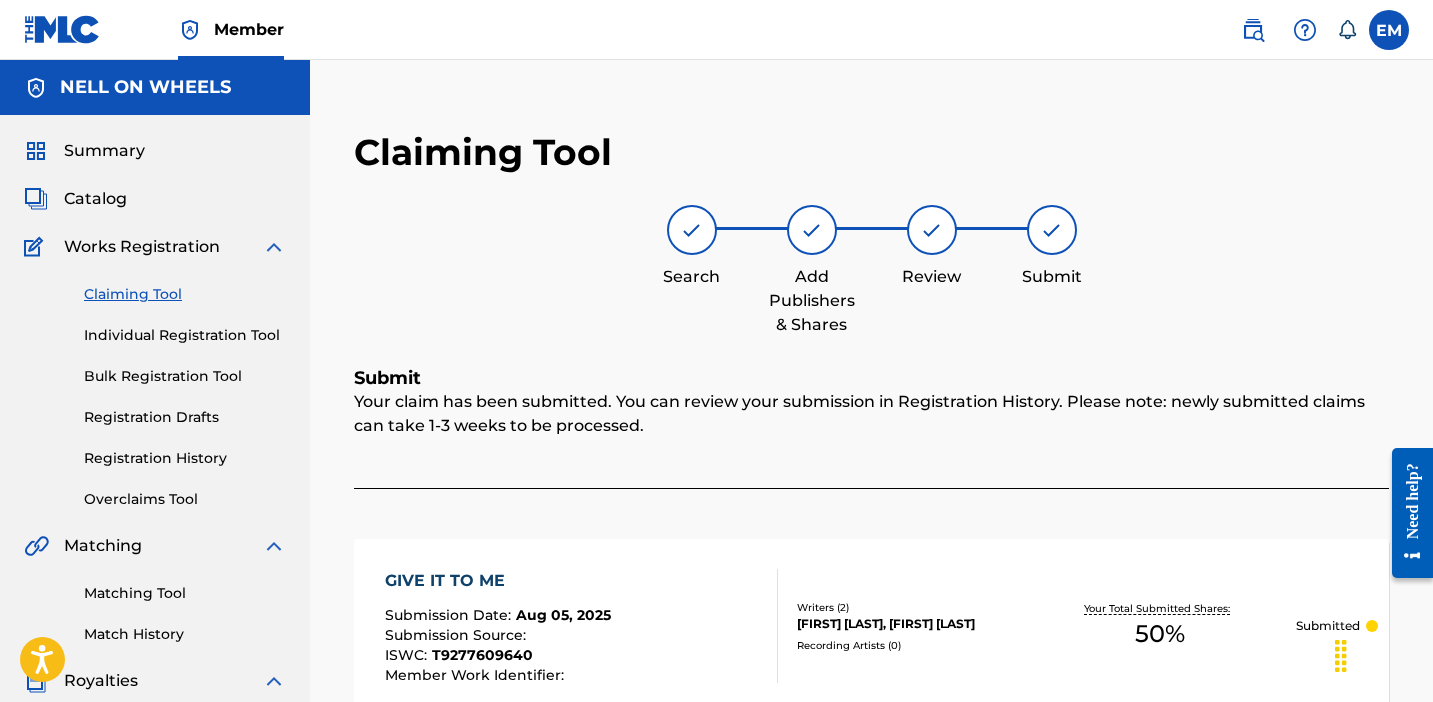 click on "Individual Registration Tool" at bounding box center [185, 335] 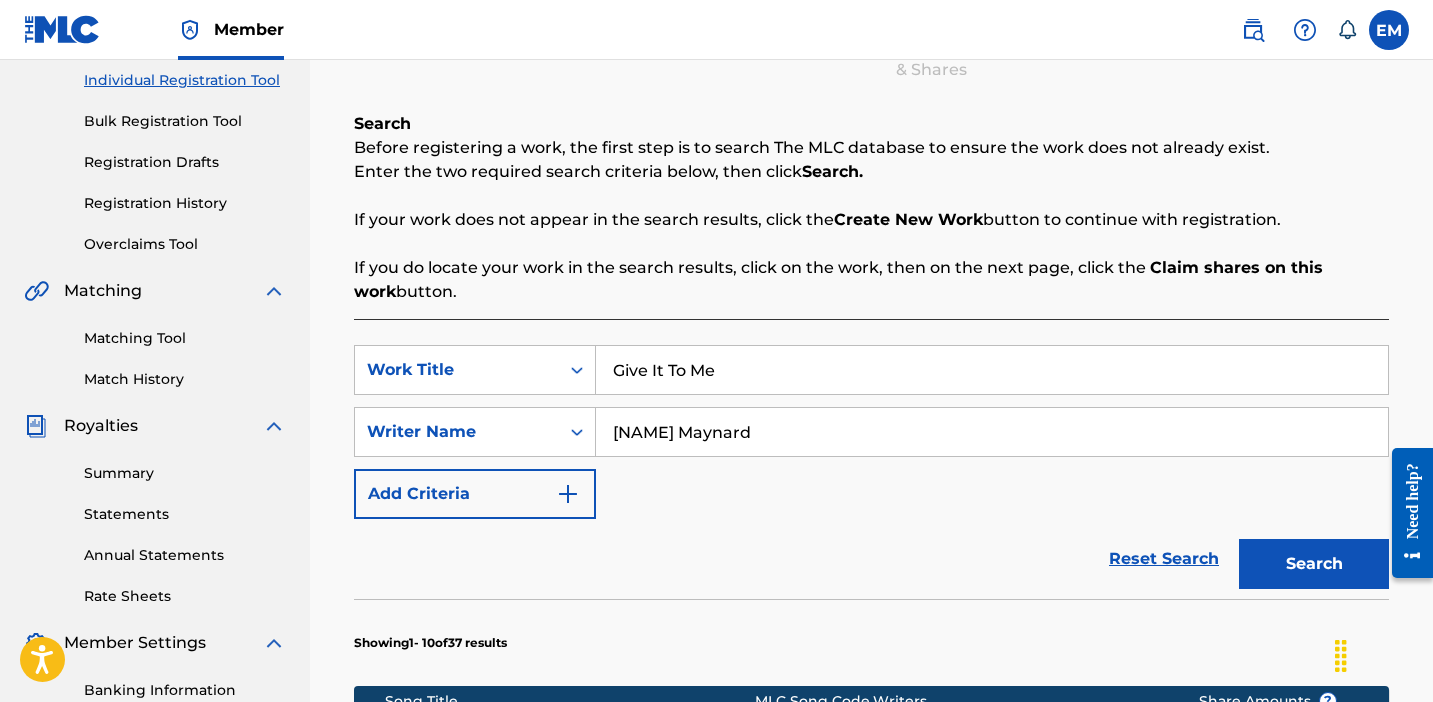scroll, scrollTop: 304, scrollLeft: 0, axis: vertical 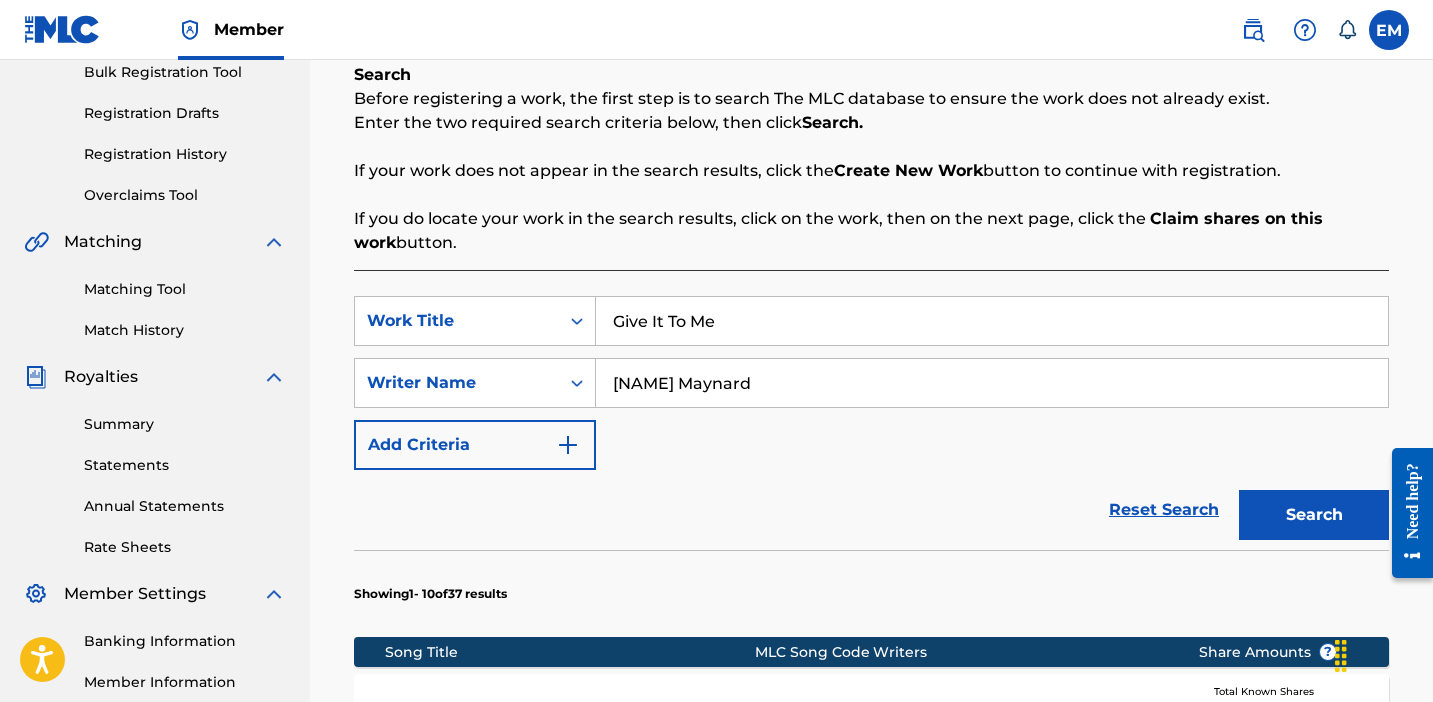 click on "Give It To Me" at bounding box center (992, 321) 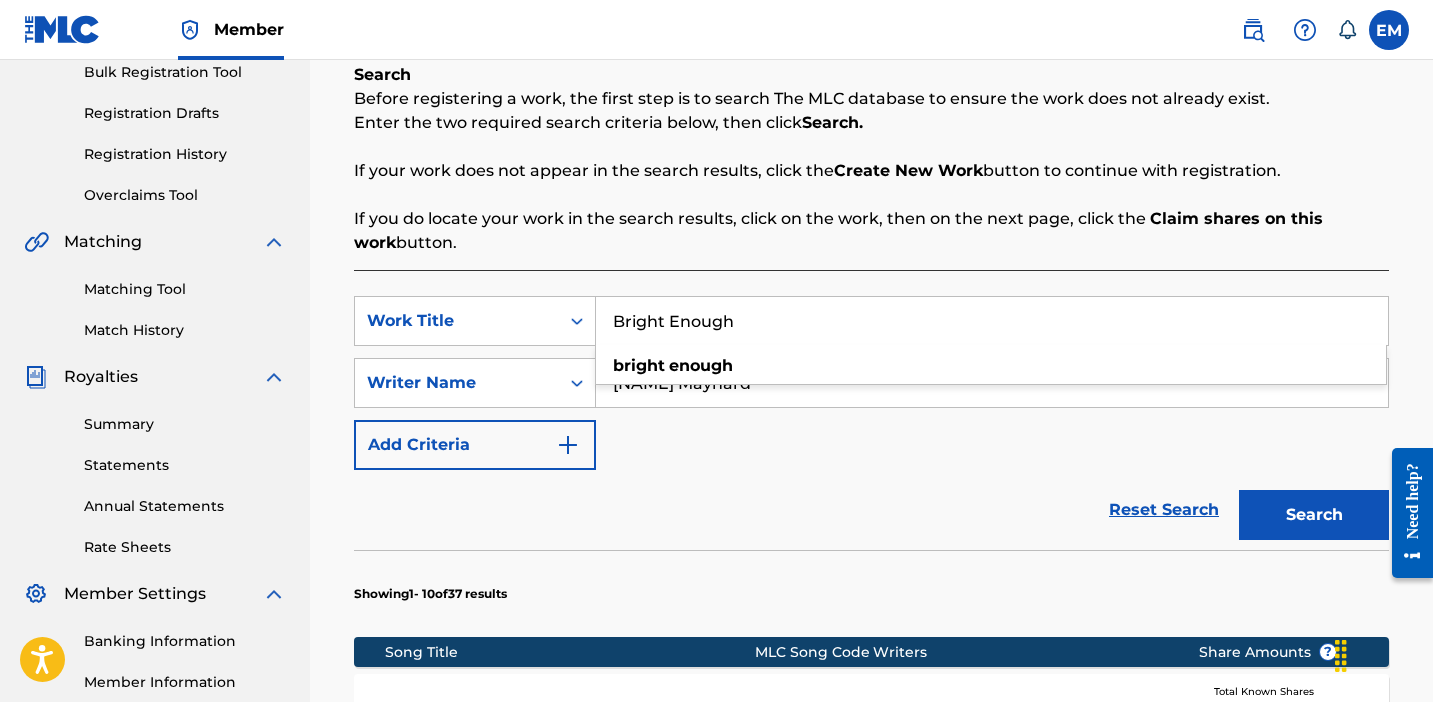 type on "Bright Enough" 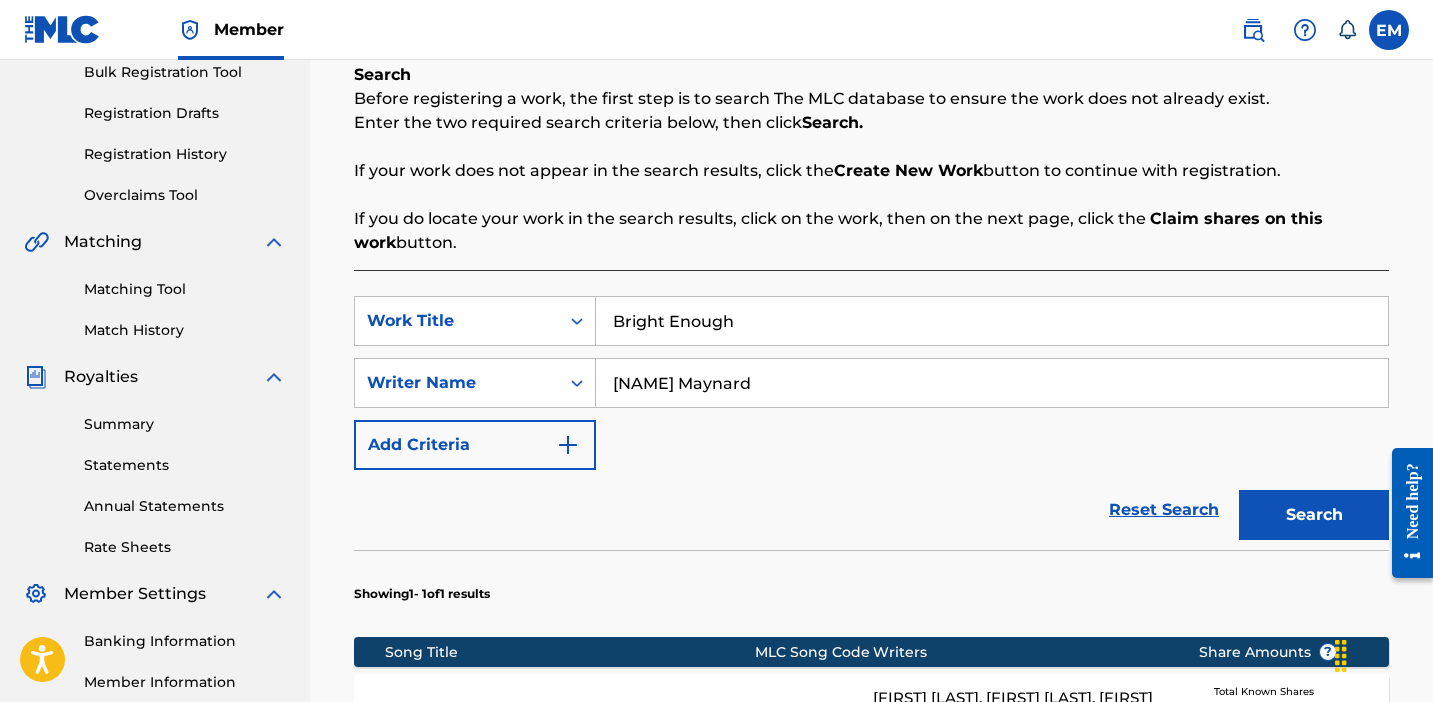 scroll, scrollTop: 606, scrollLeft: 0, axis: vertical 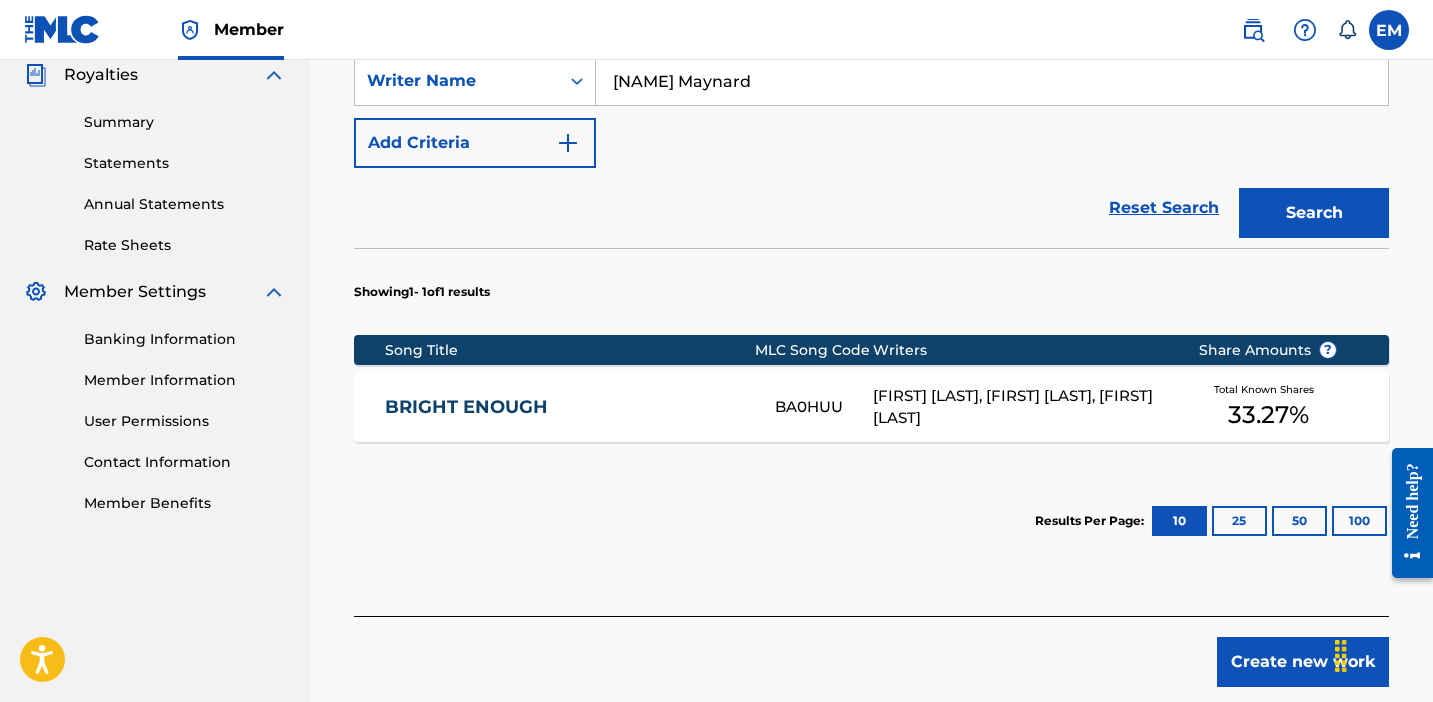 click on "[FIRST] [LAST], [FIRST] [LAST], [FIRST] [LAST]" at bounding box center [1020, 407] 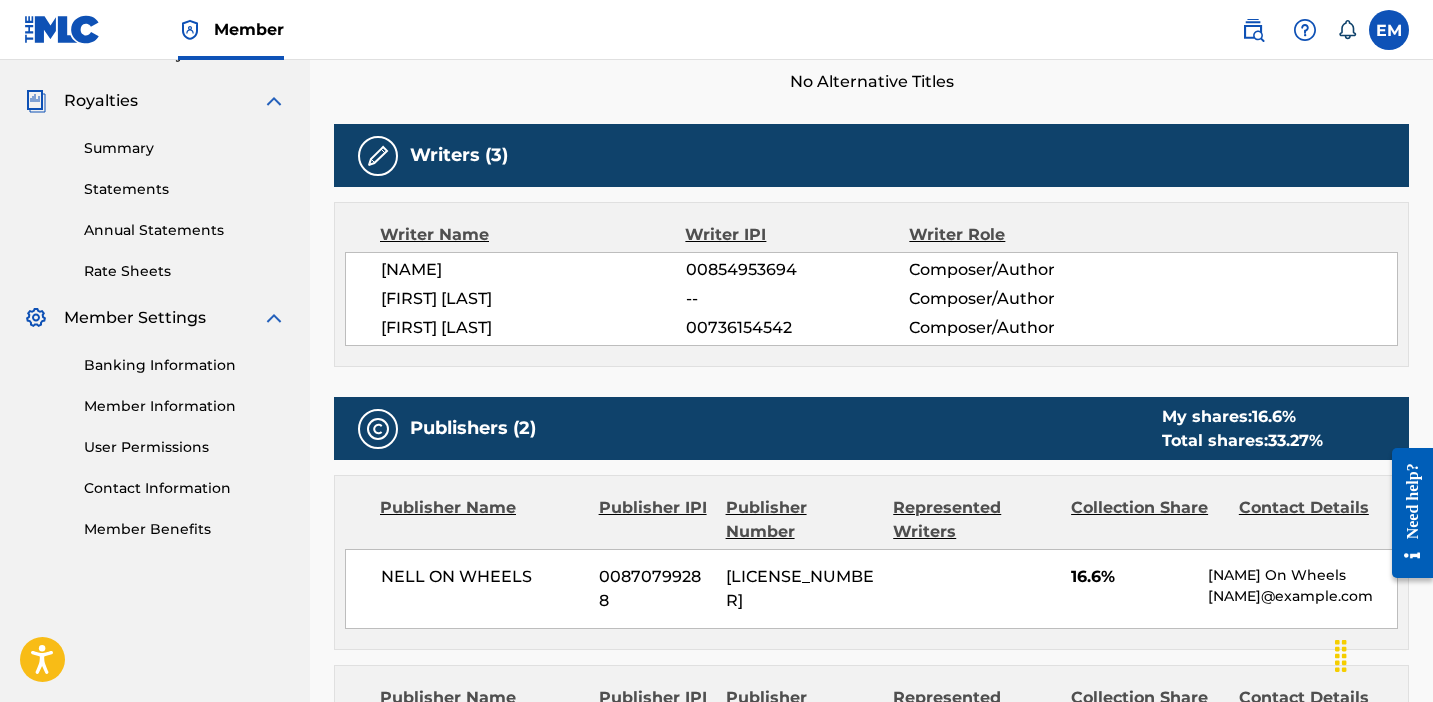 scroll, scrollTop: 0, scrollLeft: 0, axis: both 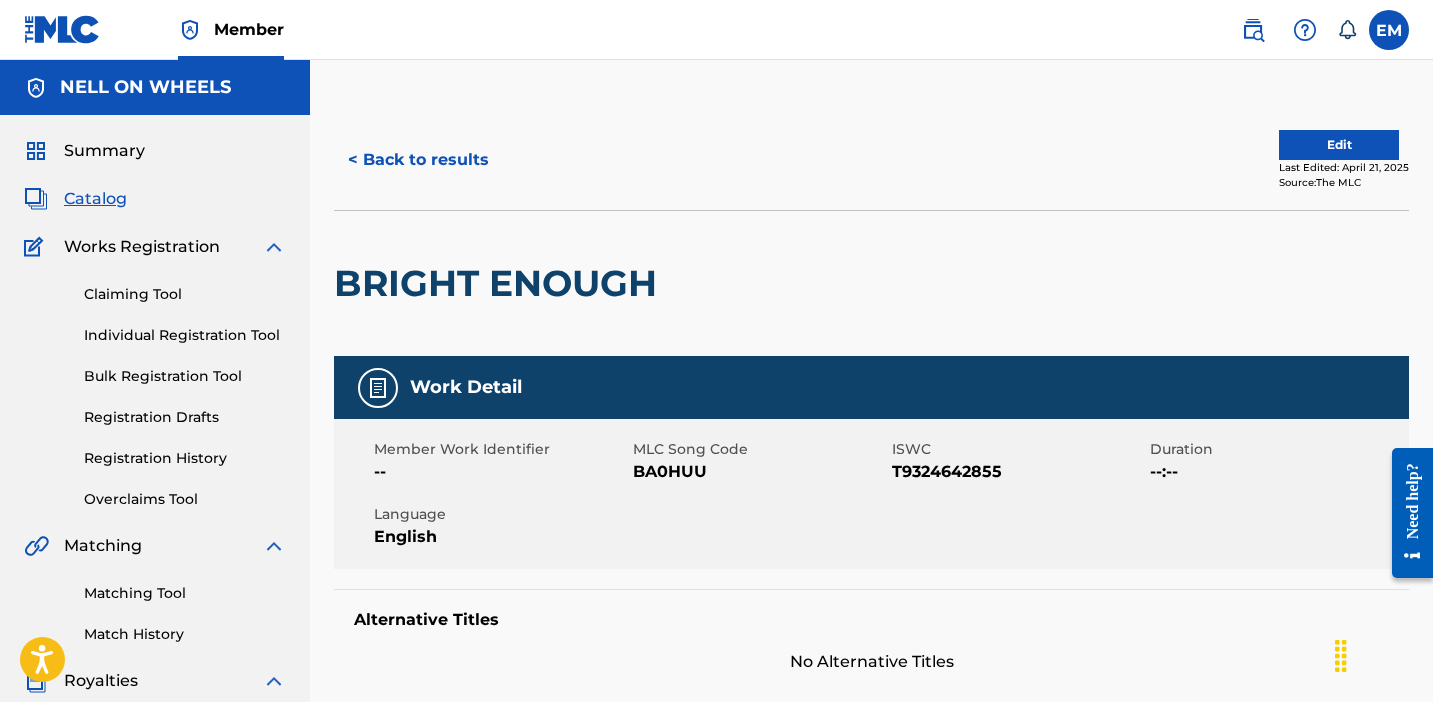 click on "Individual Registration Tool" at bounding box center [185, 335] 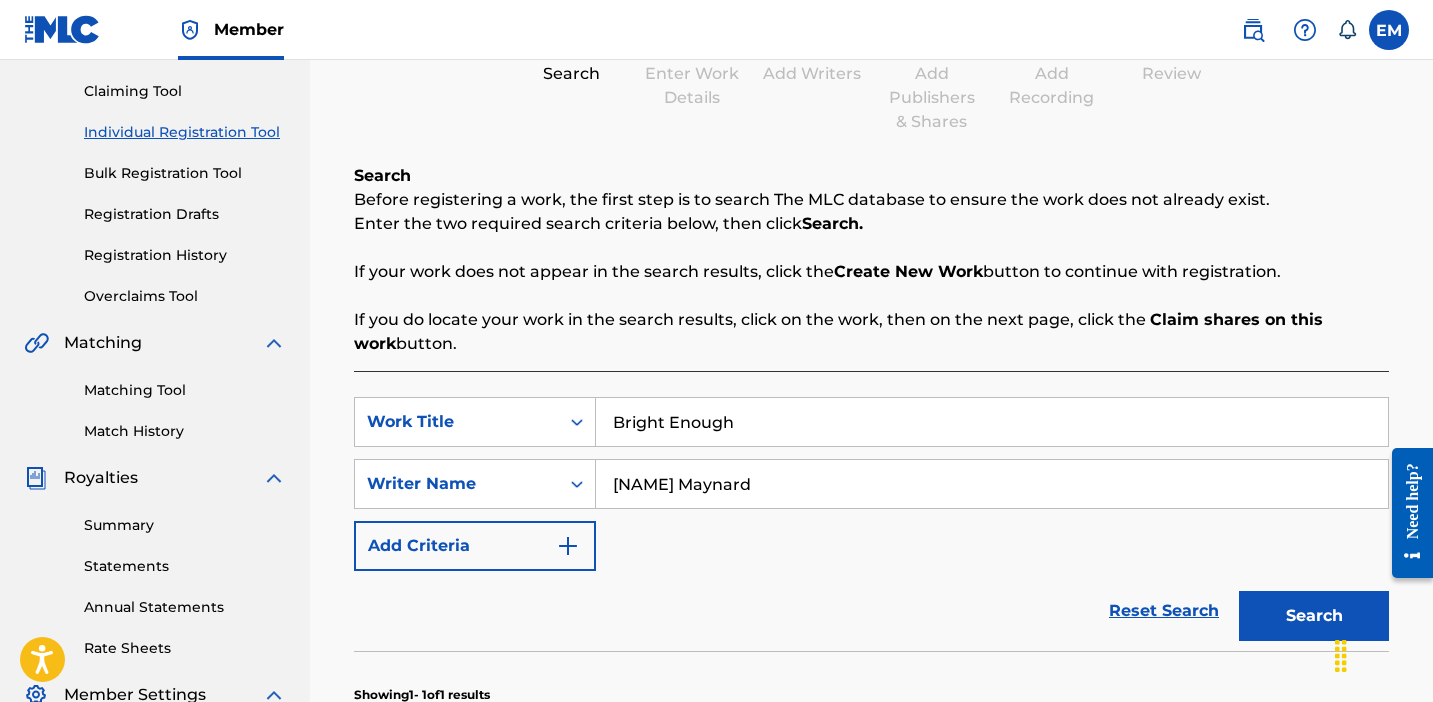 scroll, scrollTop: 229, scrollLeft: 0, axis: vertical 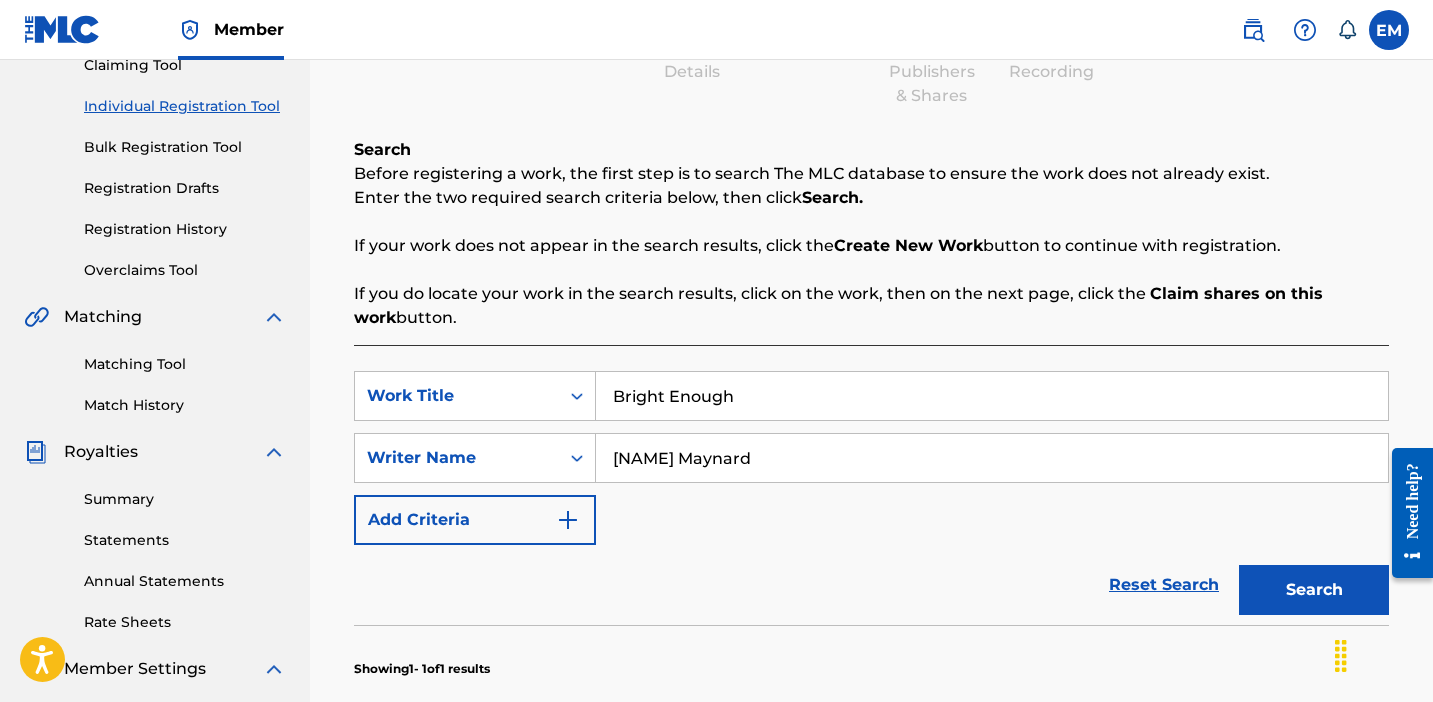 click on "Bright Enough" at bounding box center [992, 396] 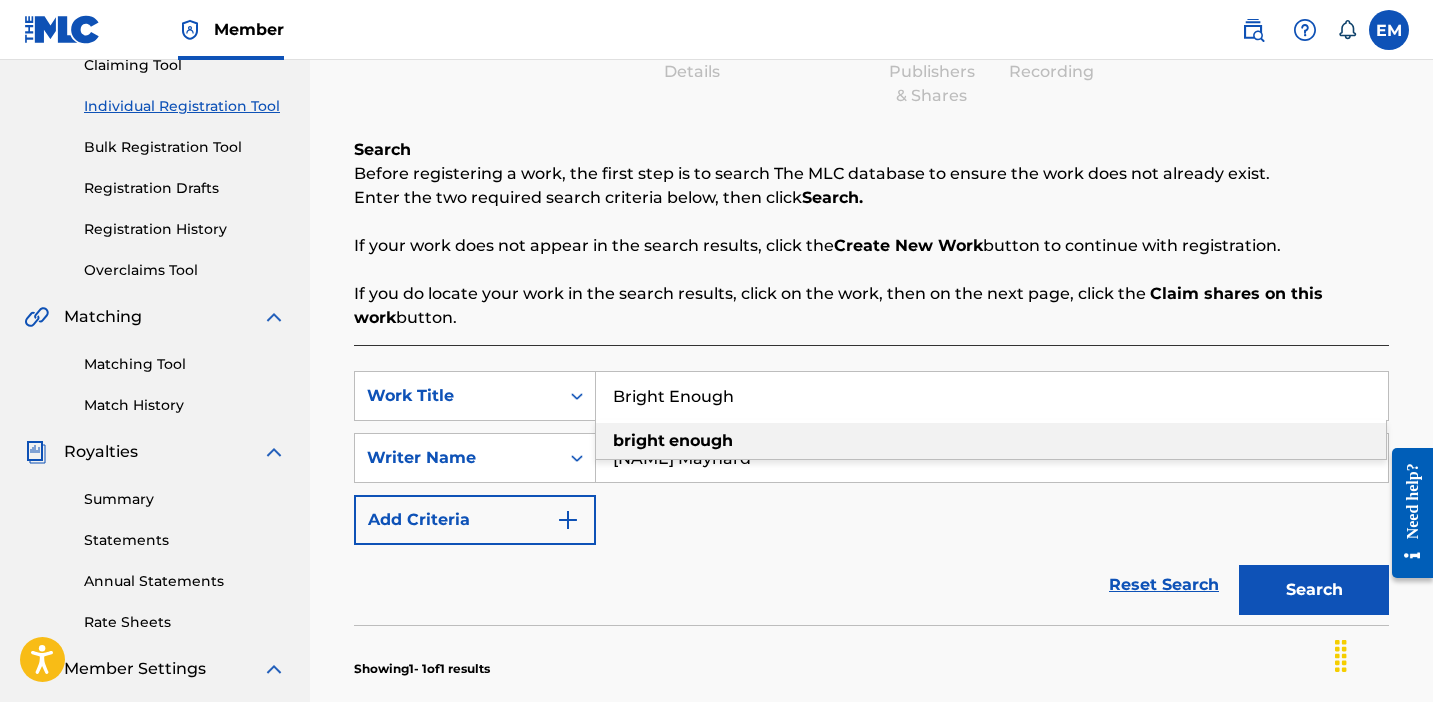 click on "Bright Enough" at bounding box center (992, 396) 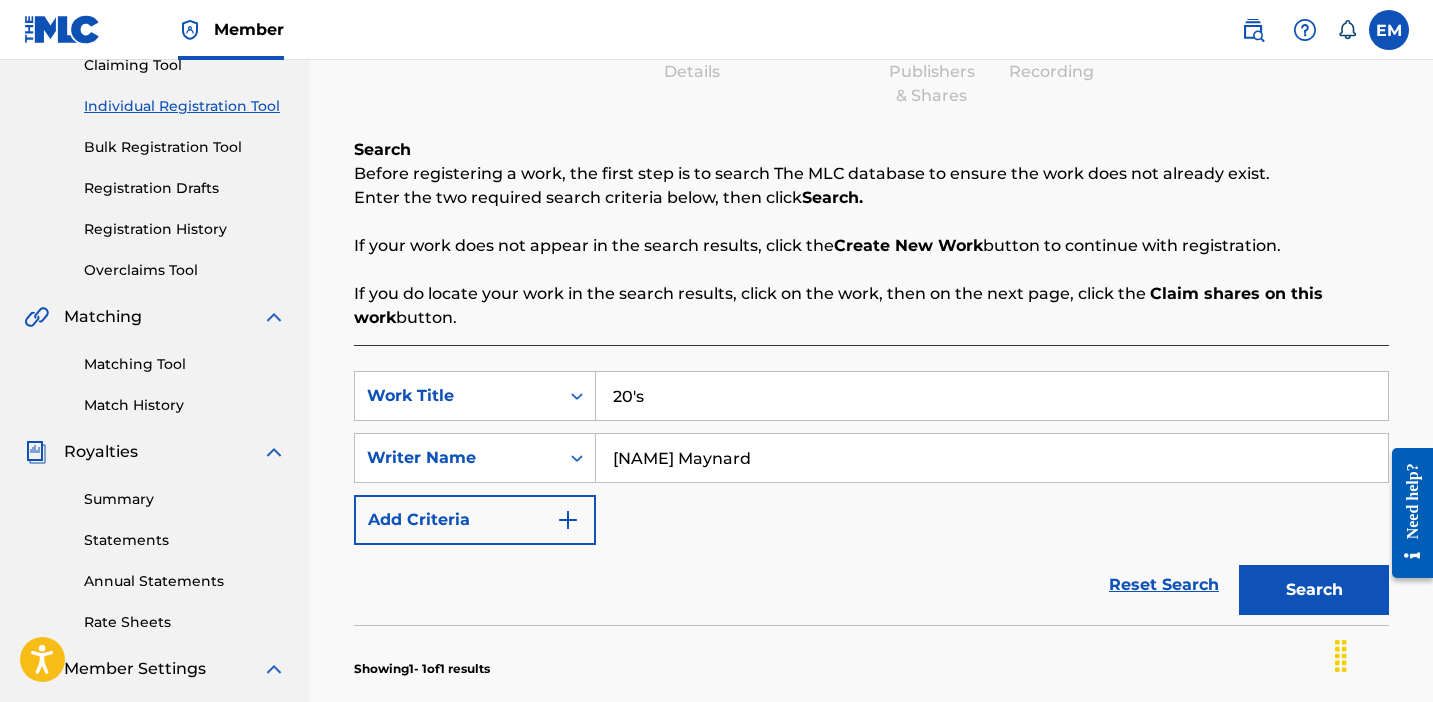 type on "20's" 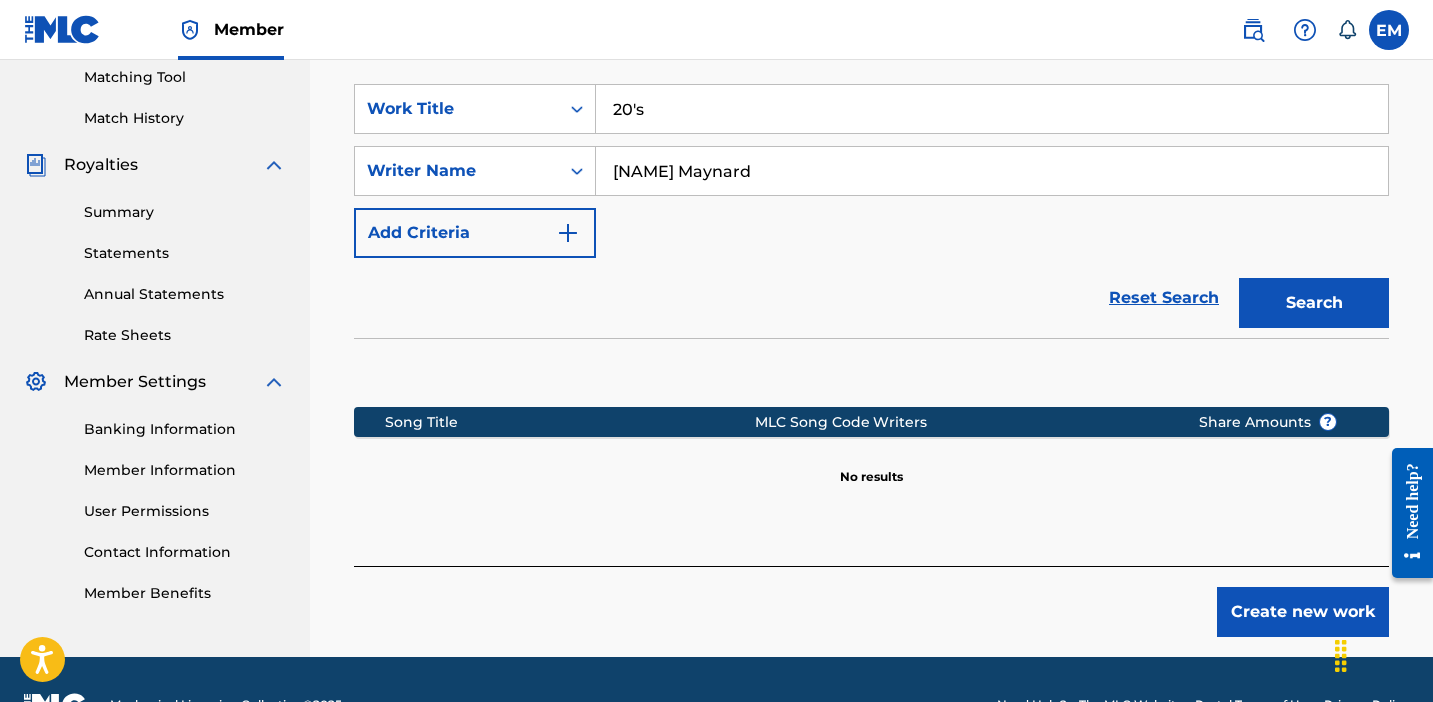 scroll, scrollTop: 567, scrollLeft: 0, axis: vertical 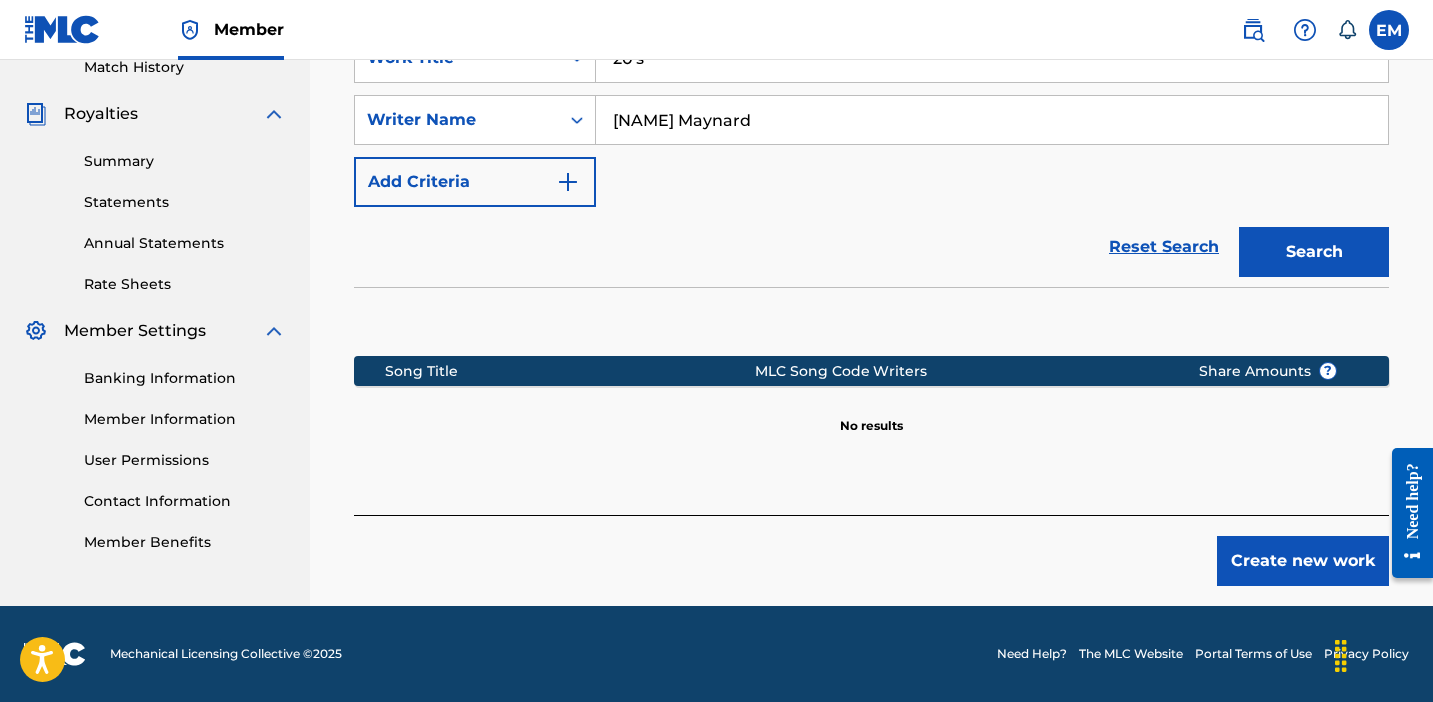 click on "[NAME] Maynard" at bounding box center [992, 120] 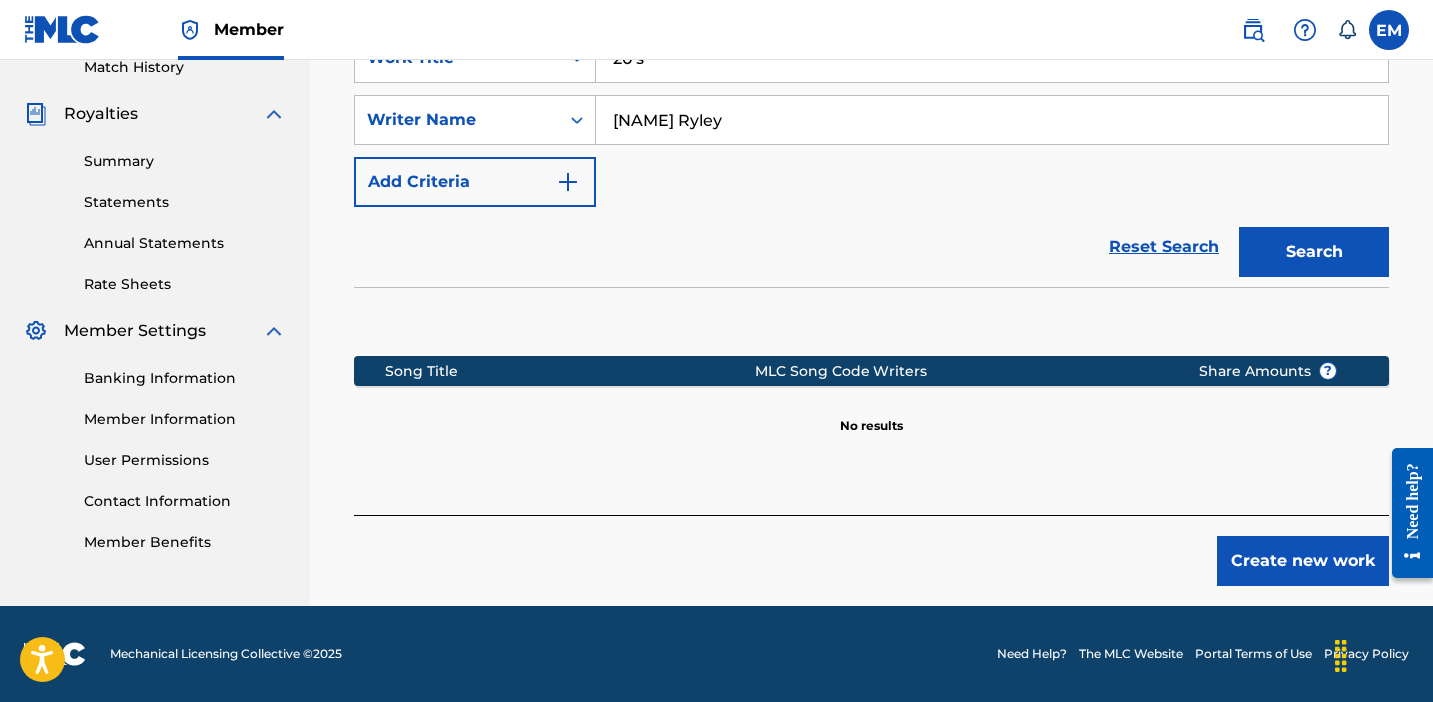 type on "[NAME] Ryley" 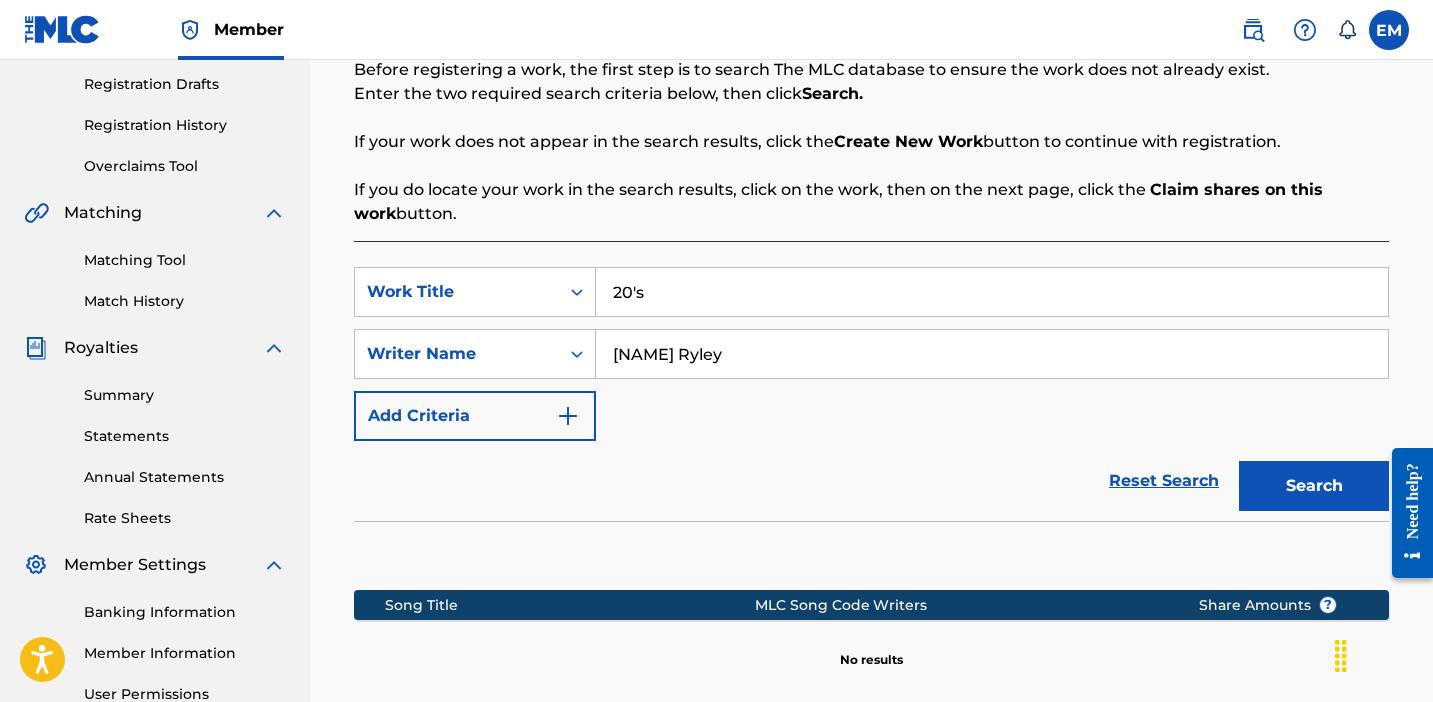 scroll, scrollTop: 321, scrollLeft: 0, axis: vertical 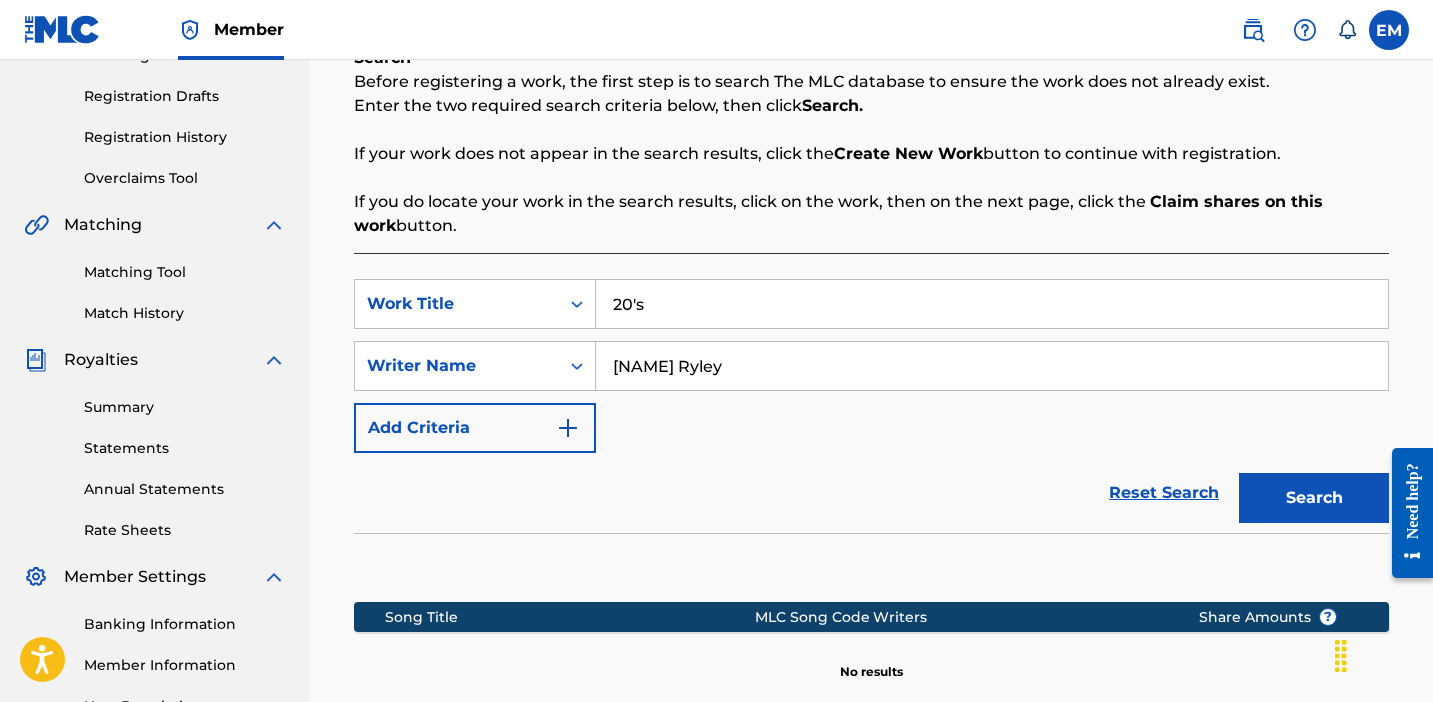 click on "20's" at bounding box center (992, 304) 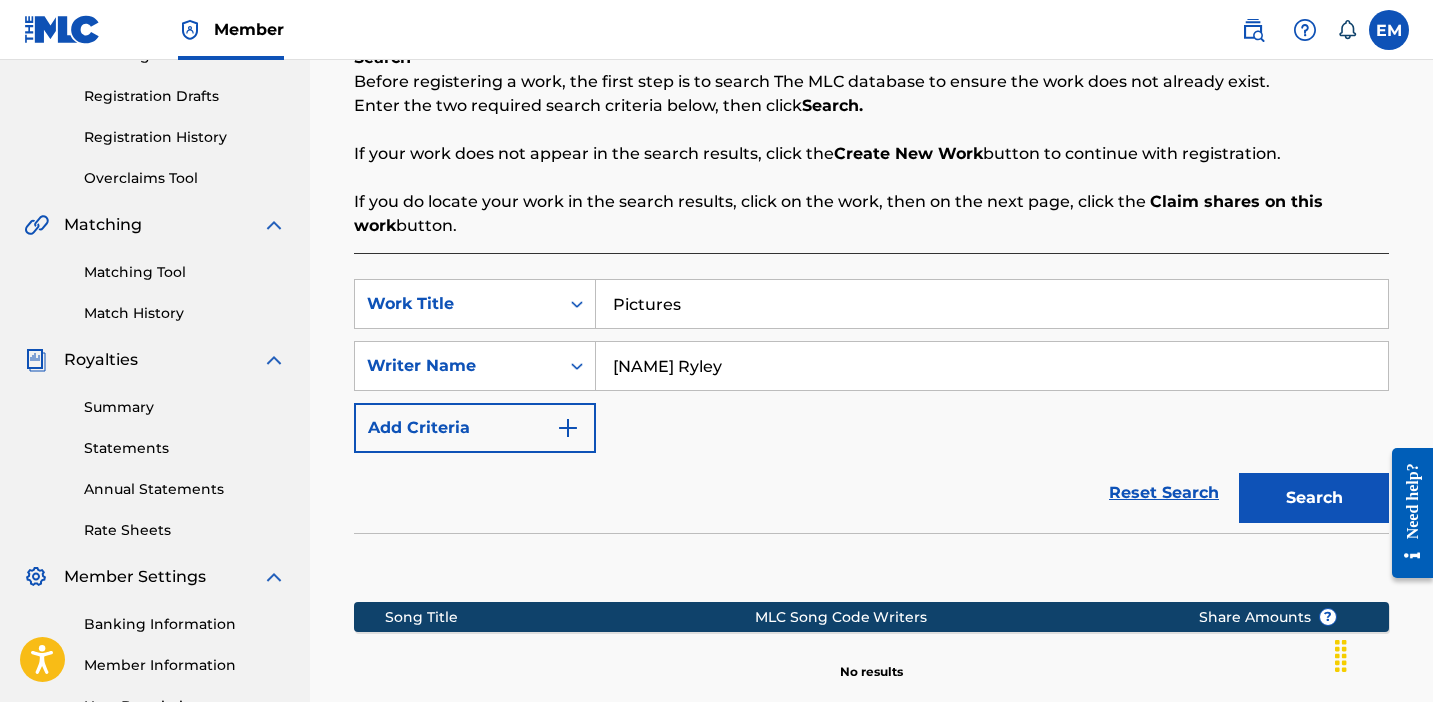 type on "Pictures" 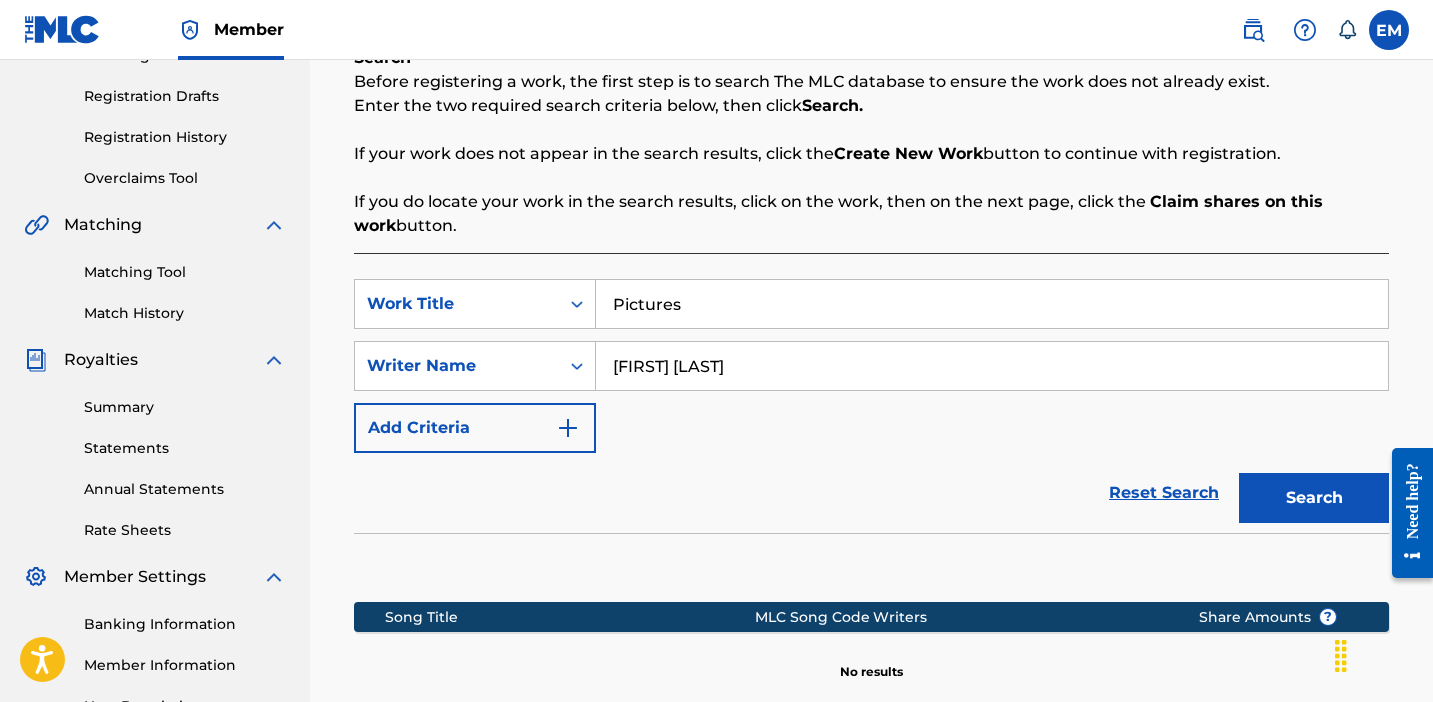 click on "Search" at bounding box center (1314, 498) 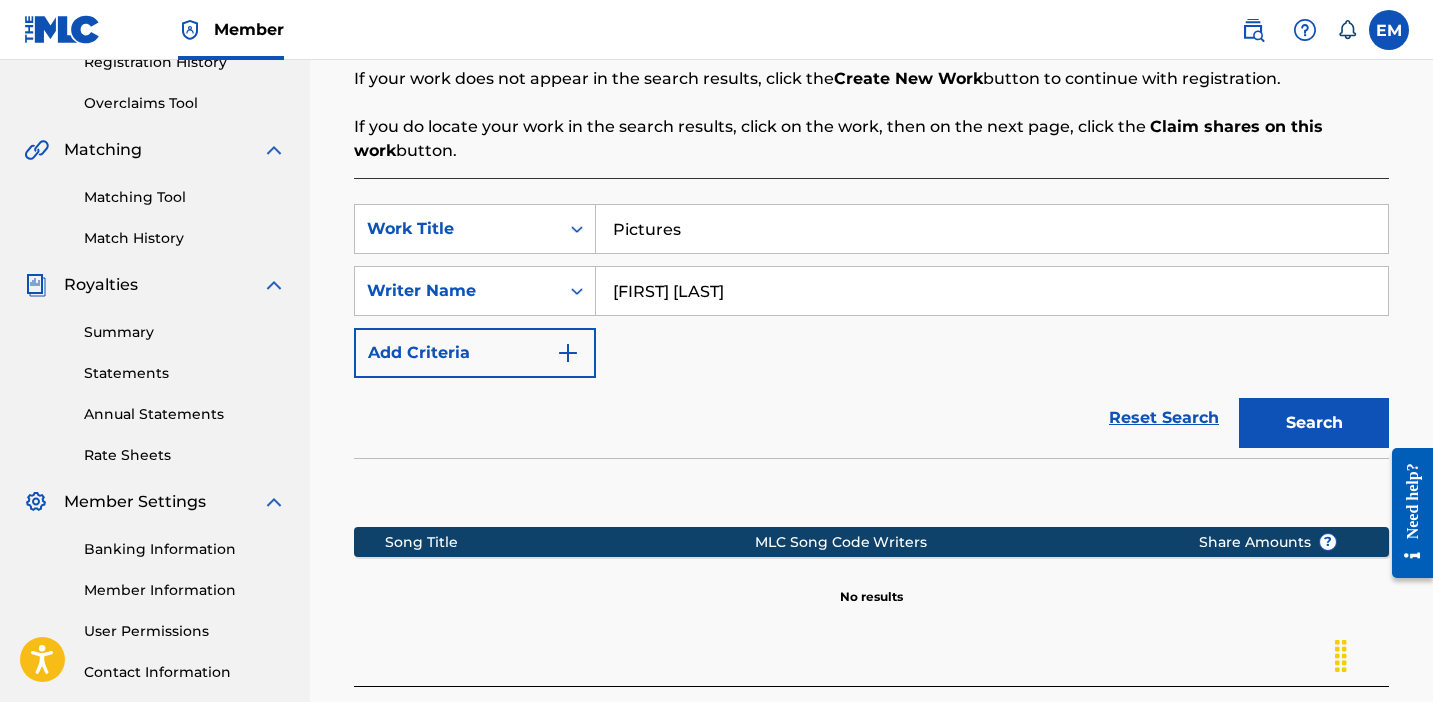 scroll, scrollTop: 381, scrollLeft: 0, axis: vertical 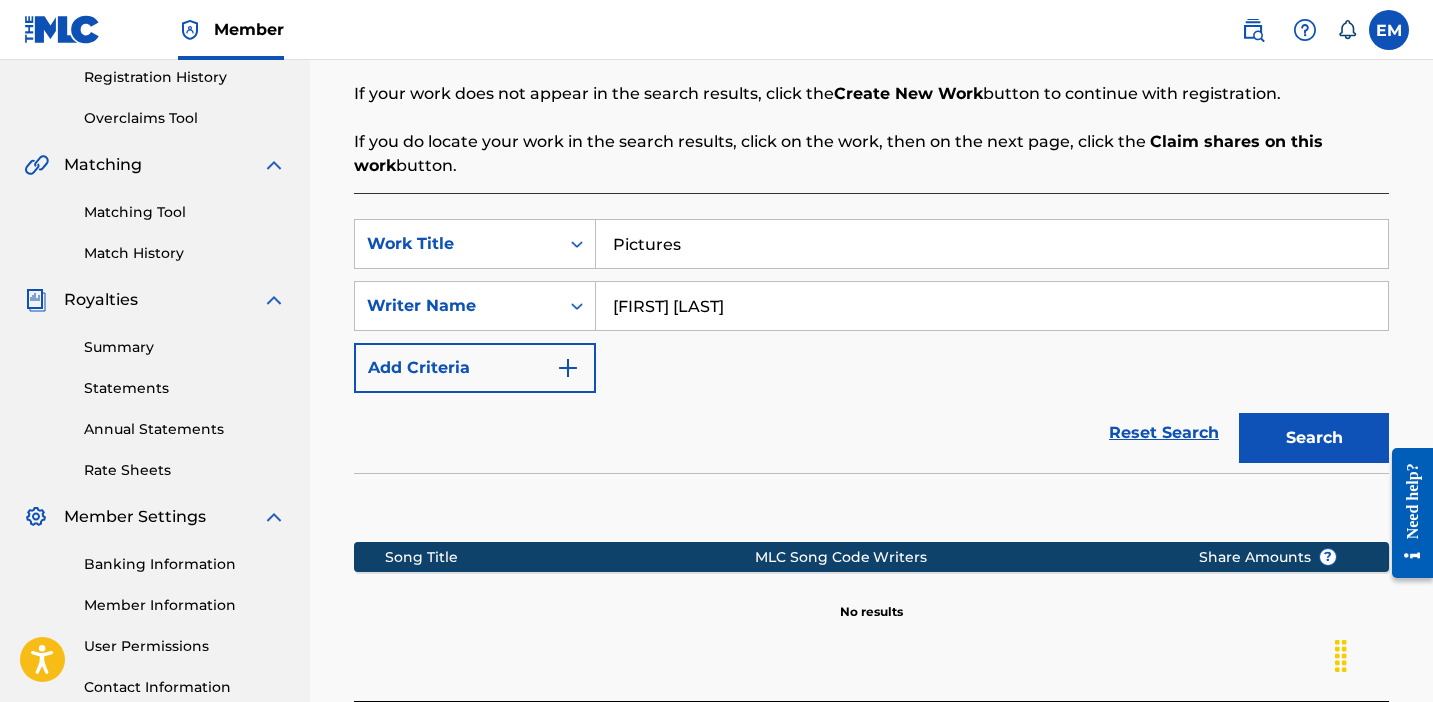 click on "[FIRST] [LAST]" at bounding box center [992, 306] 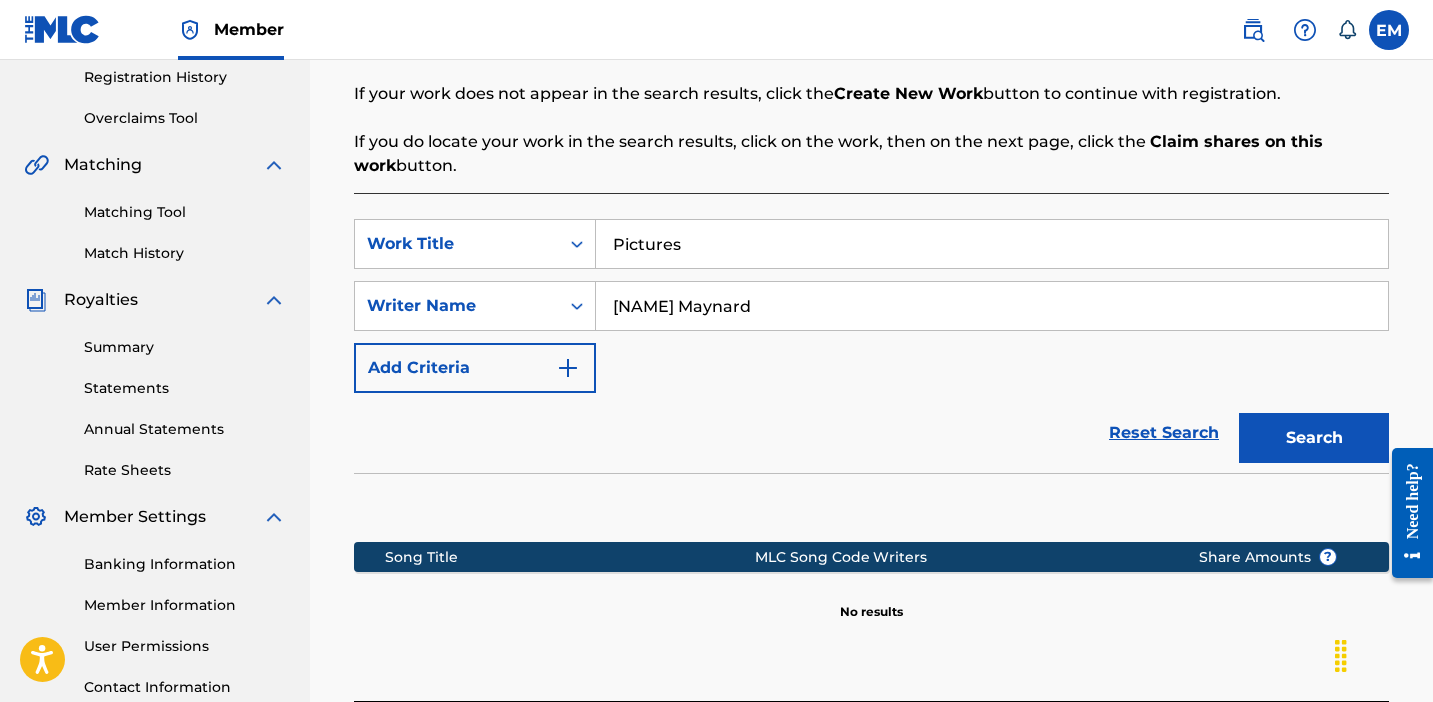 type on "[NAME] Maynard" 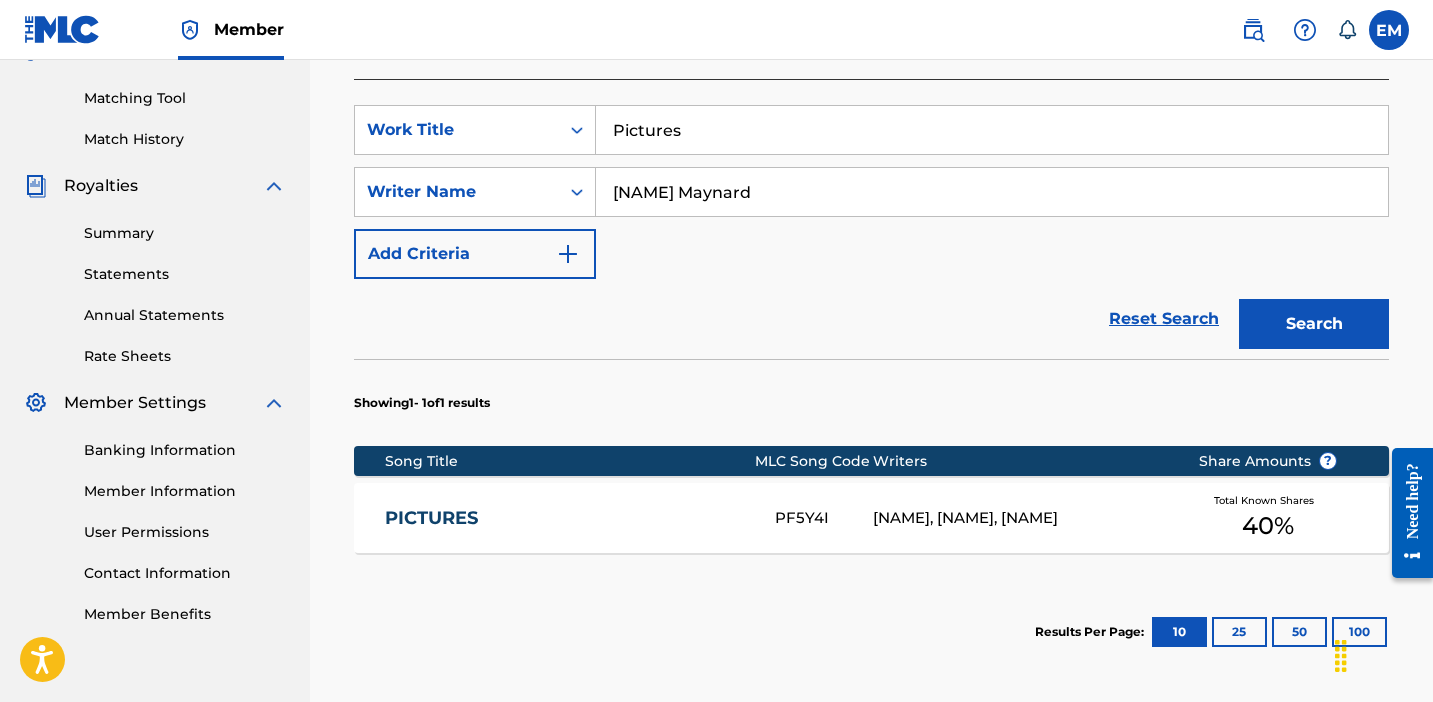 scroll, scrollTop: 519, scrollLeft: 0, axis: vertical 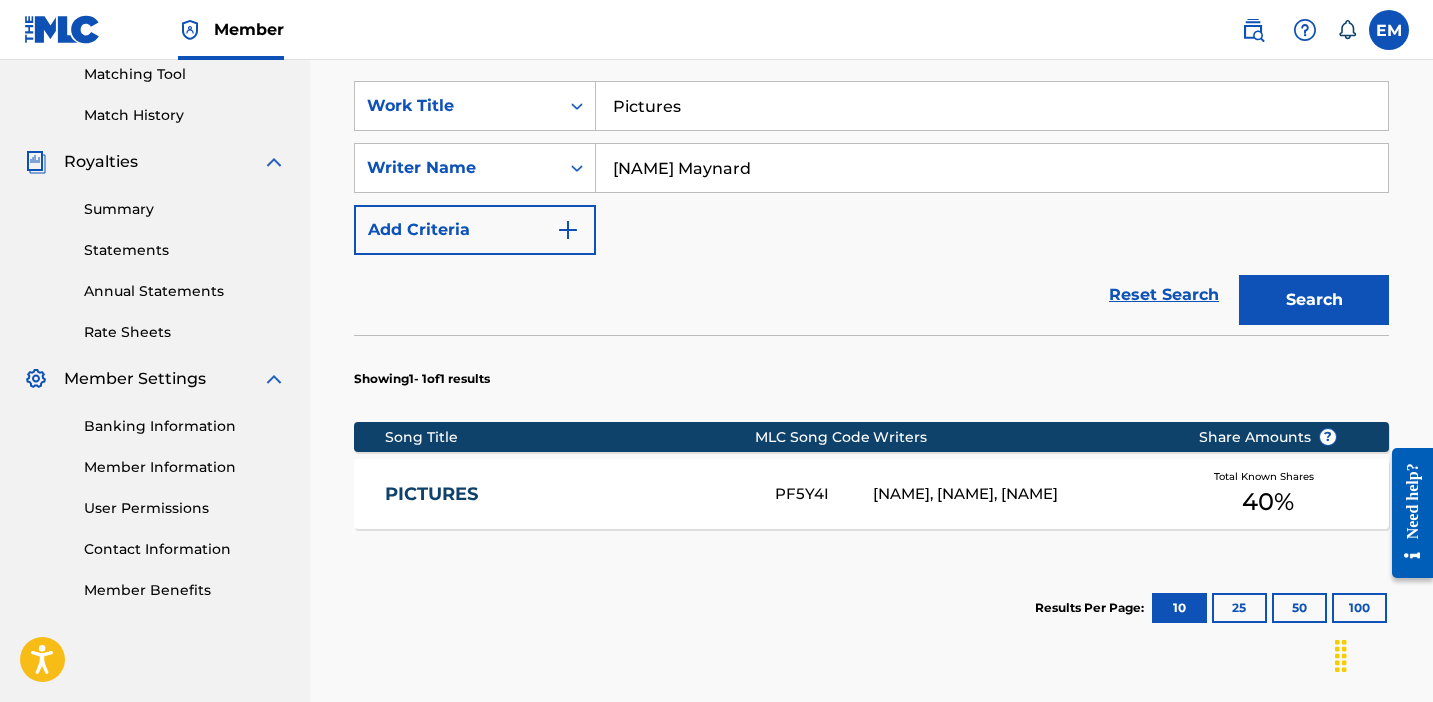 click on "[NAME], [NAME], [NAME]" at bounding box center (1020, 494) 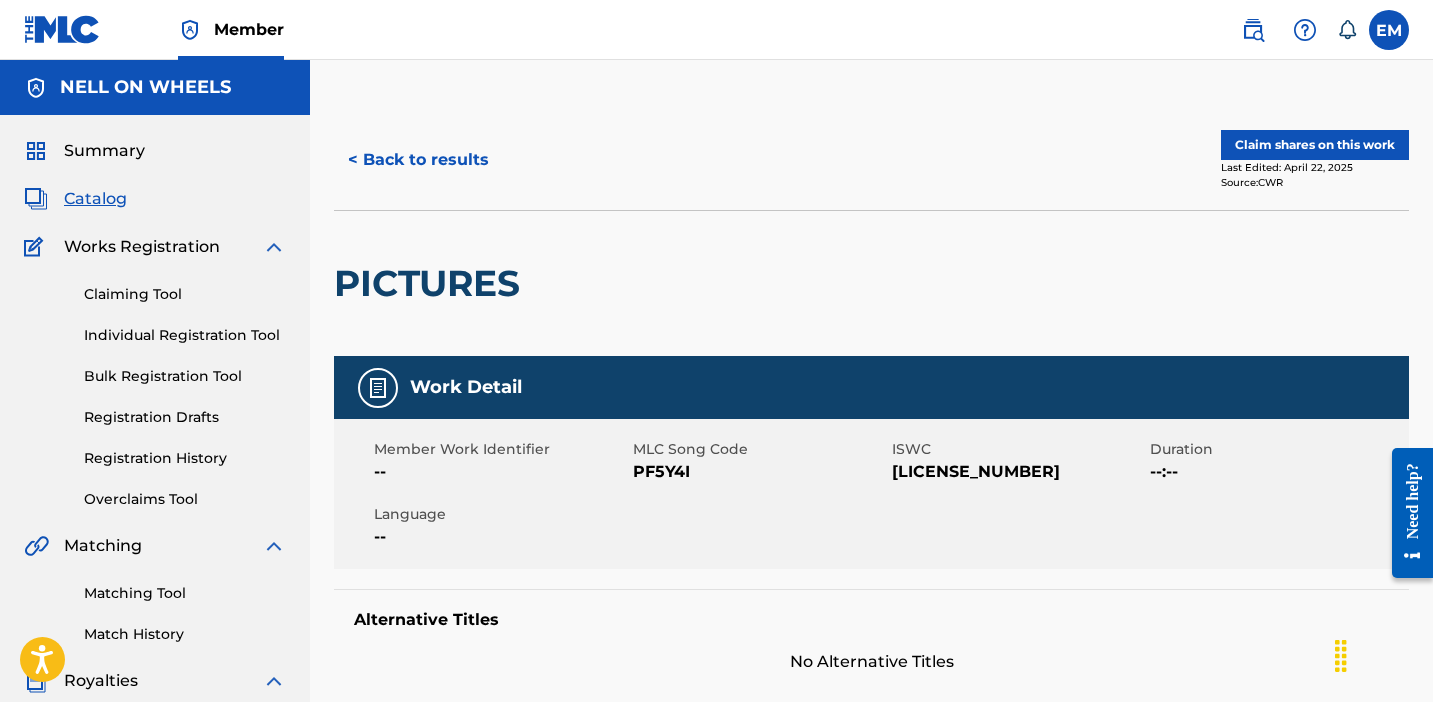click on "Claim shares on this work" at bounding box center (1315, 145) 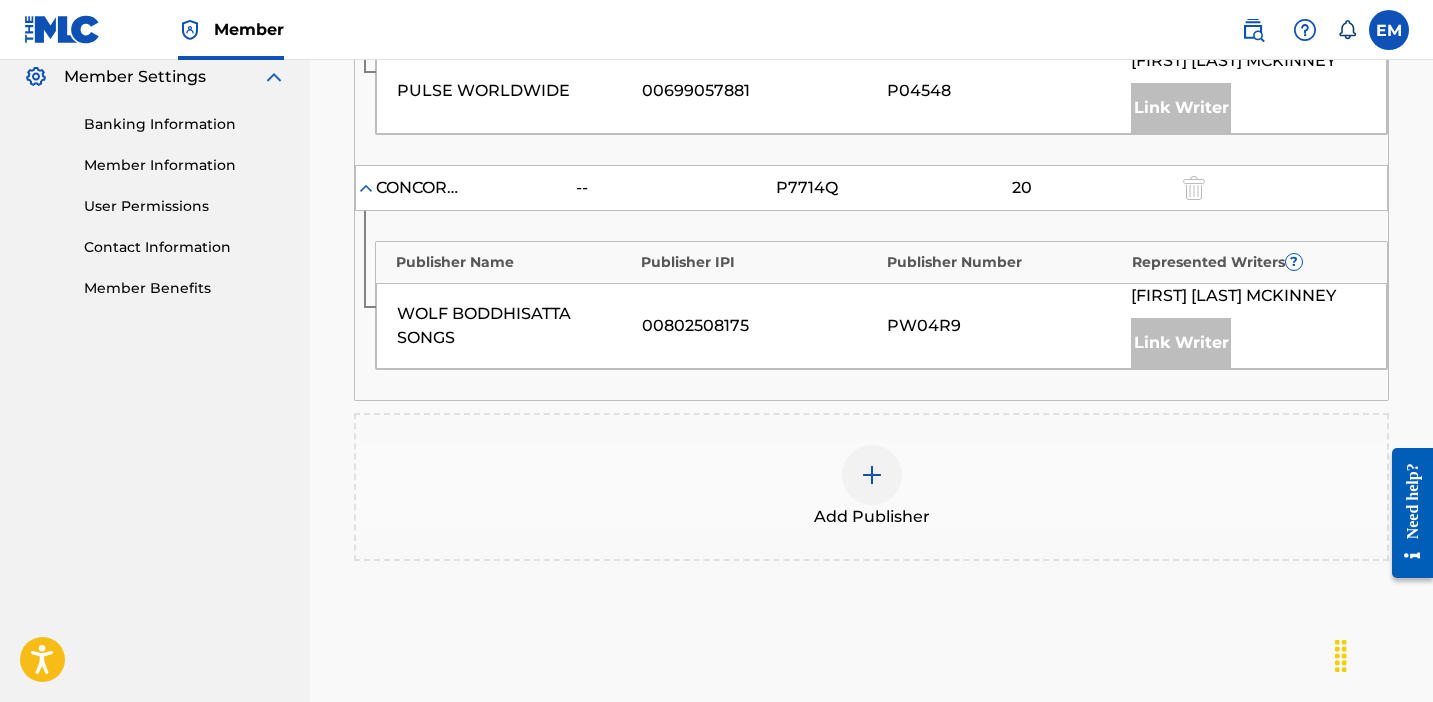 scroll, scrollTop: 823, scrollLeft: 0, axis: vertical 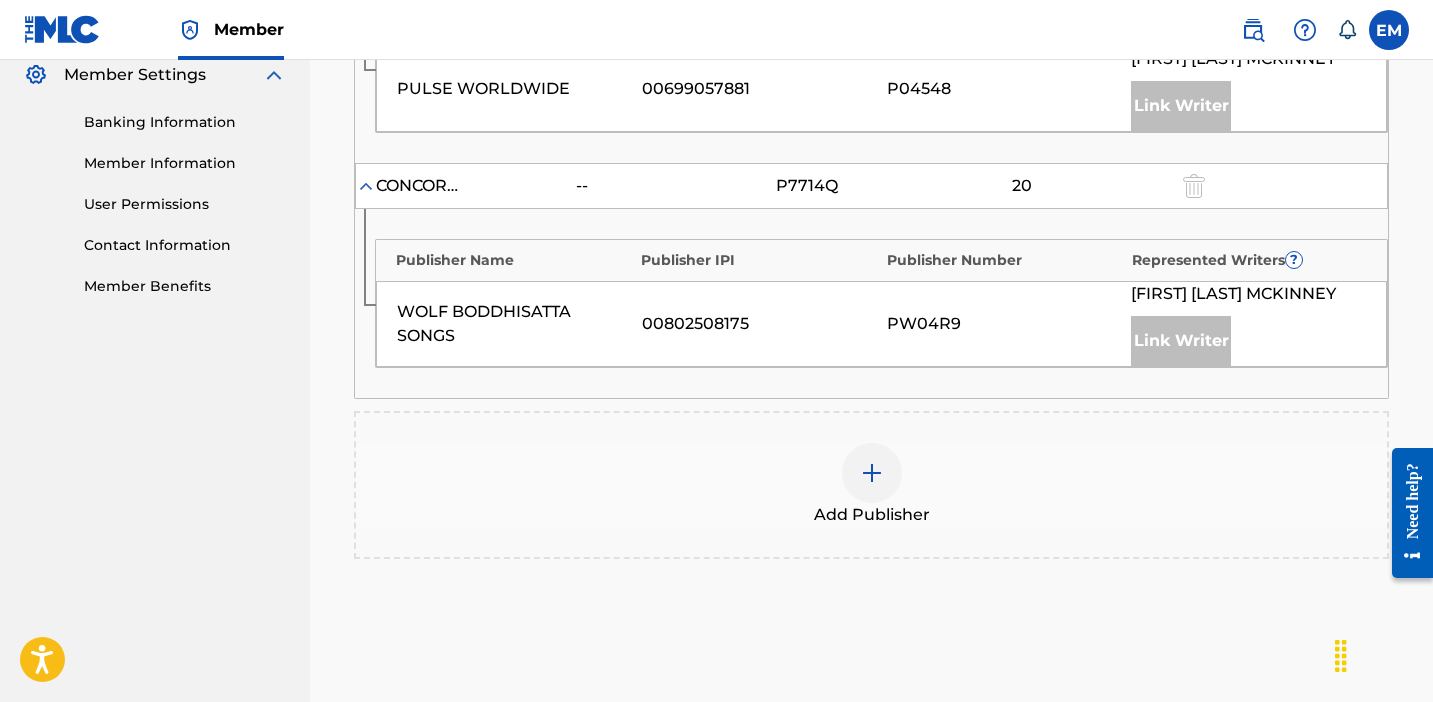 click at bounding box center (872, 473) 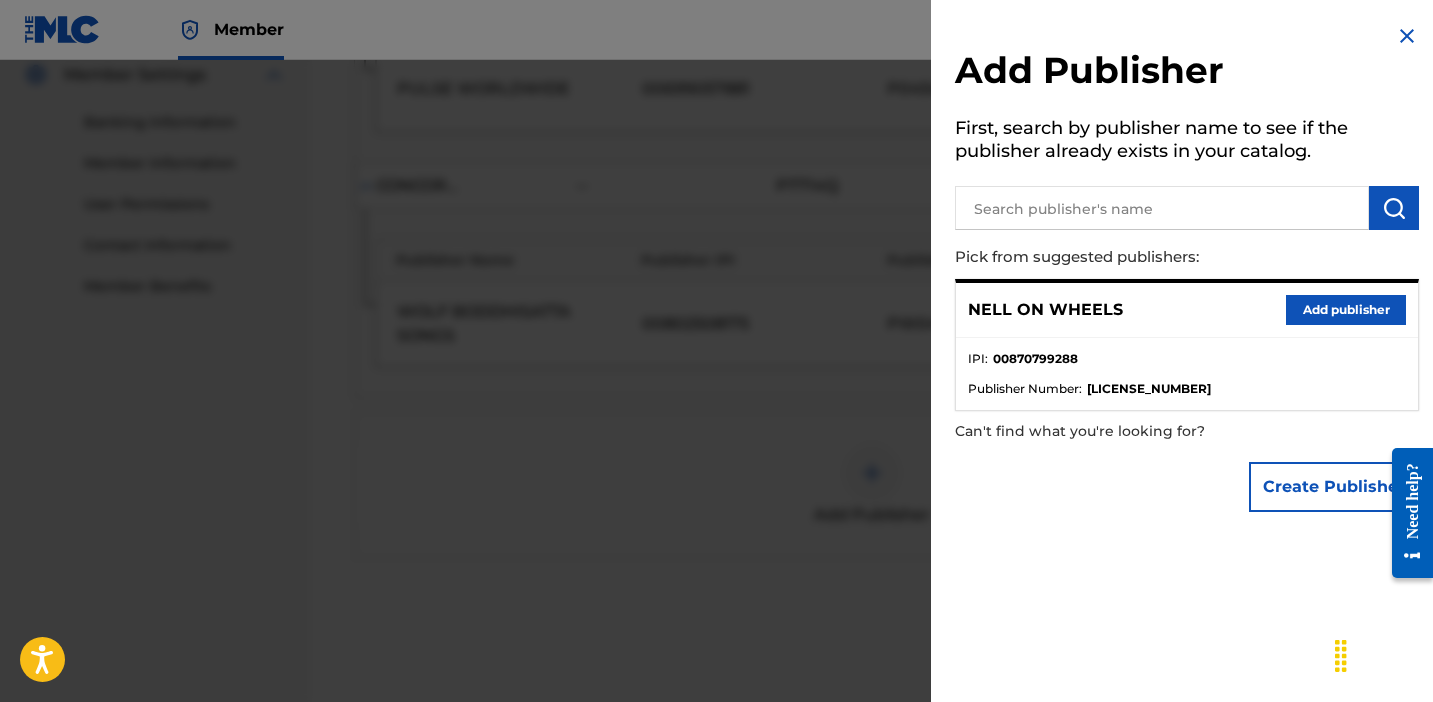 click on "[NAME] ON WHEELS Add publisher" at bounding box center [1187, 310] 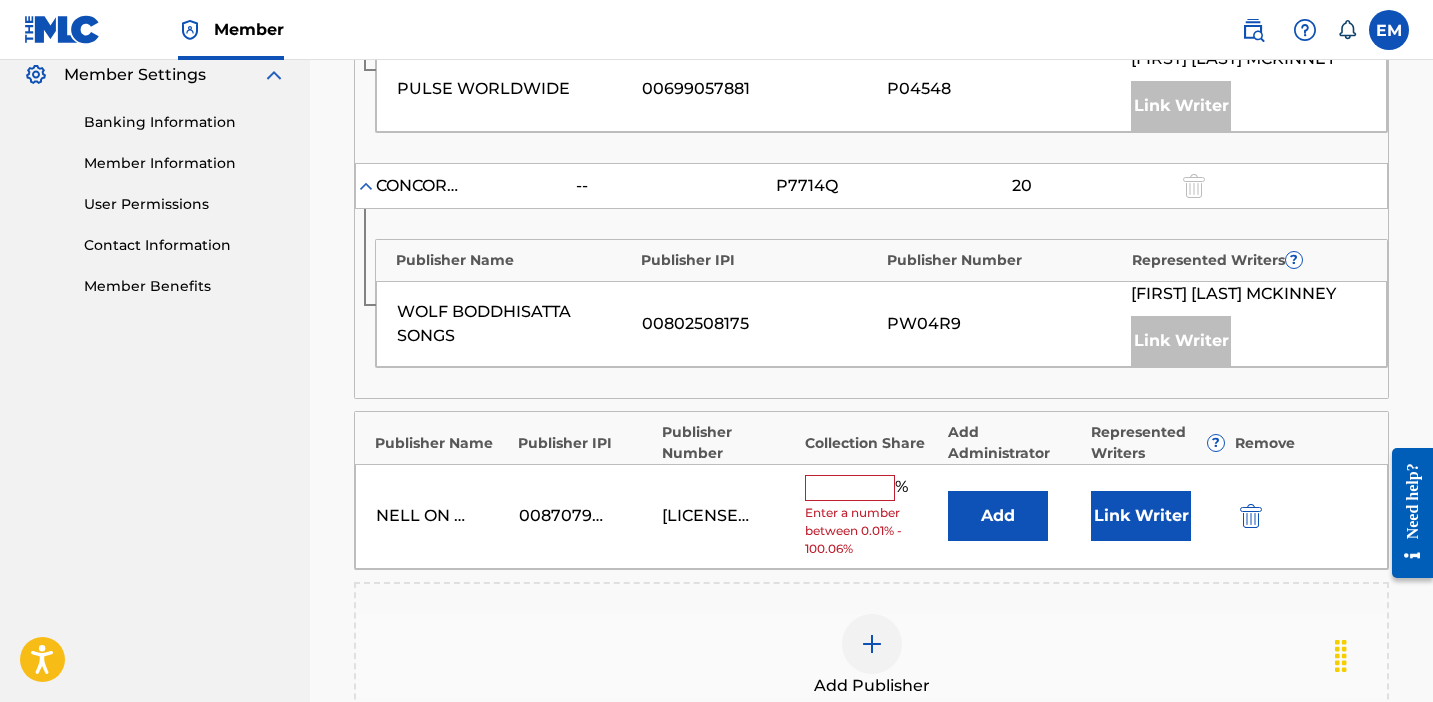 click at bounding box center (850, 488) 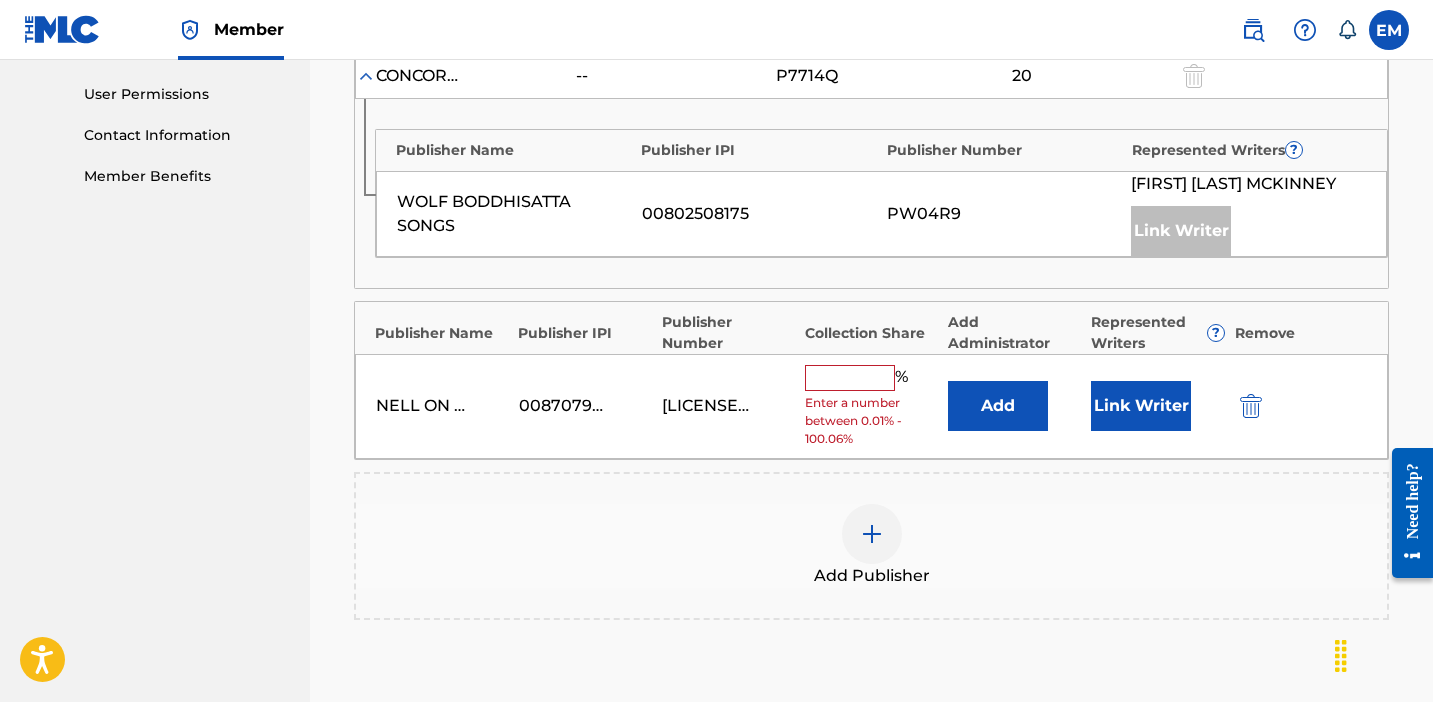 scroll, scrollTop: 934, scrollLeft: 0, axis: vertical 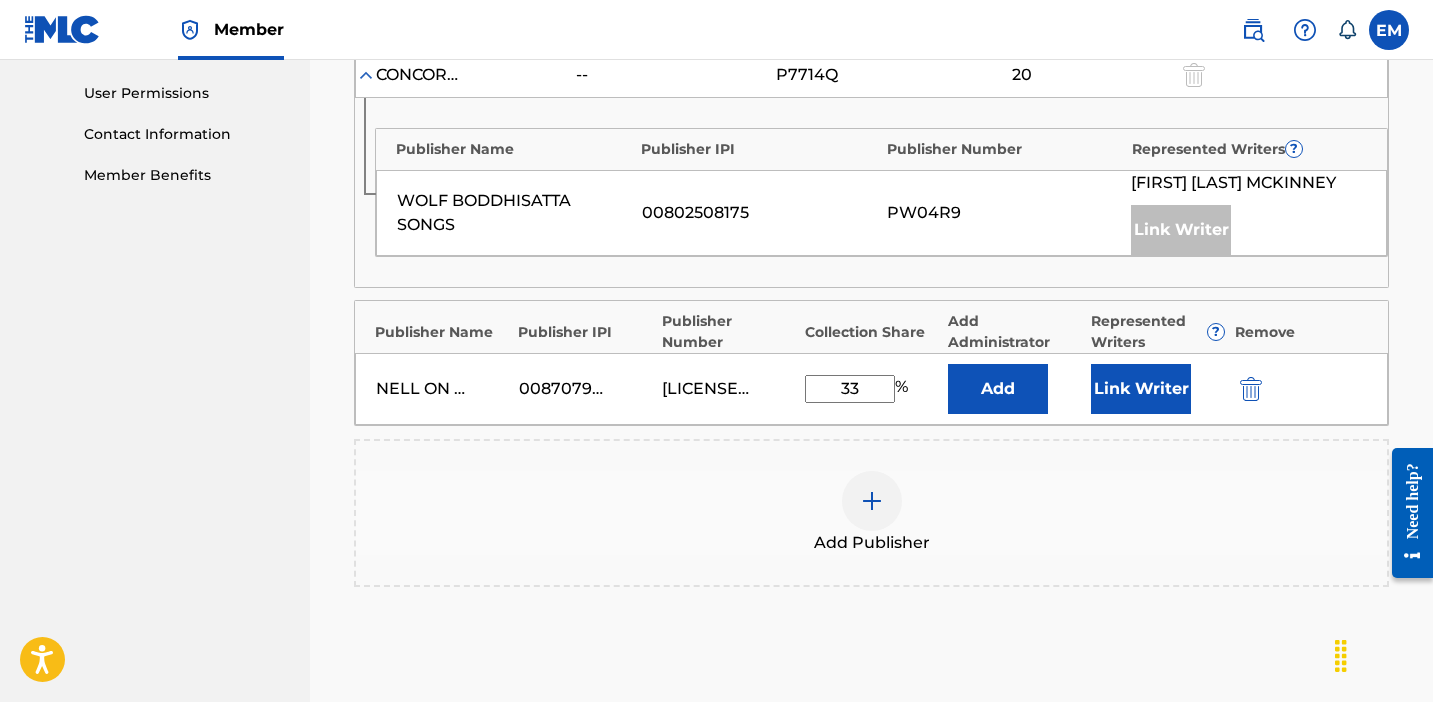 type on "33" 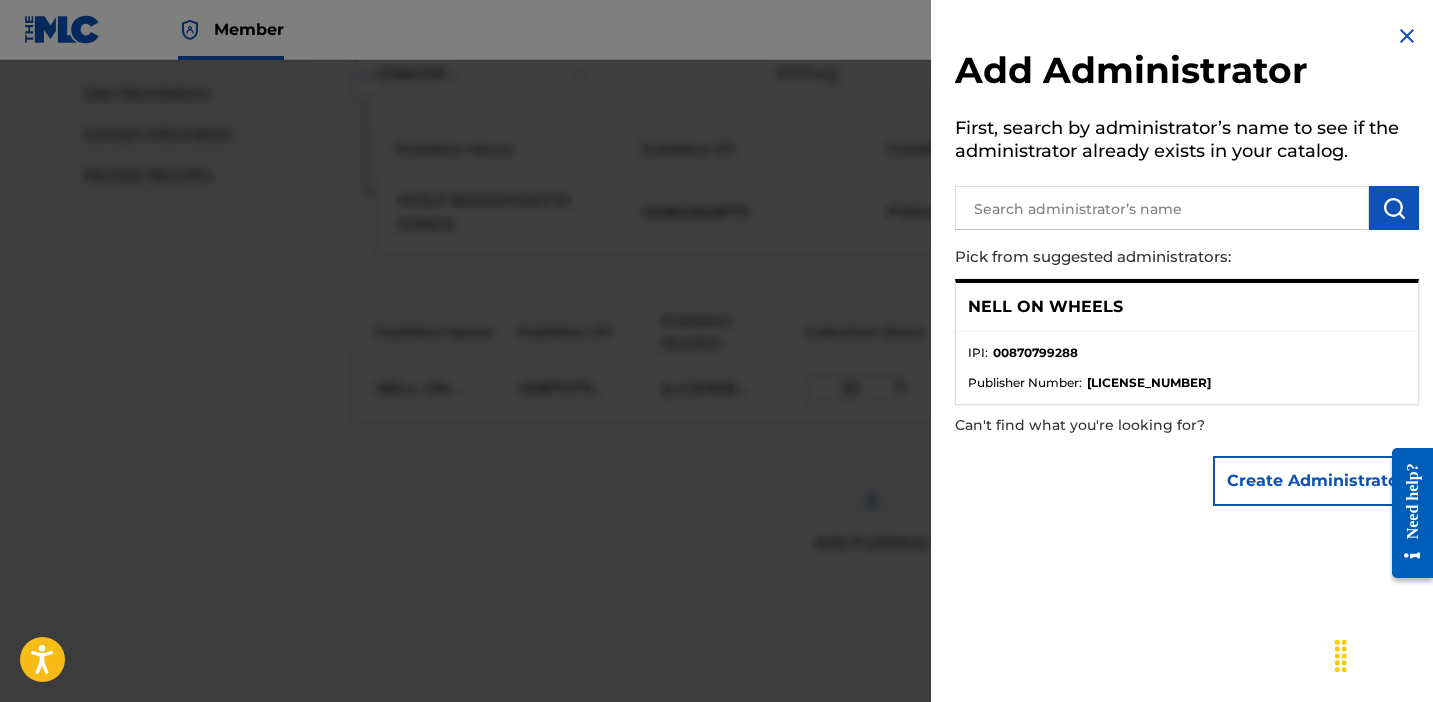 click at bounding box center [1407, 36] 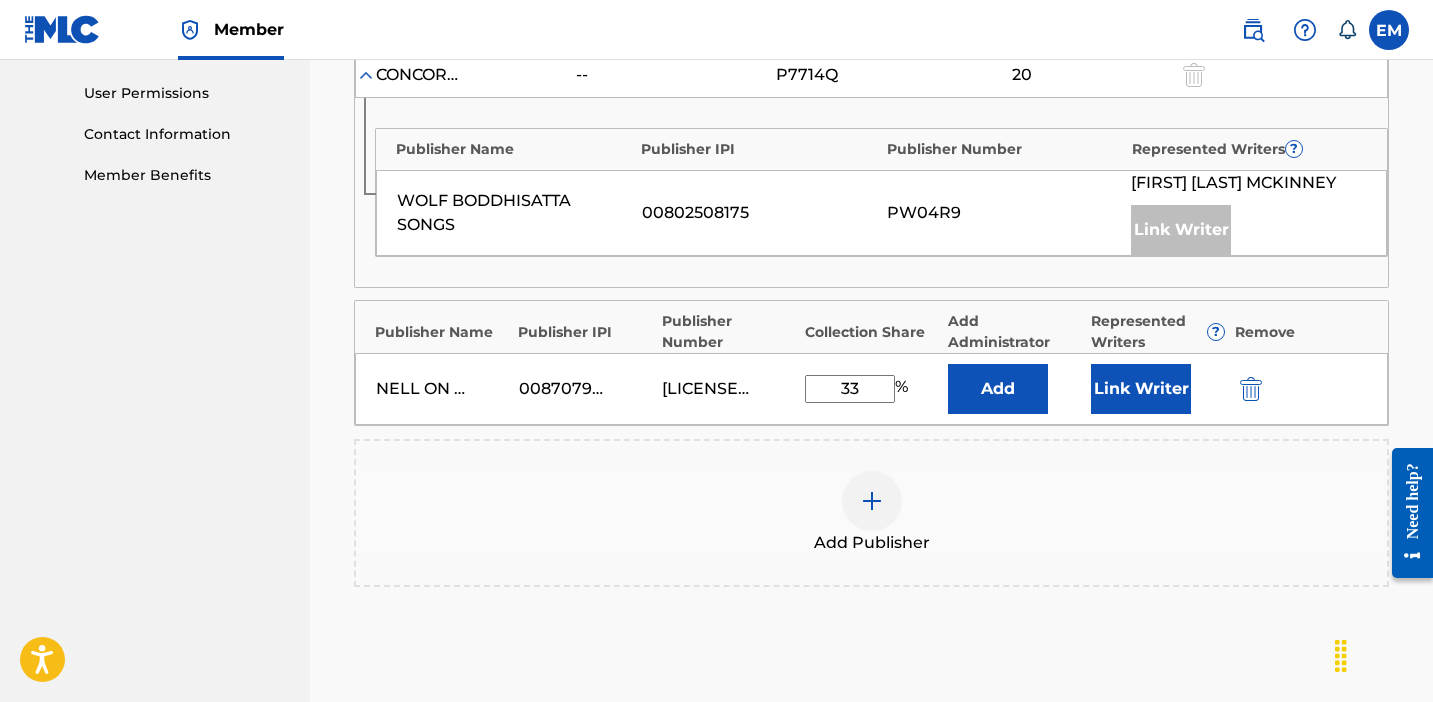 click on "Link Writer" at bounding box center (1141, 389) 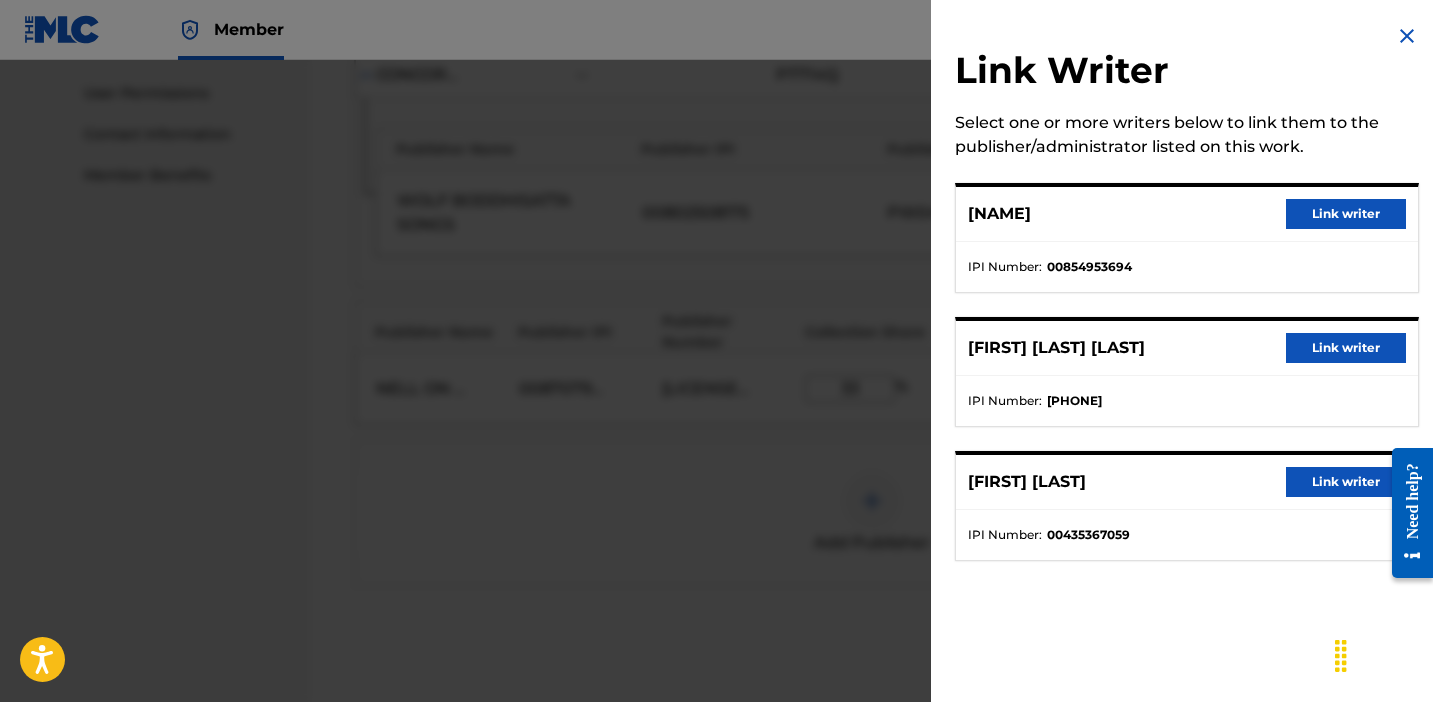 click on "Link writer" at bounding box center (1346, 214) 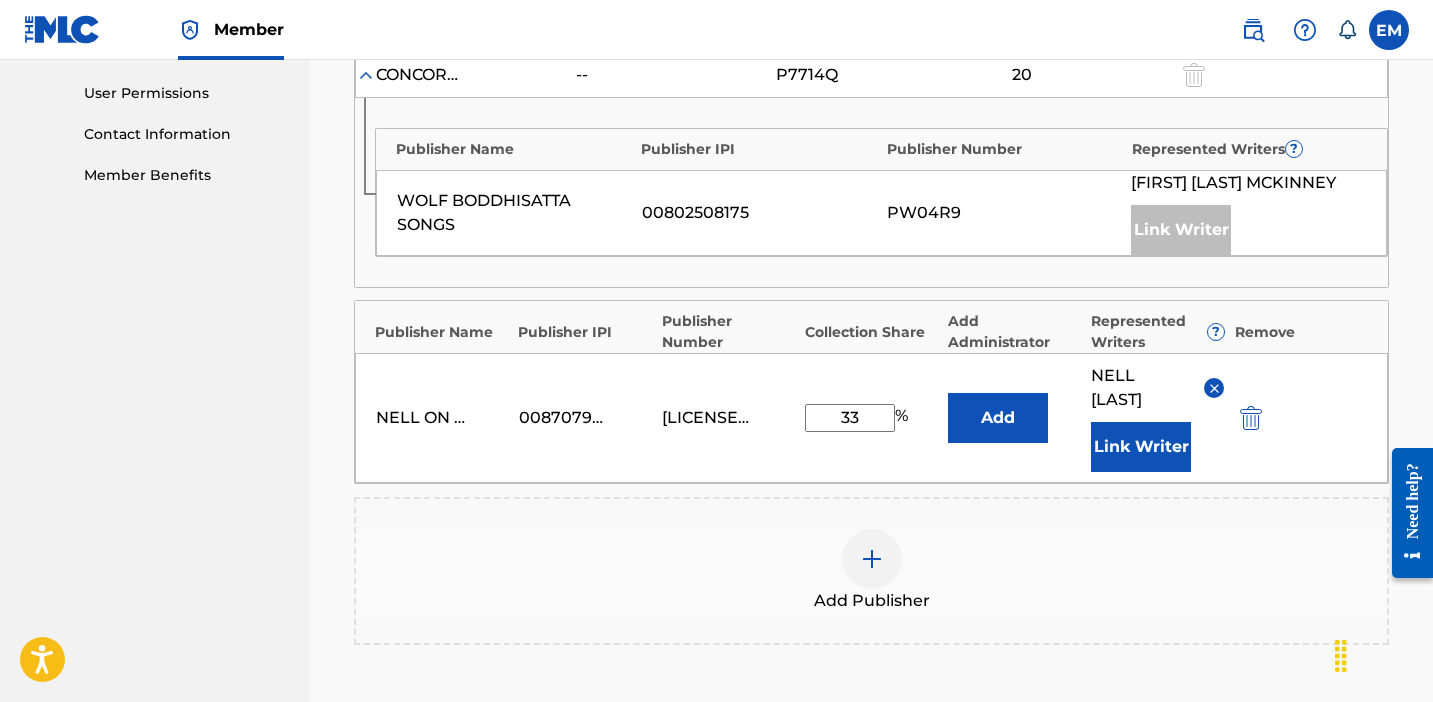scroll, scrollTop: 1219, scrollLeft: 0, axis: vertical 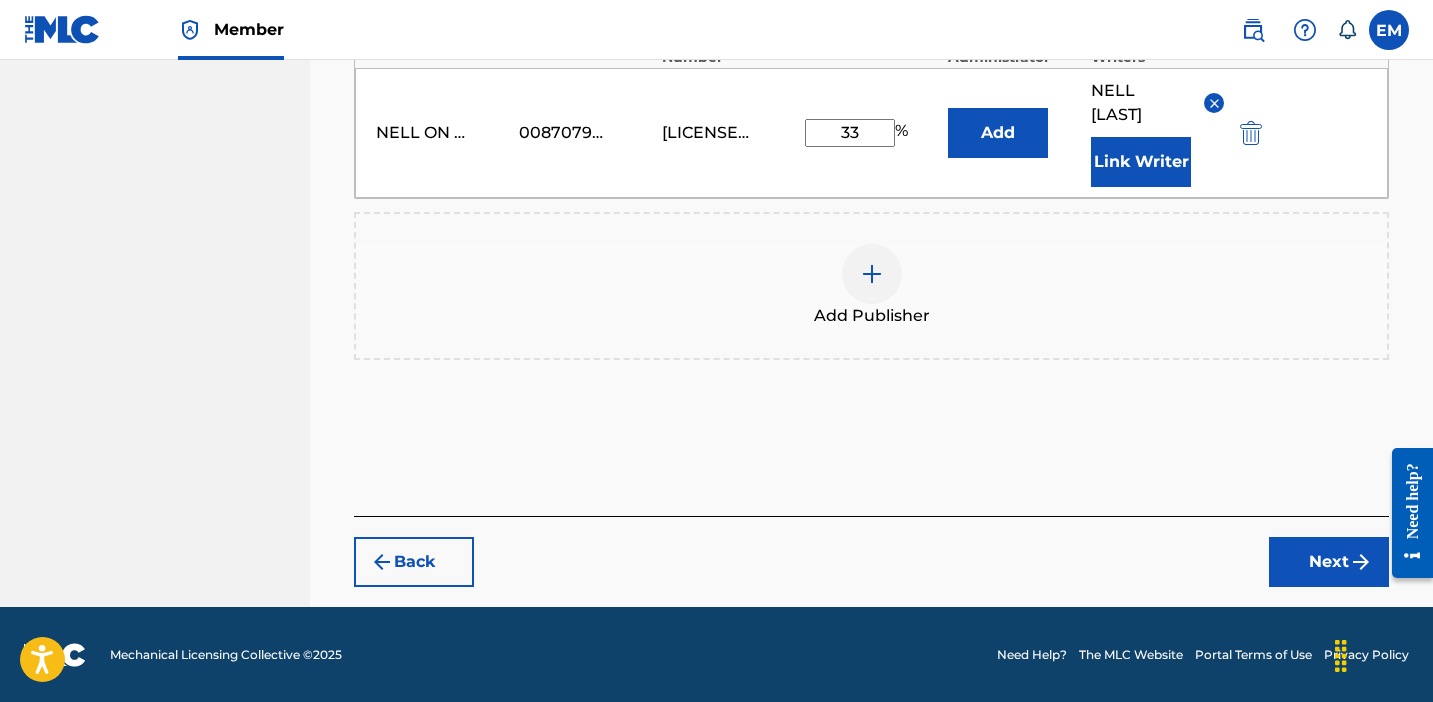 click on "Next" at bounding box center (1329, 562) 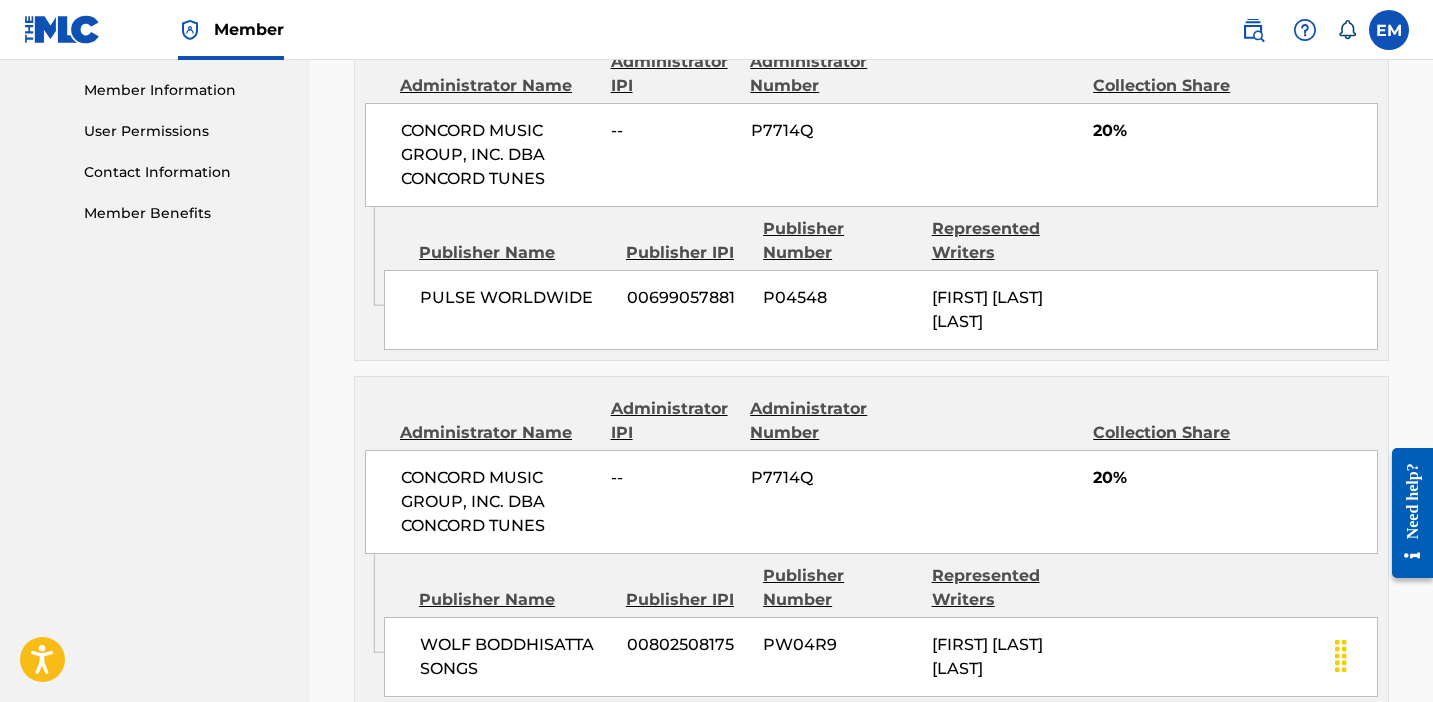 scroll, scrollTop: 1279, scrollLeft: 0, axis: vertical 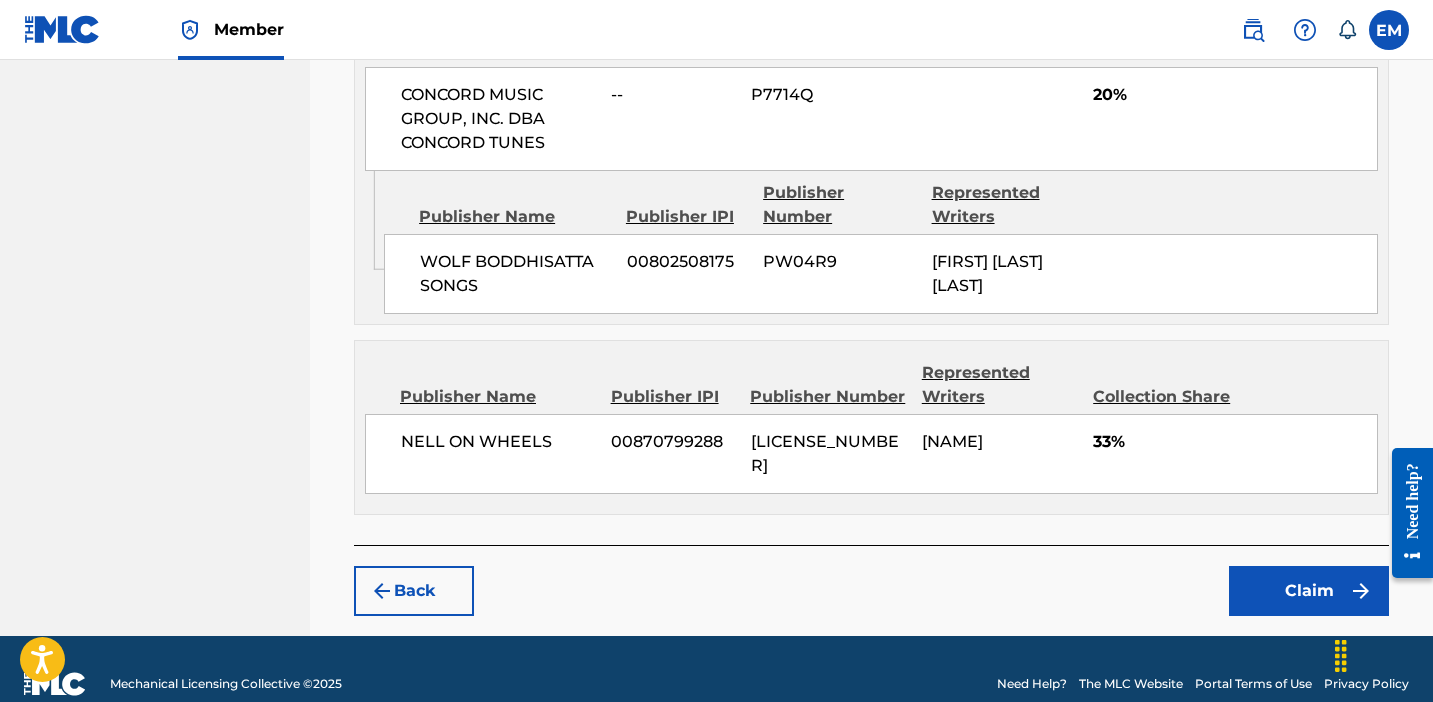 click on "Claim" at bounding box center [1309, 591] 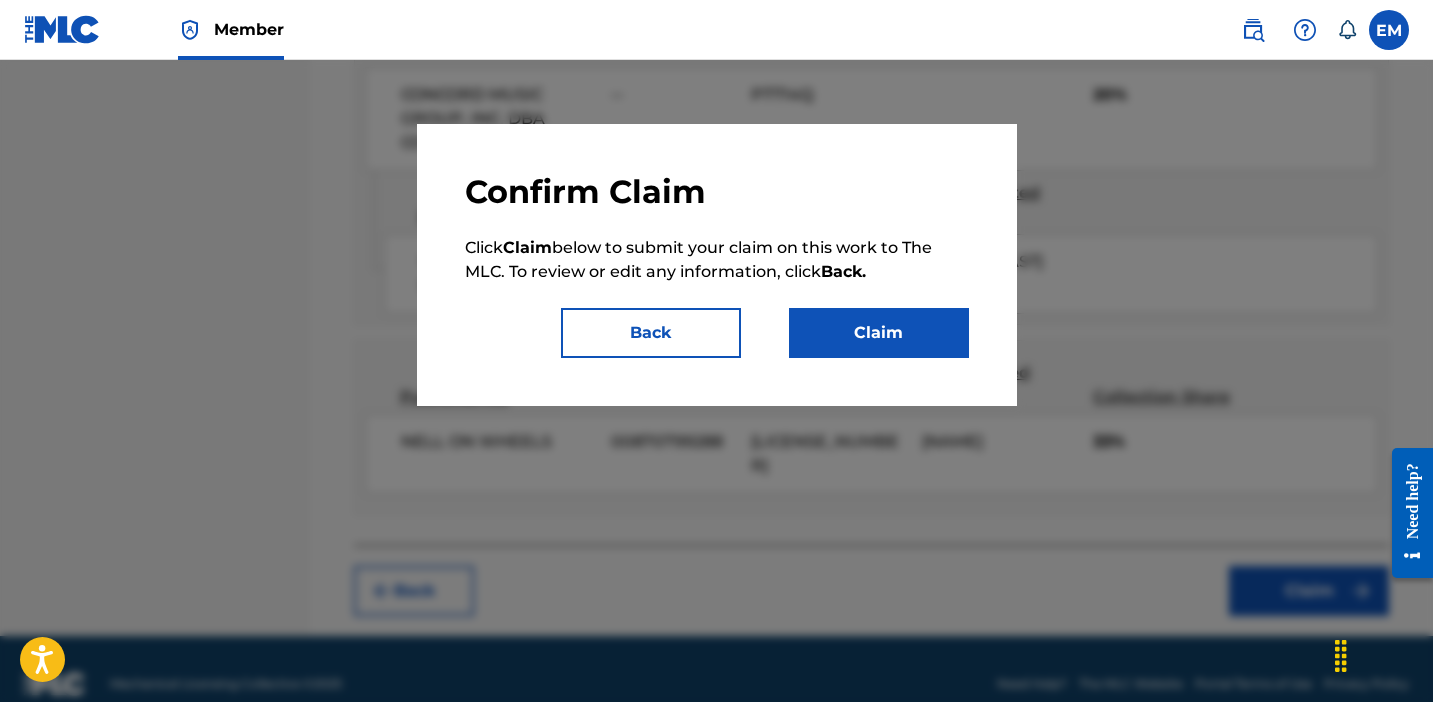 click on "Claim" at bounding box center [879, 333] 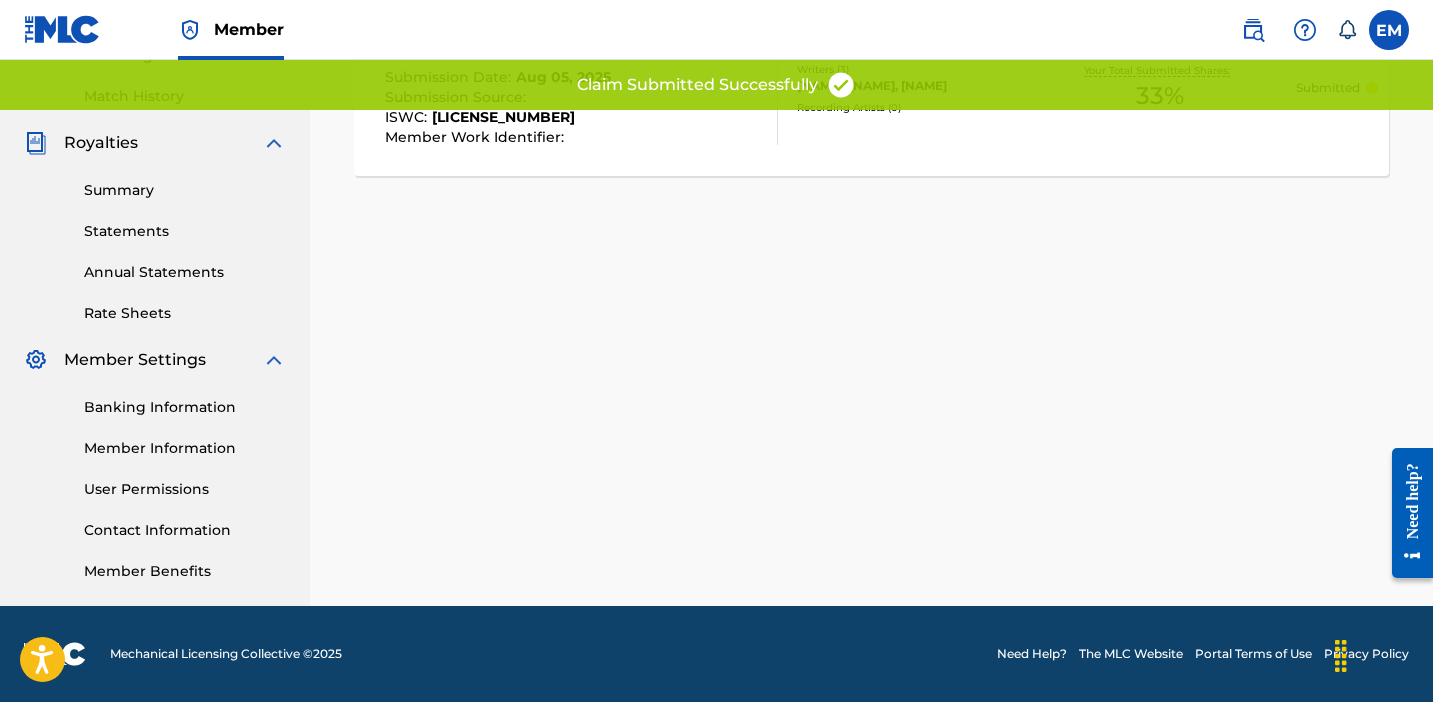 scroll, scrollTop: 0, scrollLeft: 0, axis: both 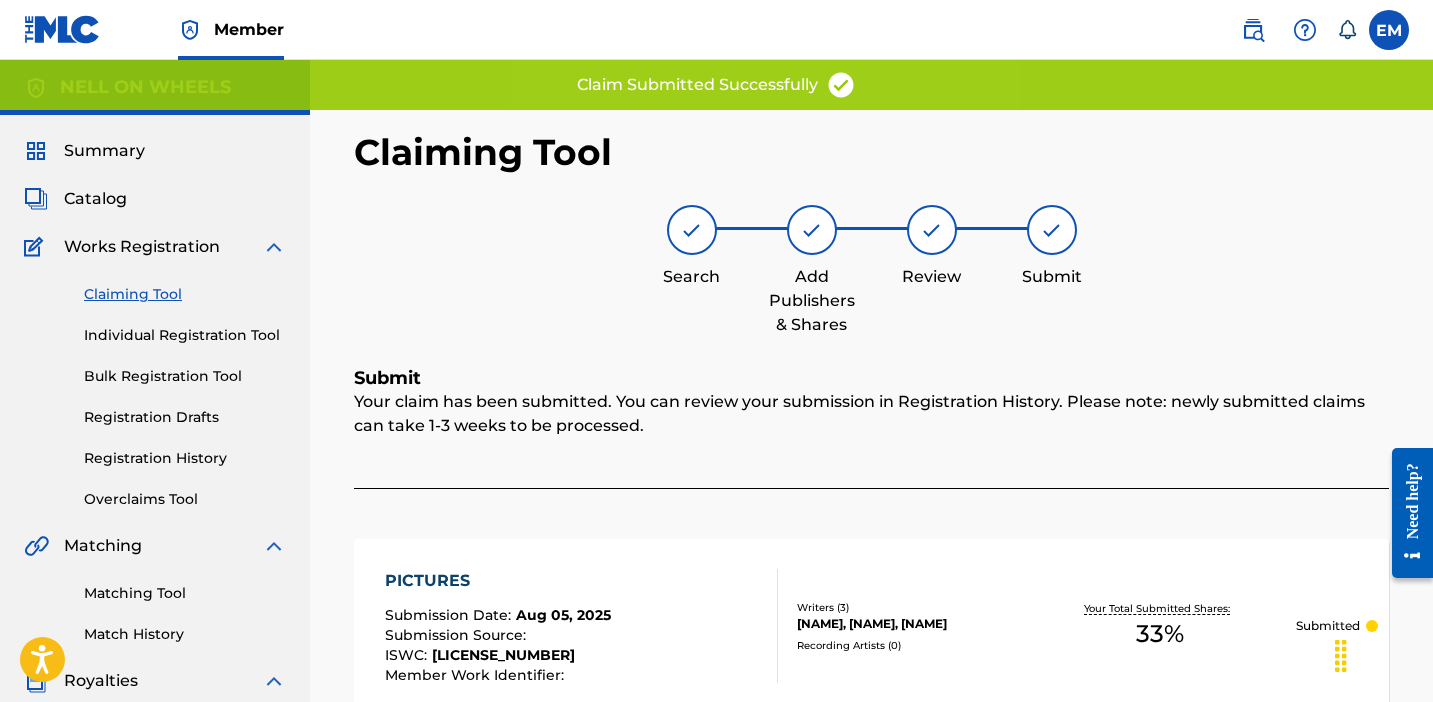 click on "Individual Registration Tool" at bounding box center (185, 335) 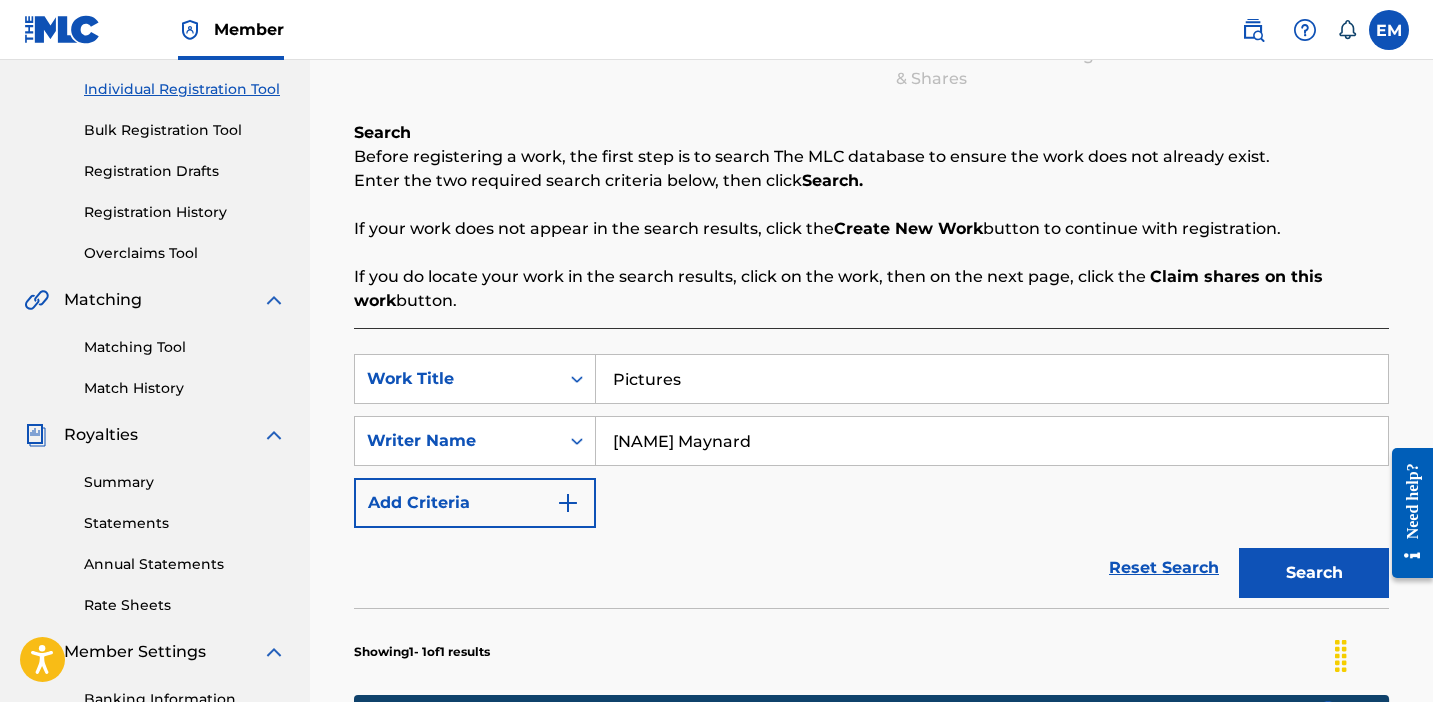 scroll, scrollTop: 274, scrollLeft: 0, axis: vertical 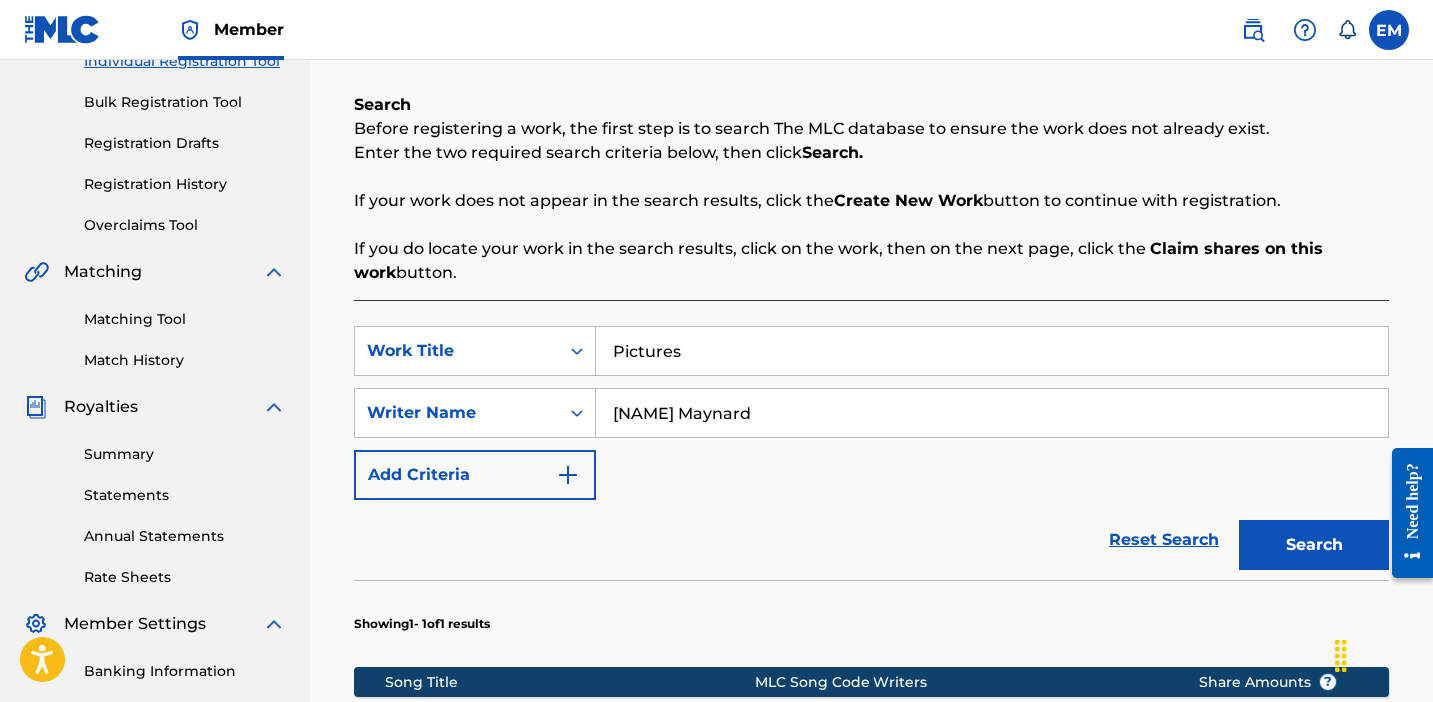 click on "Pictures" at bounding box center (992, 351) 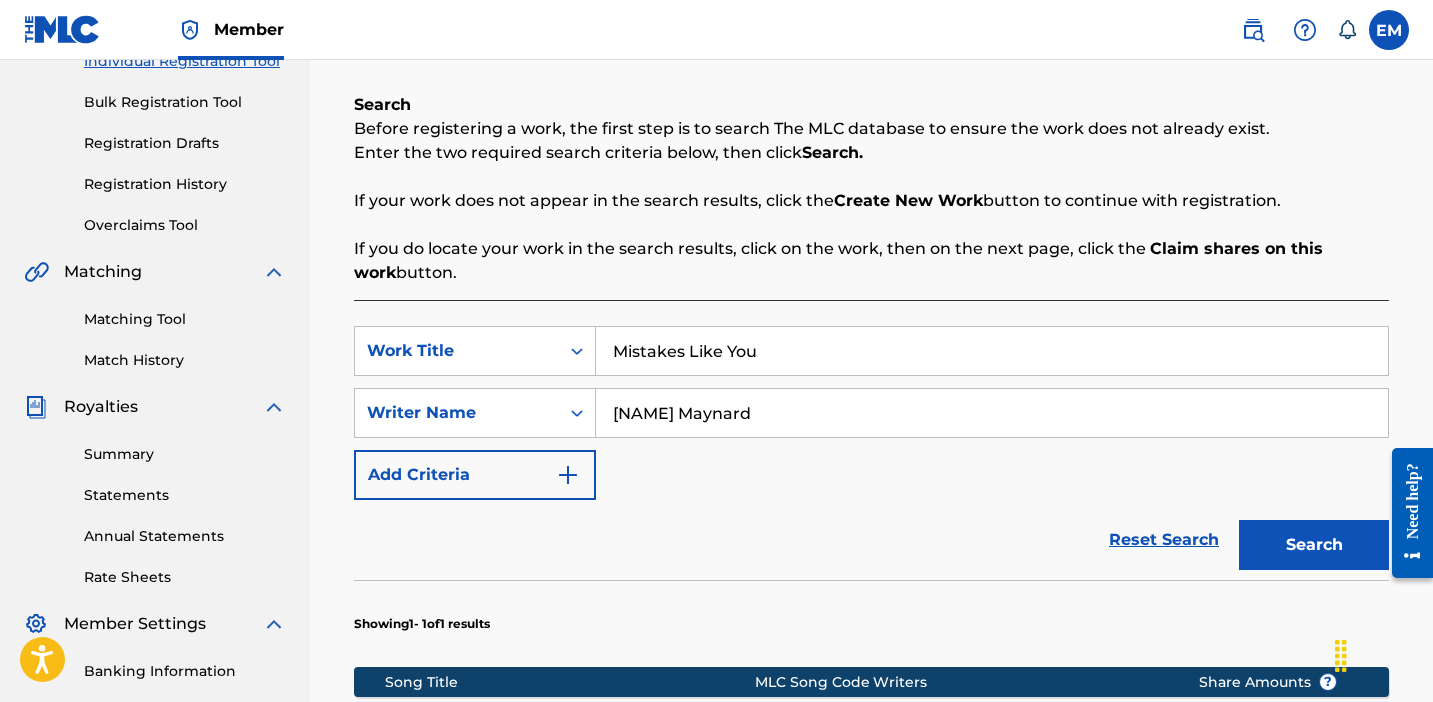 type on "Mistakes Like You" 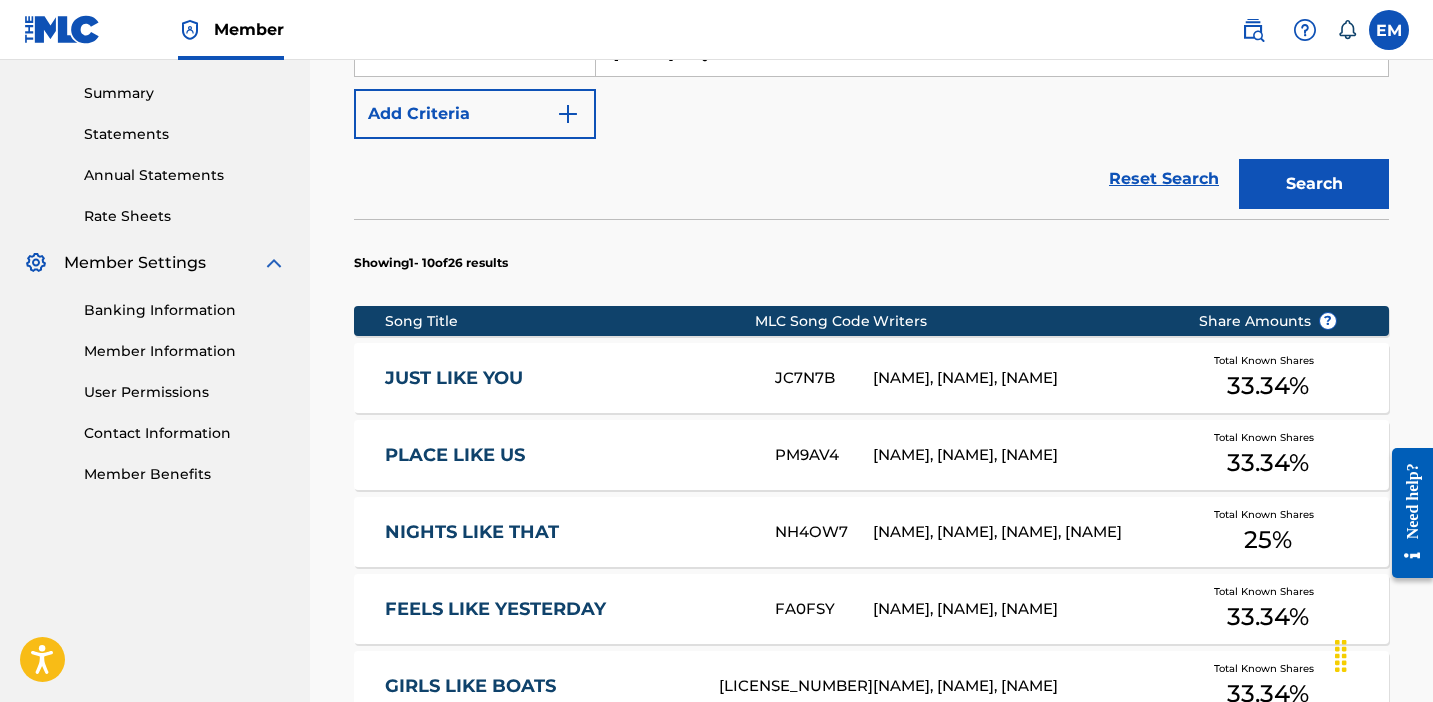 scroll, scrollTop: 1409, scrollLeft: 0, axis: vertical 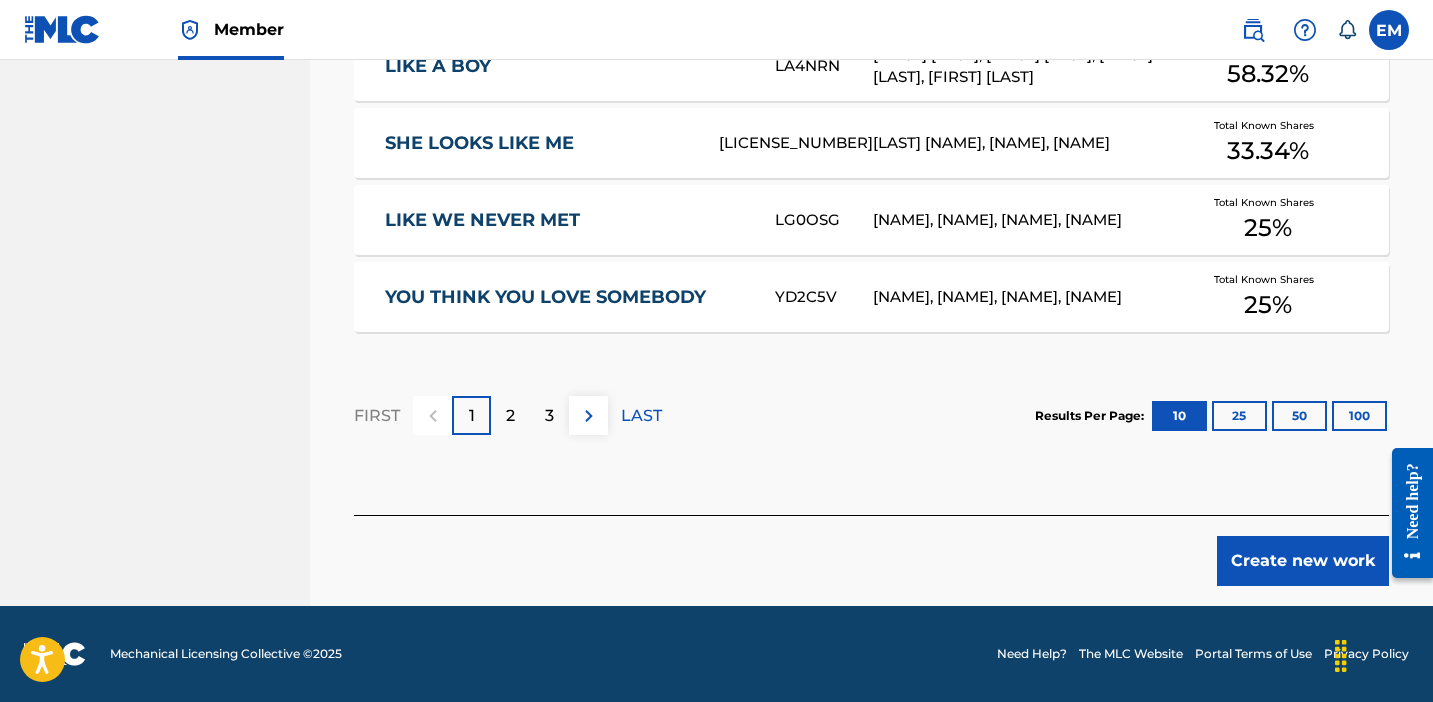 click on "100" at bounding box center [1359, 416] 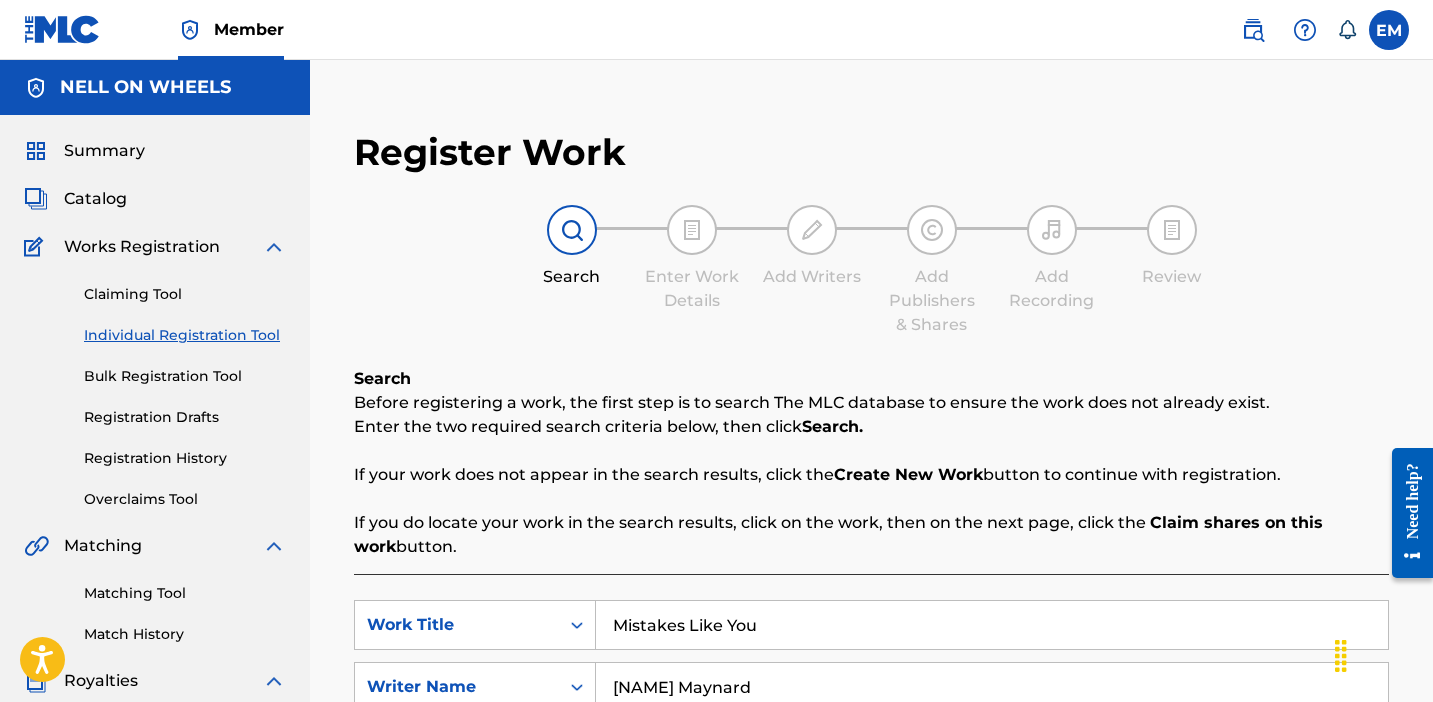 scroll, scrollTop: 257, scrollLeft: 0, axis: vertical 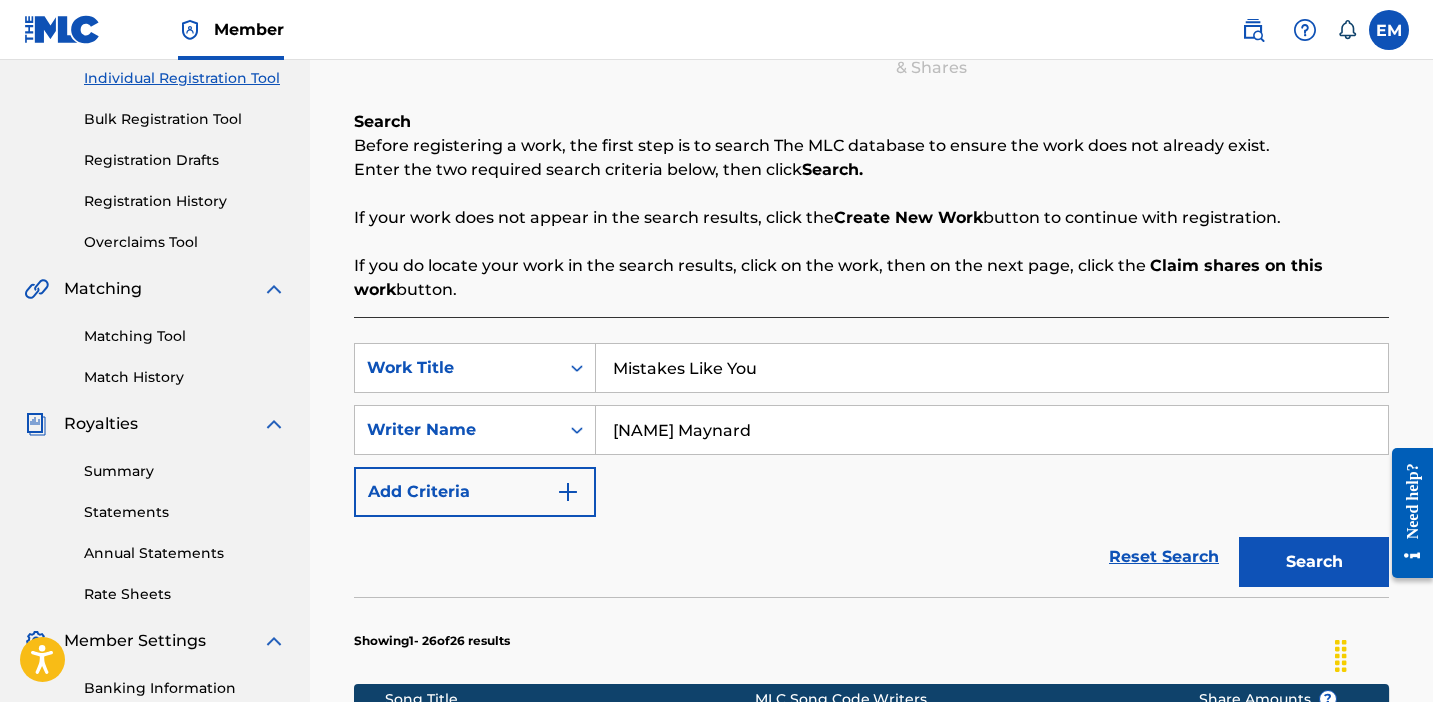 click on "Reset Search" at bounding box center (1164, 557) 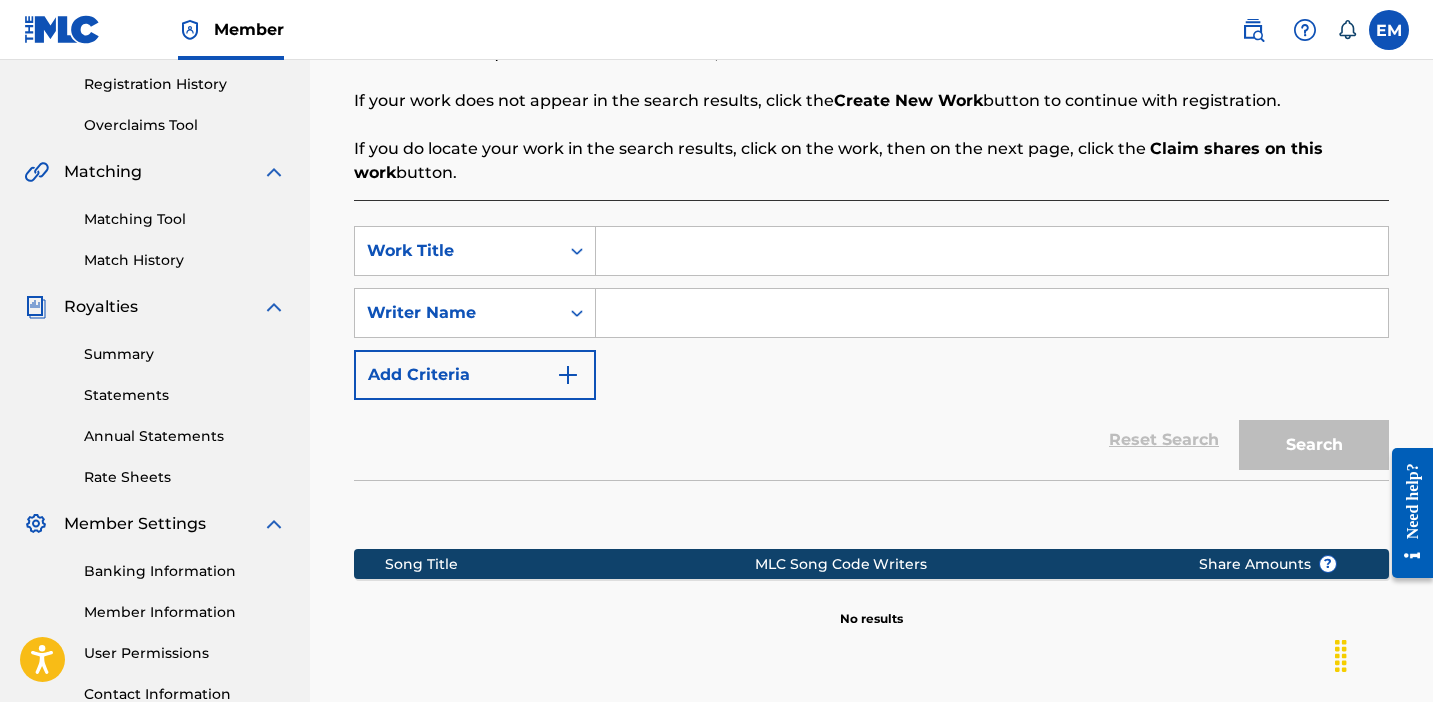 scroll, scrollTop: 341, scrollLeft: 0, axis: vertical 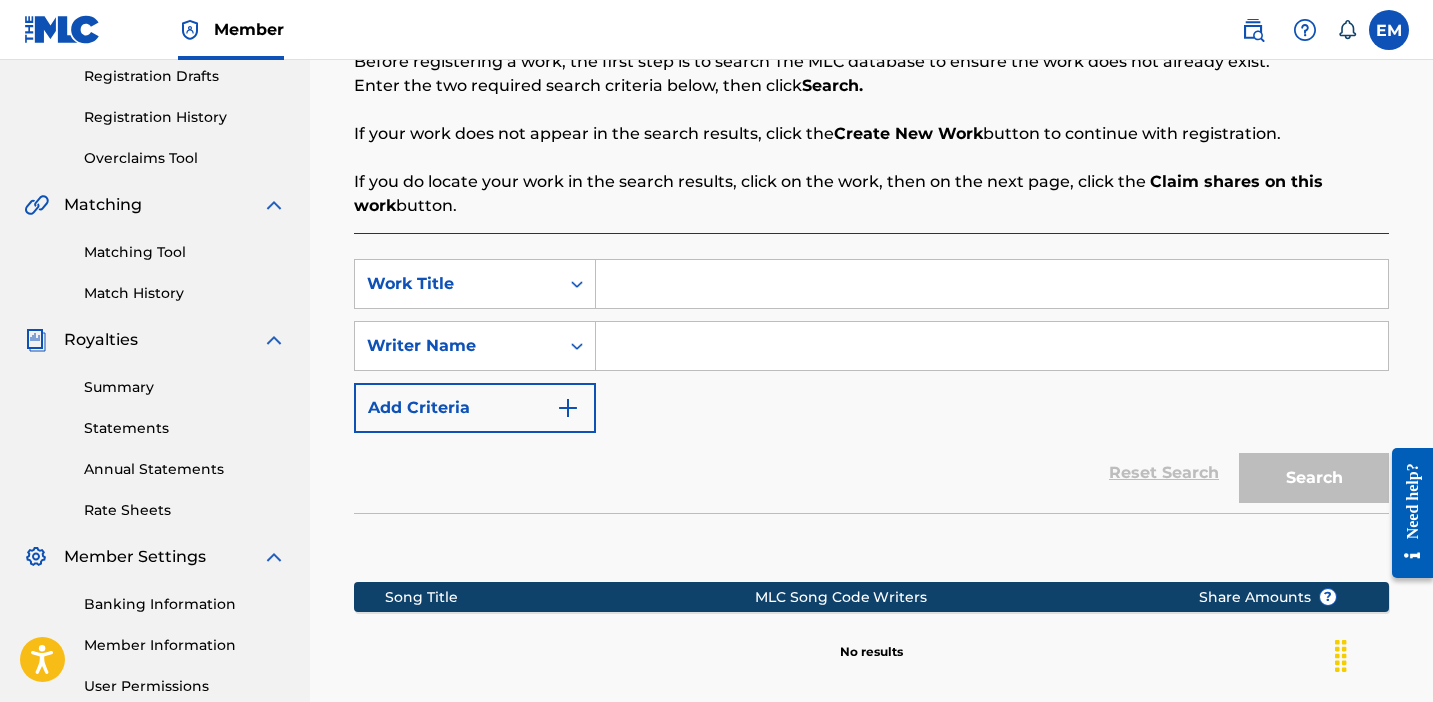 click at bounding box center (992, 284) 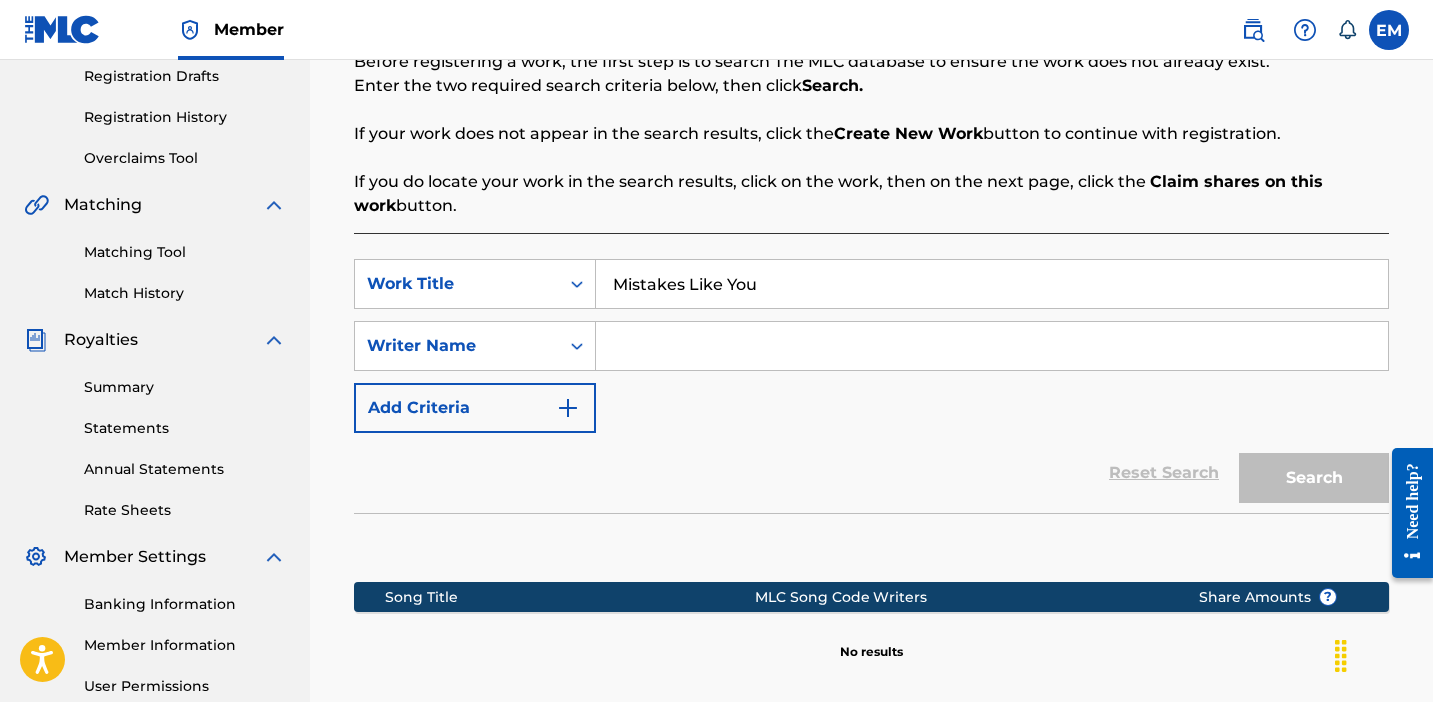 type on "Mistakes Like You" 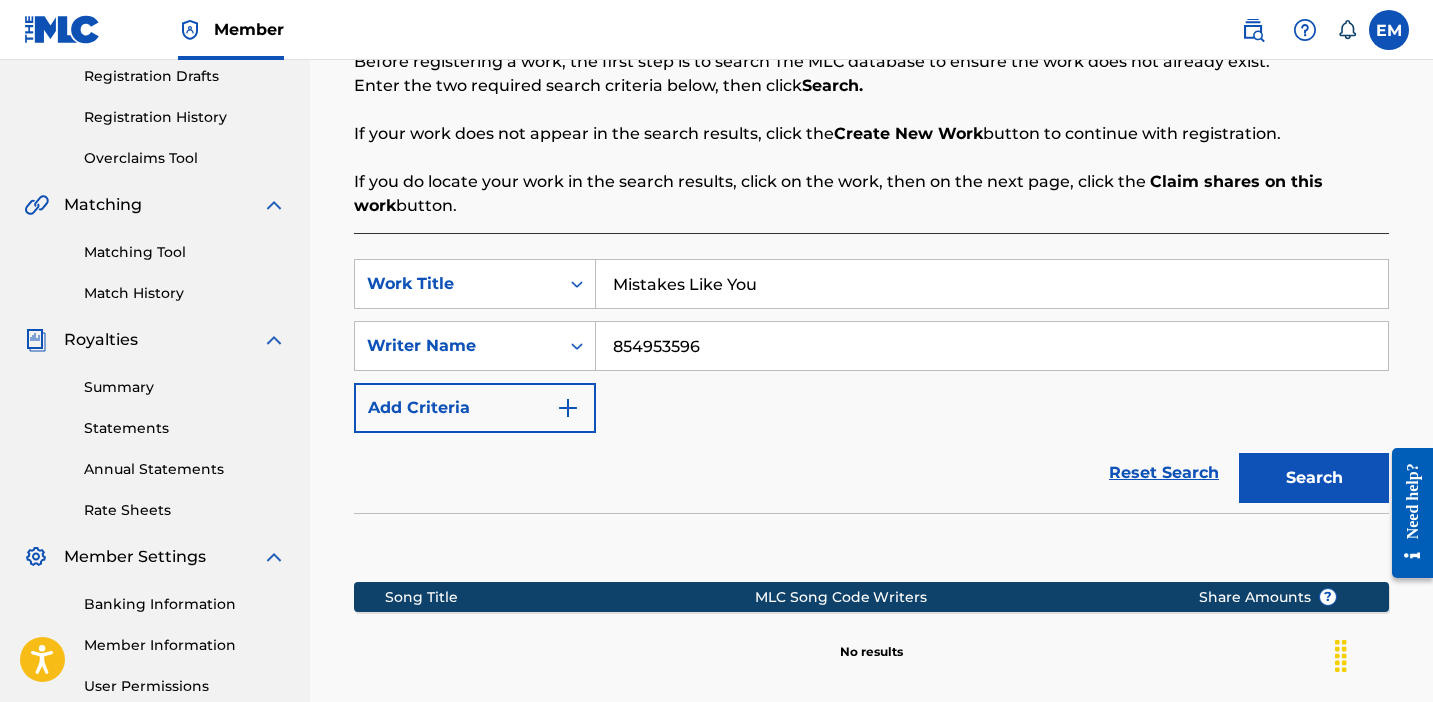 type on "854953596" 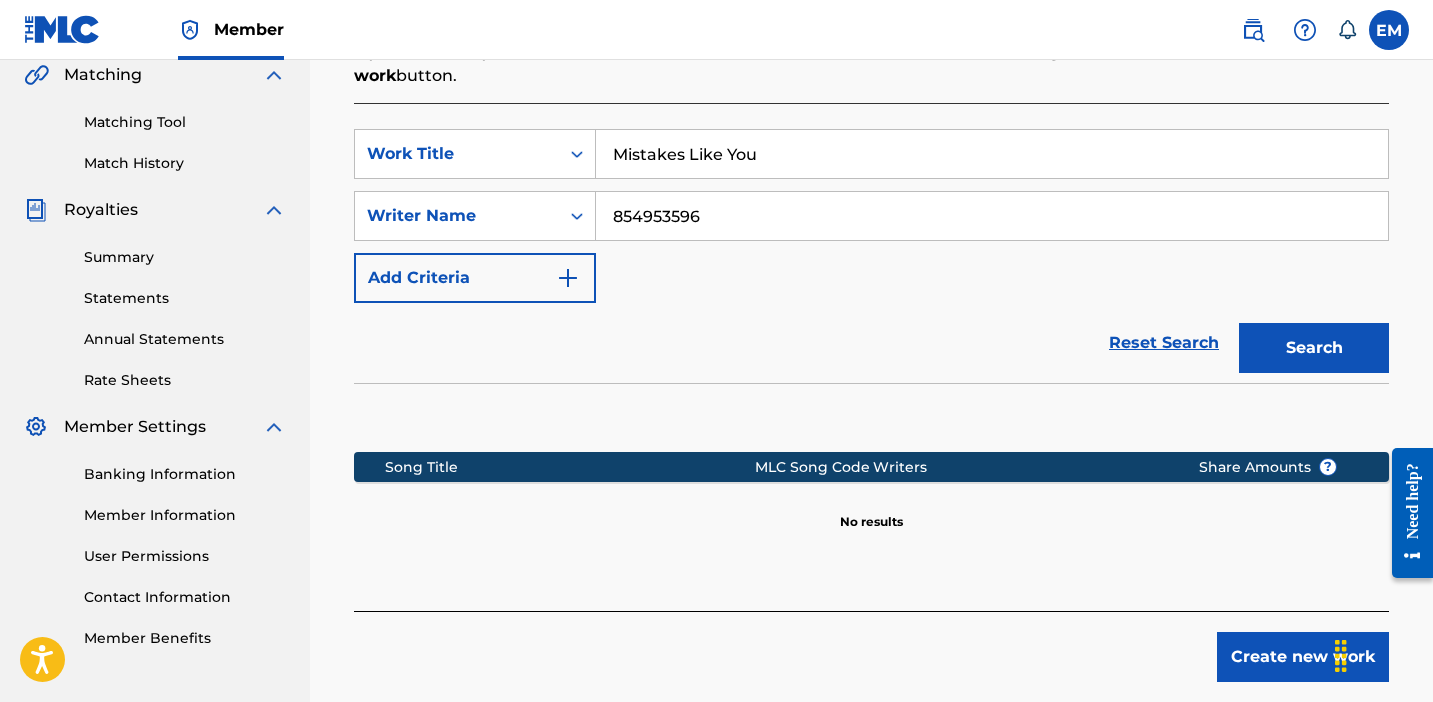 scroll, scrollTop: 470, scrollLeft: 0, axis: vertical 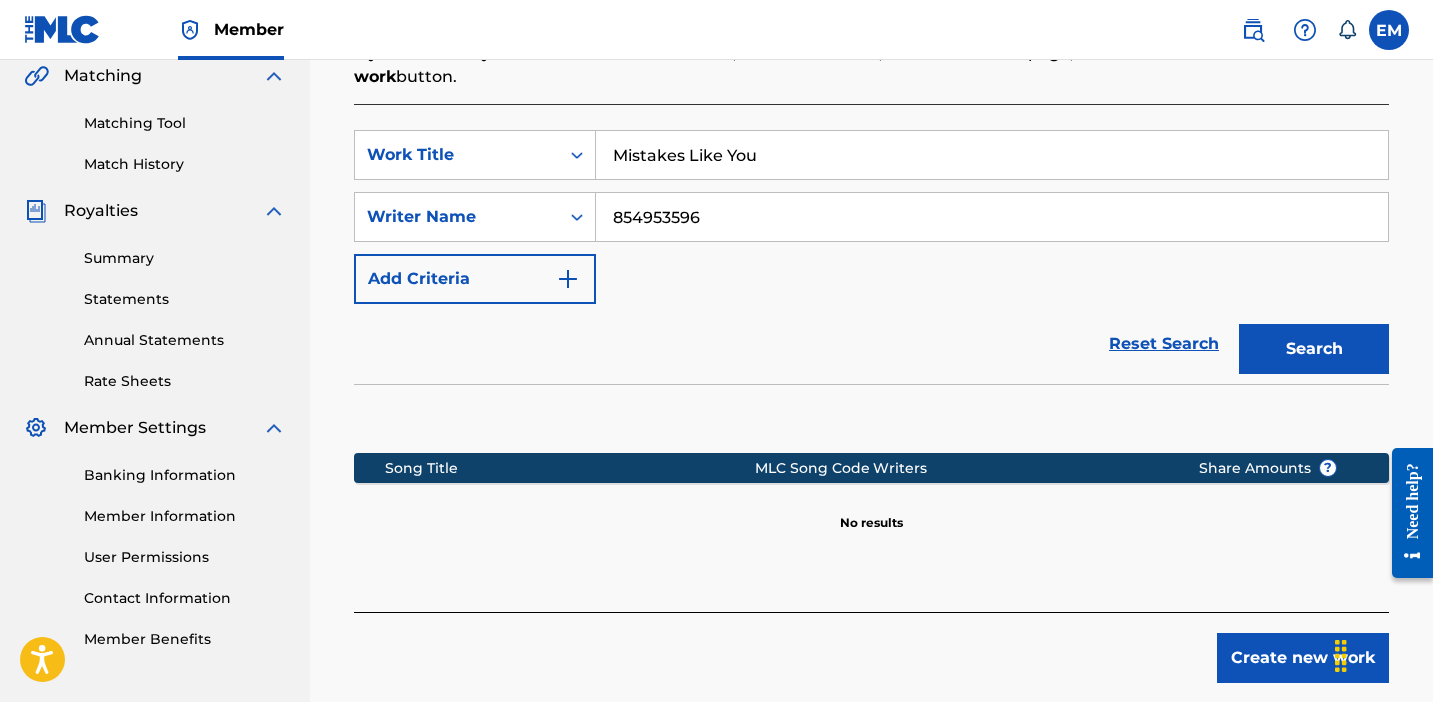 click on "Mistakes Like You" at bounding box center [992, 155] 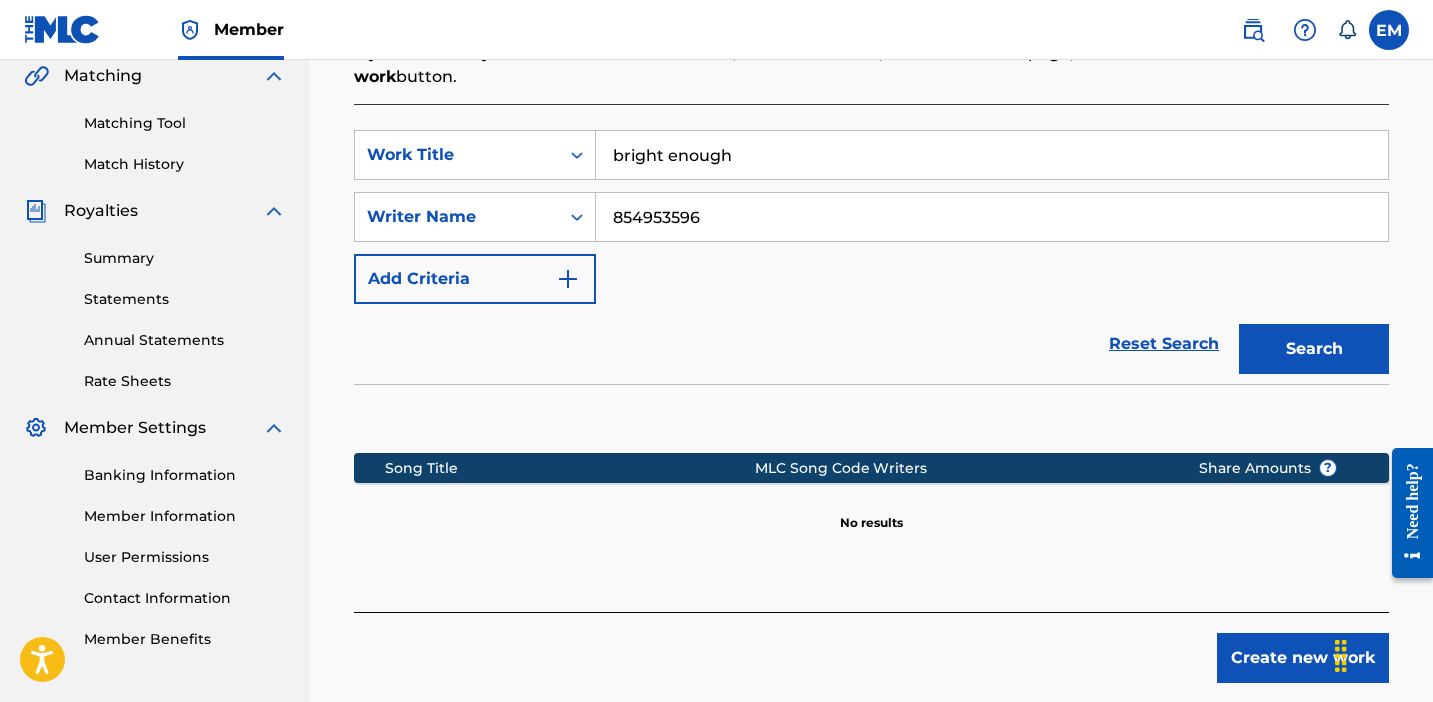 click on "Search" at bounding box center [1314, 349] 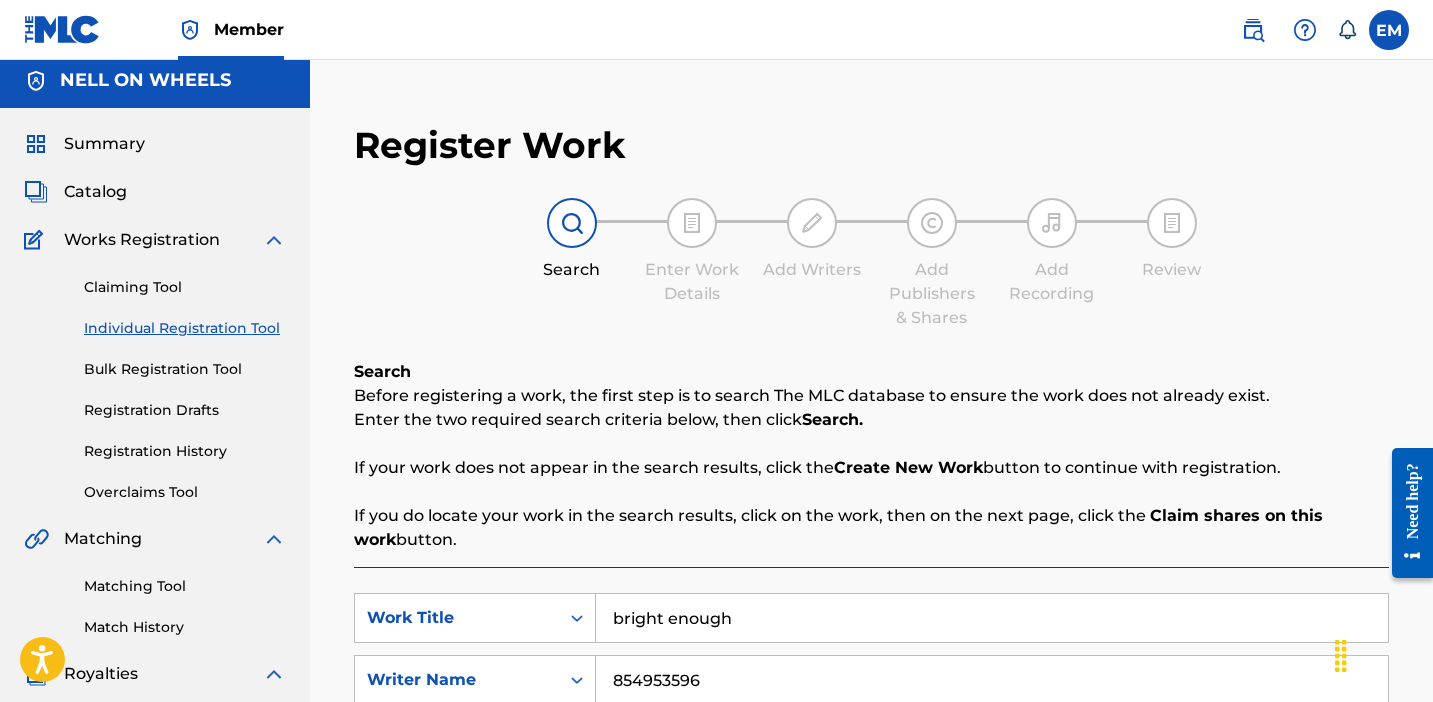 scroll, scrollTop: 6, scrollLeft: 0, axis: vertical 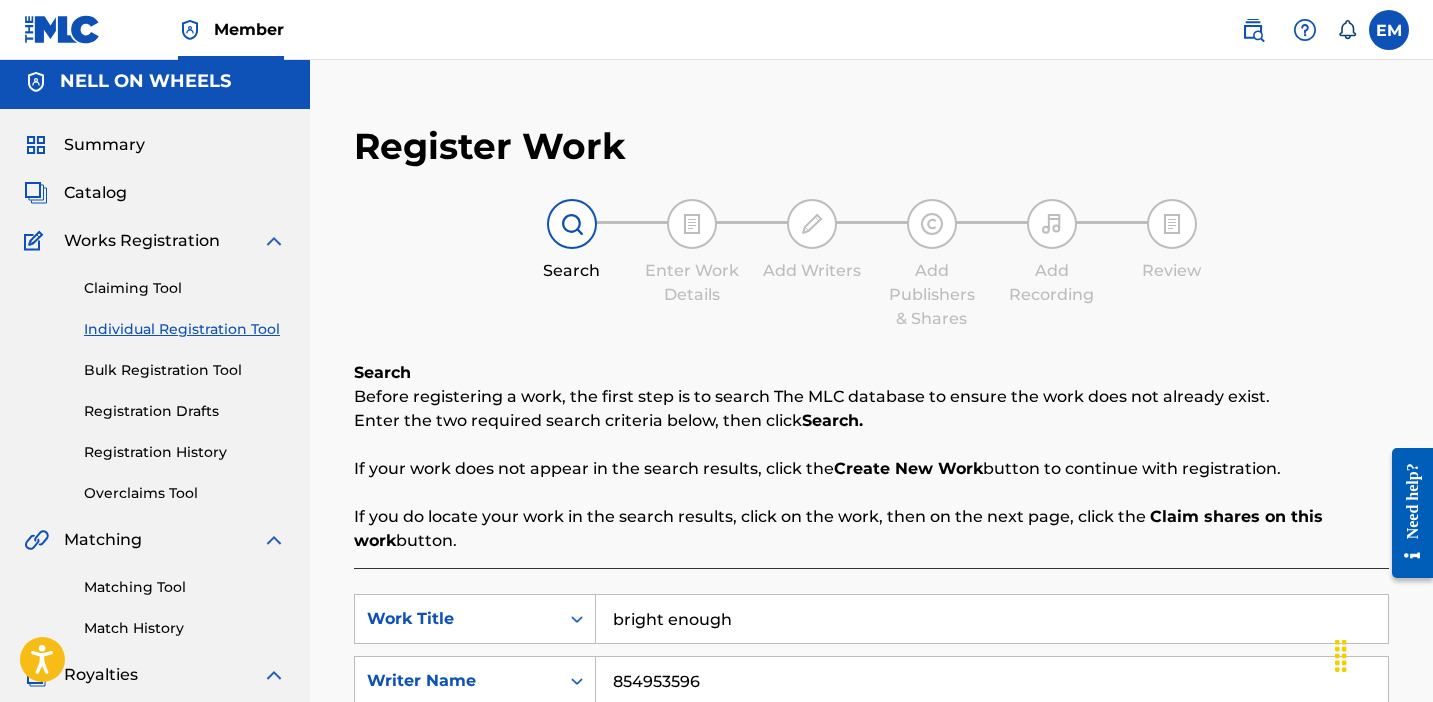 click on "bright enough" at bounding box center (992, 619) 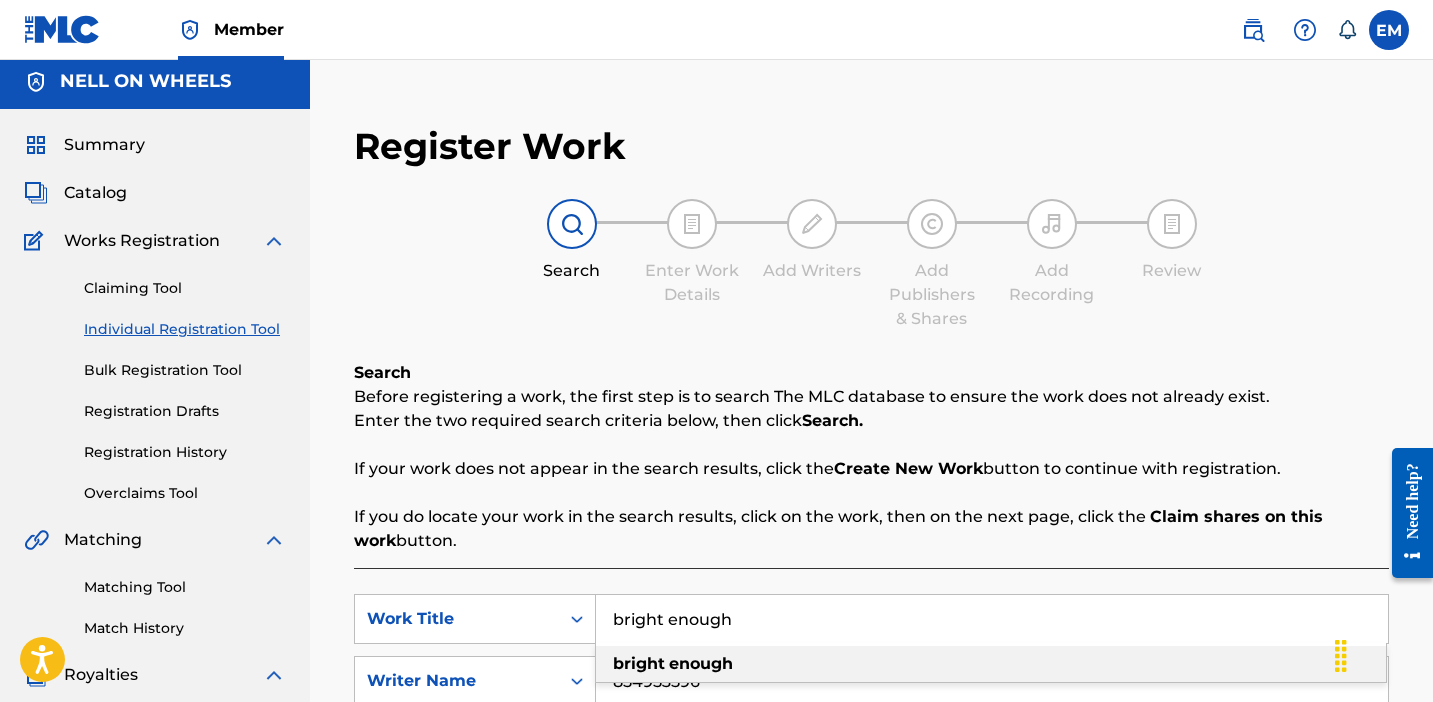 click on "bright enough" at bounding box center (992, 619) 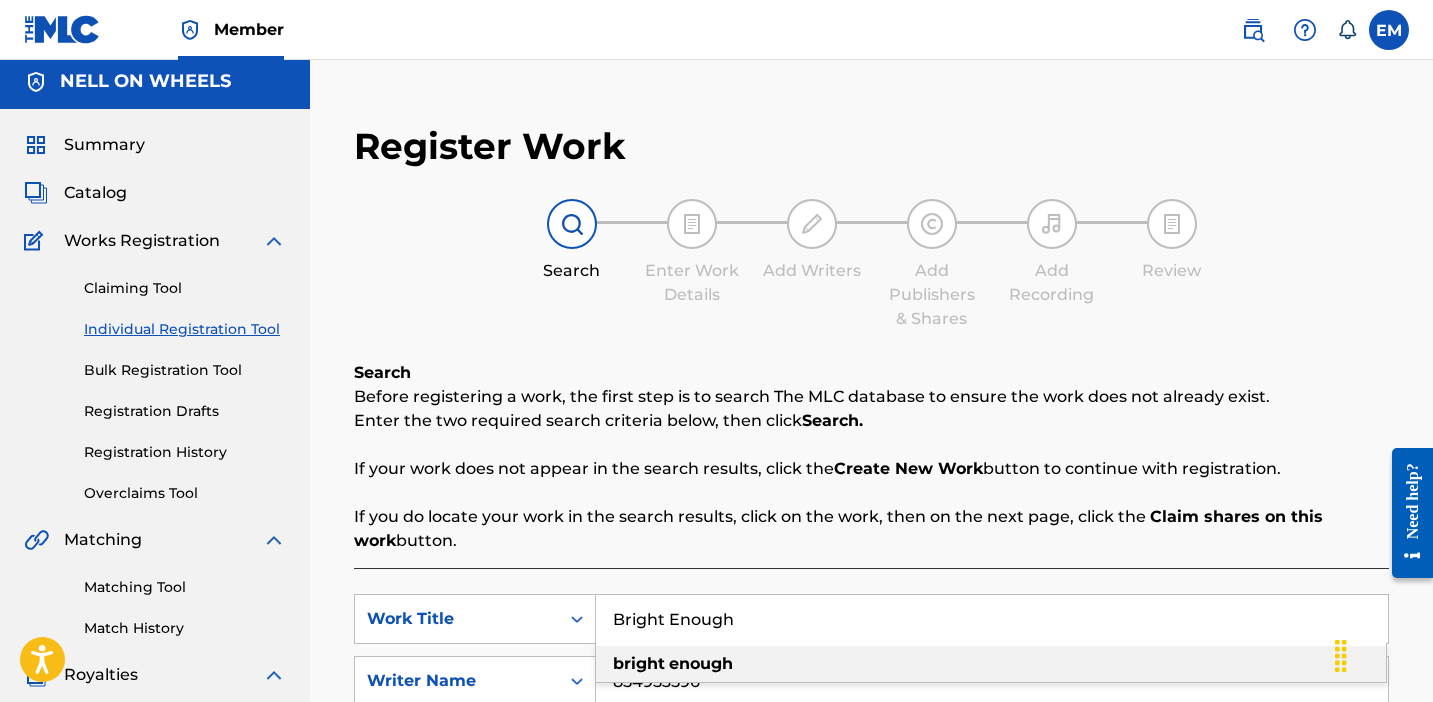 type on "bright enough" 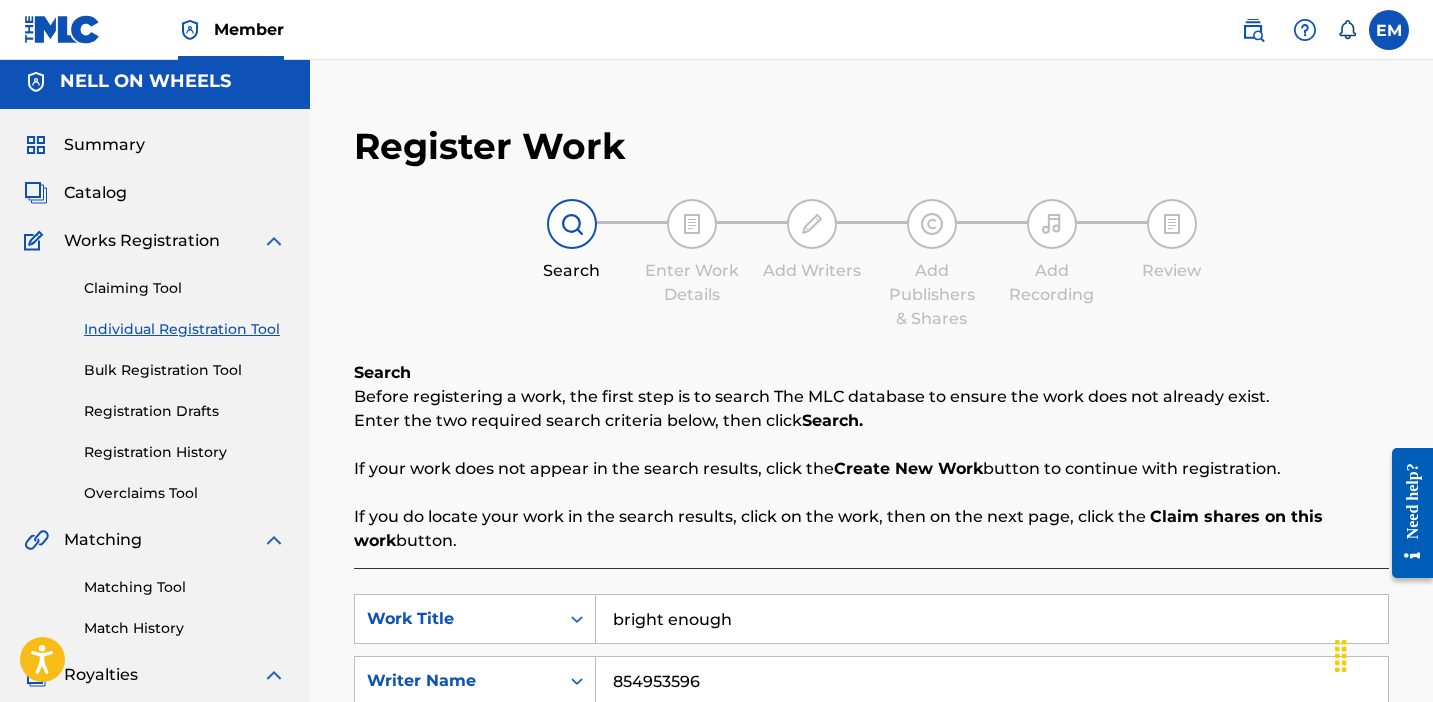 scroll, scrollTop: 254, scrollLeft: 0, axis: vertical 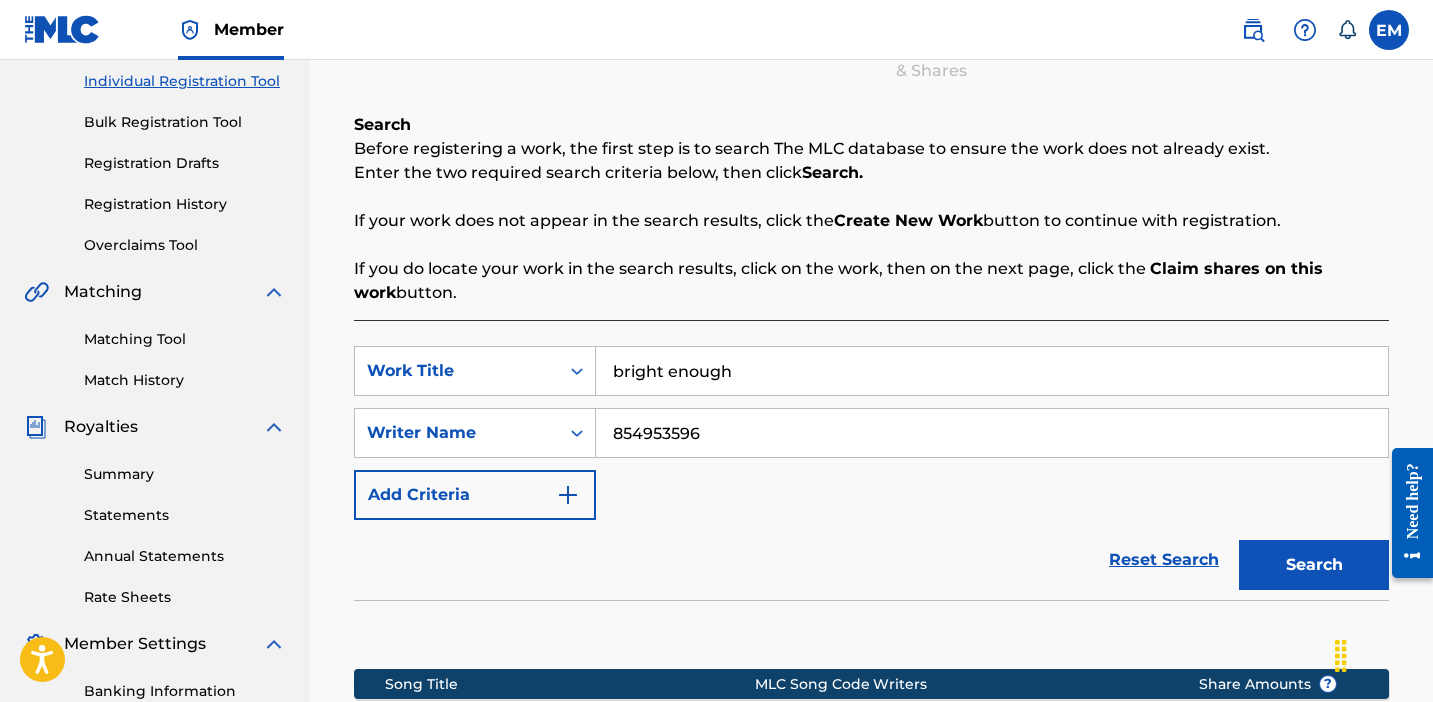 click on "Search" at bounding box center [1314, 565] 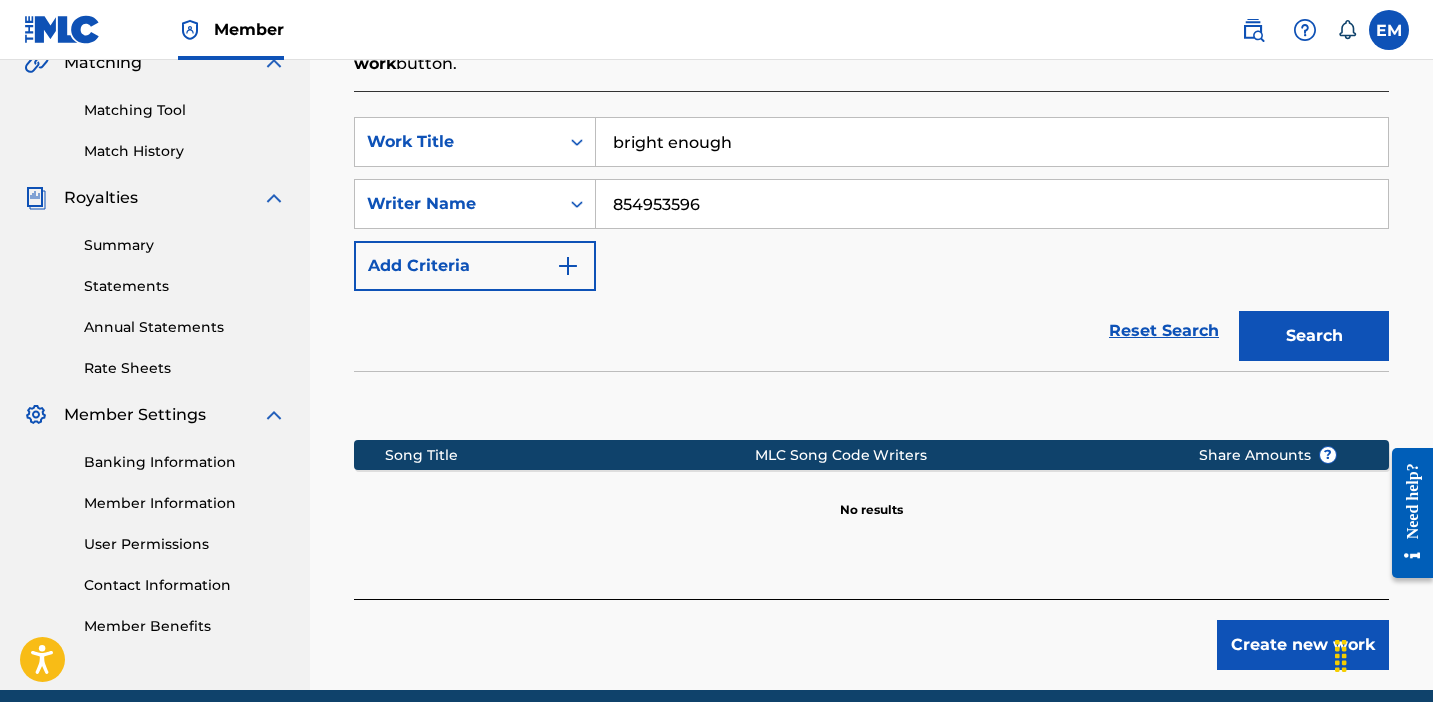 scroll, scrollTop: 411, scrollLeft: 0, axis: vertical 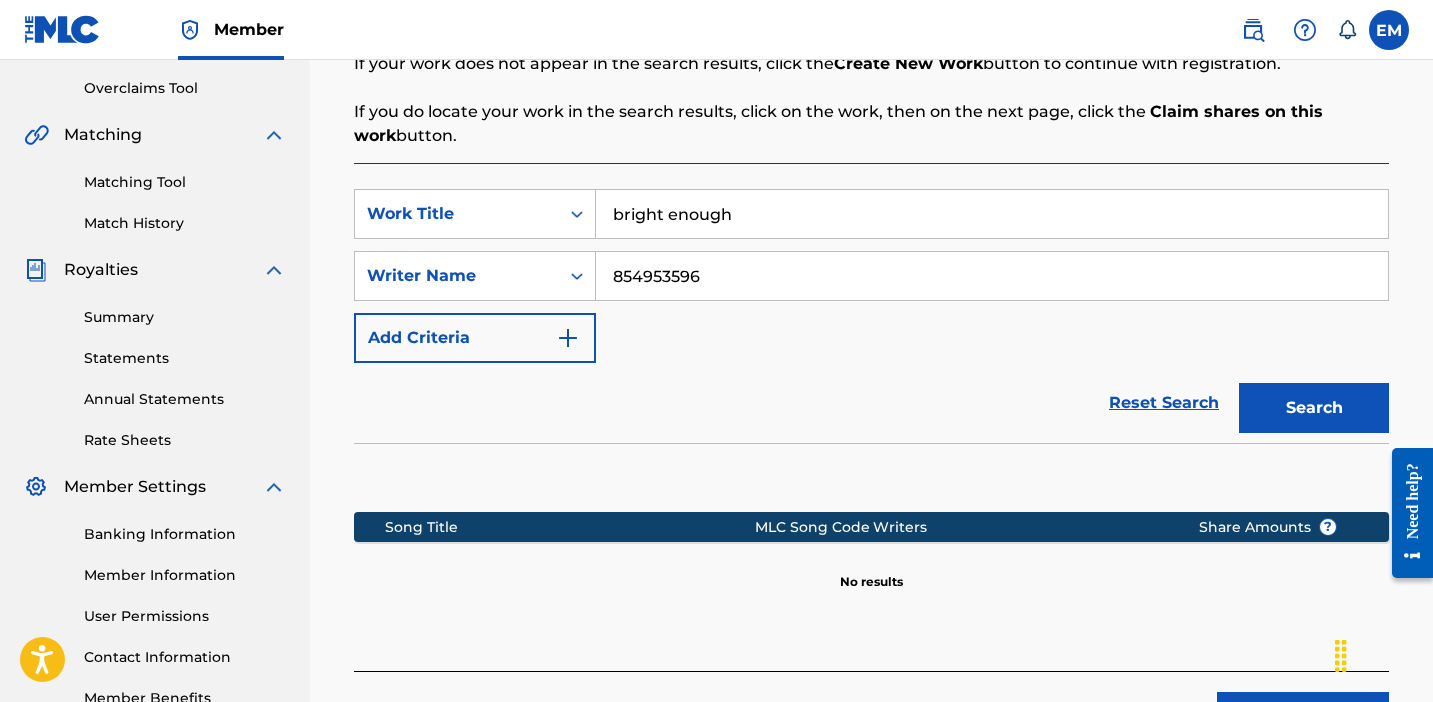 click on "854953596" at bounding box center (992, 276) 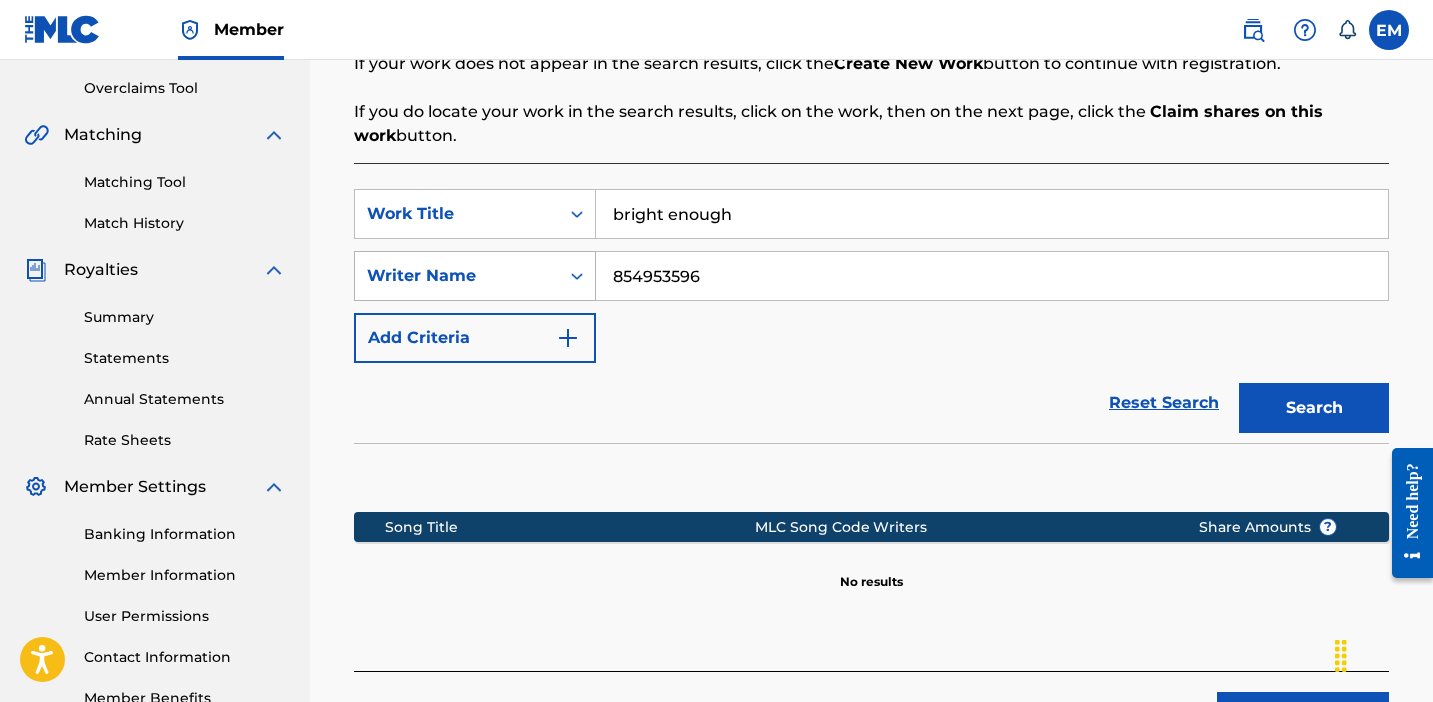 click 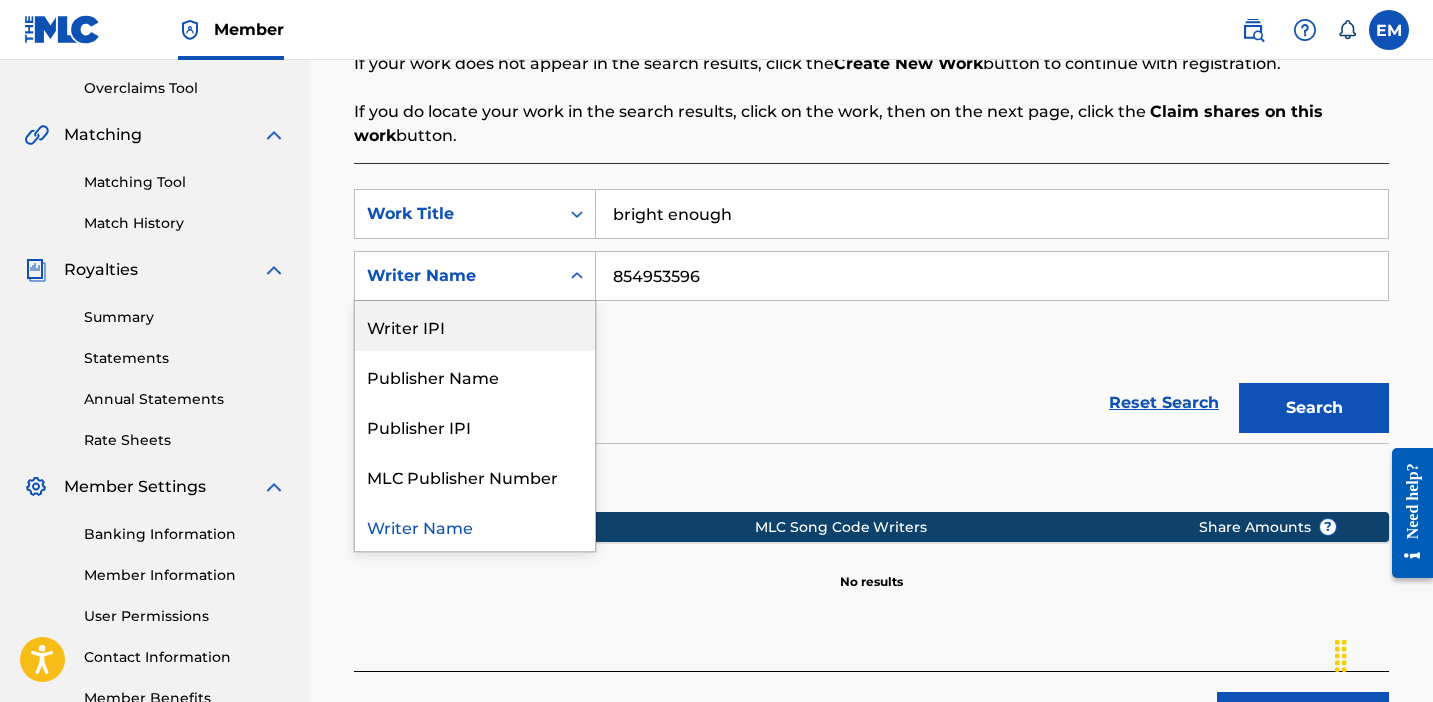 click on "Writer IPI" at bounding box center (475, 326) 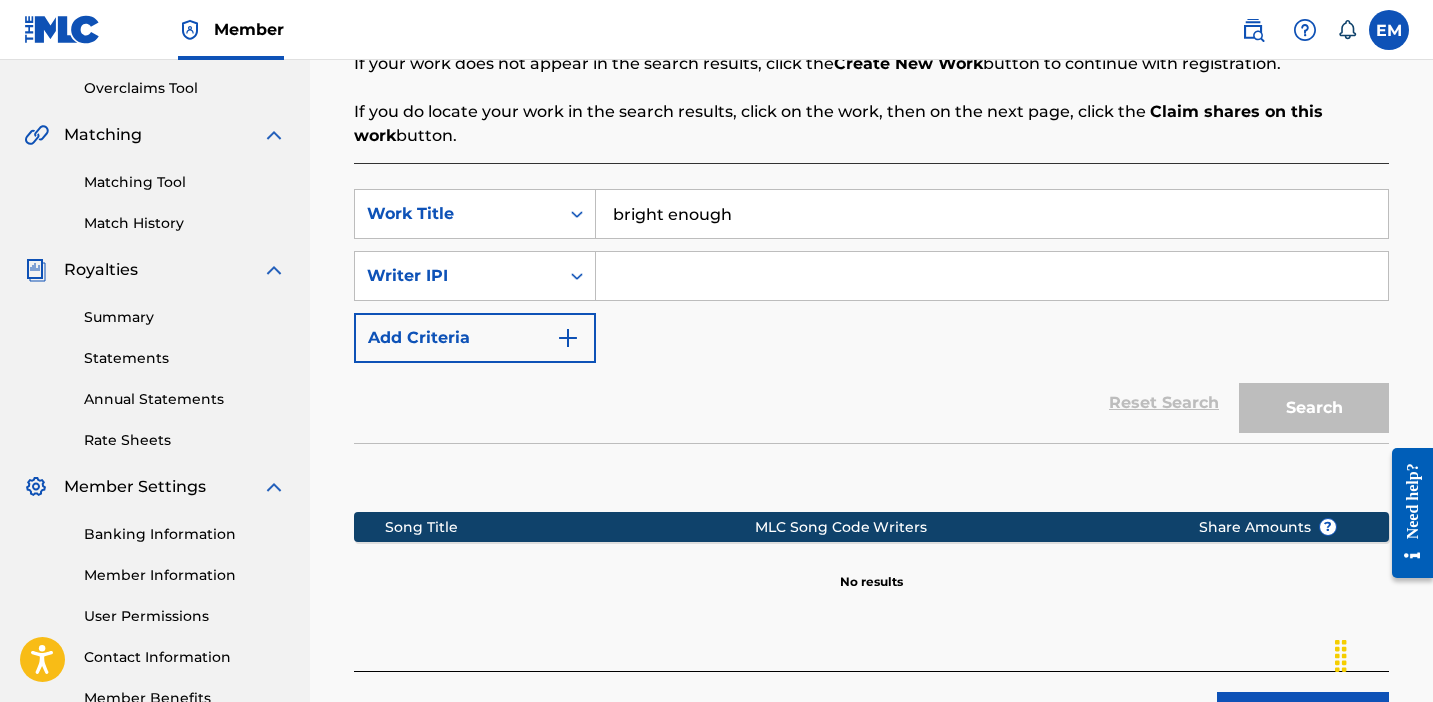 click at bounding box center (992, 276) 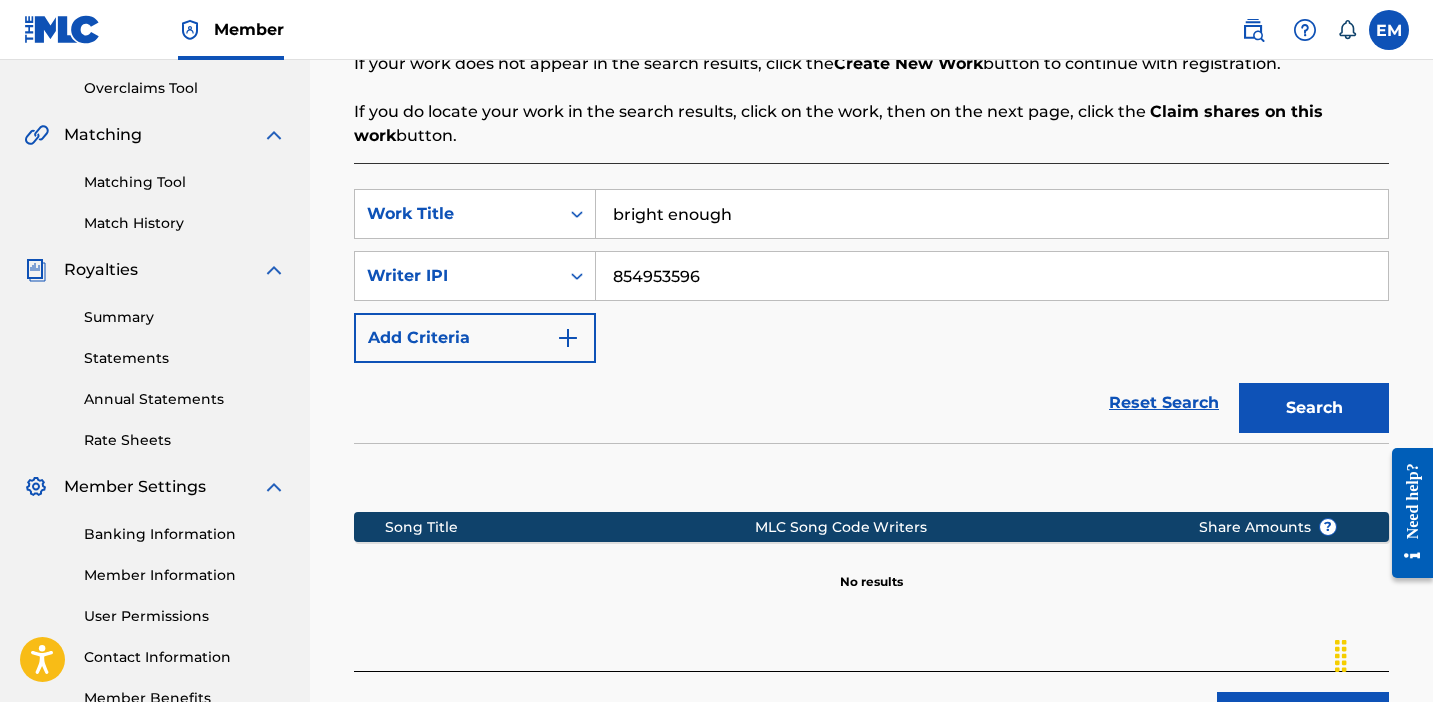 type on "854953596" 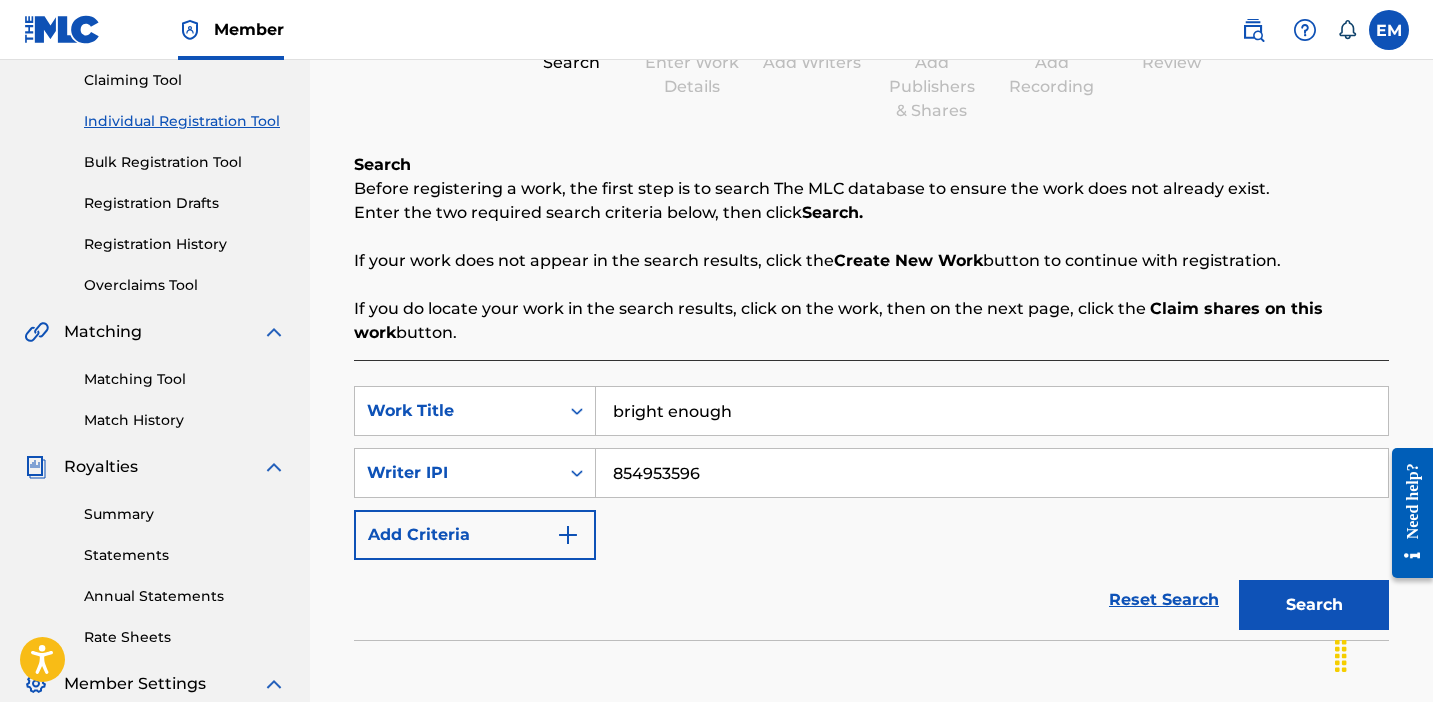scroll, scrollTop: 242, scrollLeft: 0, axis: vertical 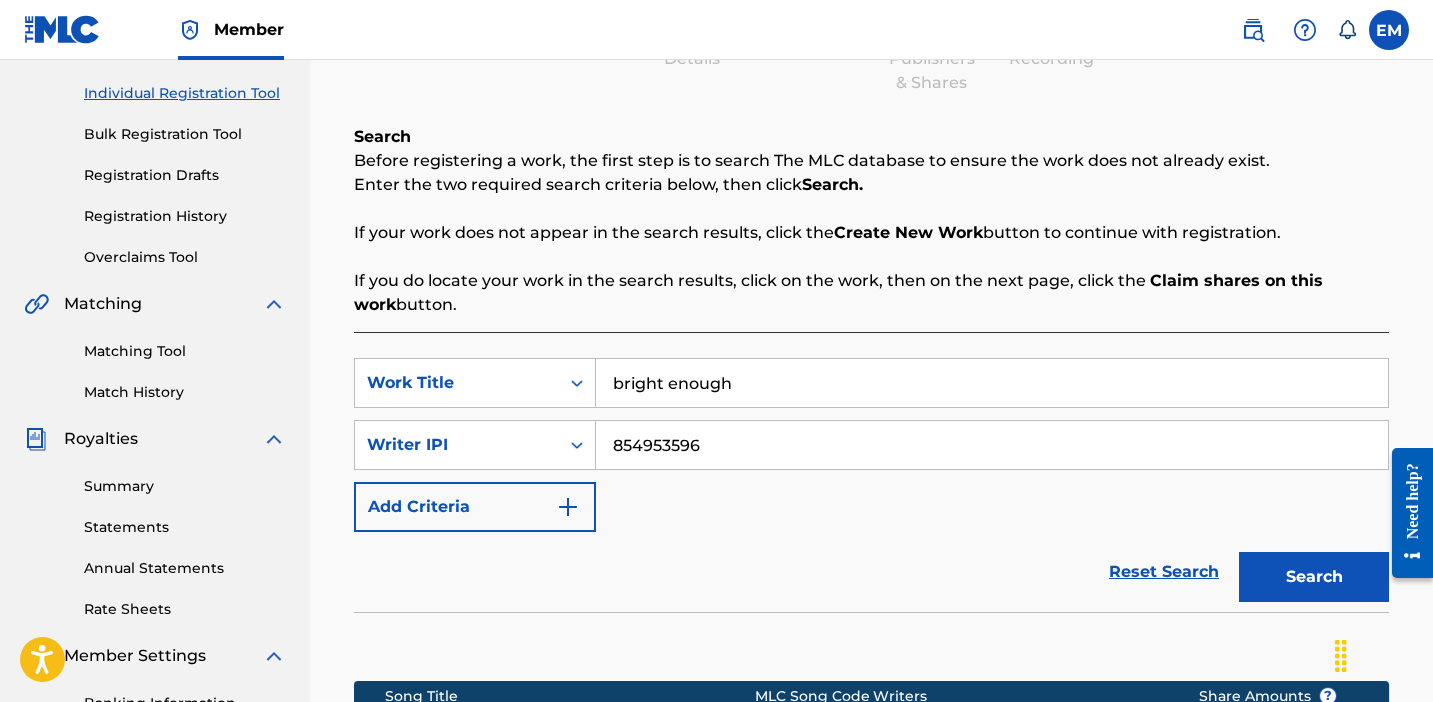 click on "bright enough" at bounding box center [992, 383] 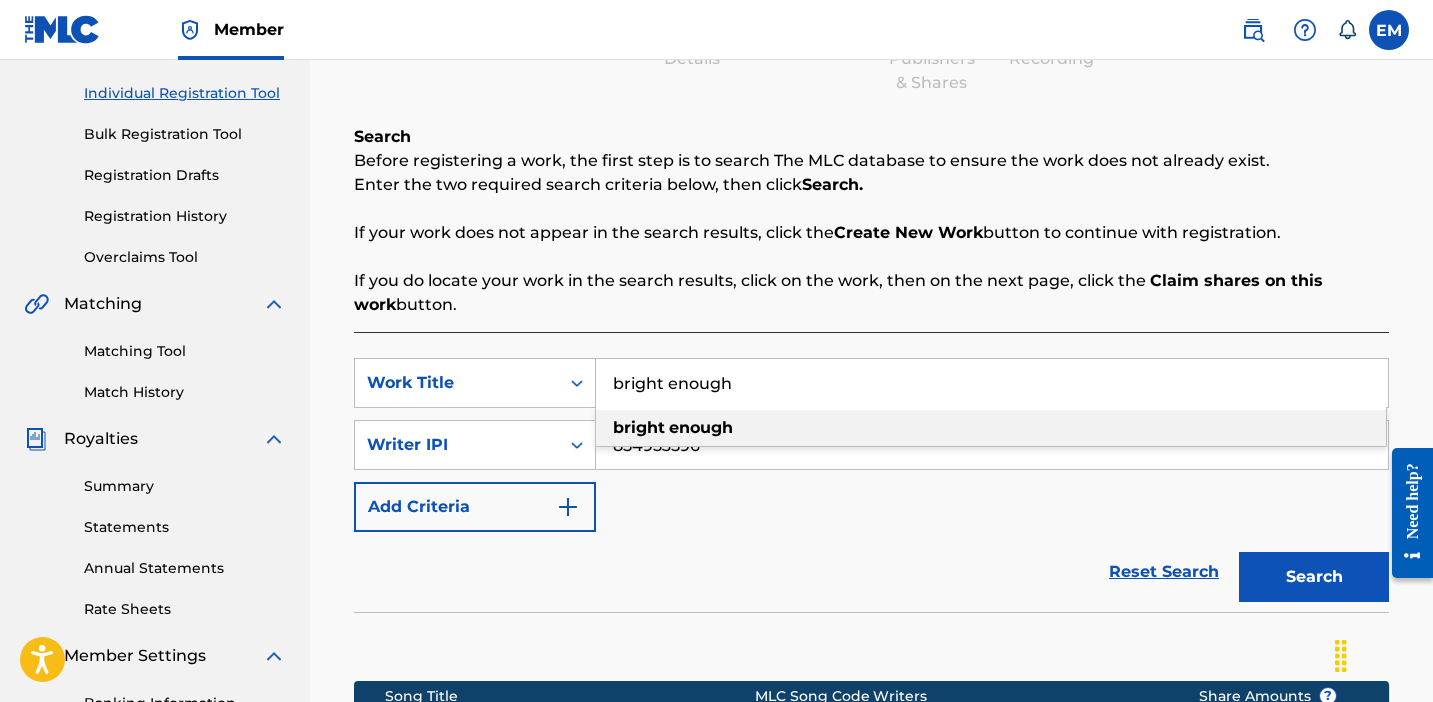 click on "bright enough" at bounding box center [992, 383] 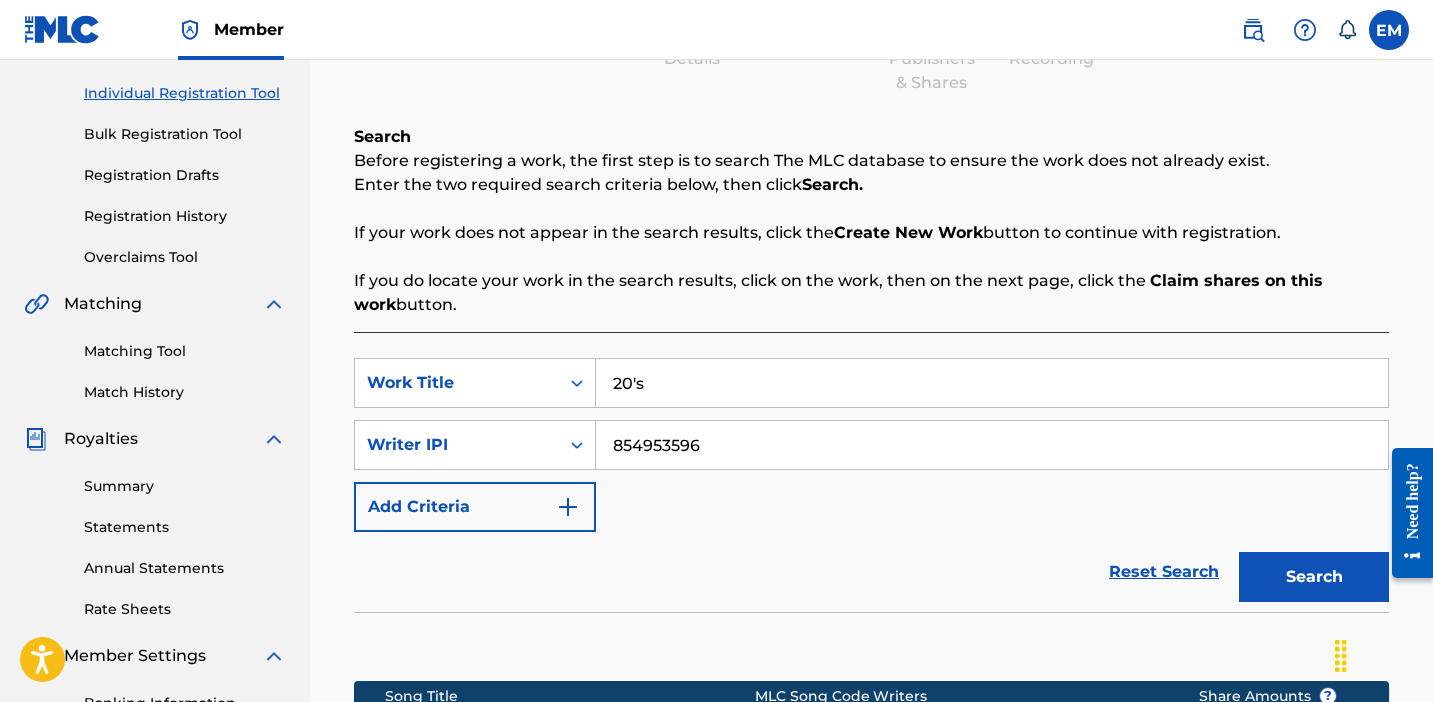 click on "Search" at bounding box center [1314, 577] 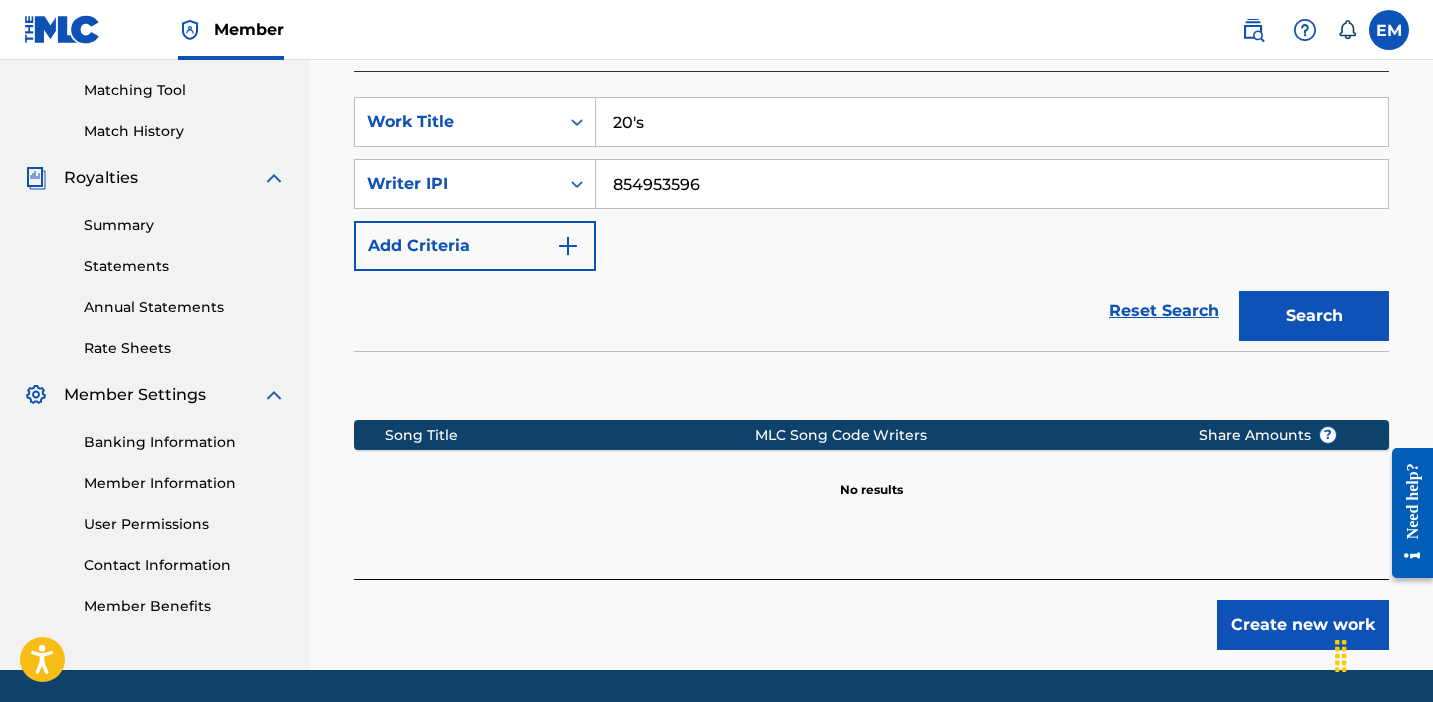 scroll, scrollTop: 544, scrollLeft: 0, axis: vertical 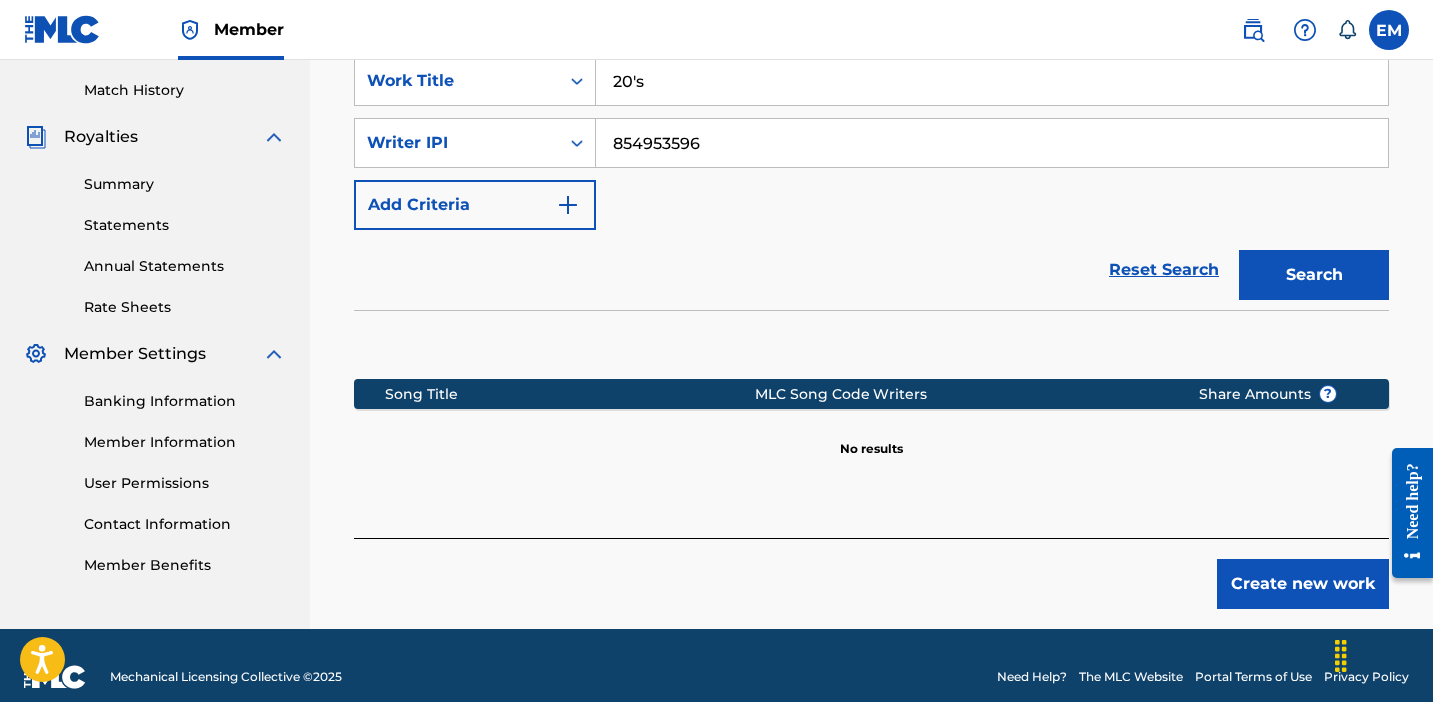 click on "20's" at bounding box center [992, 81] 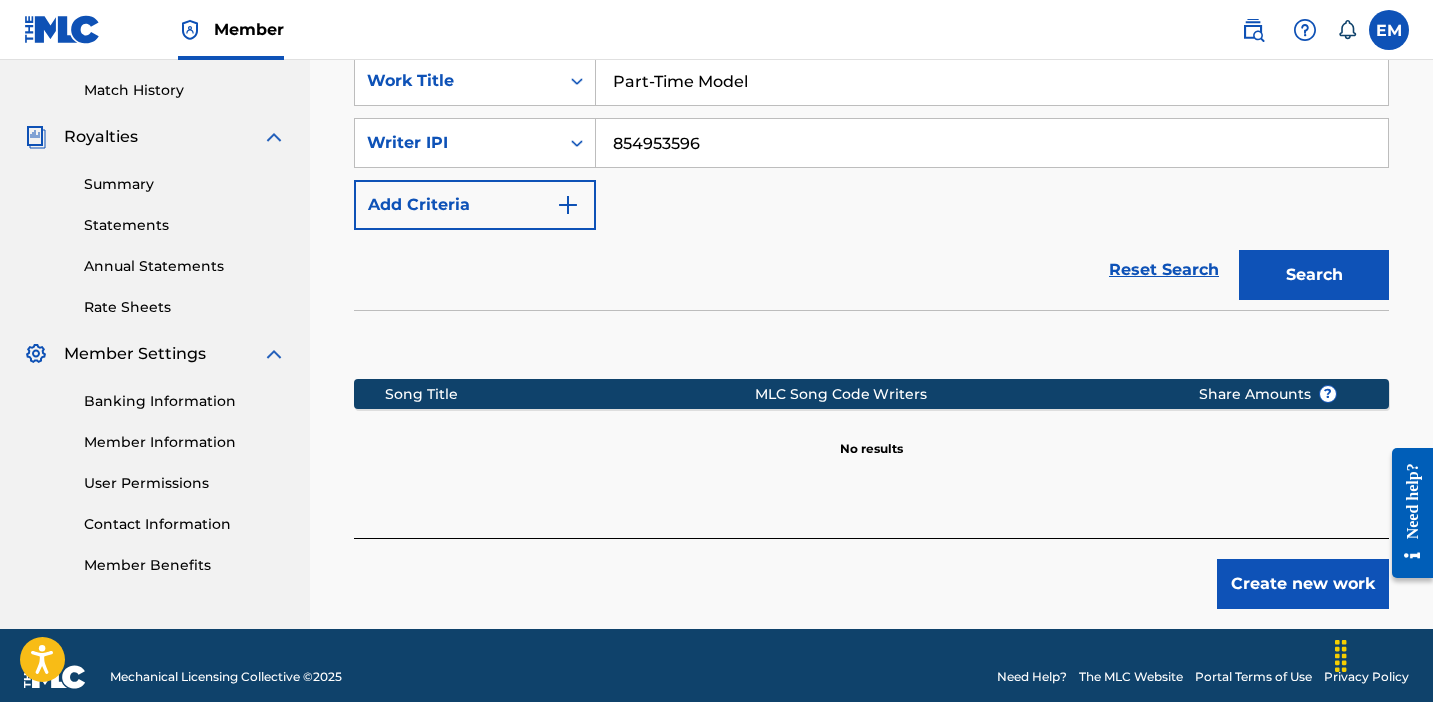 click on "Search" at bounding box center (1314, 275) 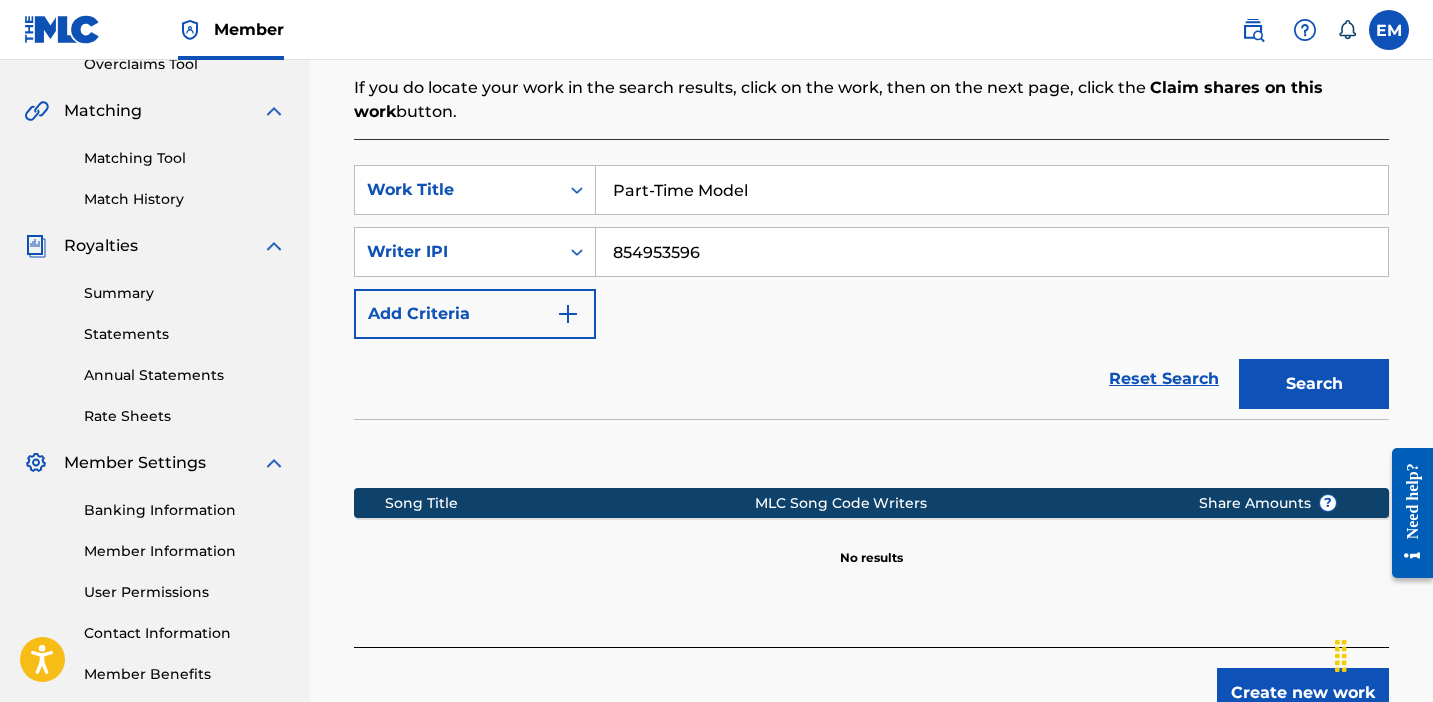 scroll, scrollTop: 432, scrollLeft: 0, axis: vertical 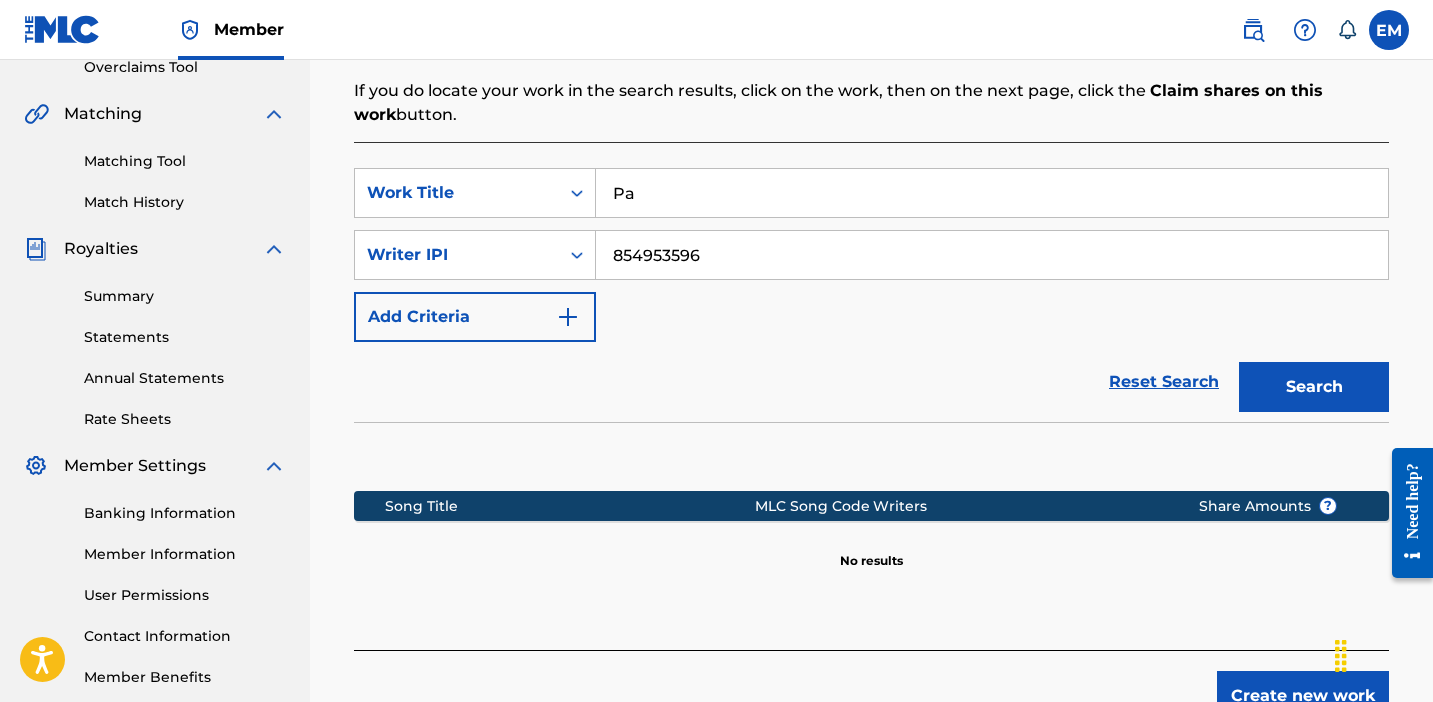 type on "P" 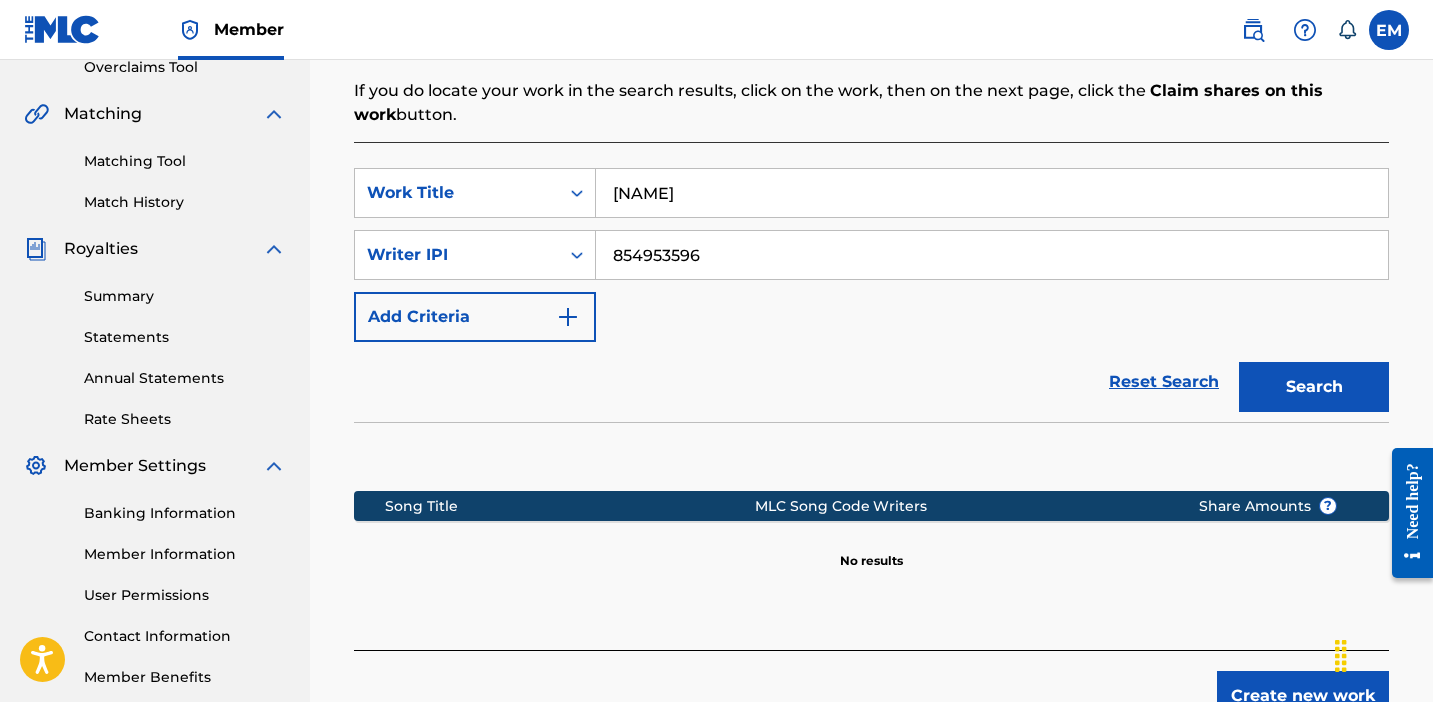 click on "Search" at bounding box center (1314, 387) 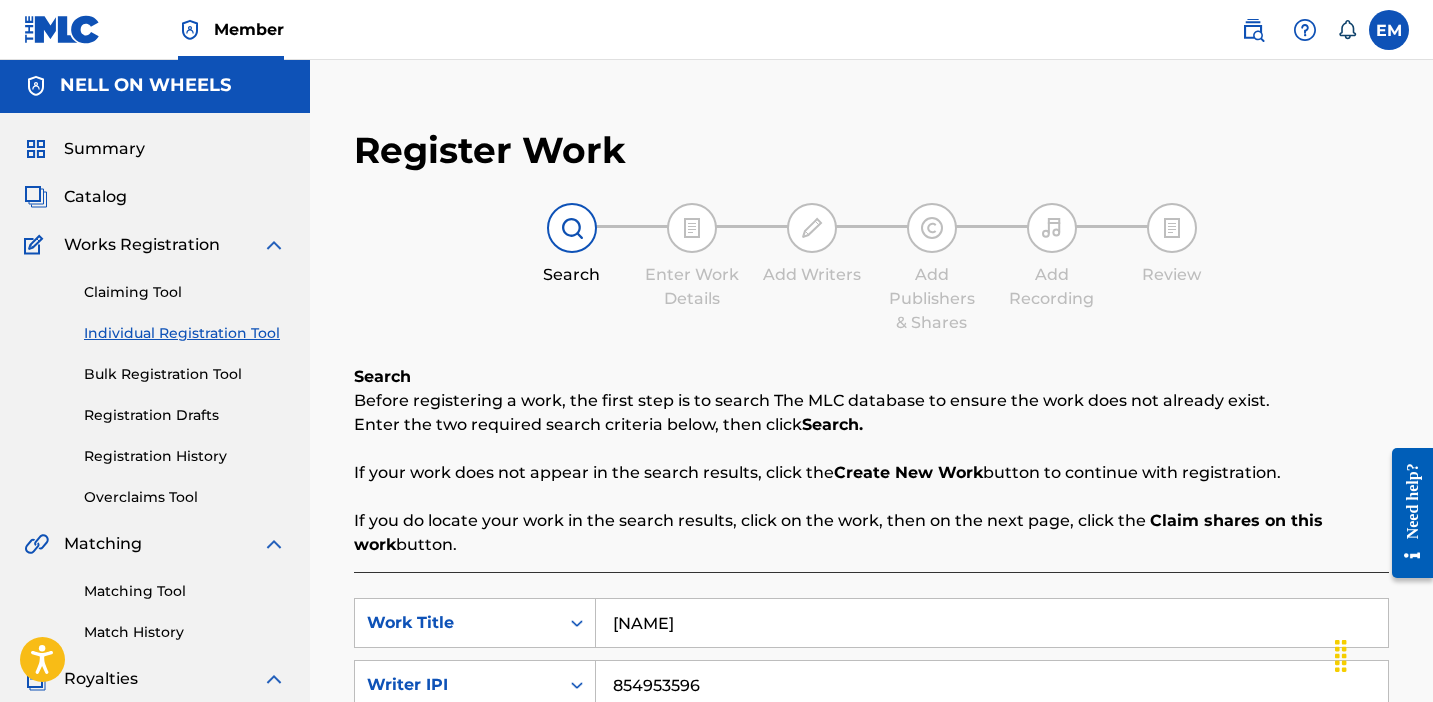 scroll, scrollTop: 0, scrollLeft: 0, axis: both 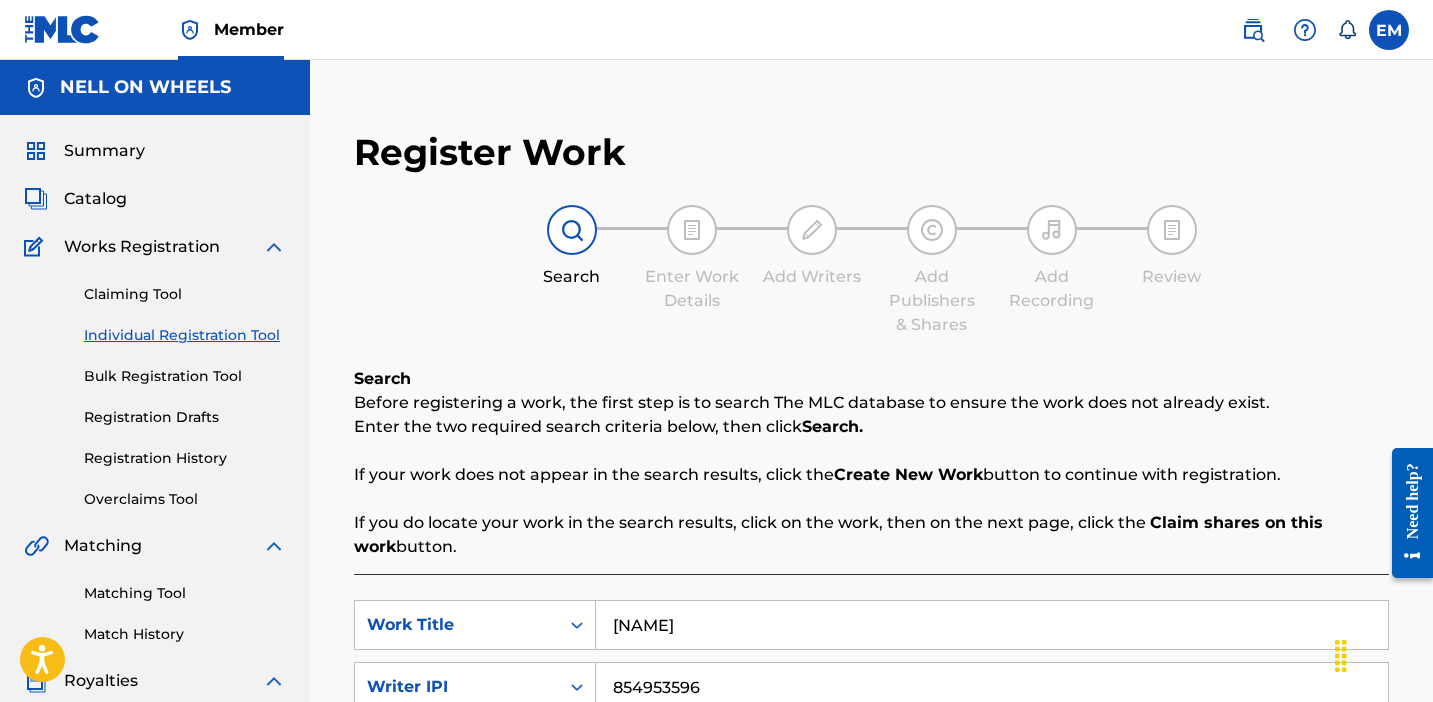 click on "Catalog" at bounding box center [155, 199] 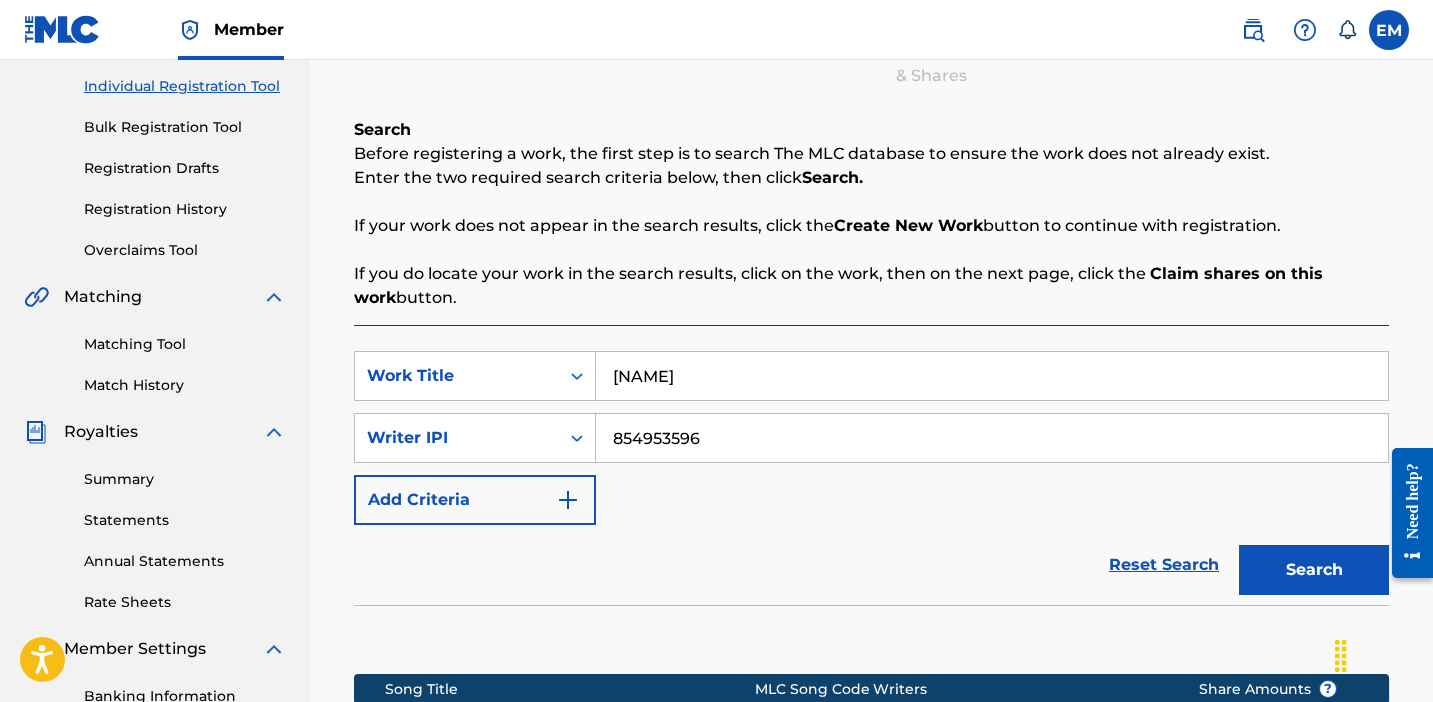scroll, scrollTop: 291, scrollLeft: 0, axis: vertical 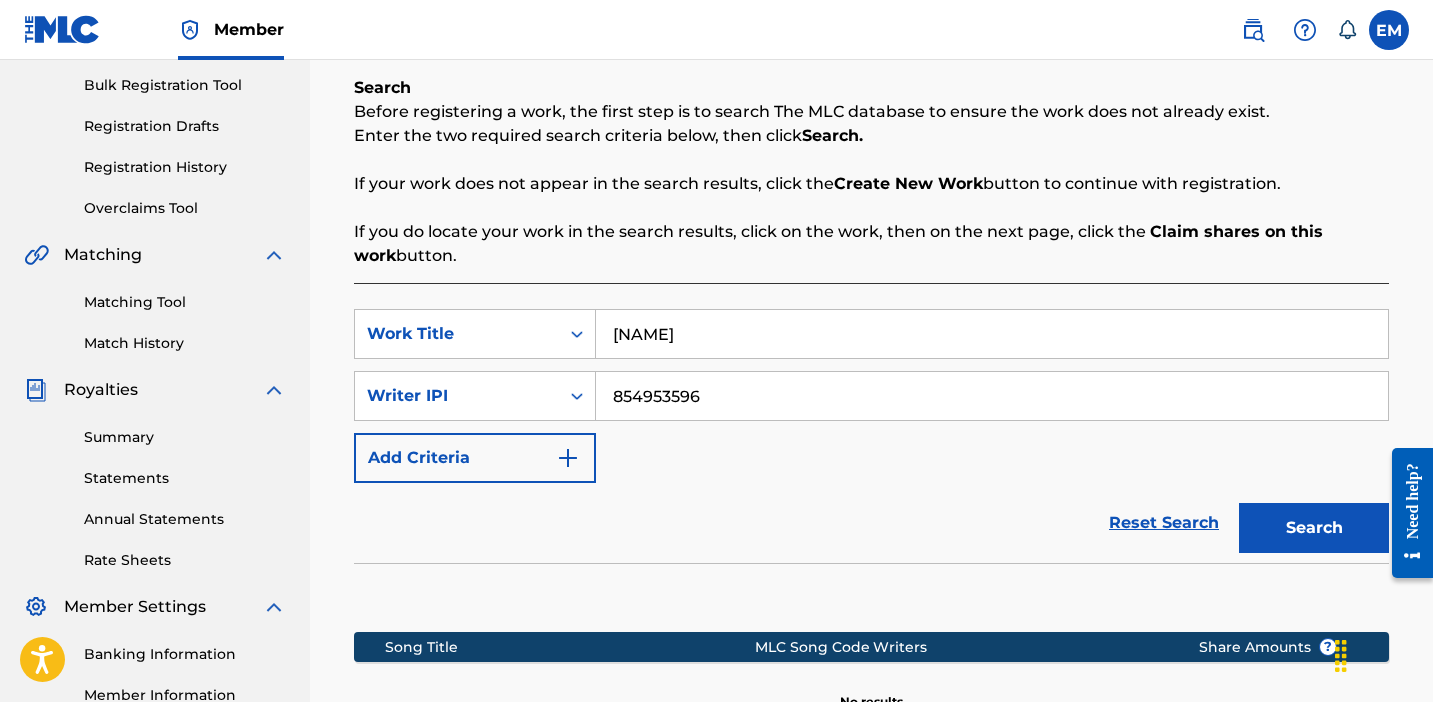click on "Search" at bounding box center [1314, 528] 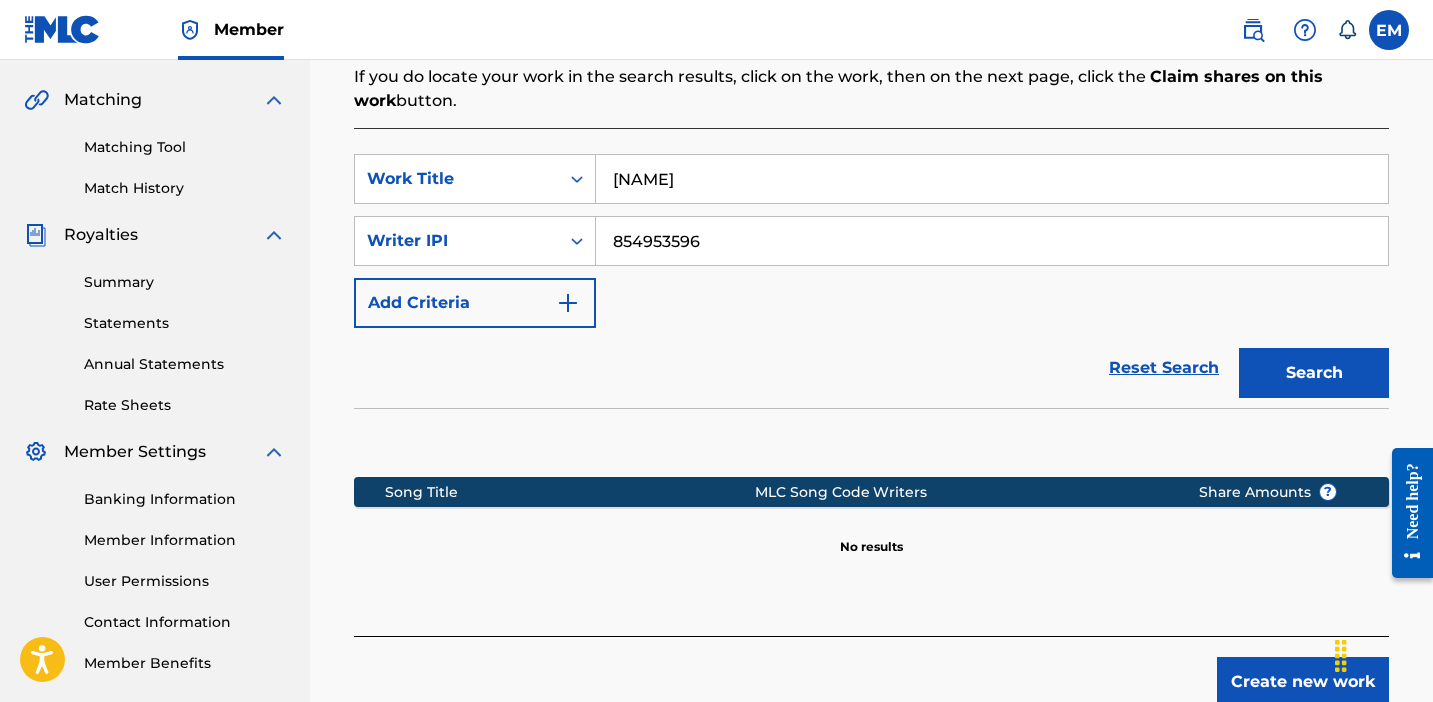 scroll, scrollTop: 430, scrollLeft: 0, axis: vertical 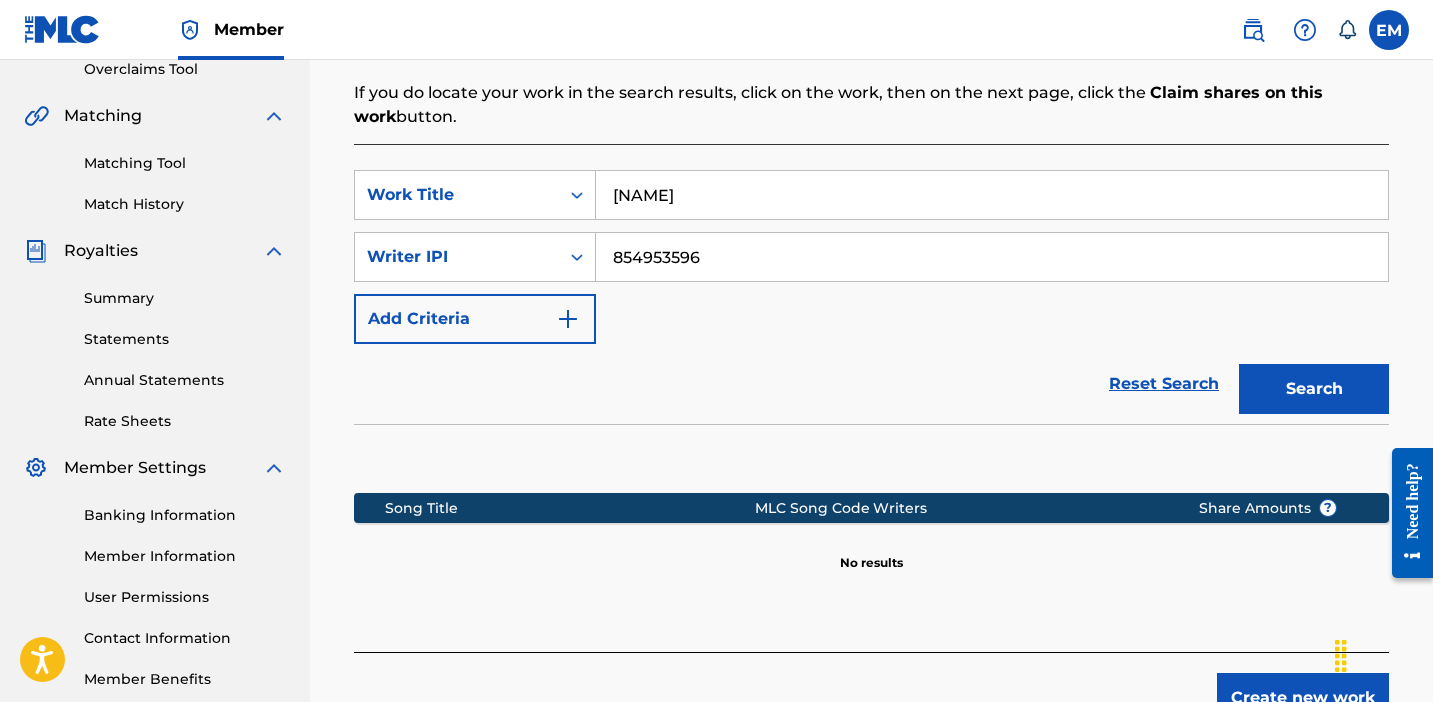 click on "[NAME]" at bounding box center [992, 195] 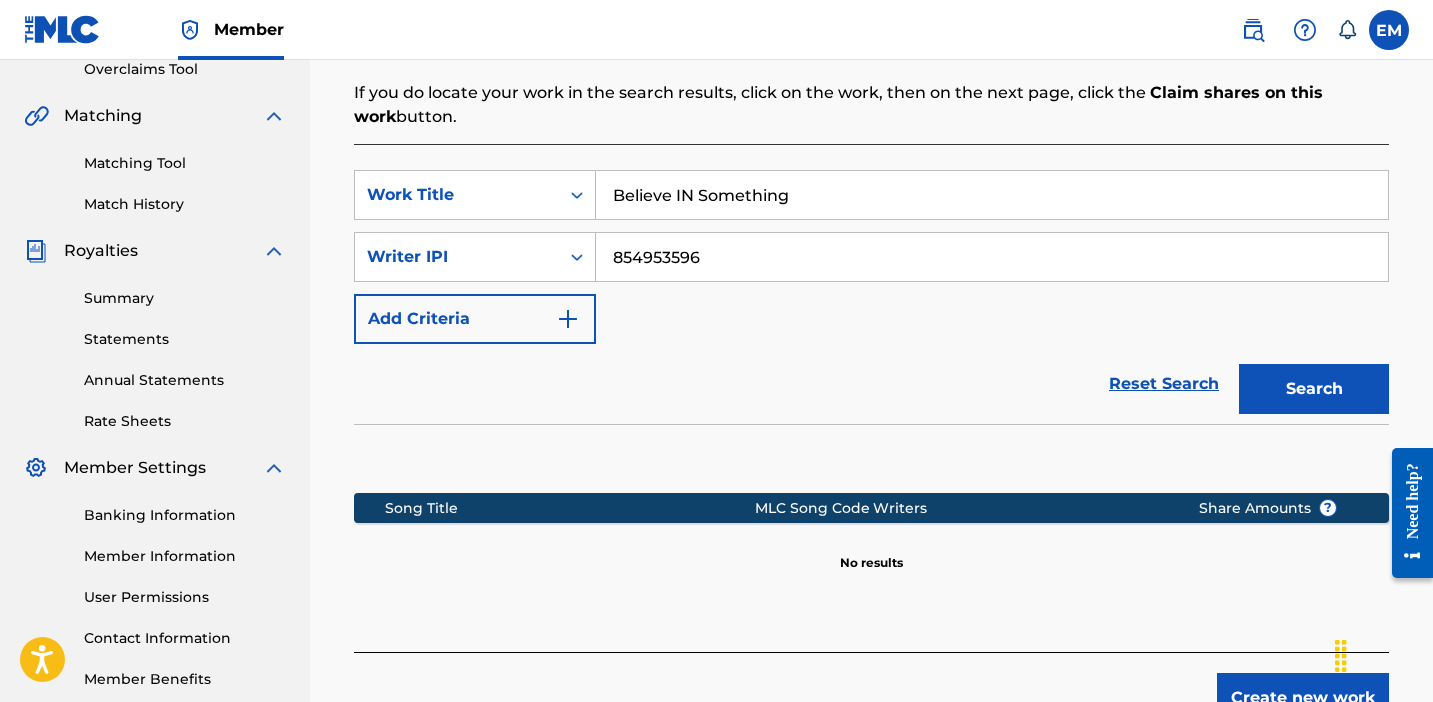 click on "Believe IN Something" at bounding box center [992, 195] 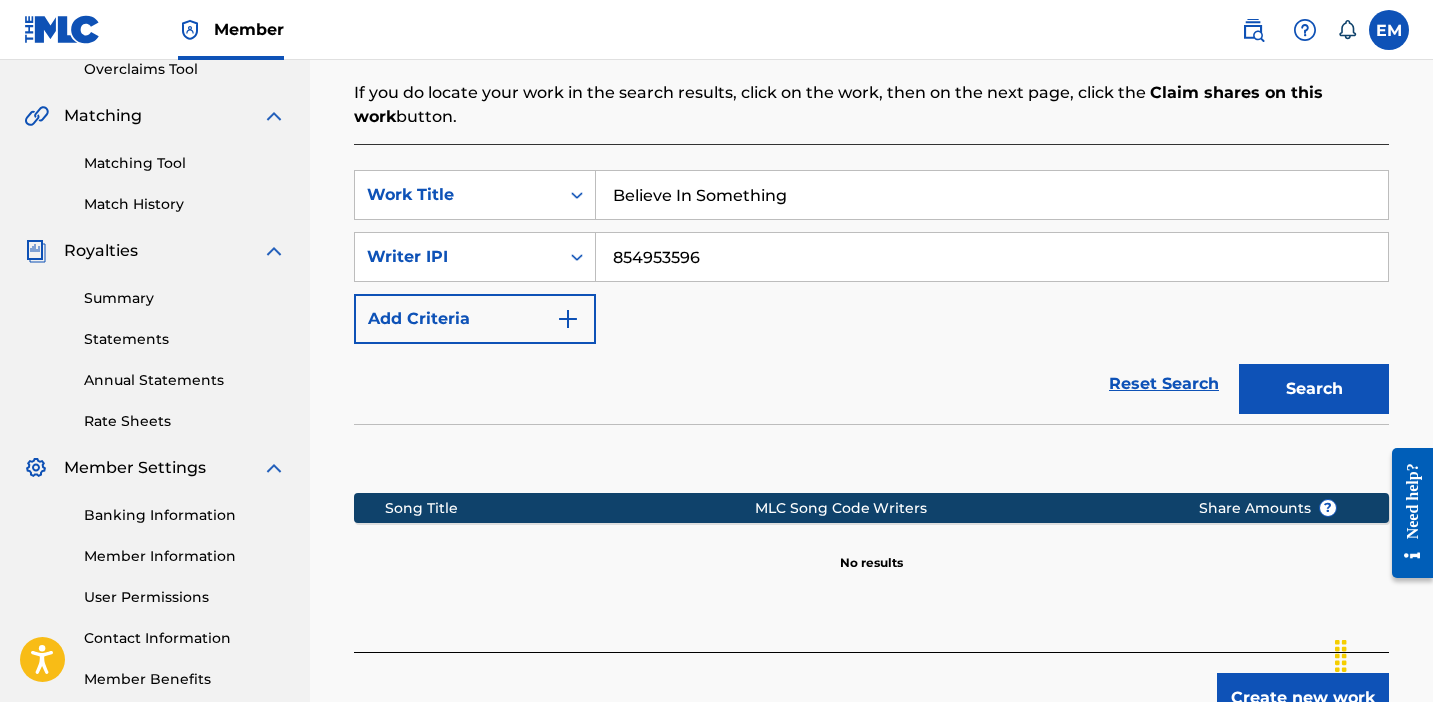 click on "Search" at bounding box center (1314, 389) 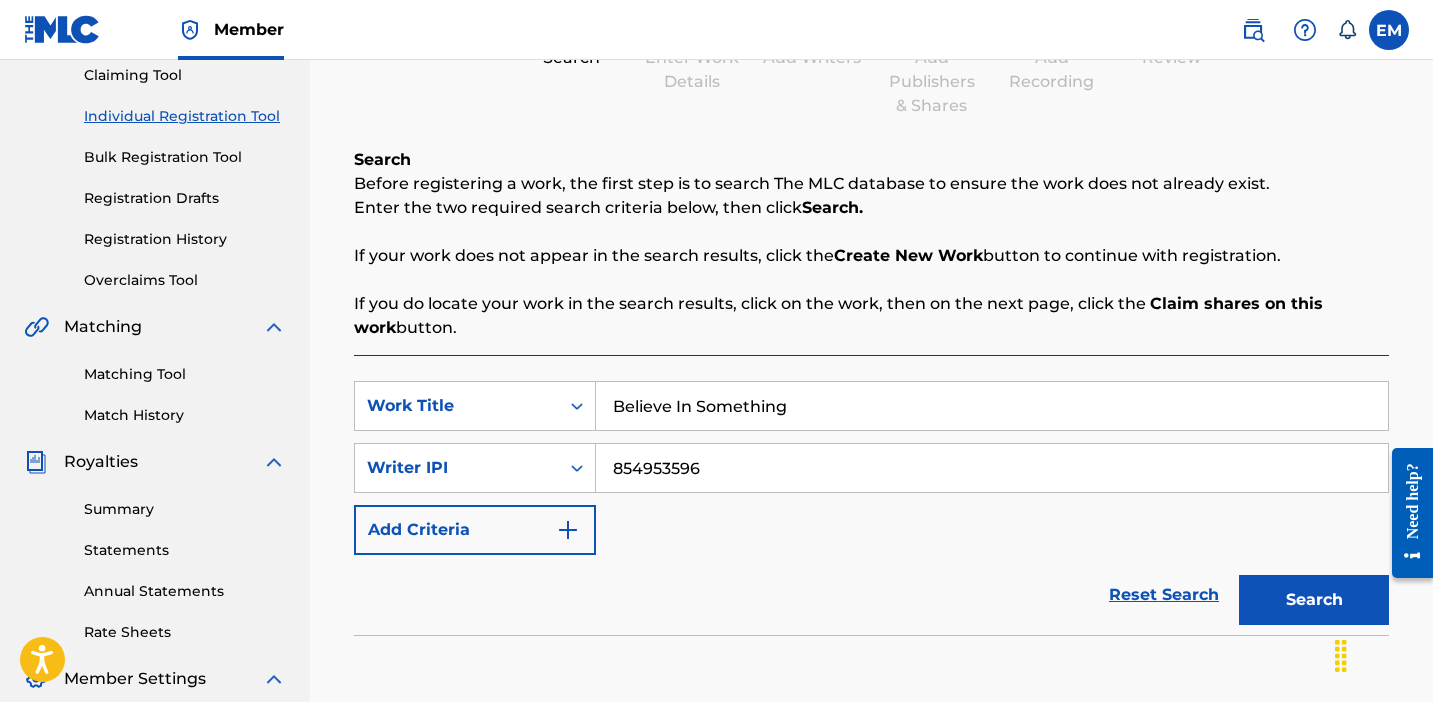 scroll, scrollTop: 0, scrollLeft: 0, axis: both 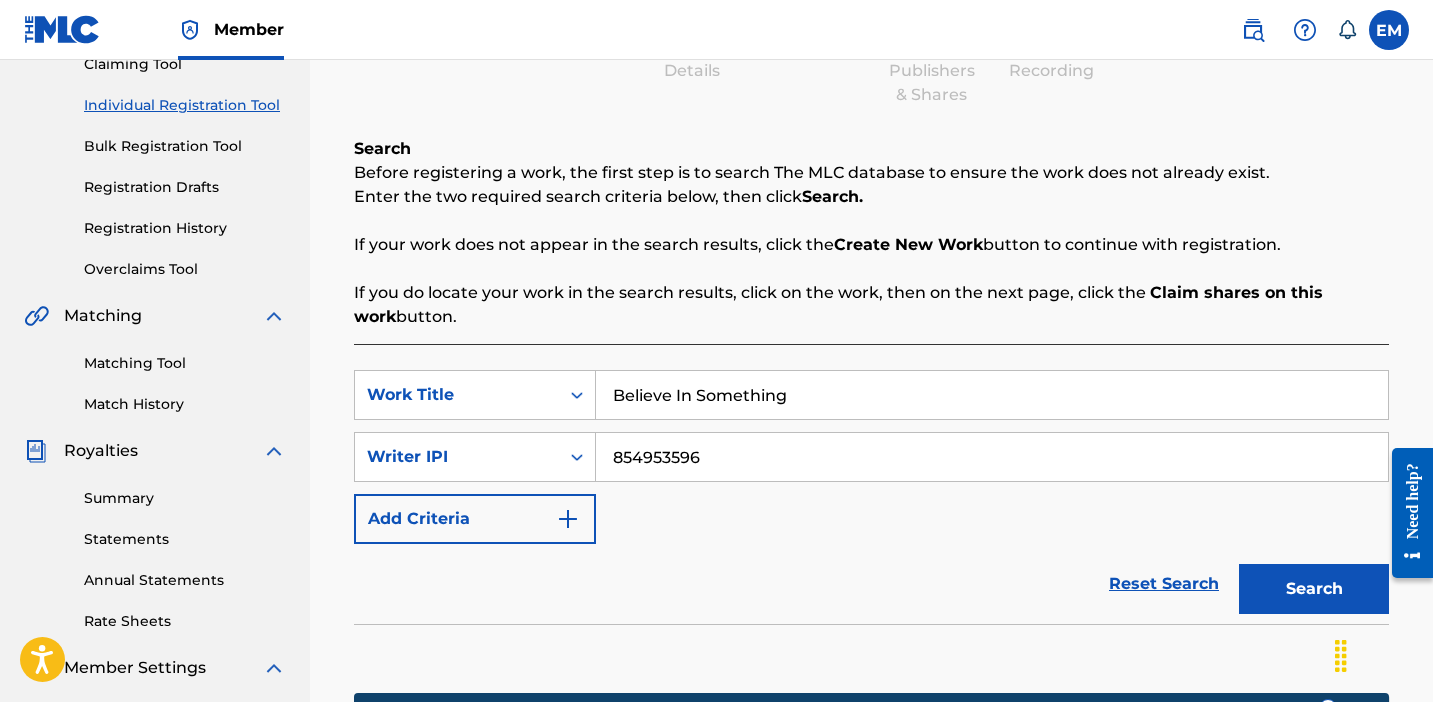 click on "Believe In Something" at bounding box center [992, 395] 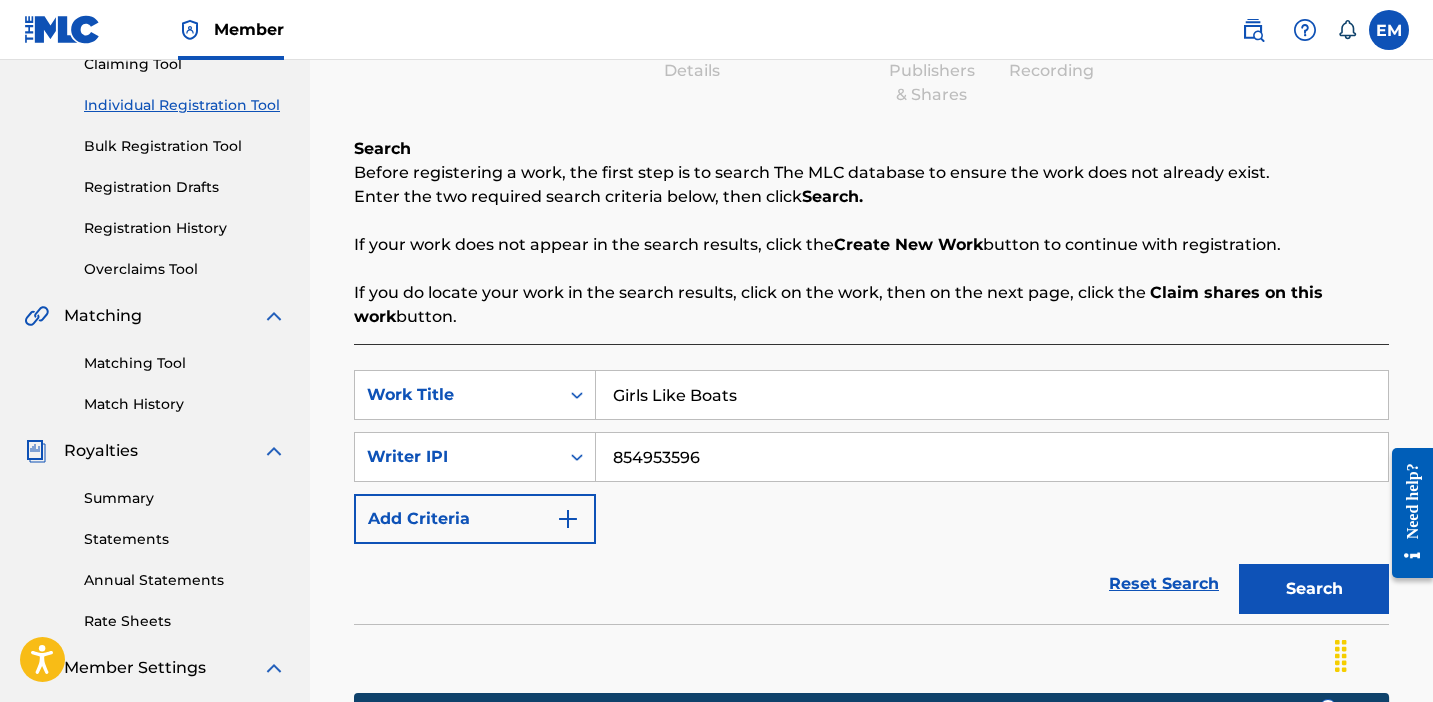 type on "Girls Like Boats" 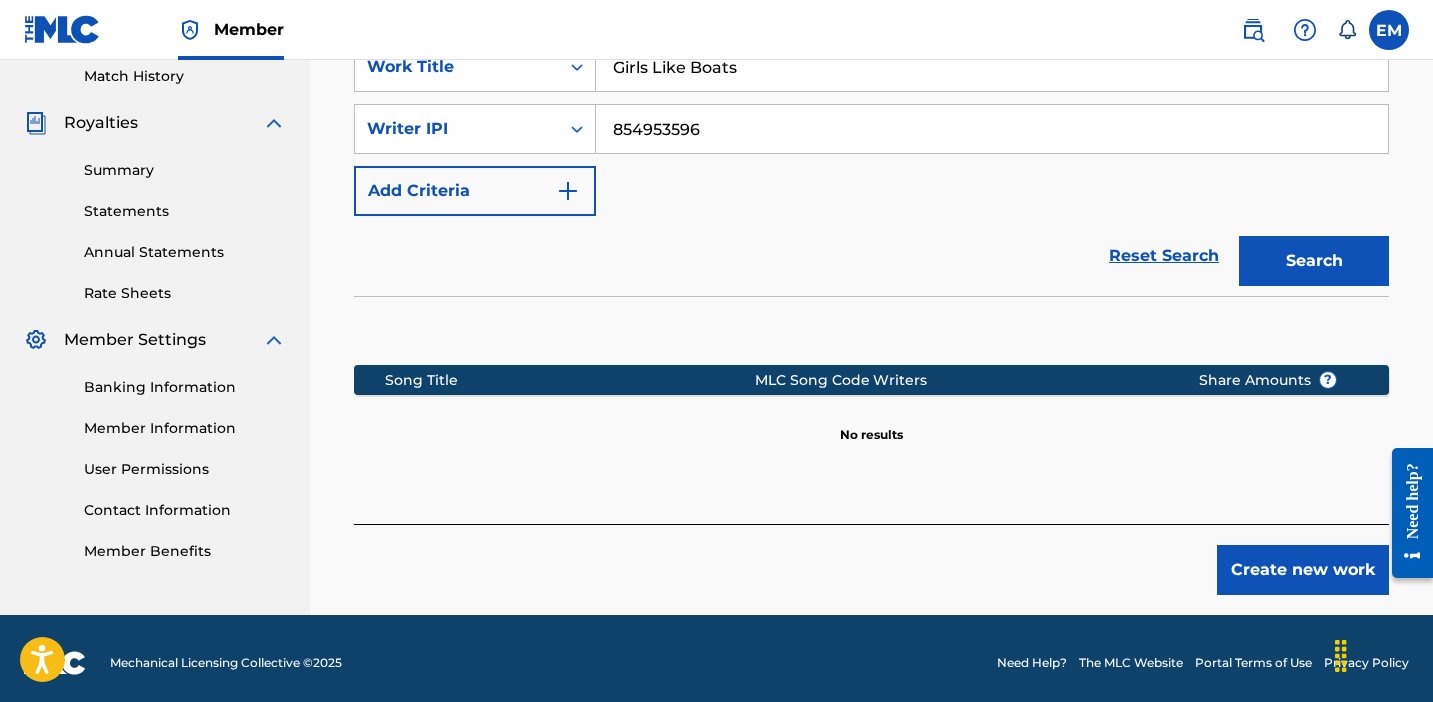 scroll, scrollTop: 560, scrollLeft: 0, axis: vertical 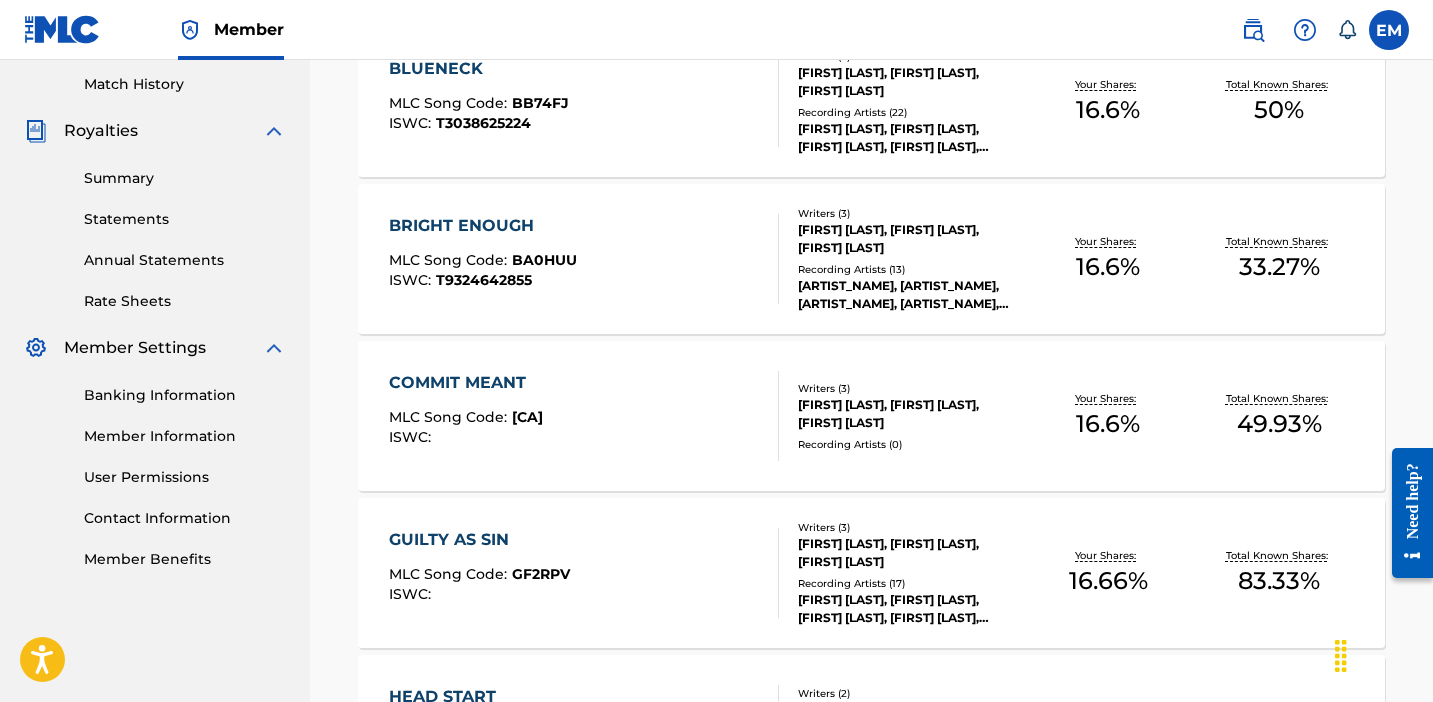 click on "Your Shares: 16.6 %" at bounding box center [1108, 259] 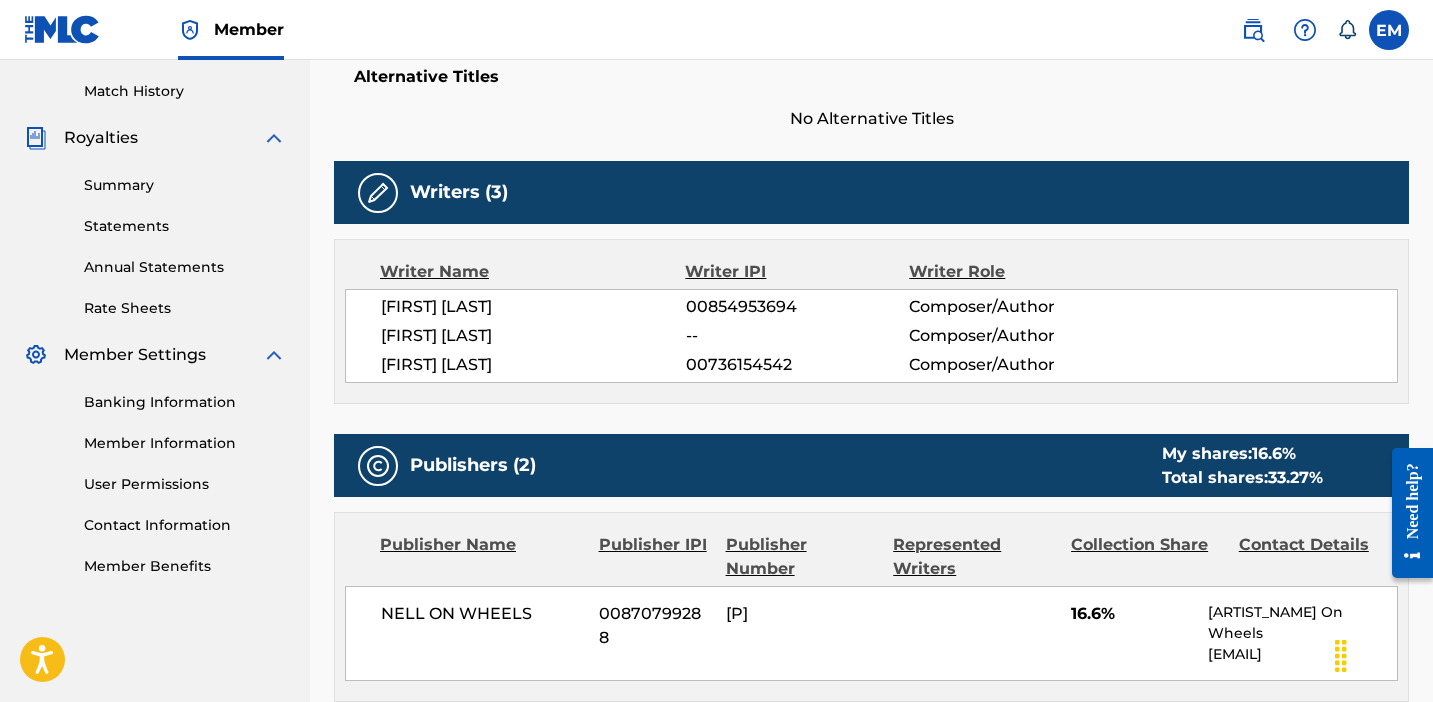 scroll, scrollTop: 0, scrollLeft: 0, axis: both 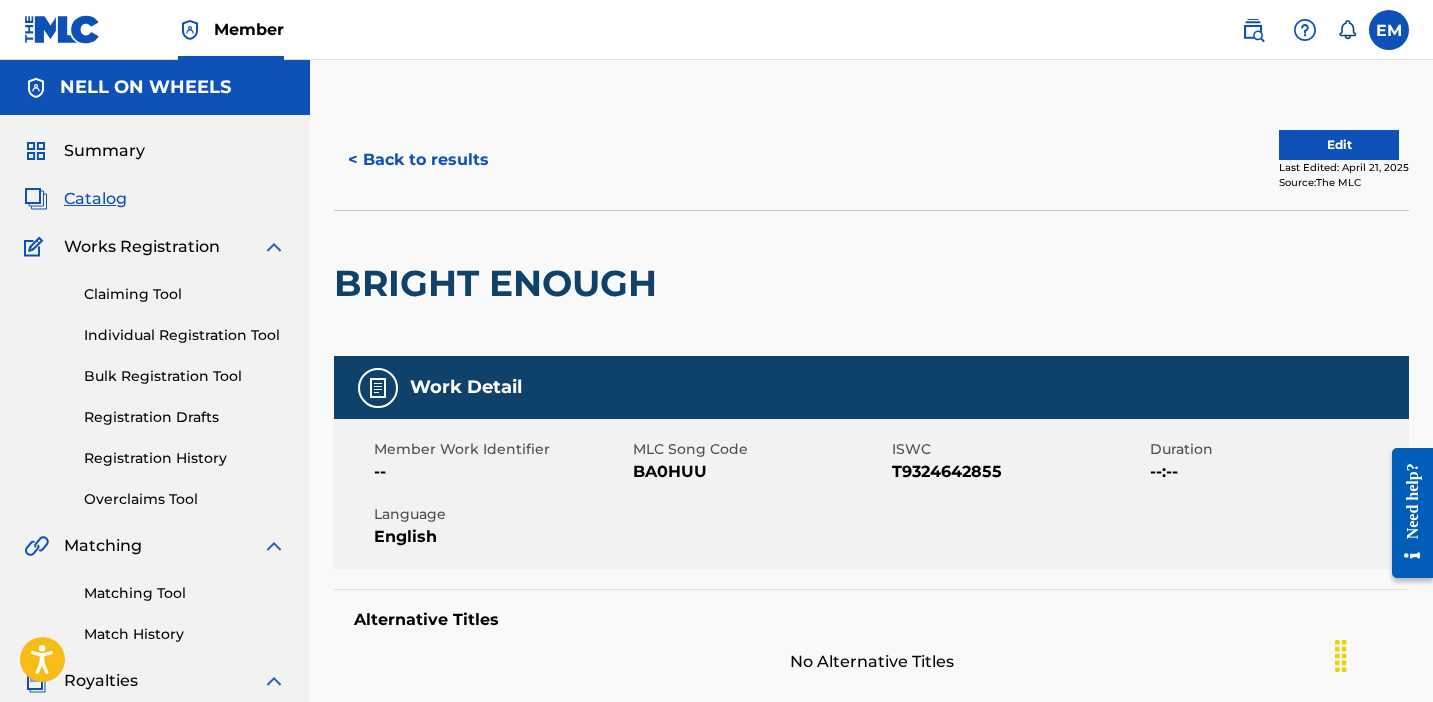 click on "< Back to results" at bounding box center [418, 160] 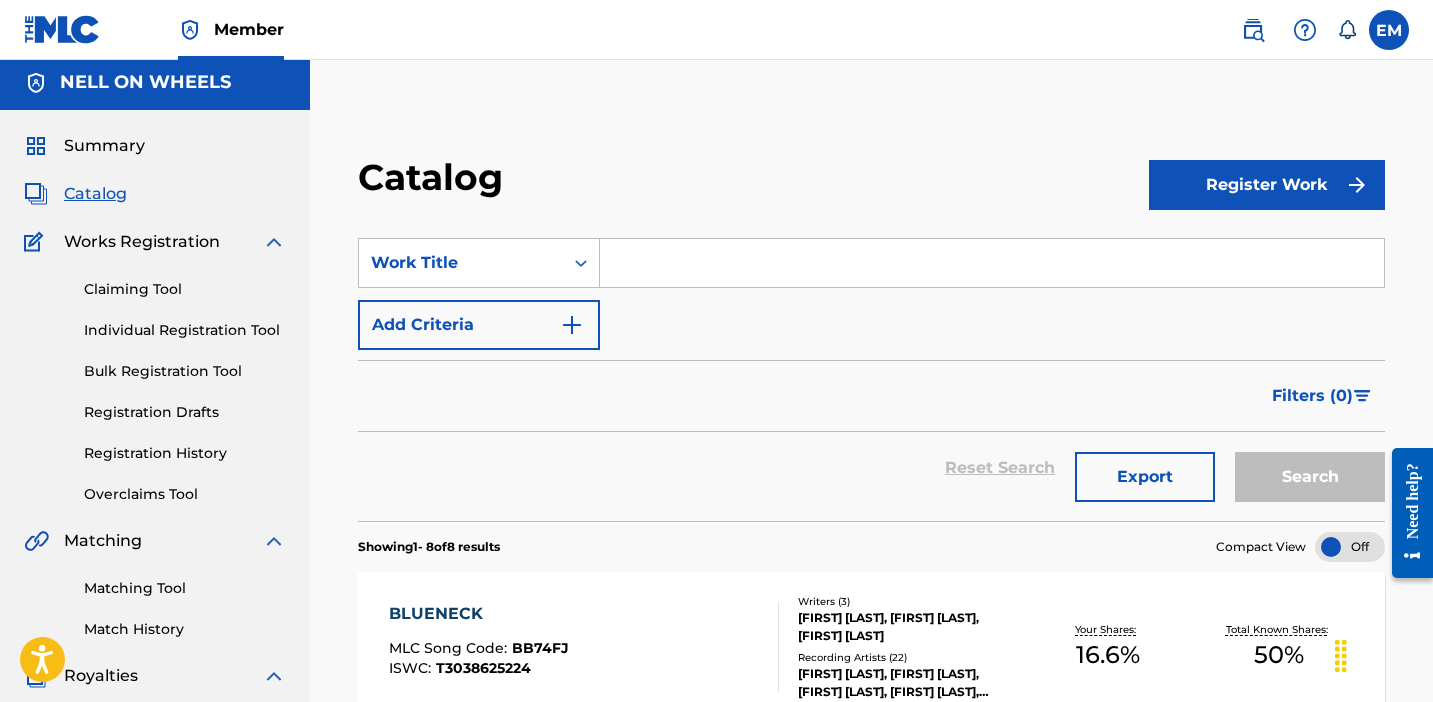 scroll, scrollTop: 0, scrollLeft: 0, axis: both 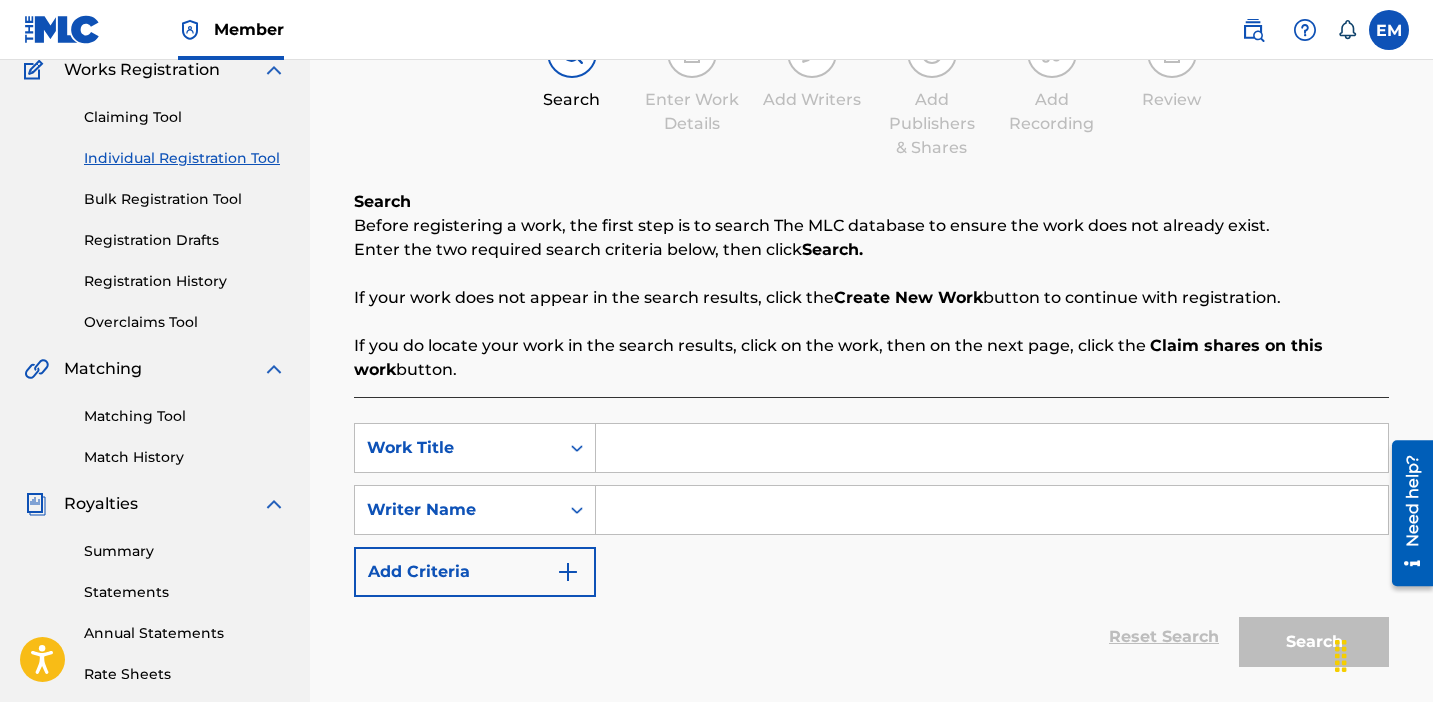 click at bounding box center (992, 448) 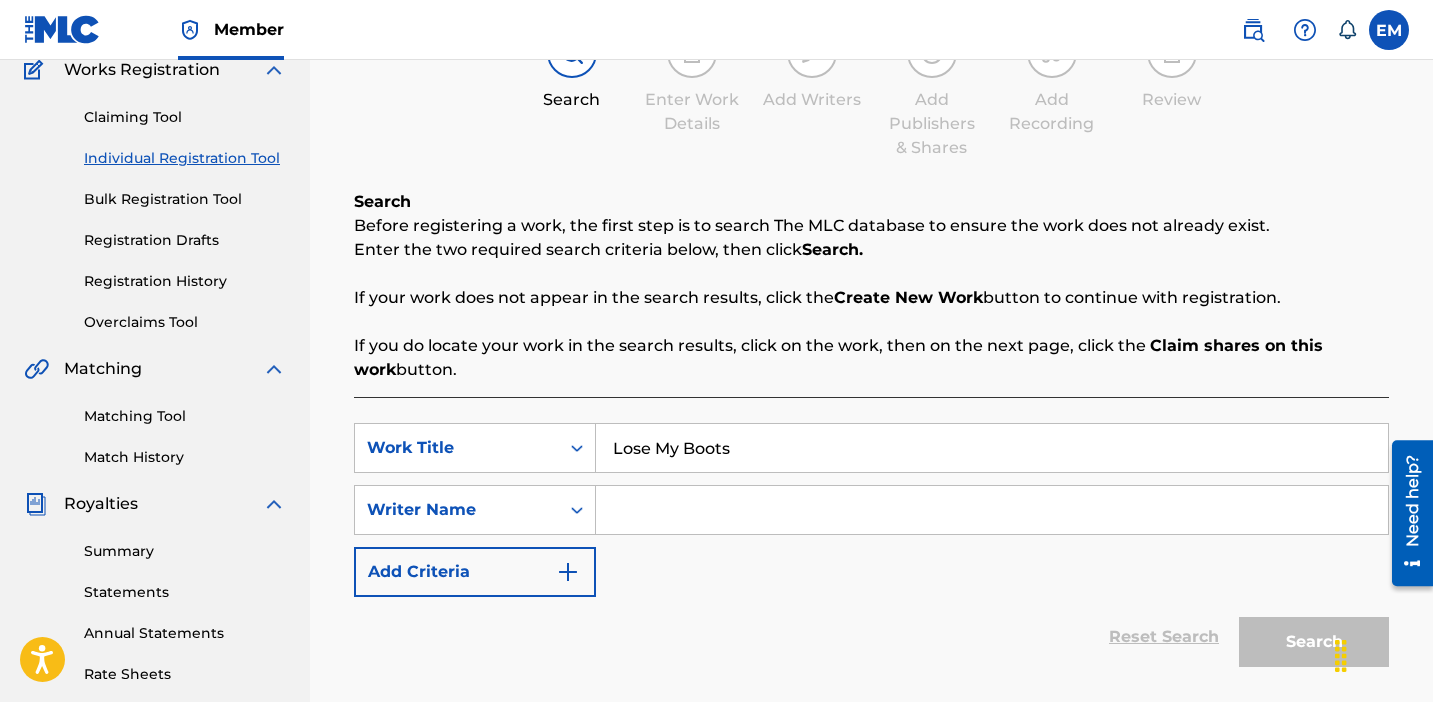 type on "Lose My Boots" 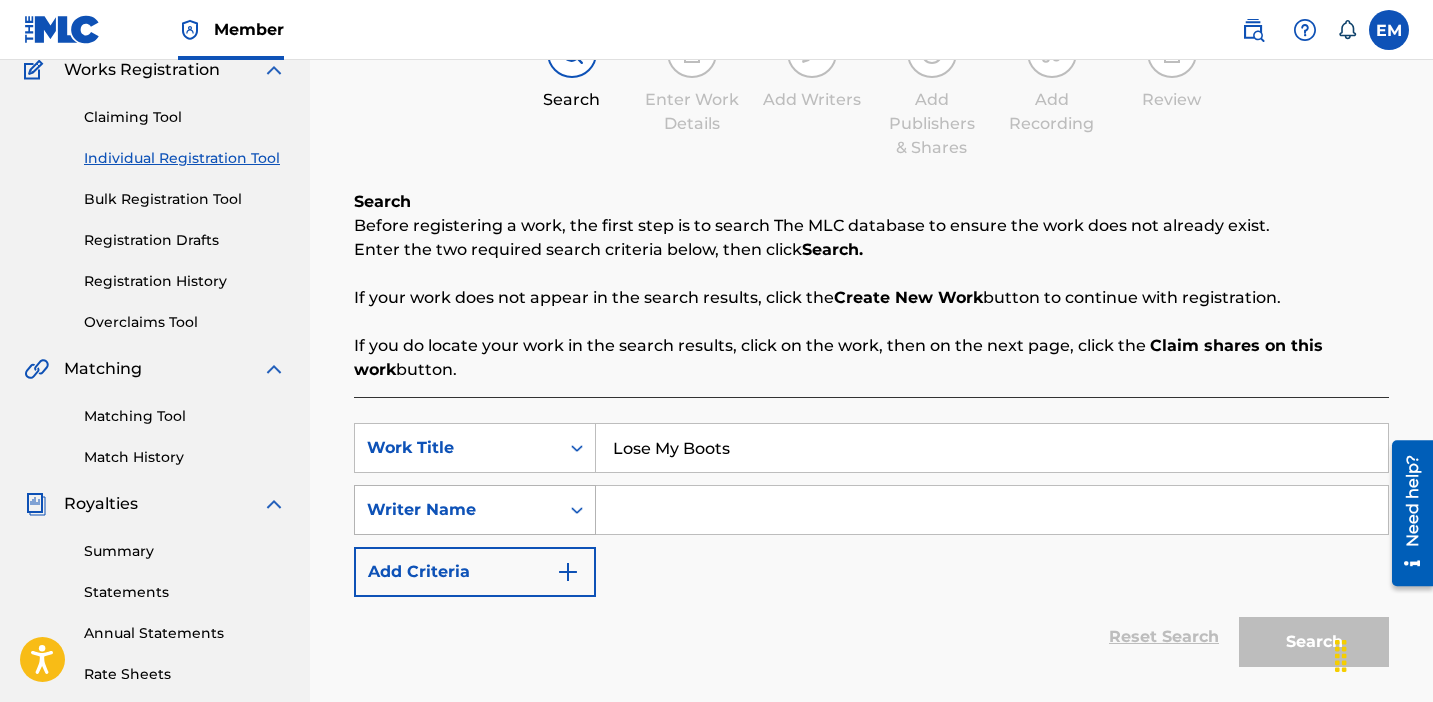 click on "Writer Name" at bounding box center (457, 510) 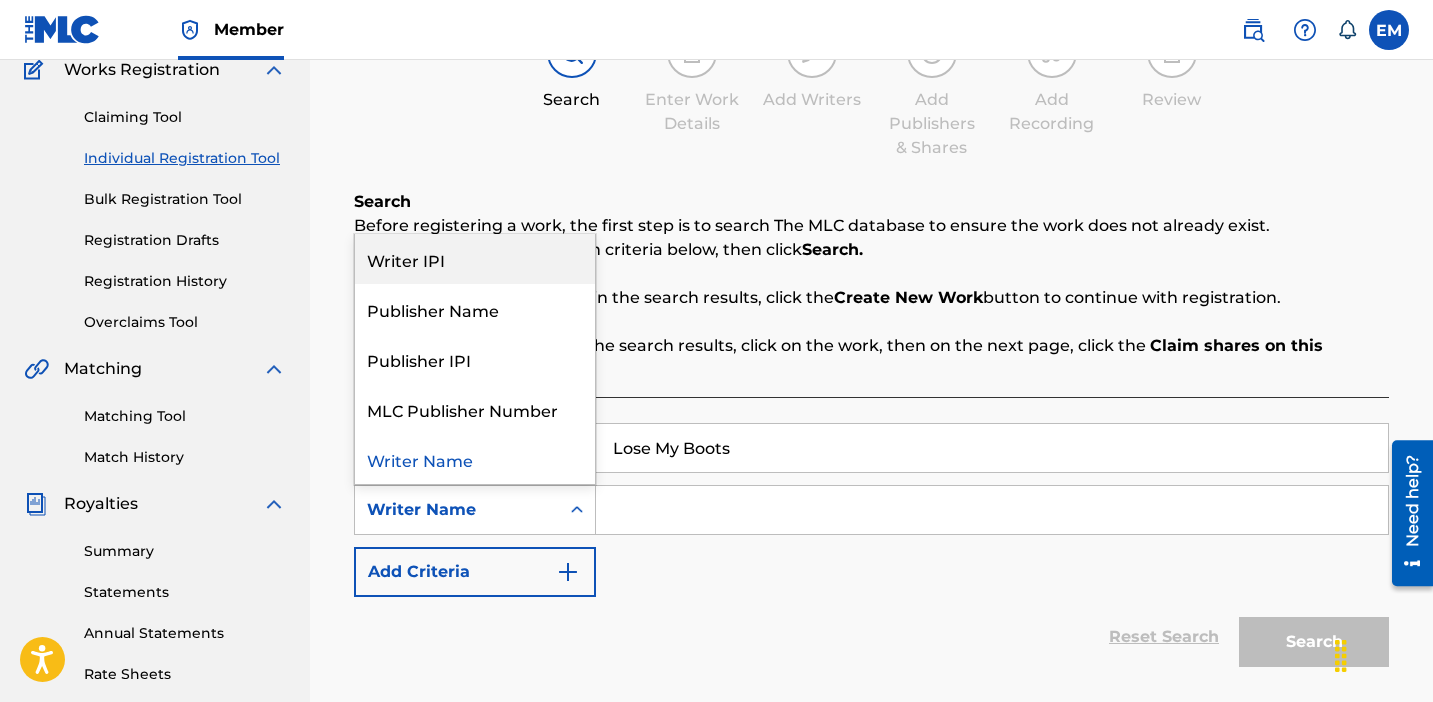 click on "Writer IPI" at bounding box center [475, 259] 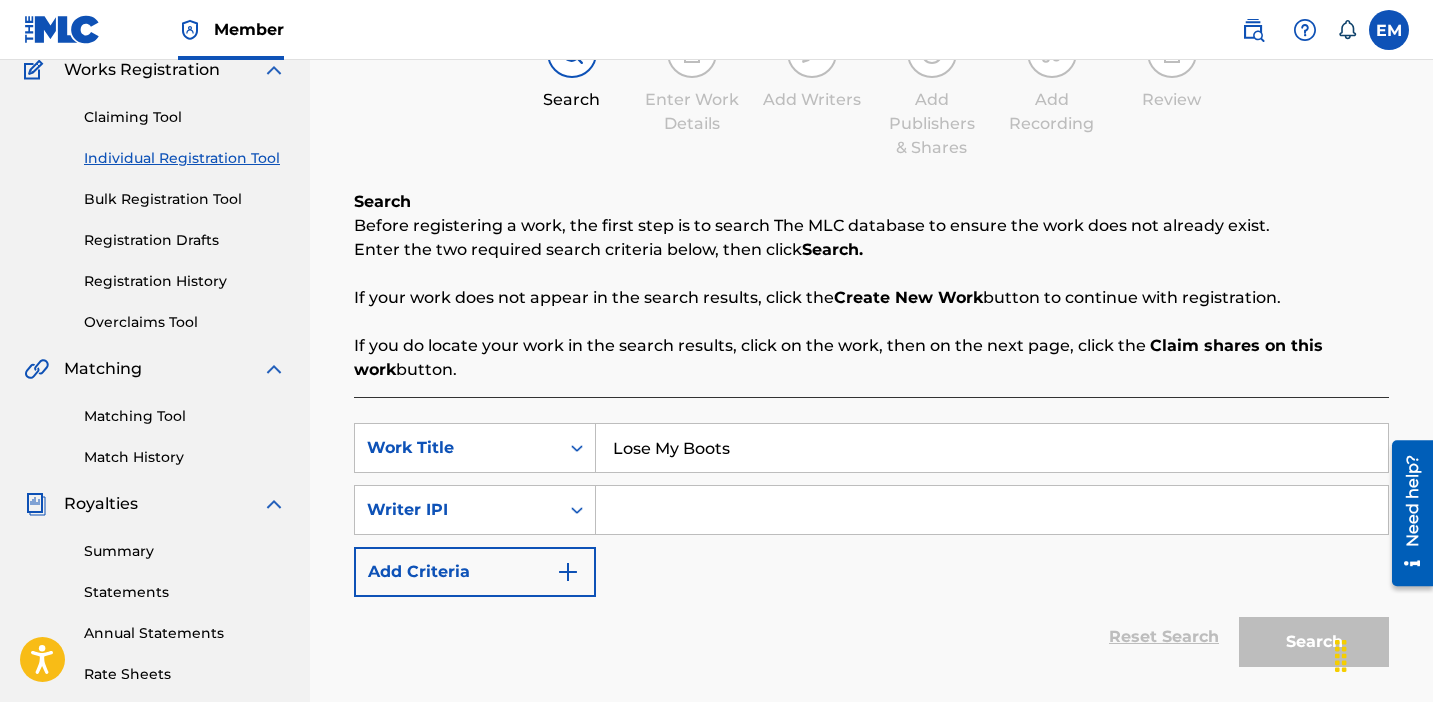click at bounding box center (992, 510) 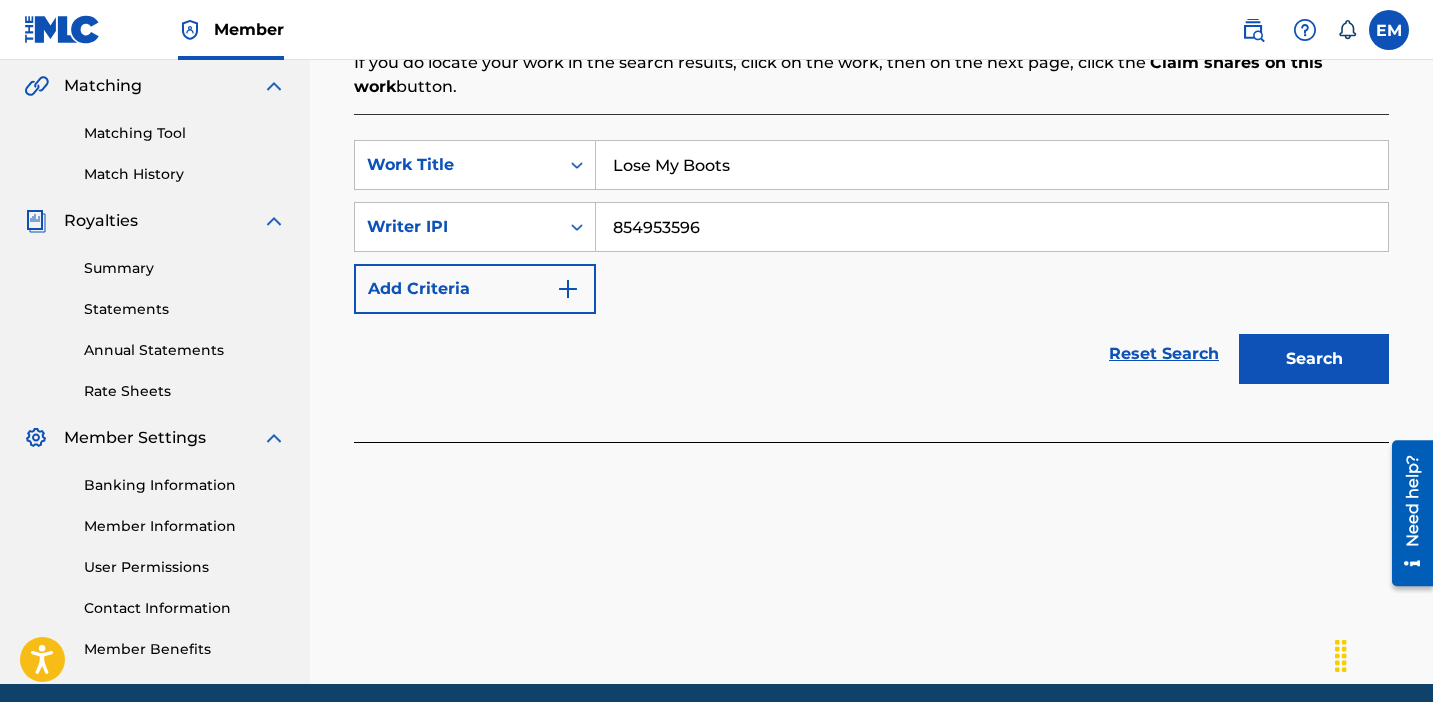 scroll, scrollTop: 522, scrollLeft: 0, axis: vertical 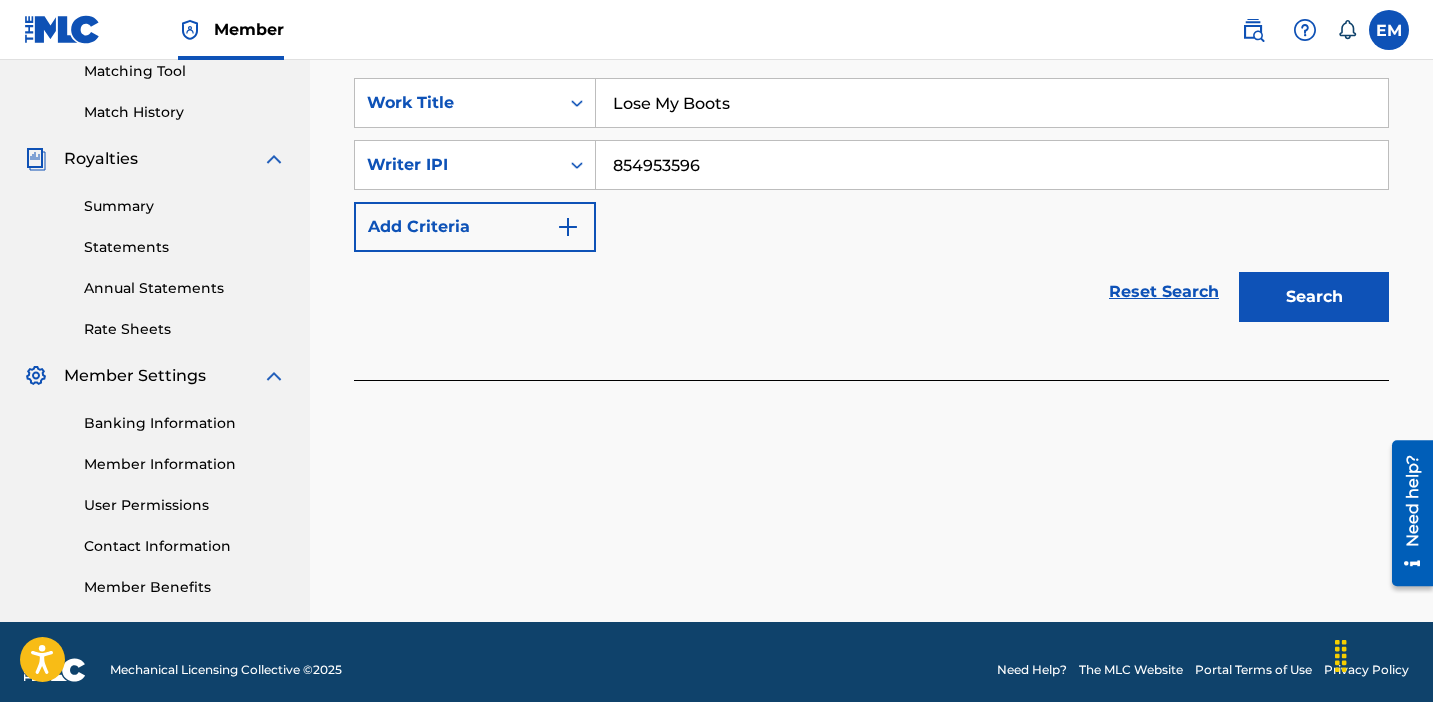 type on "854953596" 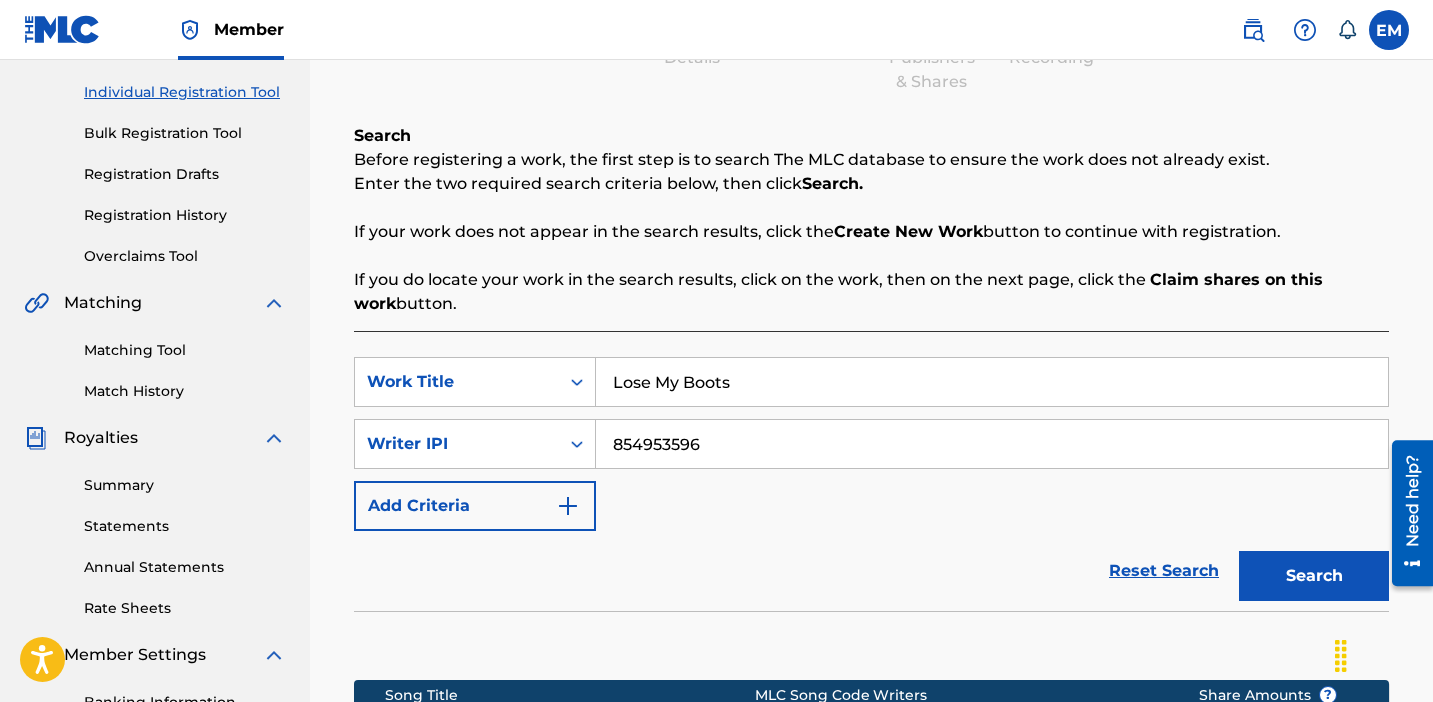 scroll, scrollTop: 0, scrollLeft: 0, axis: both 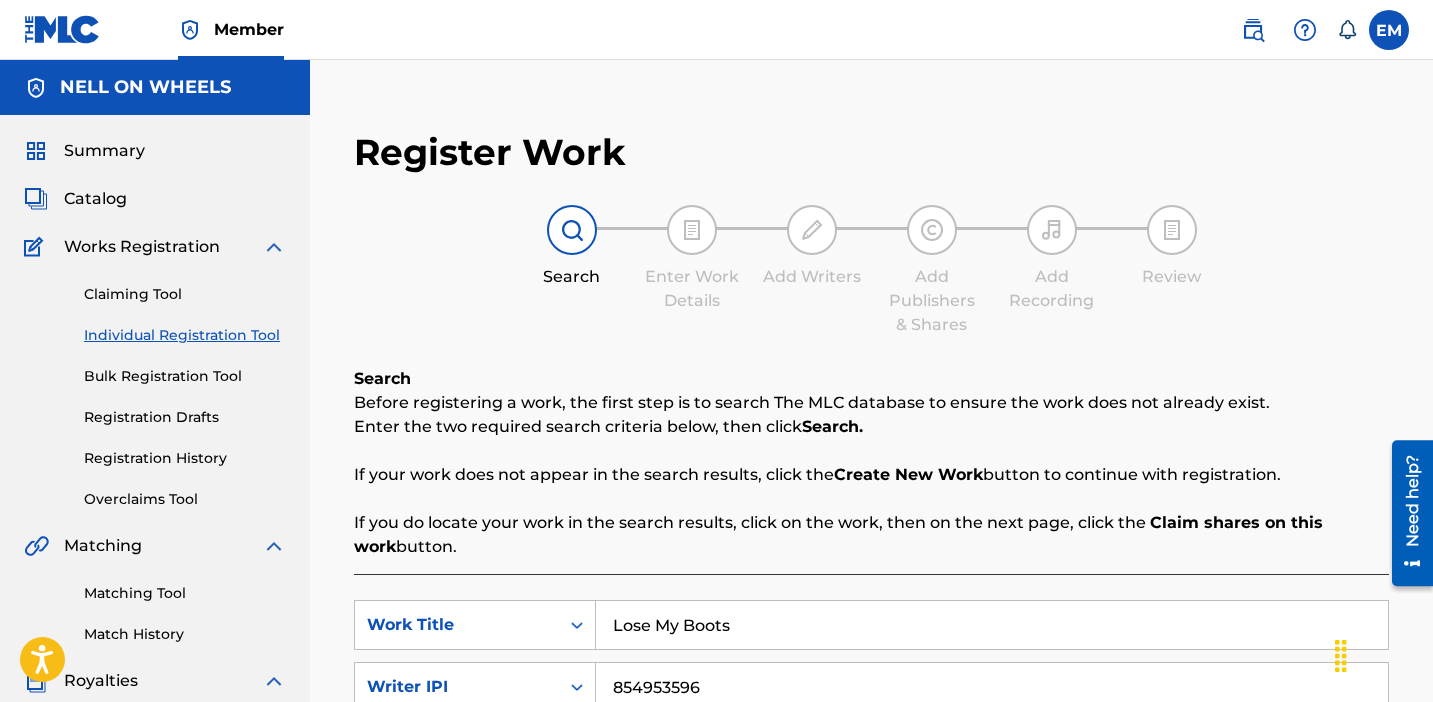 click on "Lose My Boots" at bounding box center (992, 625) 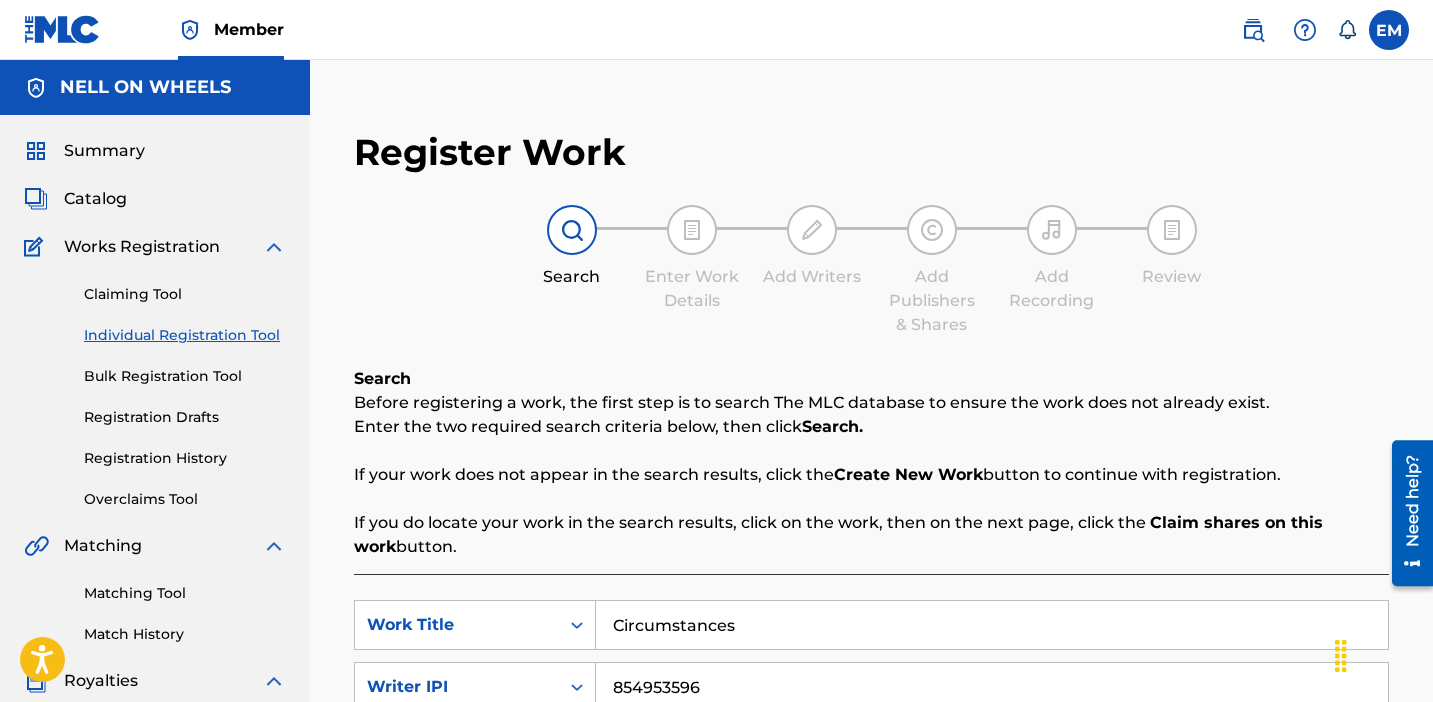 click on "Search" at bounding box center [1314, 819] 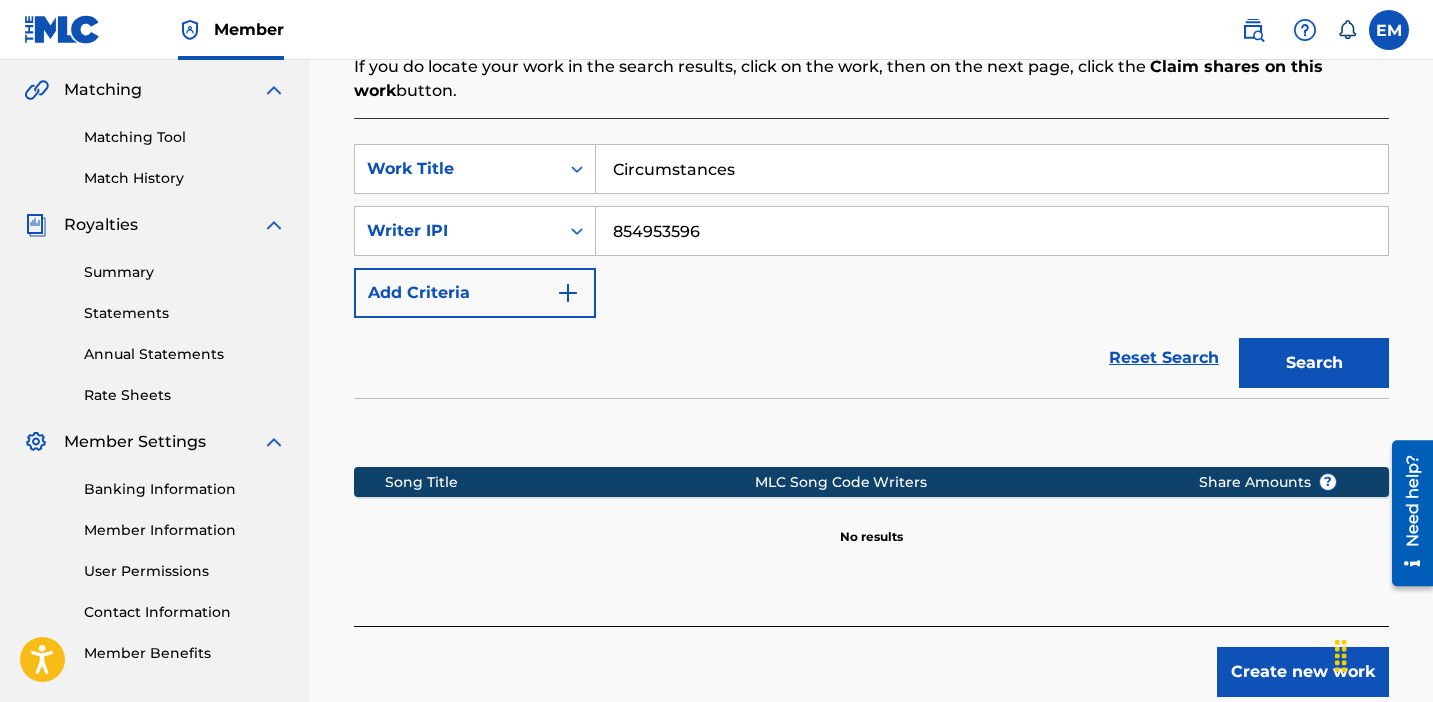 scroll, scrollTop: 462, scrollLeft: 0, axis: vertical 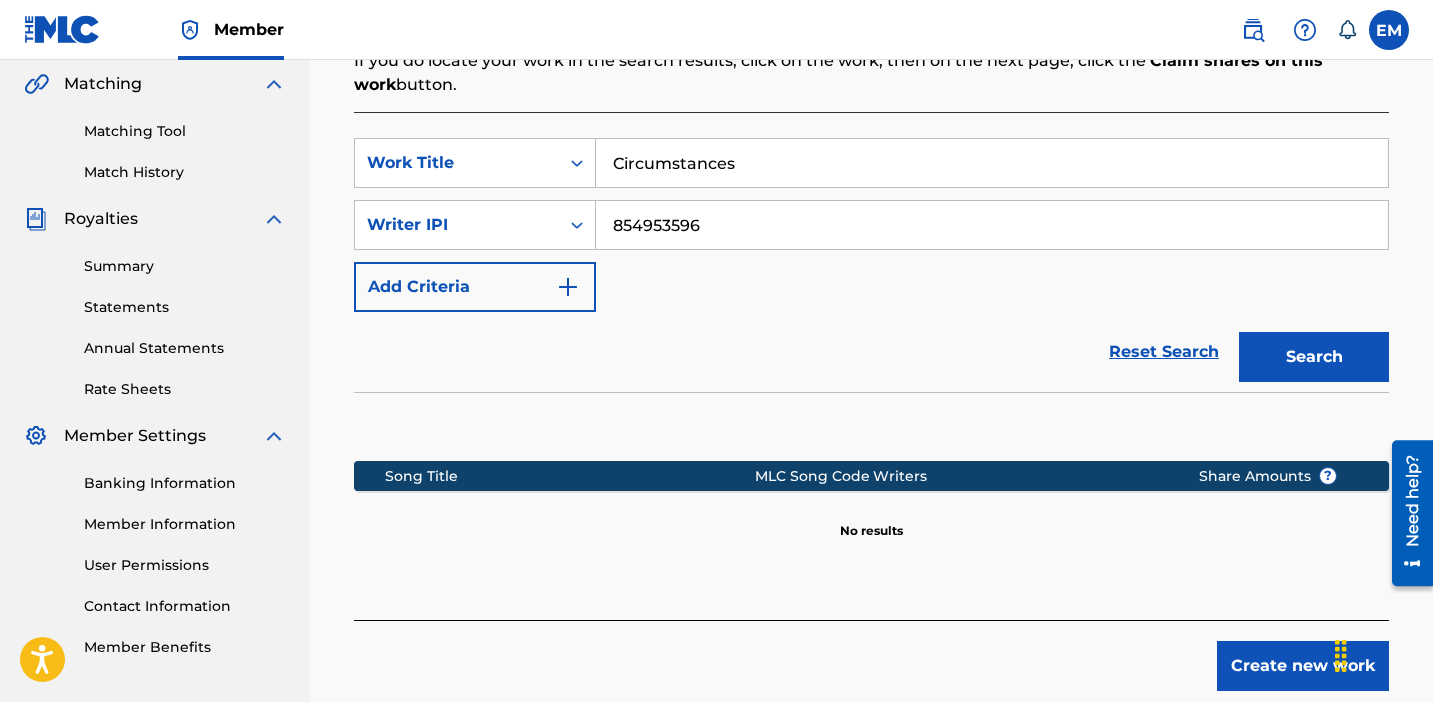 click on "Search" at bounding box center (1314, 357) 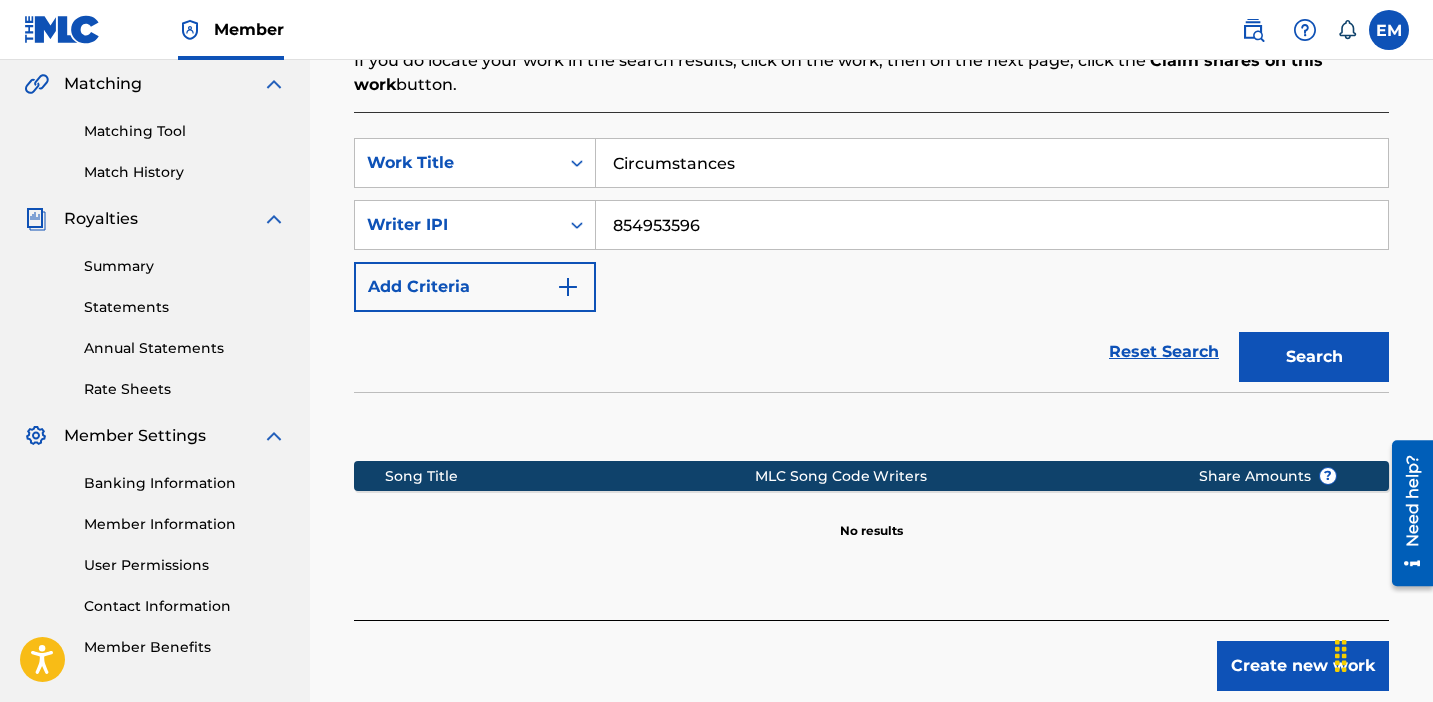 click on "Circumstances" at bounding box center (992, 163) 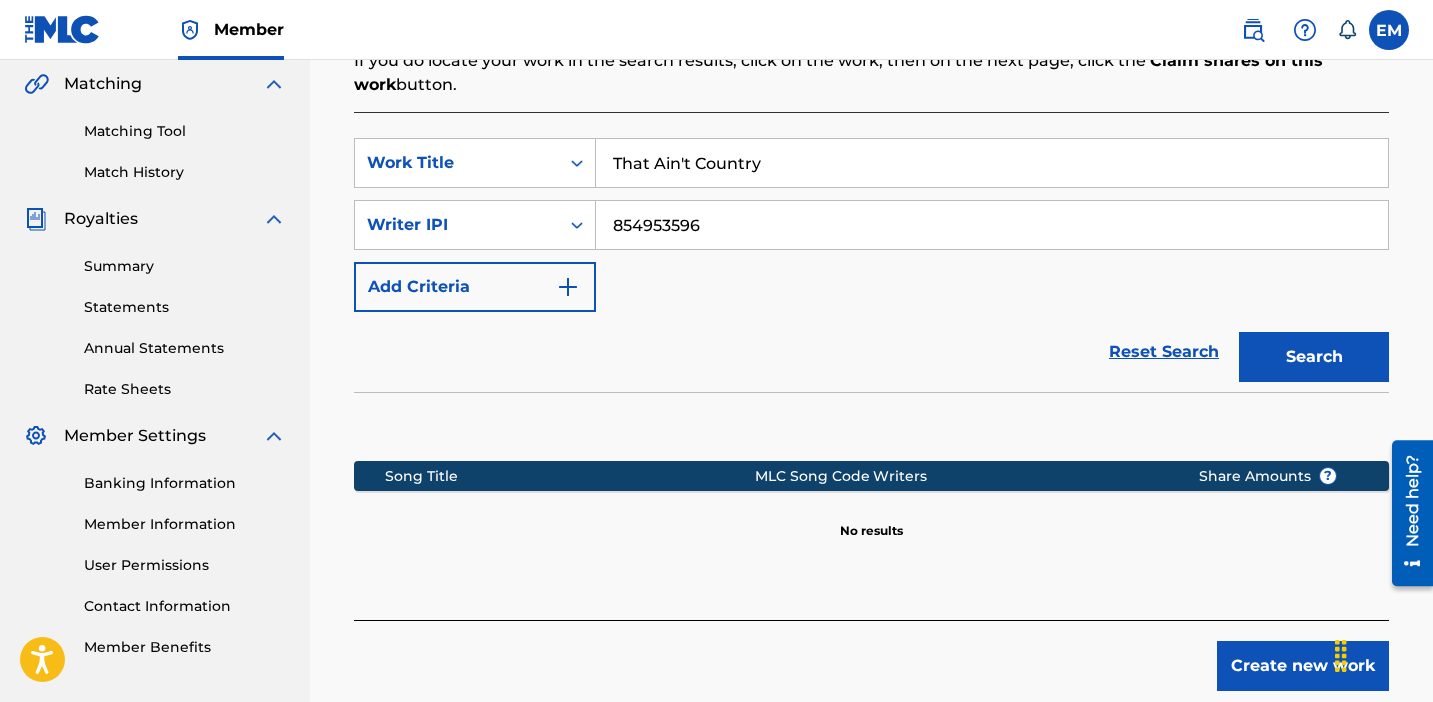 type on "That Ain't Country" 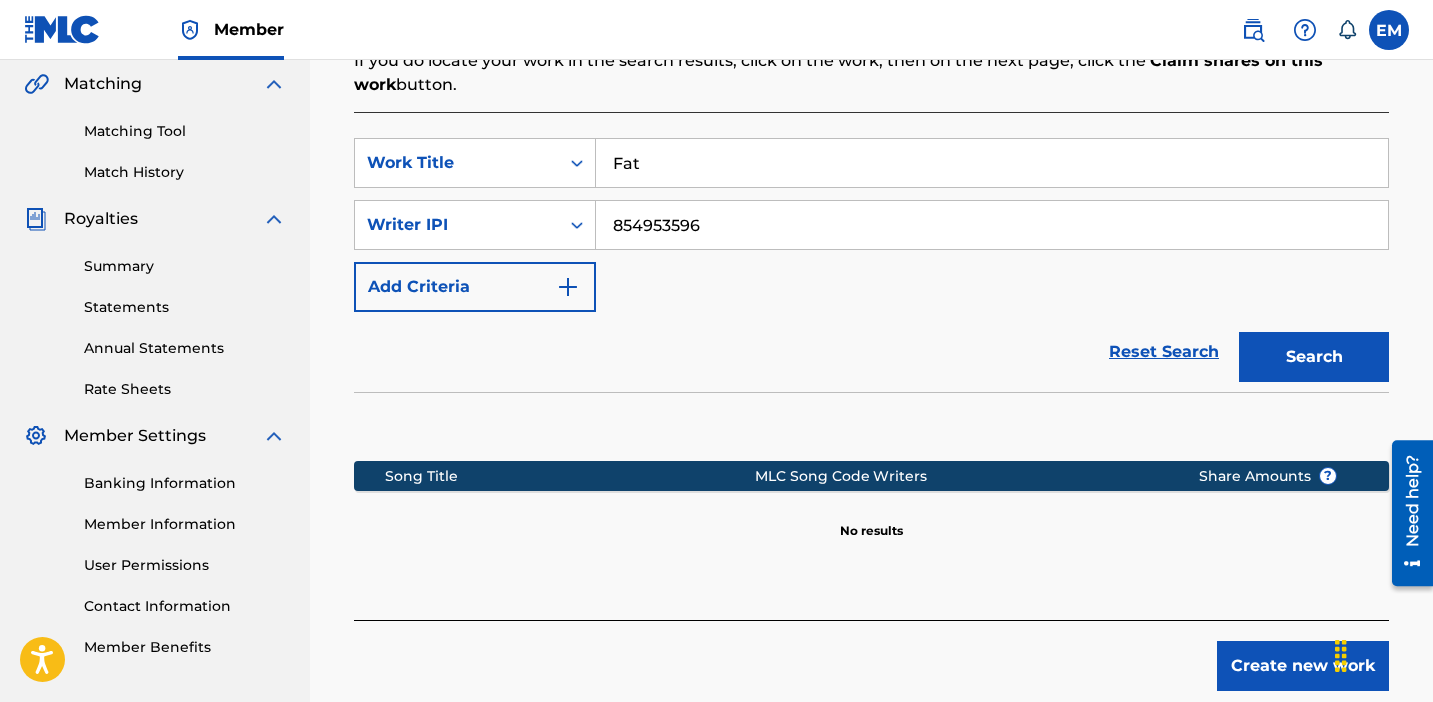 type on "Fat" 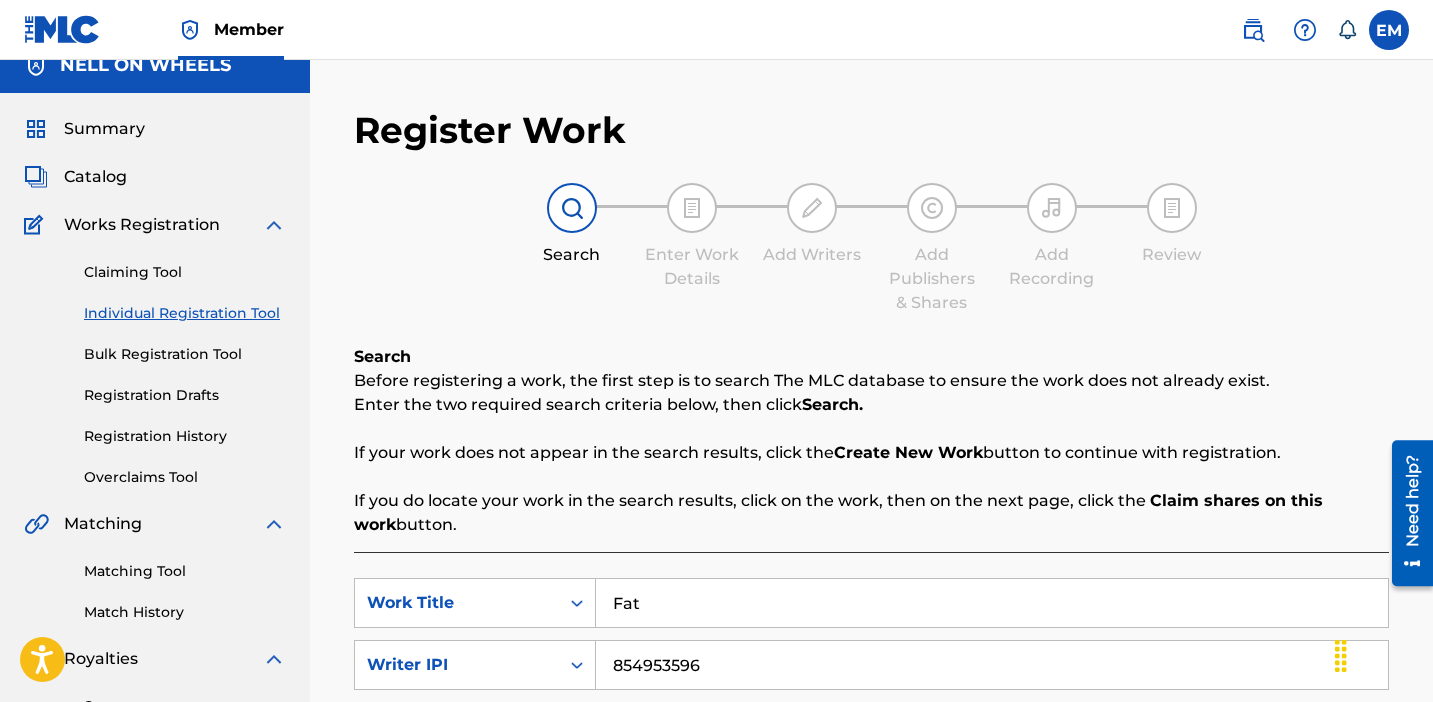scroll, scrollTop: 0, scrollLeft: 0, axis: both 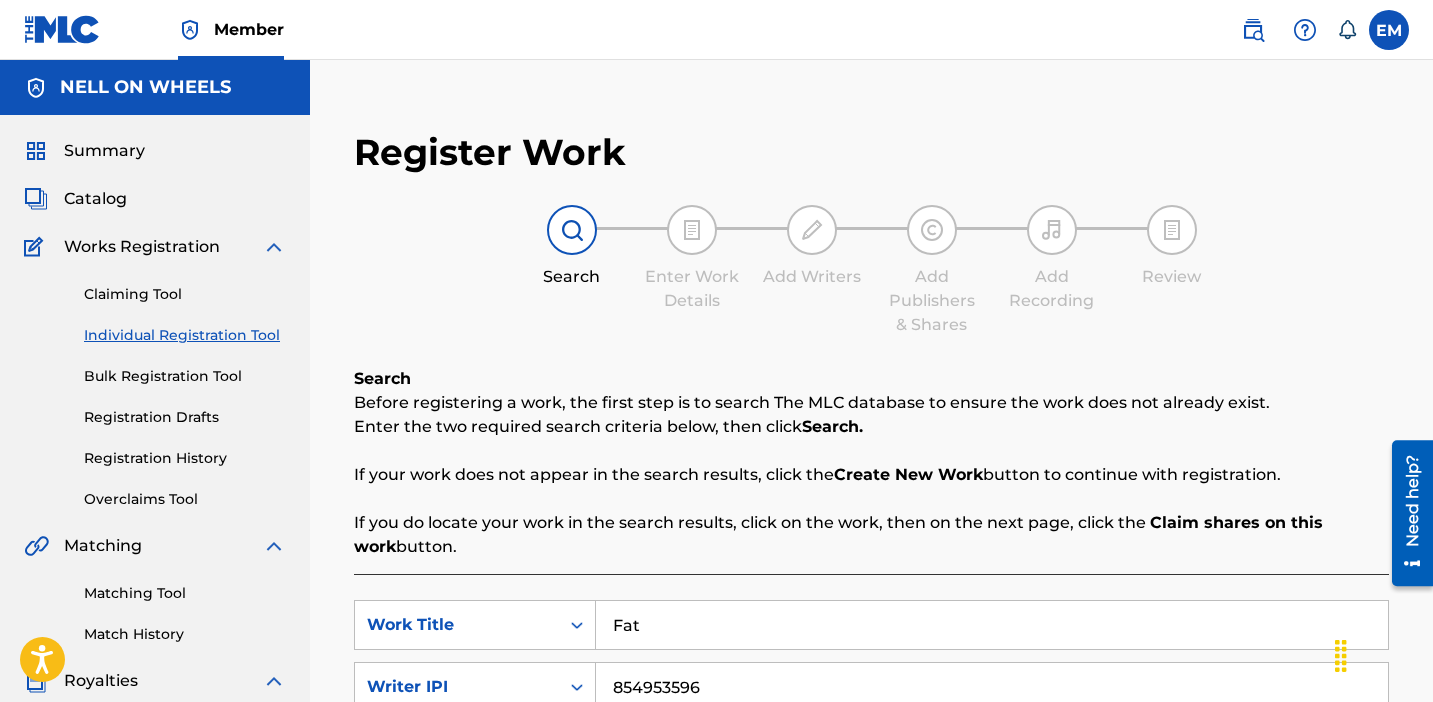 click on "Catalog" at bounding box center [95, 199] 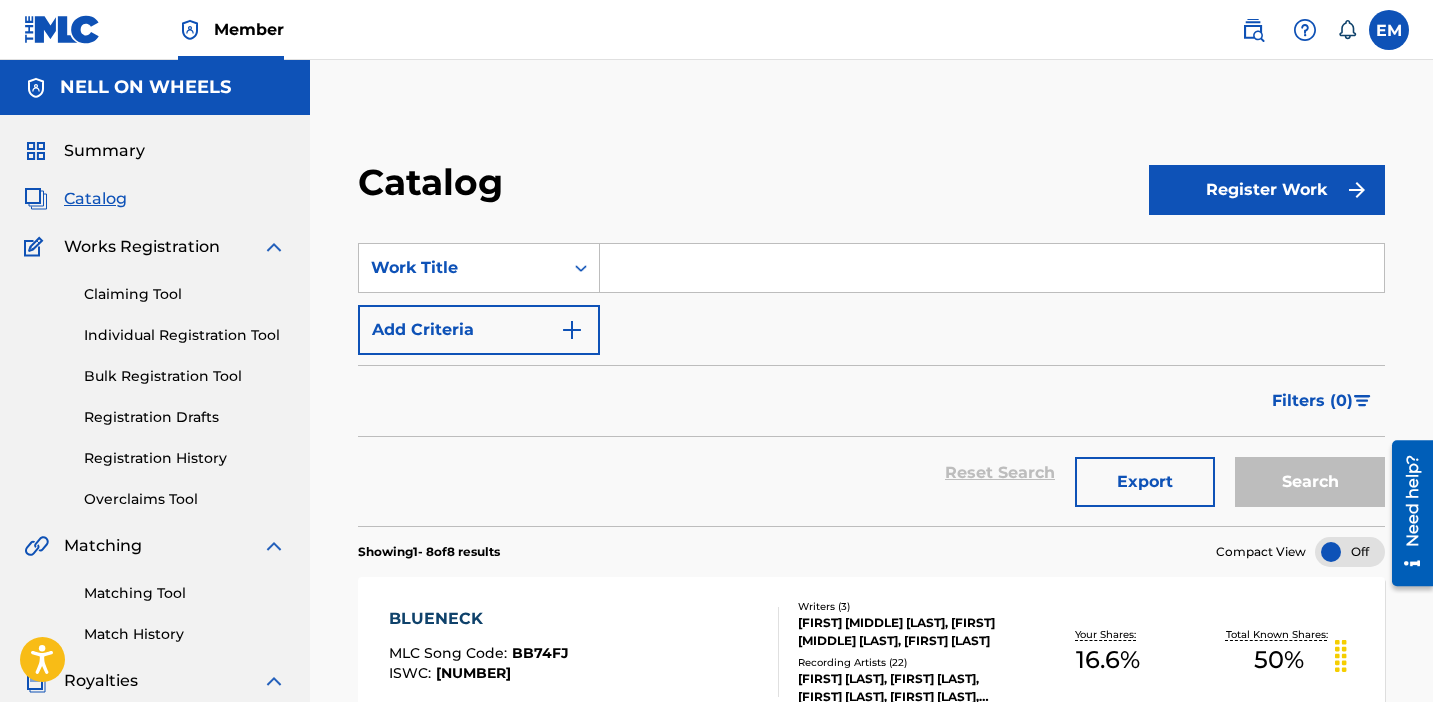 click at bounding box center [992, 268] 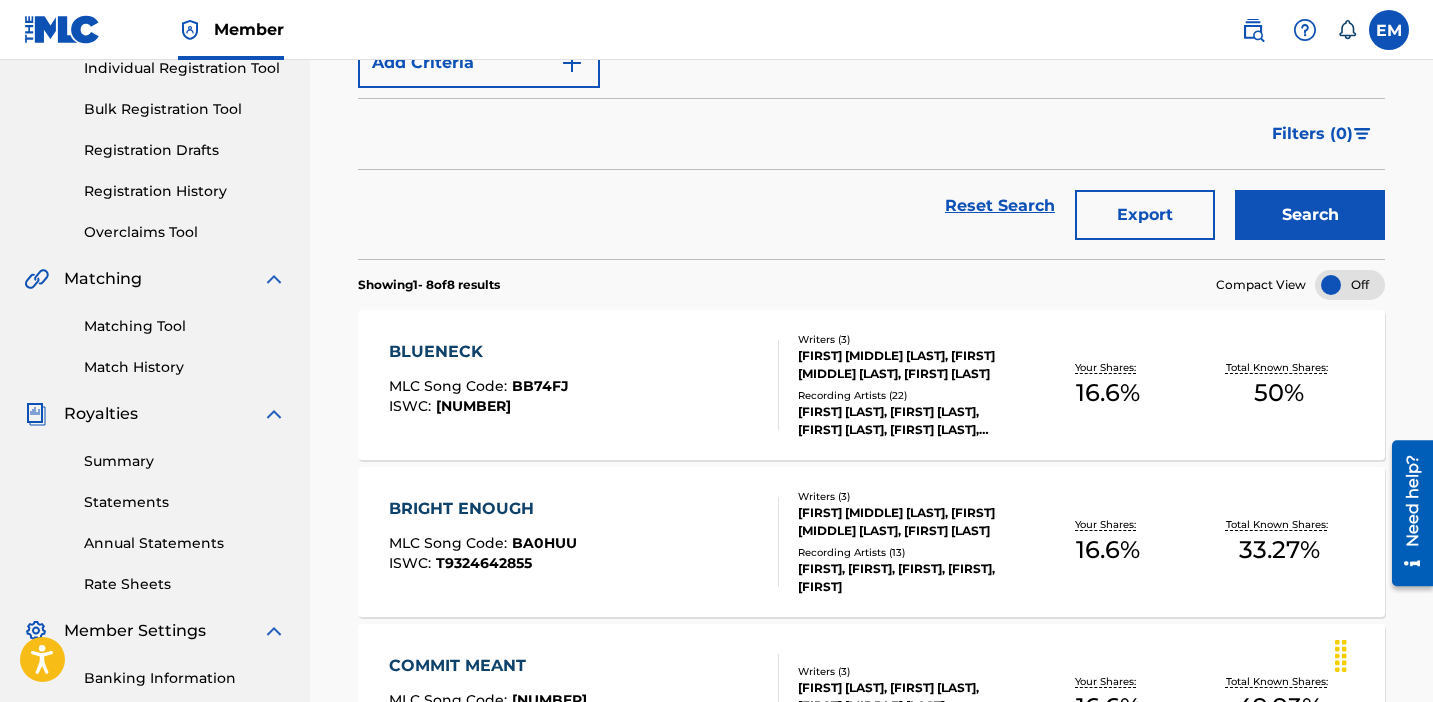scroll, scrollTop: 166, scrollLeft: 0, axis: vertical 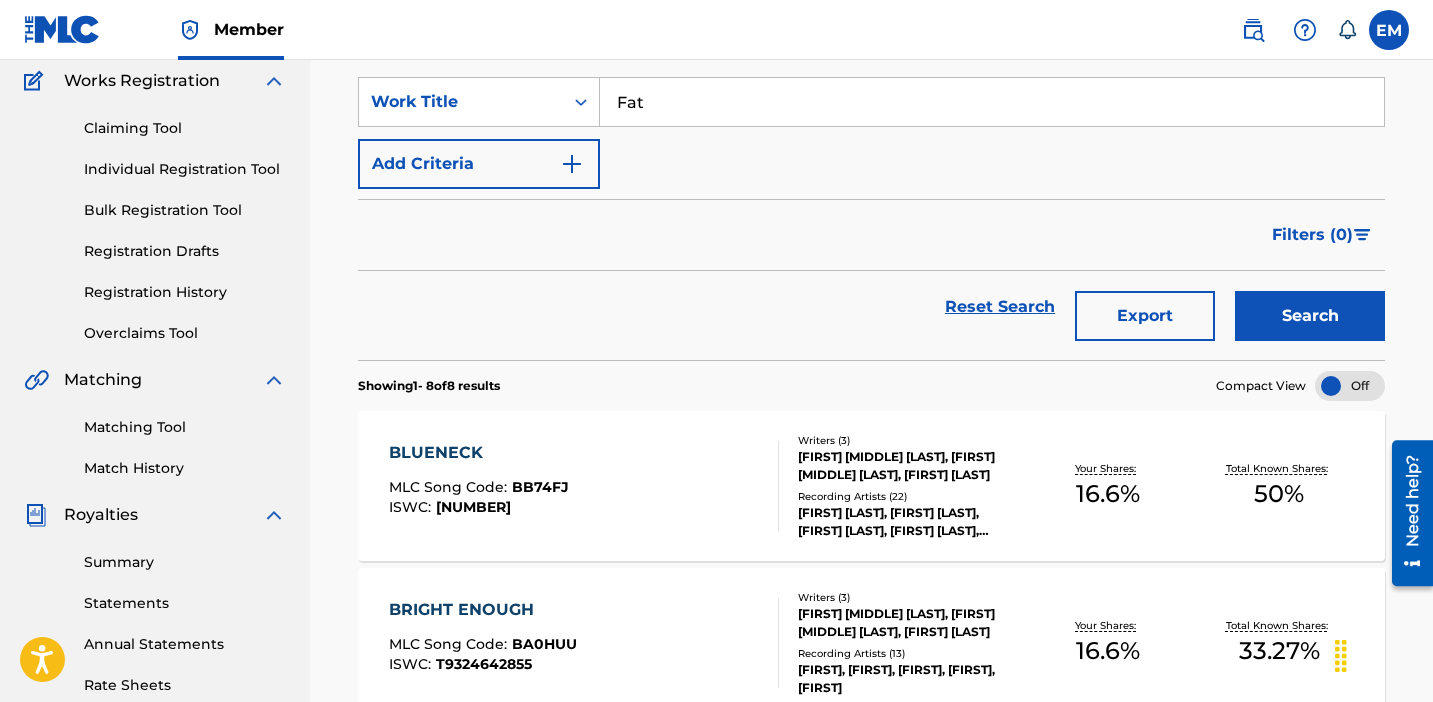 type on "Fat" 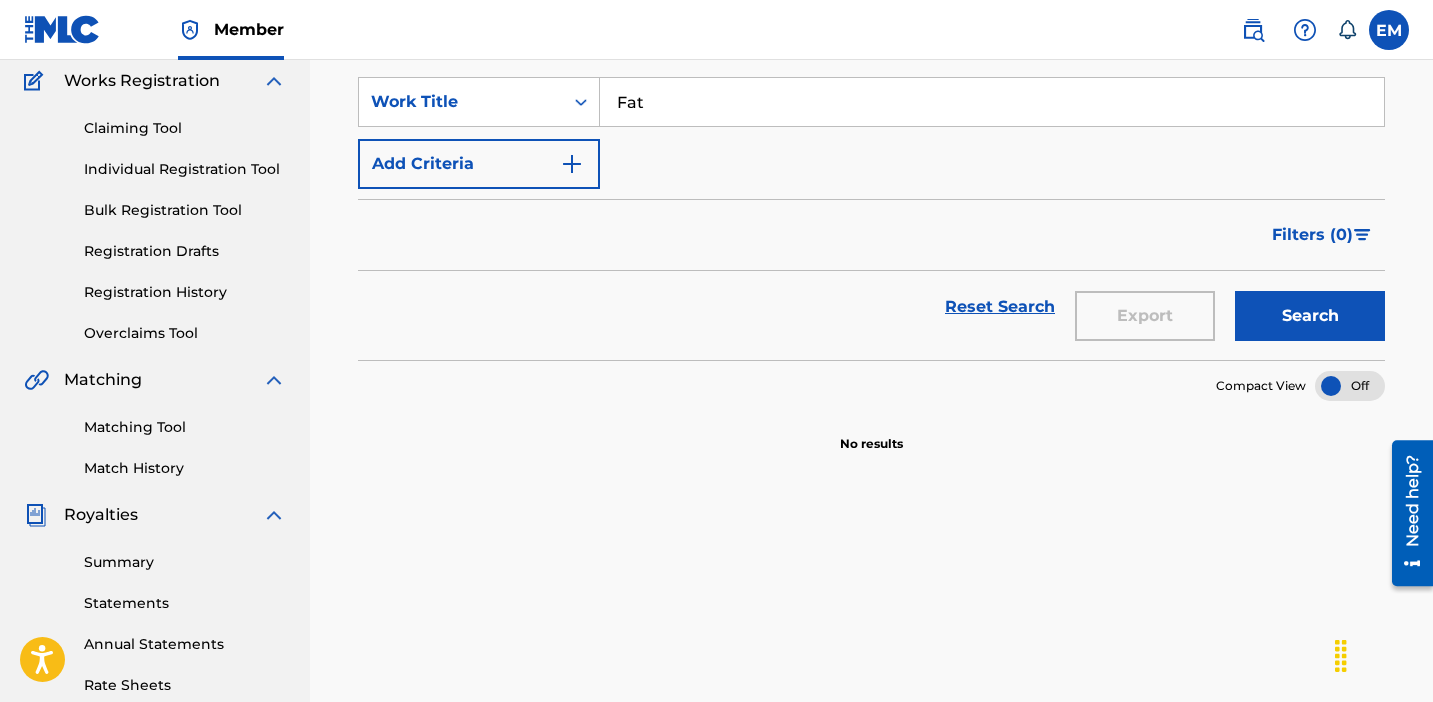 scroll, scrollTop: 0, scrollLeft: 0, axis: both 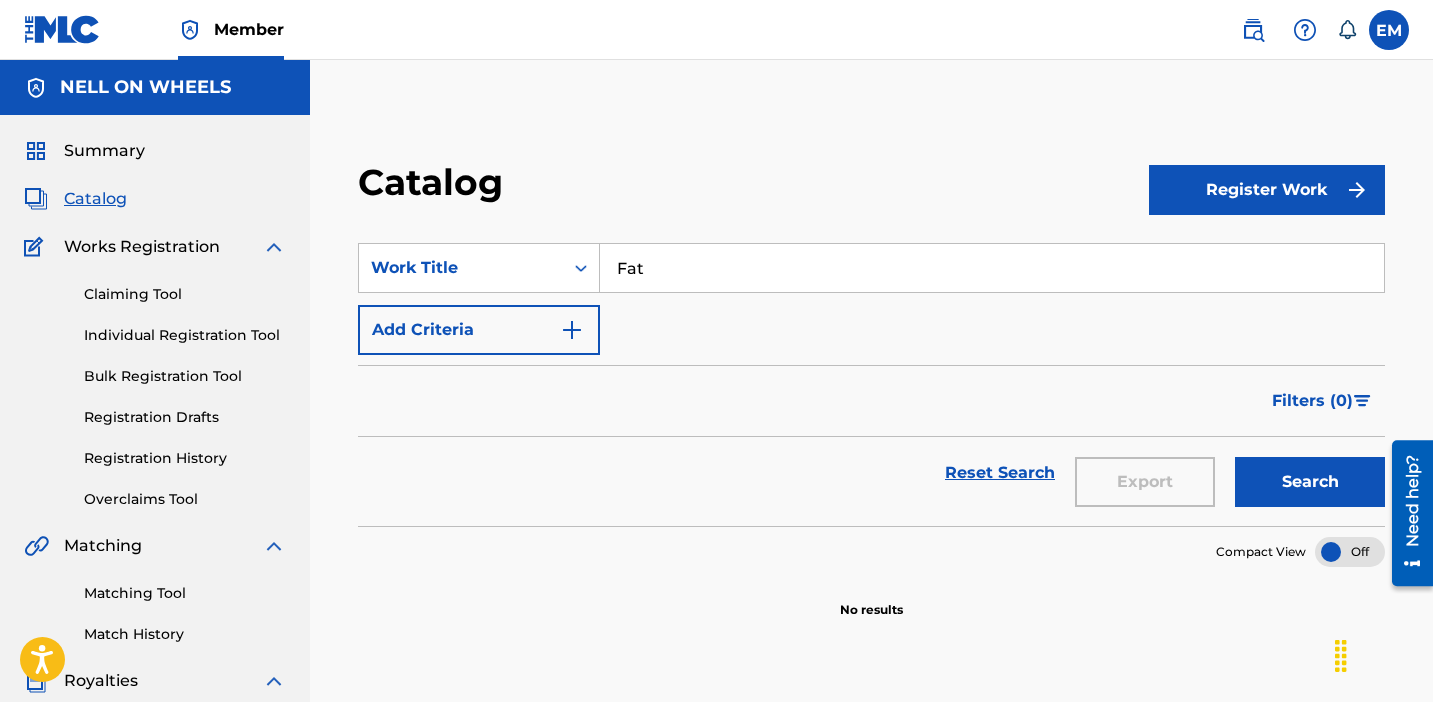click on "Matching Tool" at bounding box center (185, 593) 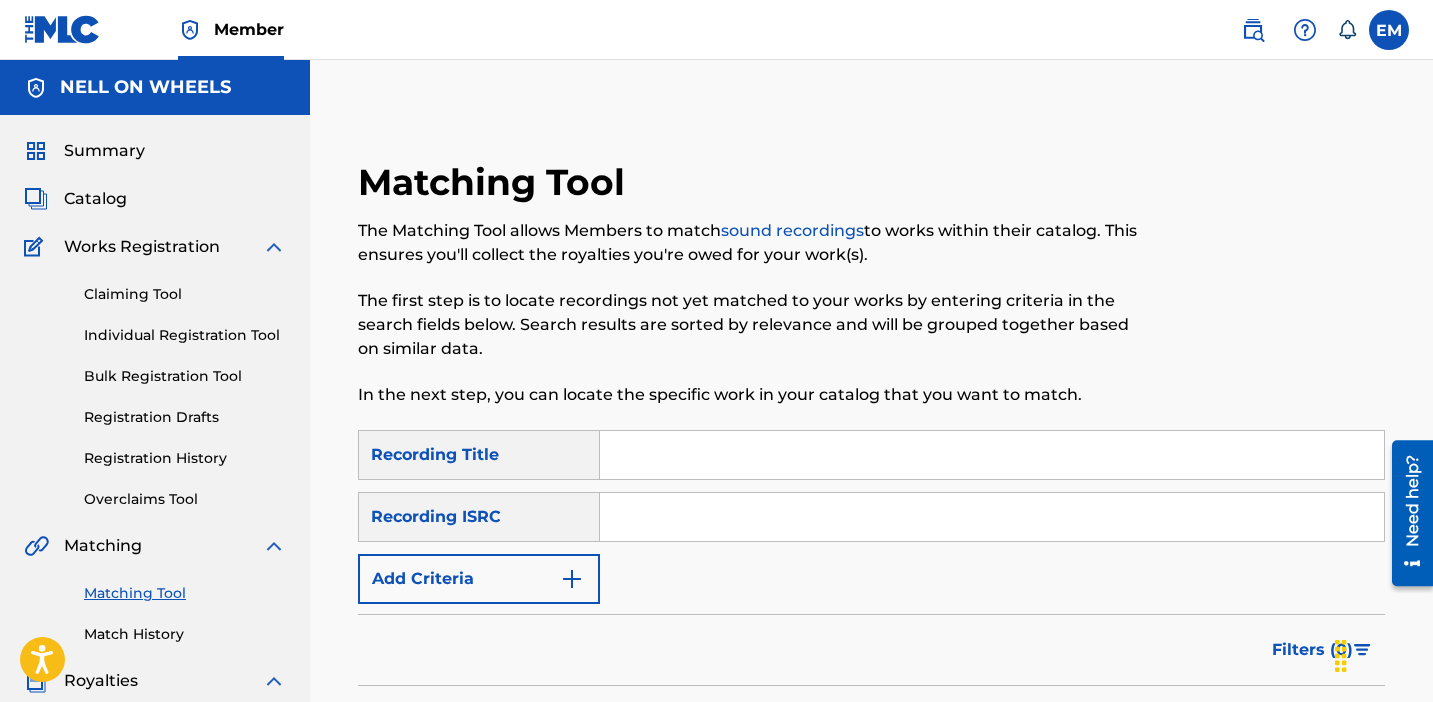 click at bounding box center [992, 455] 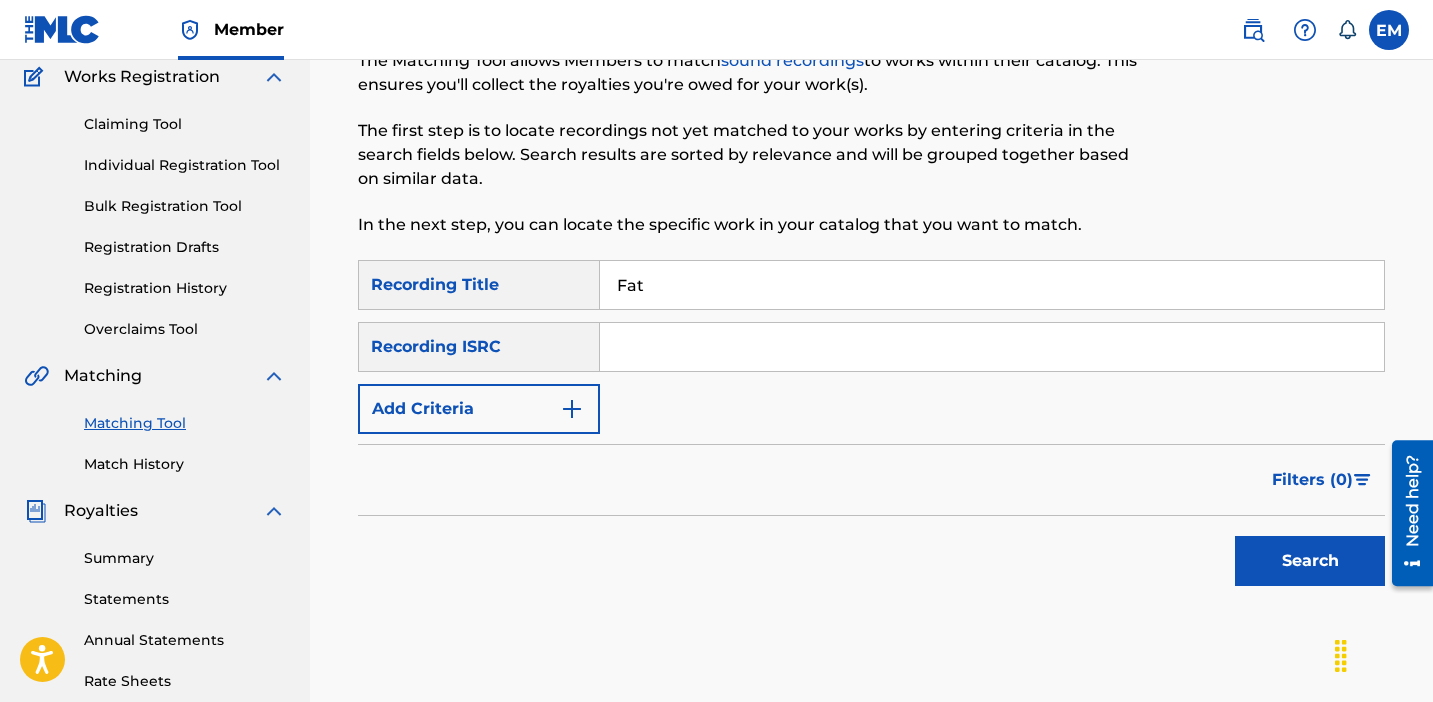 scroll, scrollTop: 228, scrollLeft: 0, axis: vertical 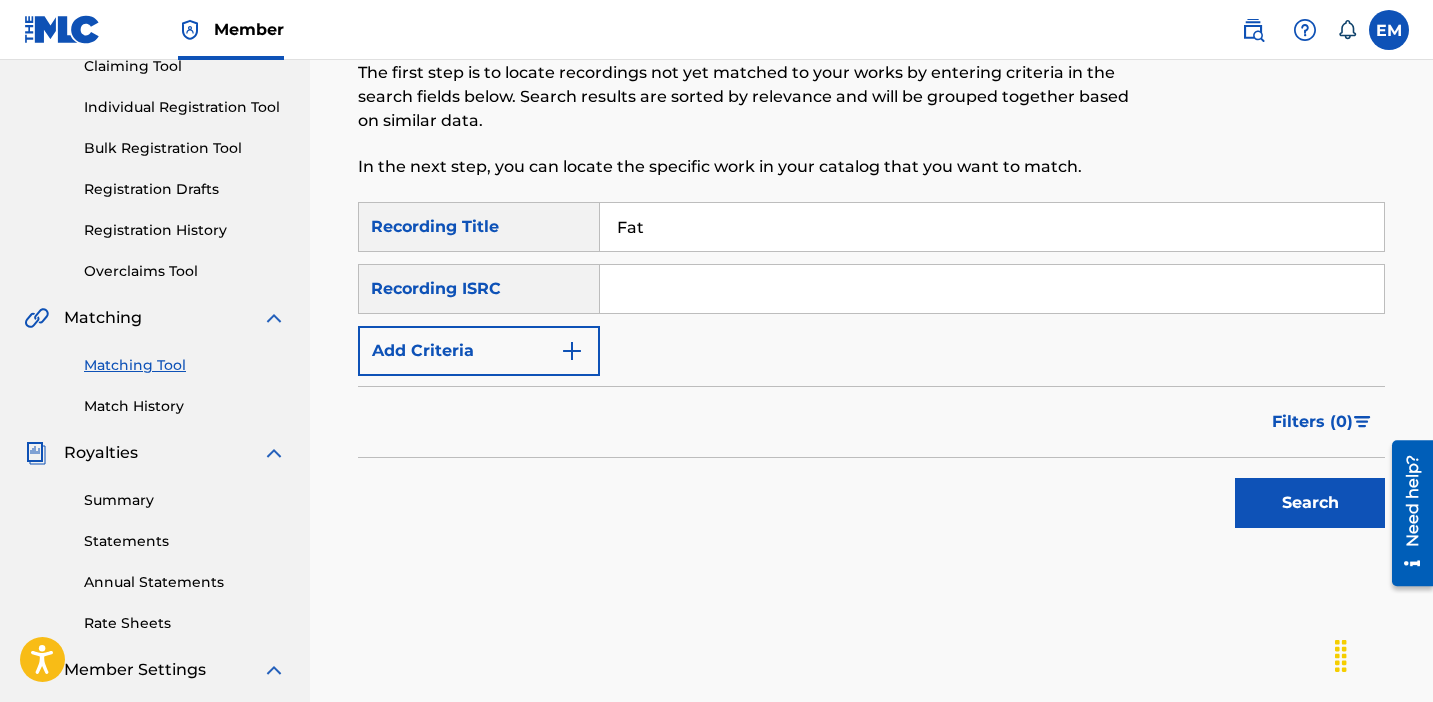 type on "Fat" 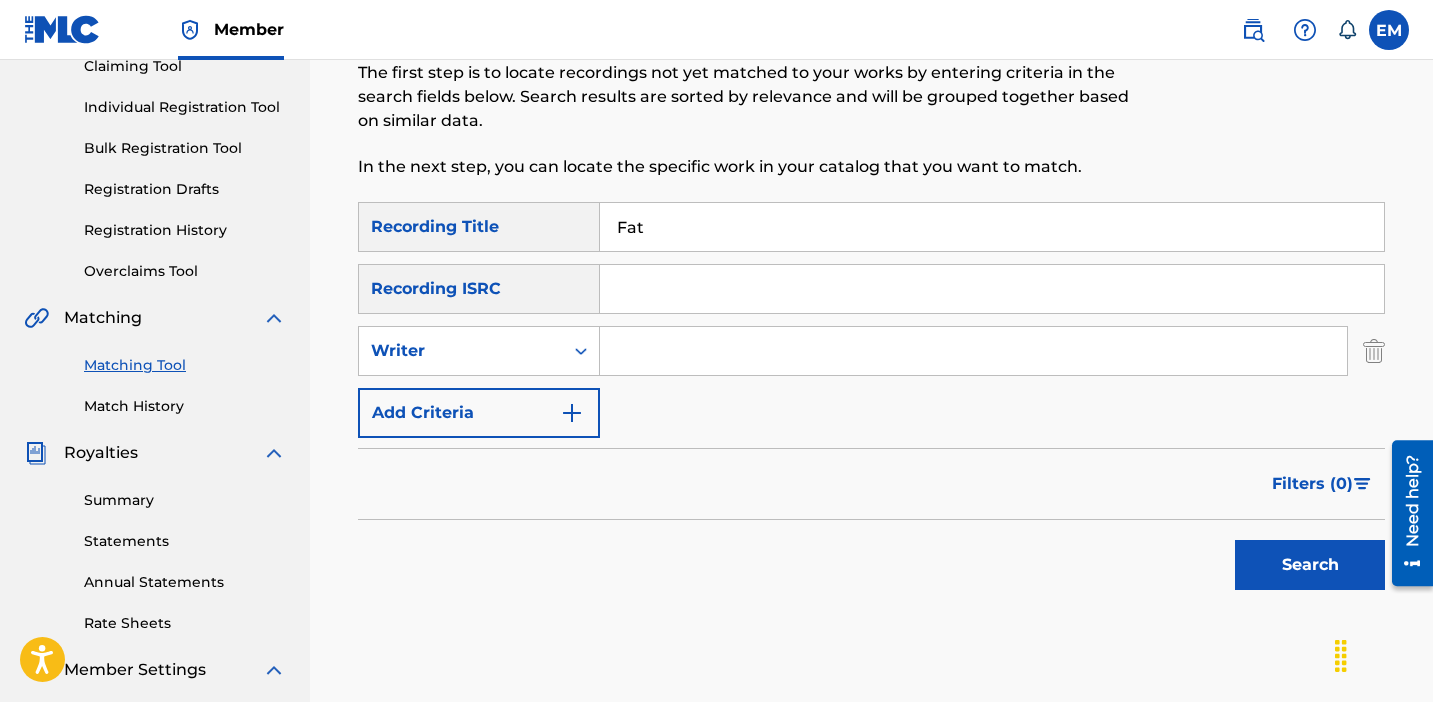 click at bounding box center [973, 351] 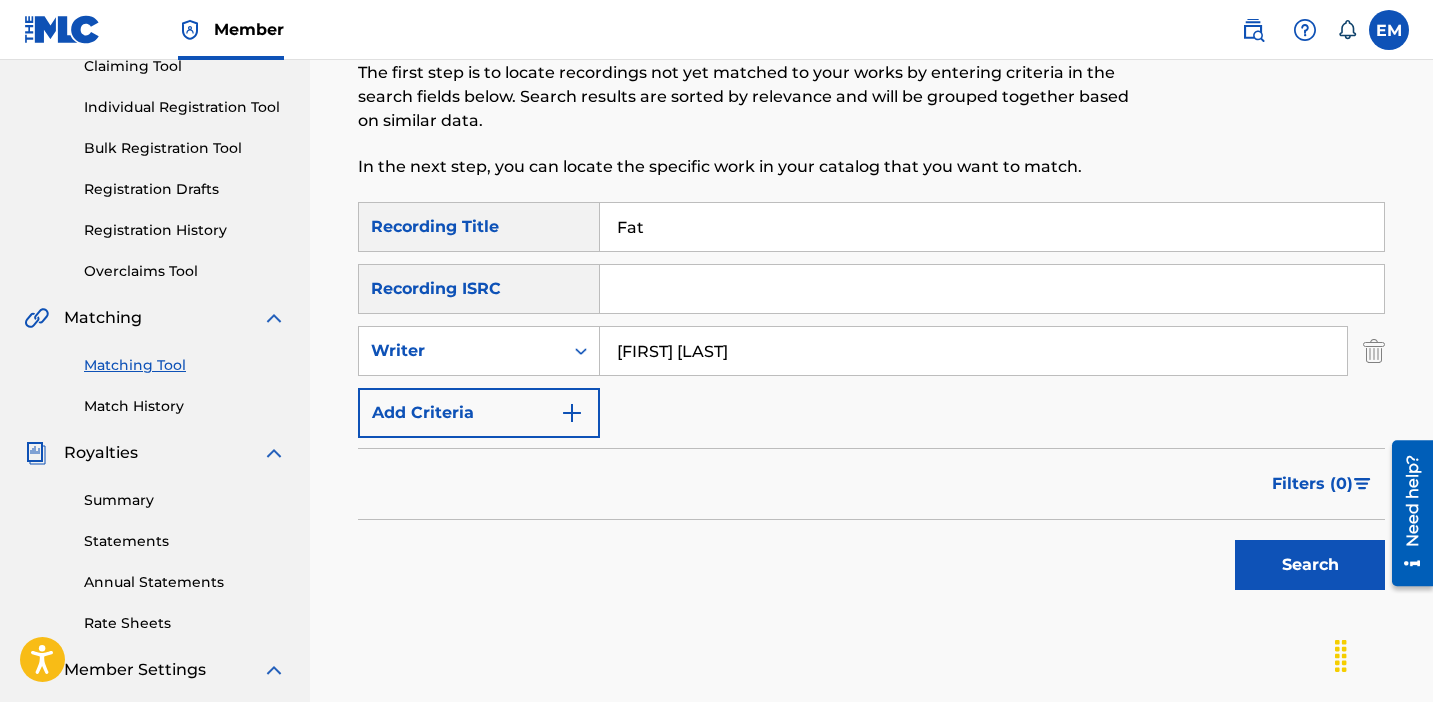 type on "[FIRST] [LAST]" 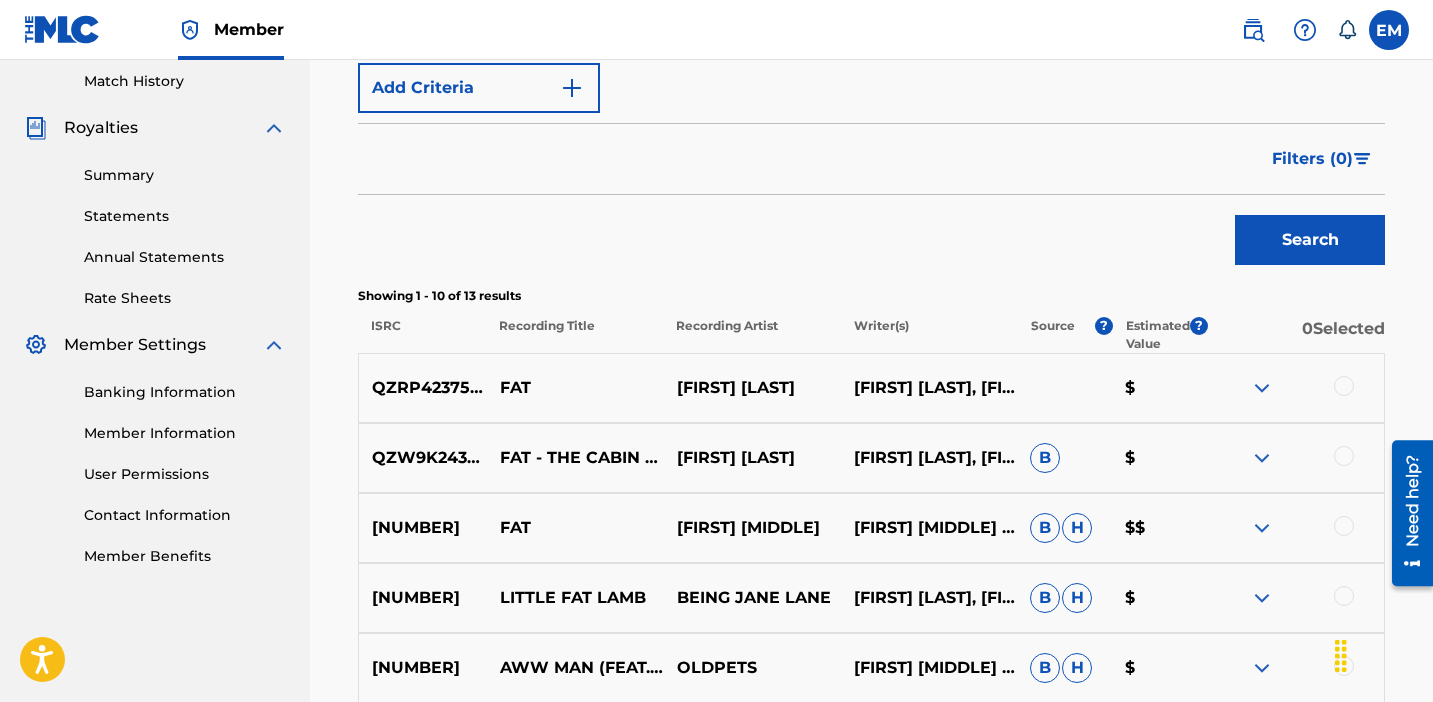 scroll, scrollTop: 588, scrollLeft: 0, axis: vertical 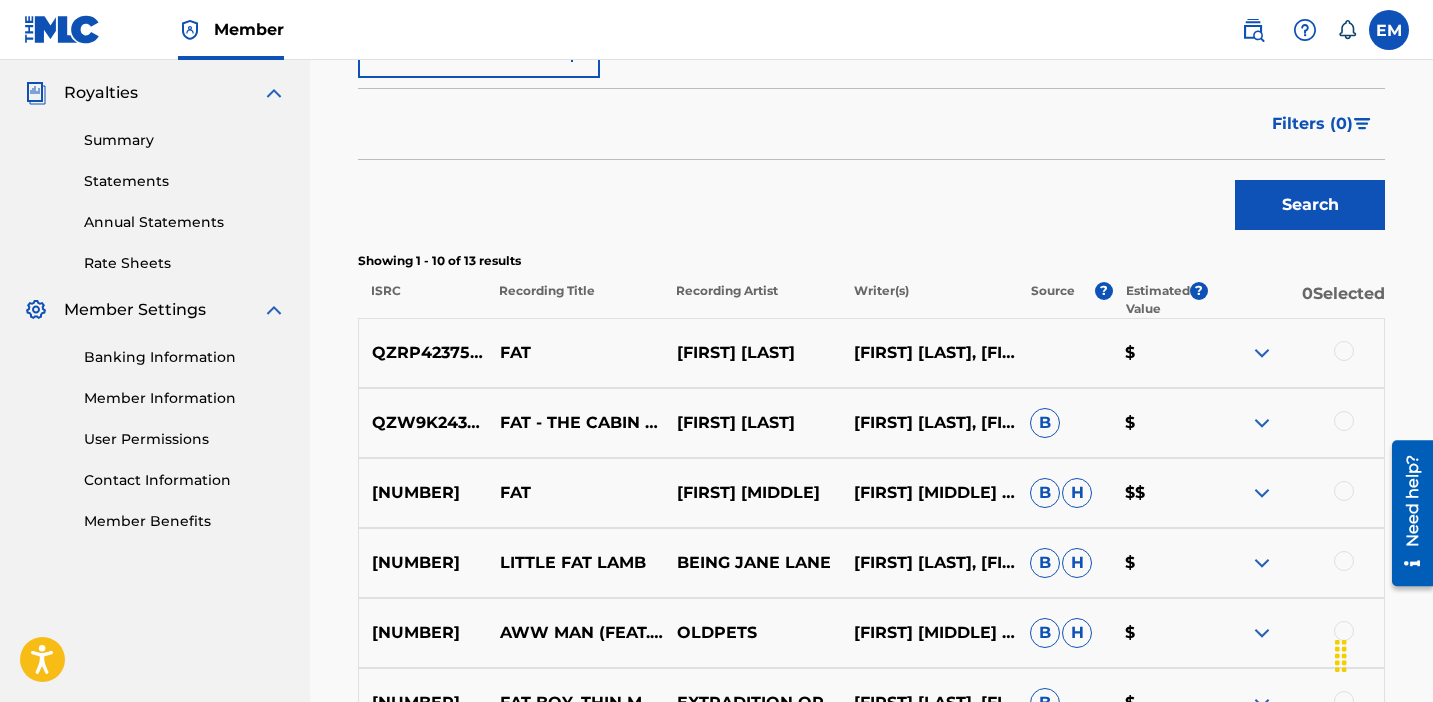 click at bounding box center [1344, 351] 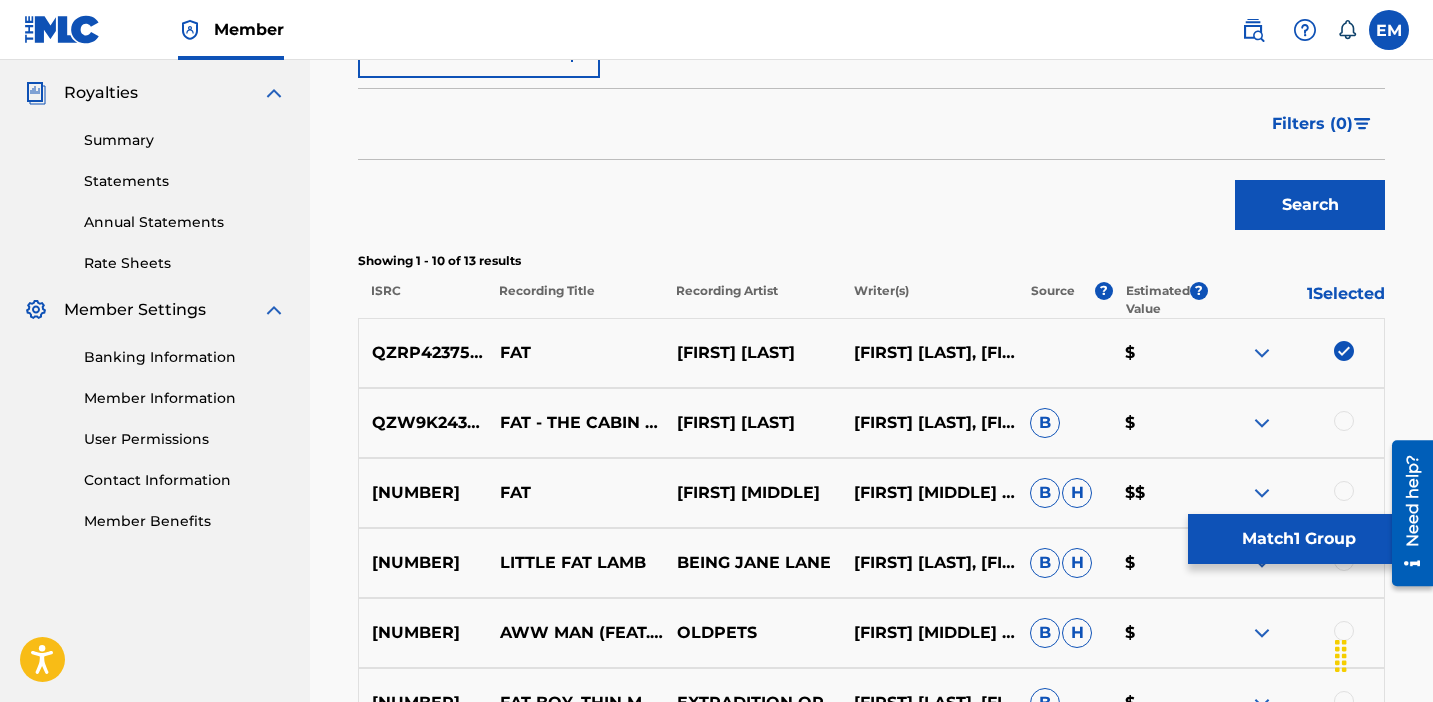 click at bounding box center [1344, 421] 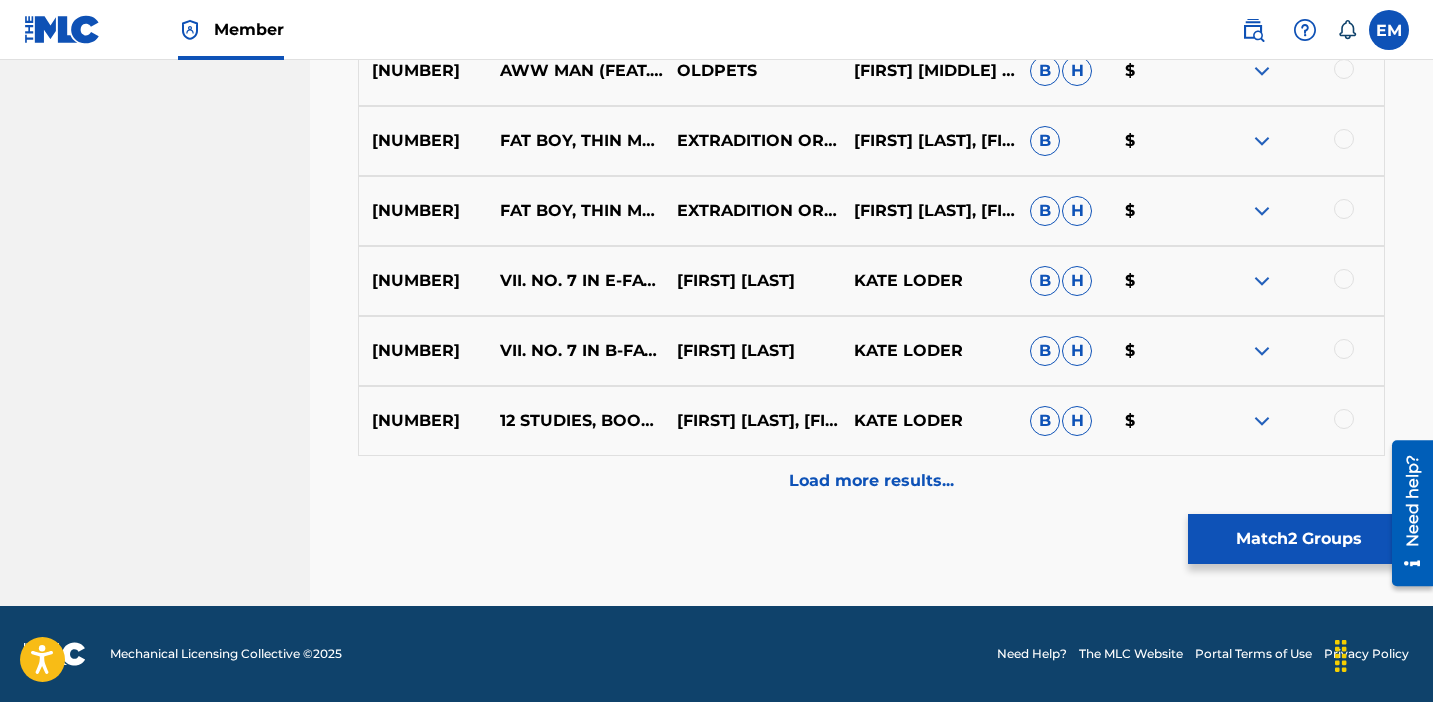 scroll, scrollTop: 0, scrollLeft: 0, axis: both 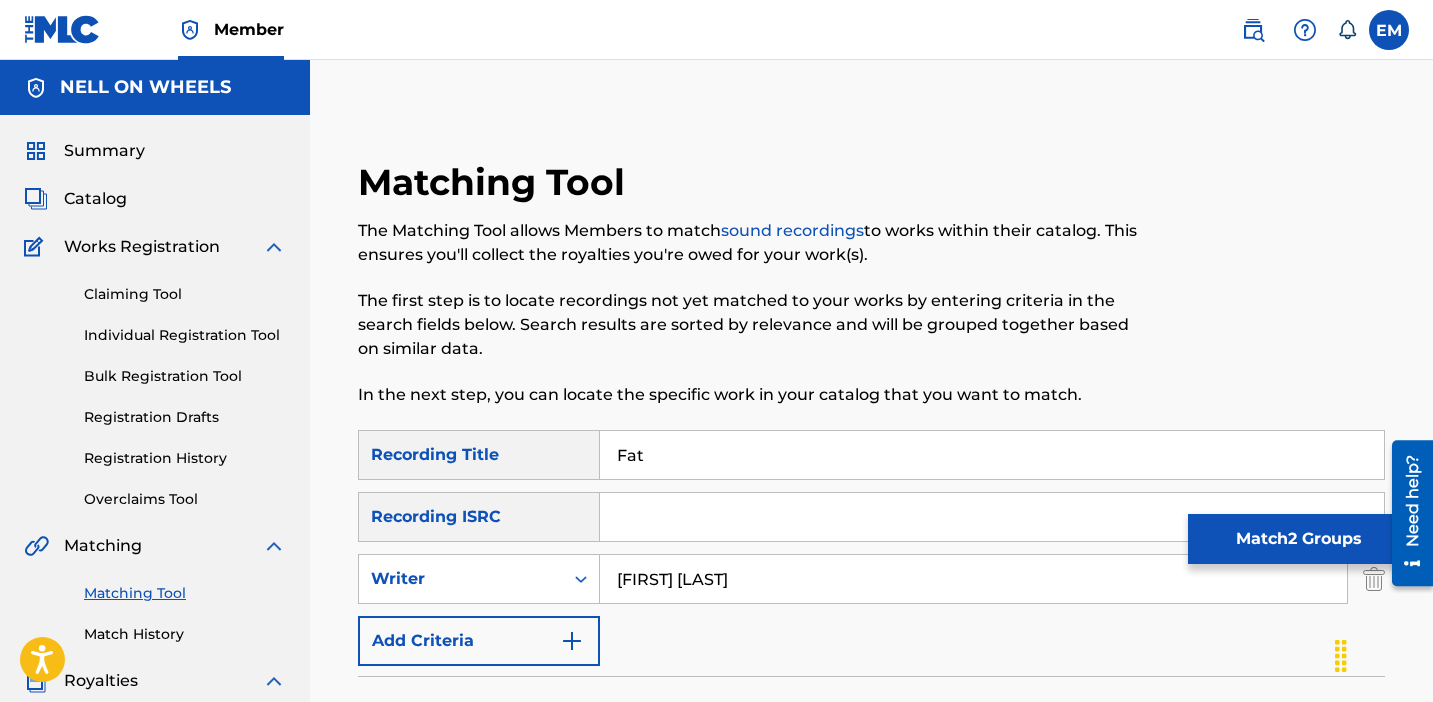 click on "Individual Registration Tool" at bounding box center (185, 335) 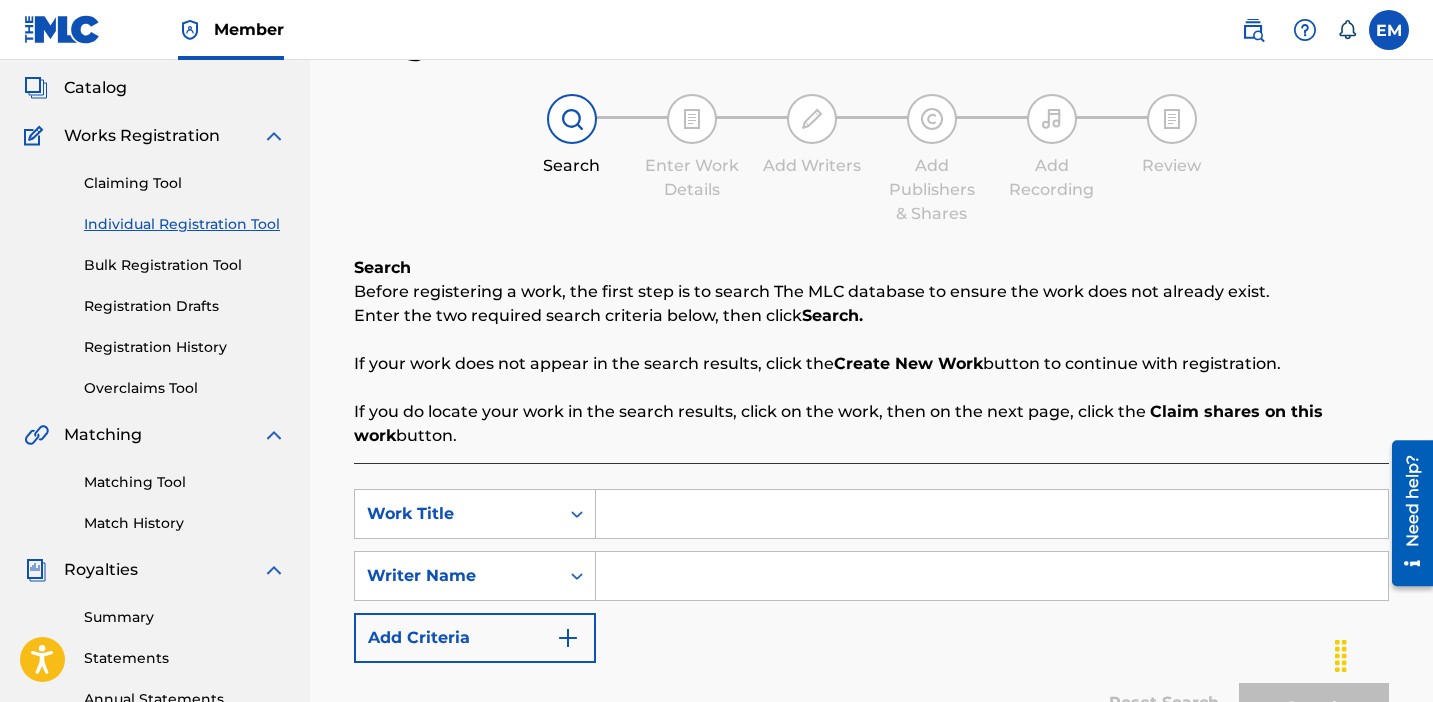 scroll, scrollTop: 165, scrollLeft: 0, axis: vertical 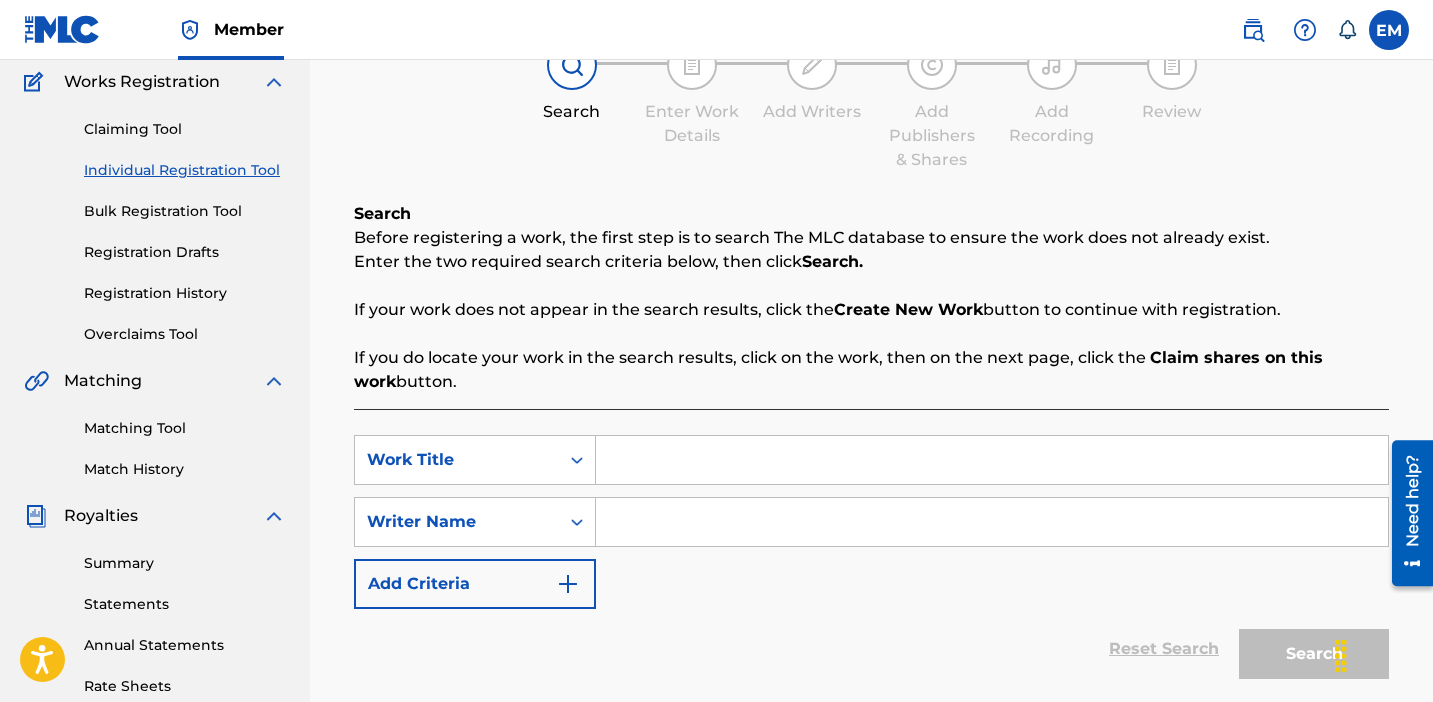 click at bounding box center (992, 460) 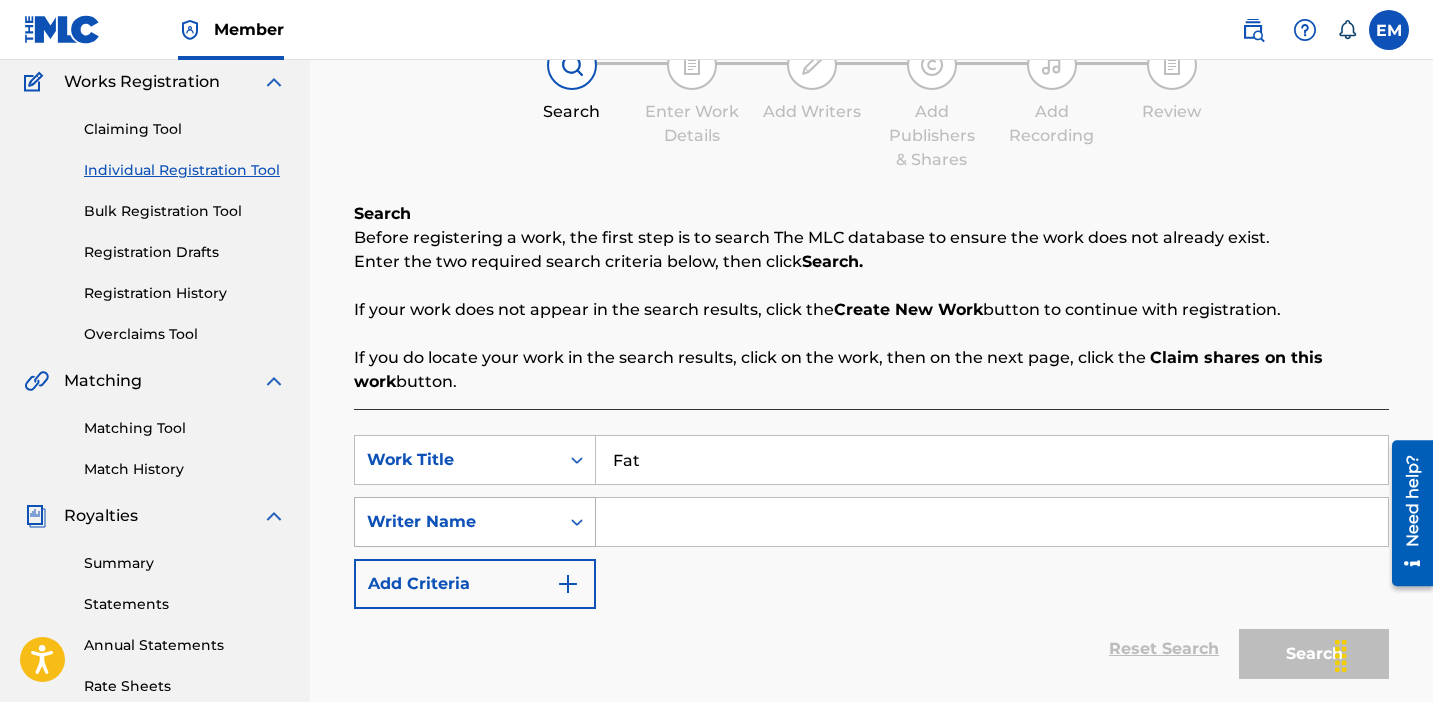type on "Fat" 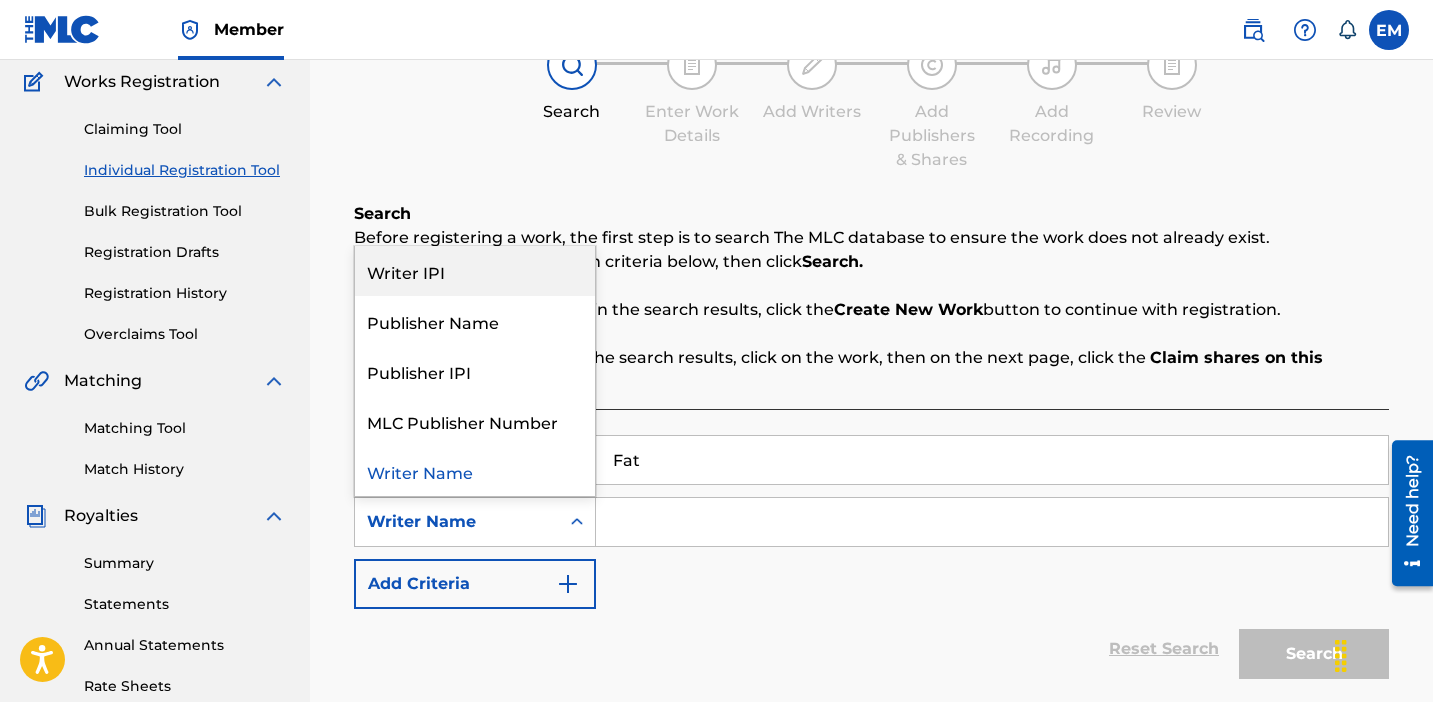 click on "Writer IPI" at bounding box center (475, 271) 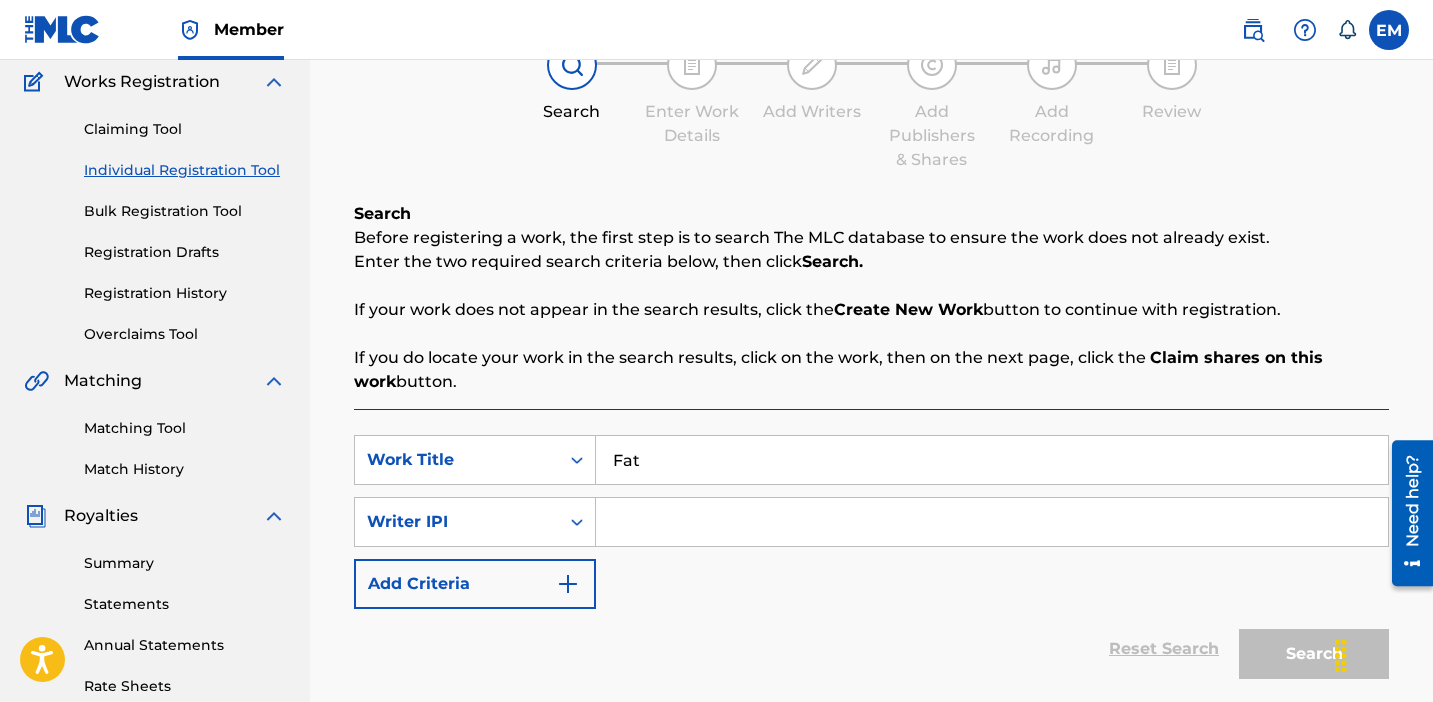 click at bounding box center (992, 522) 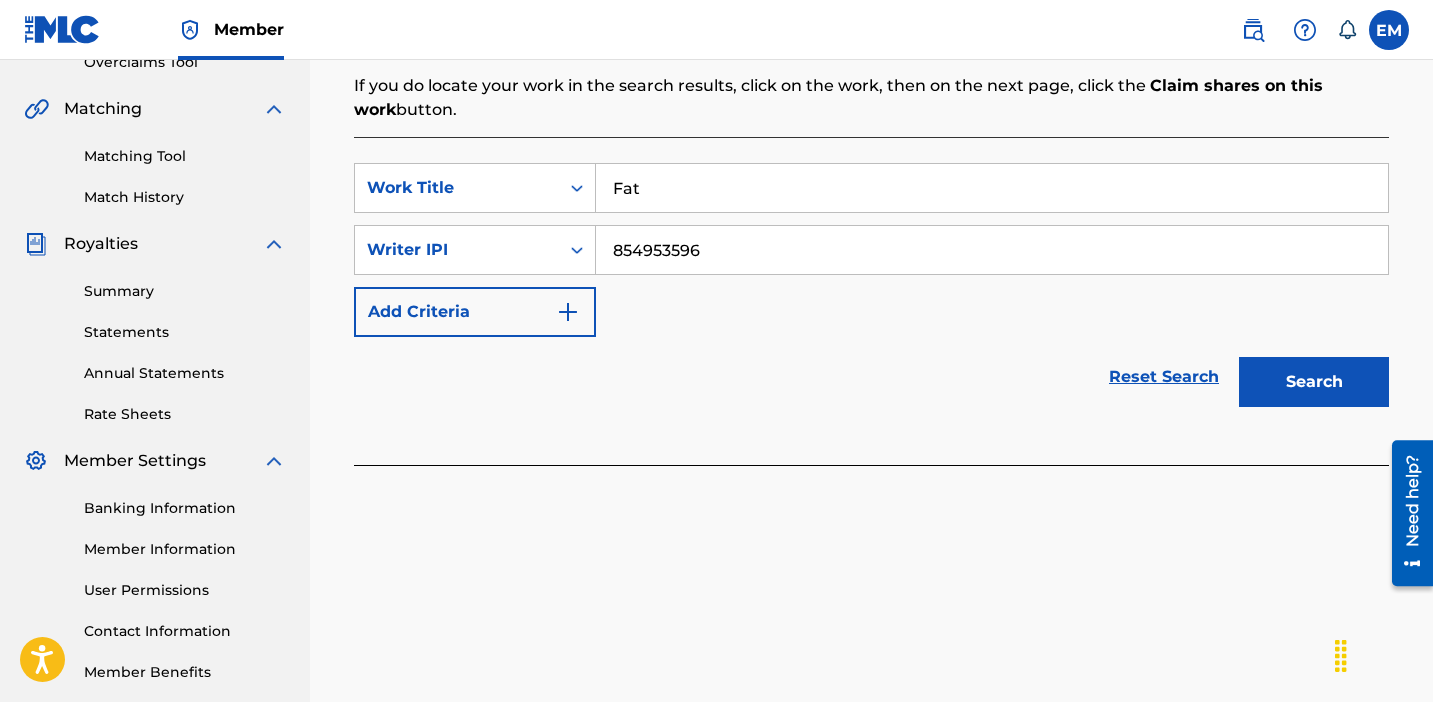 scroll, scrollTop: 484, scrollLeft: 0, axis: vertical 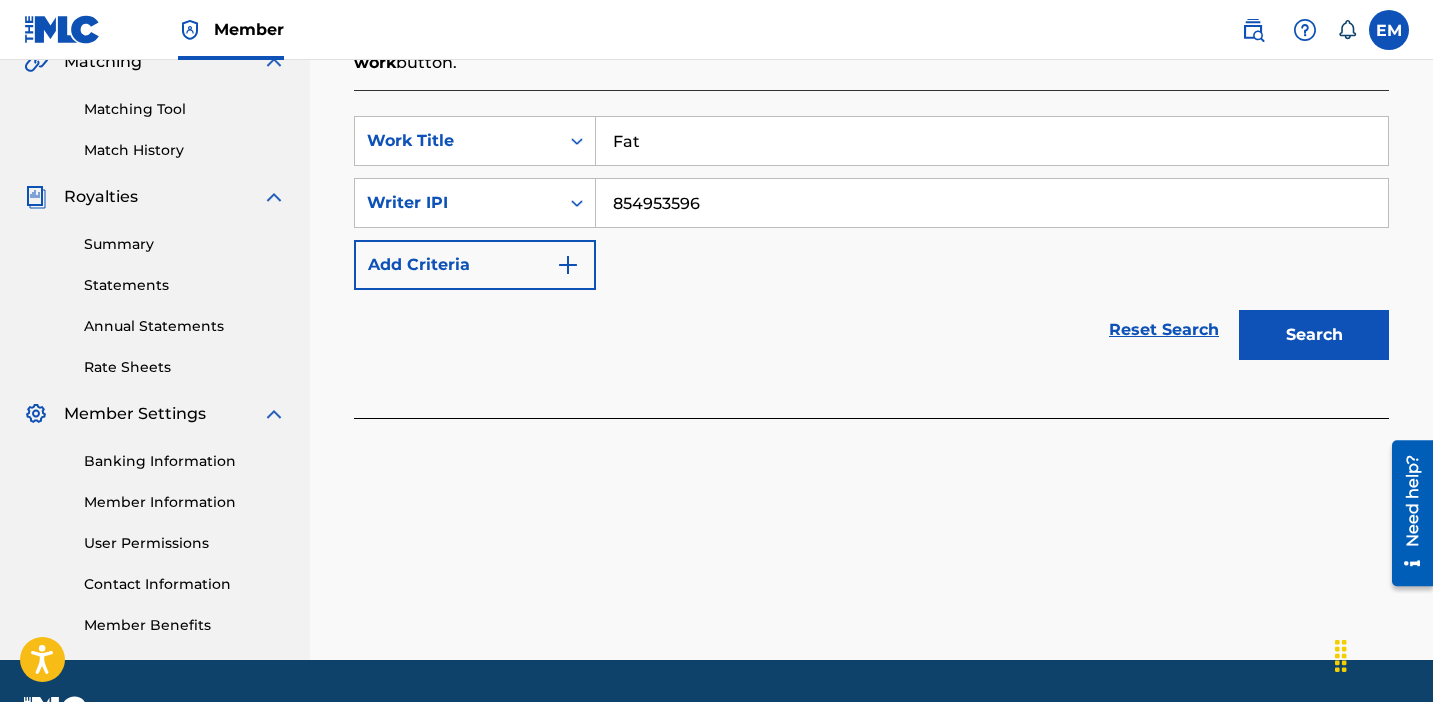 type on "854953596" 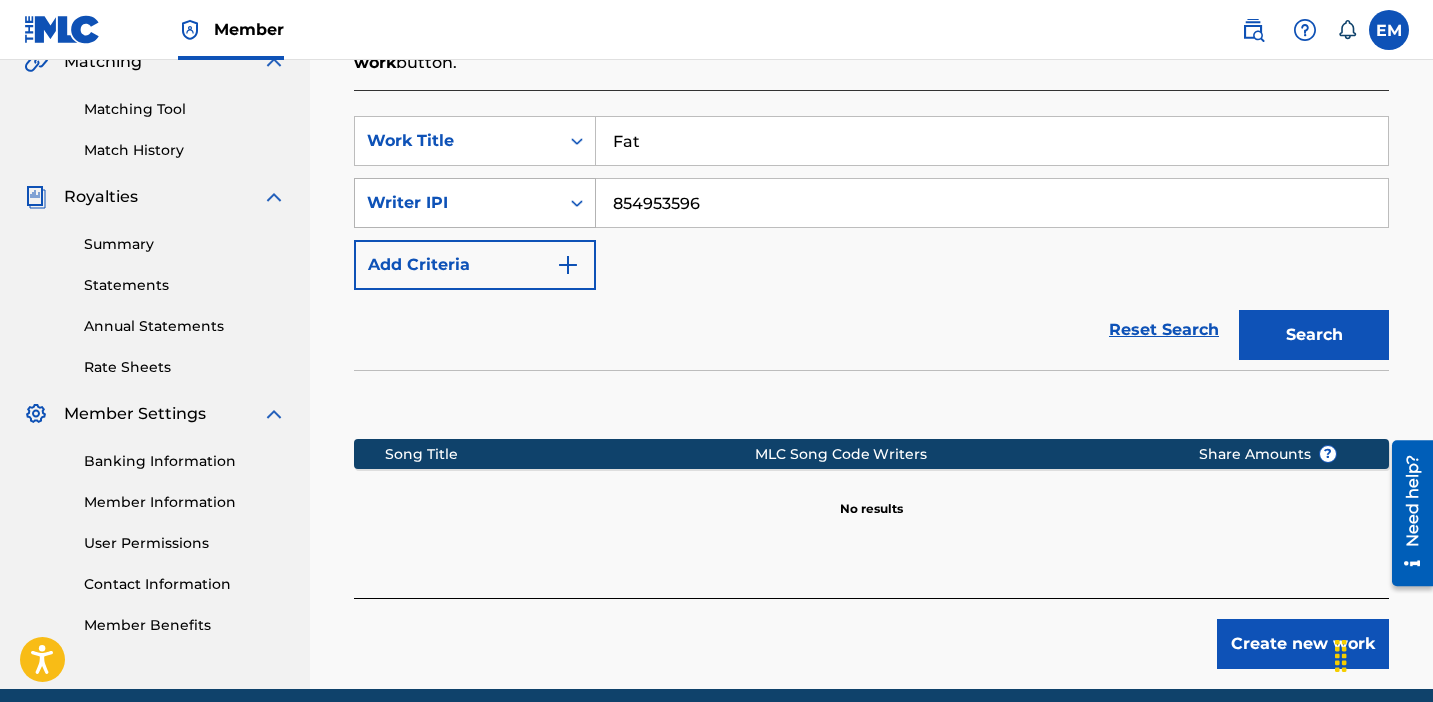 drag, startPoint x: 715, startPoint y: 197, endPoint x: 557, endPoint y: 197, distance: 158 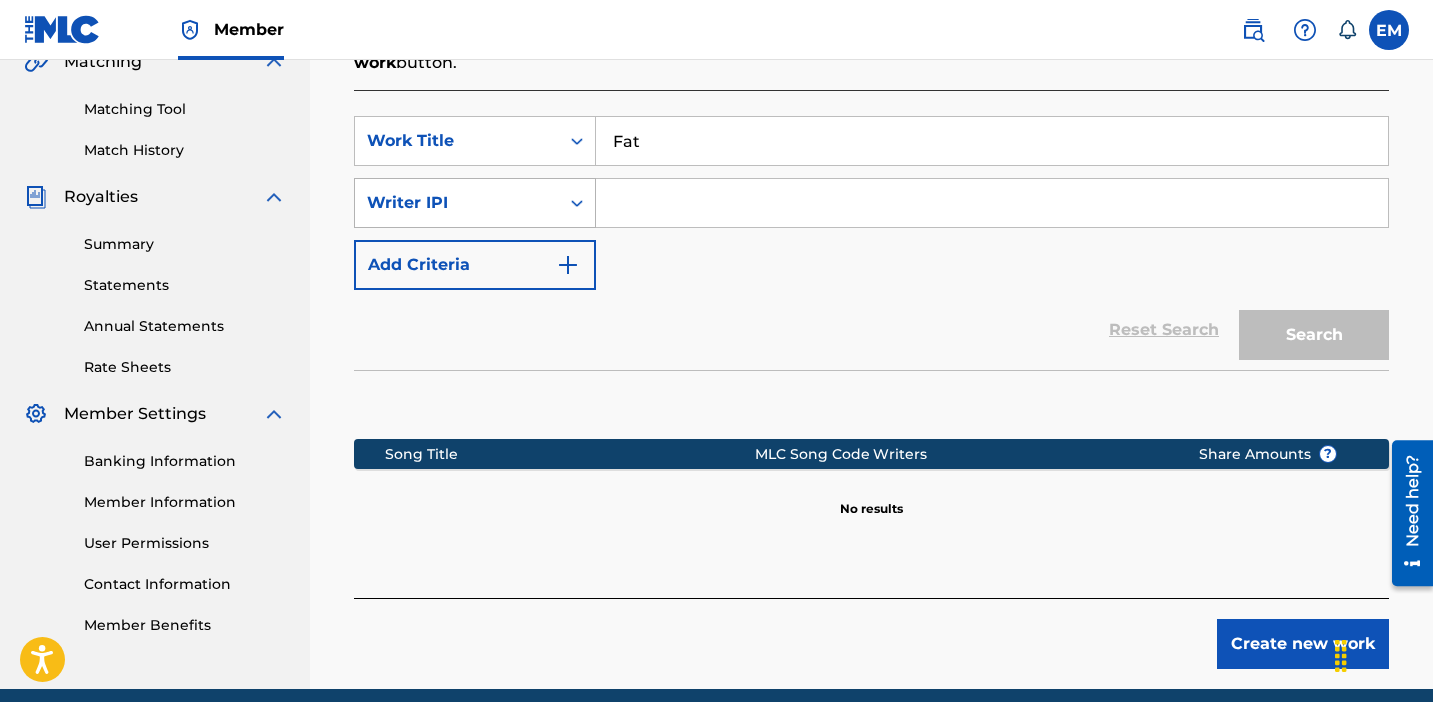 type 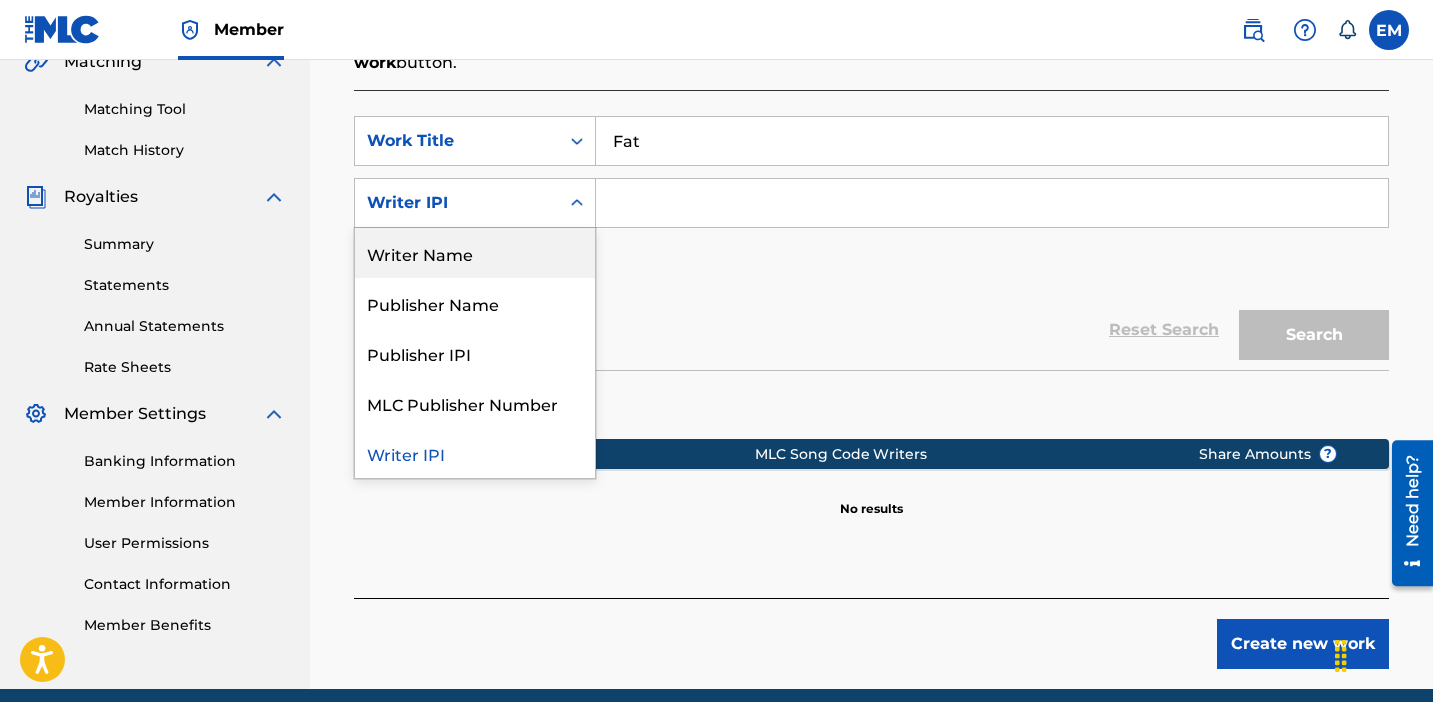 click on "Writer Name" at bounding box center (475, 253) 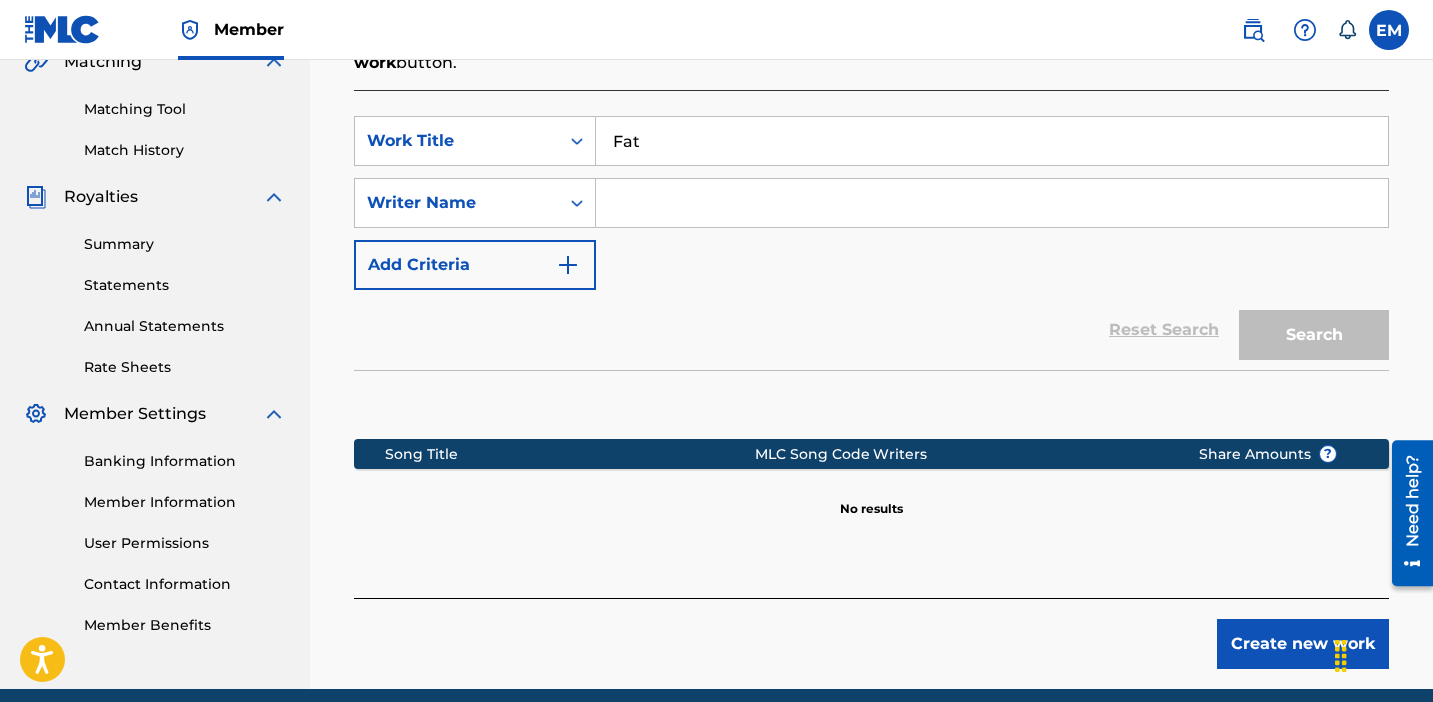 click at bounding box center [992, 203] 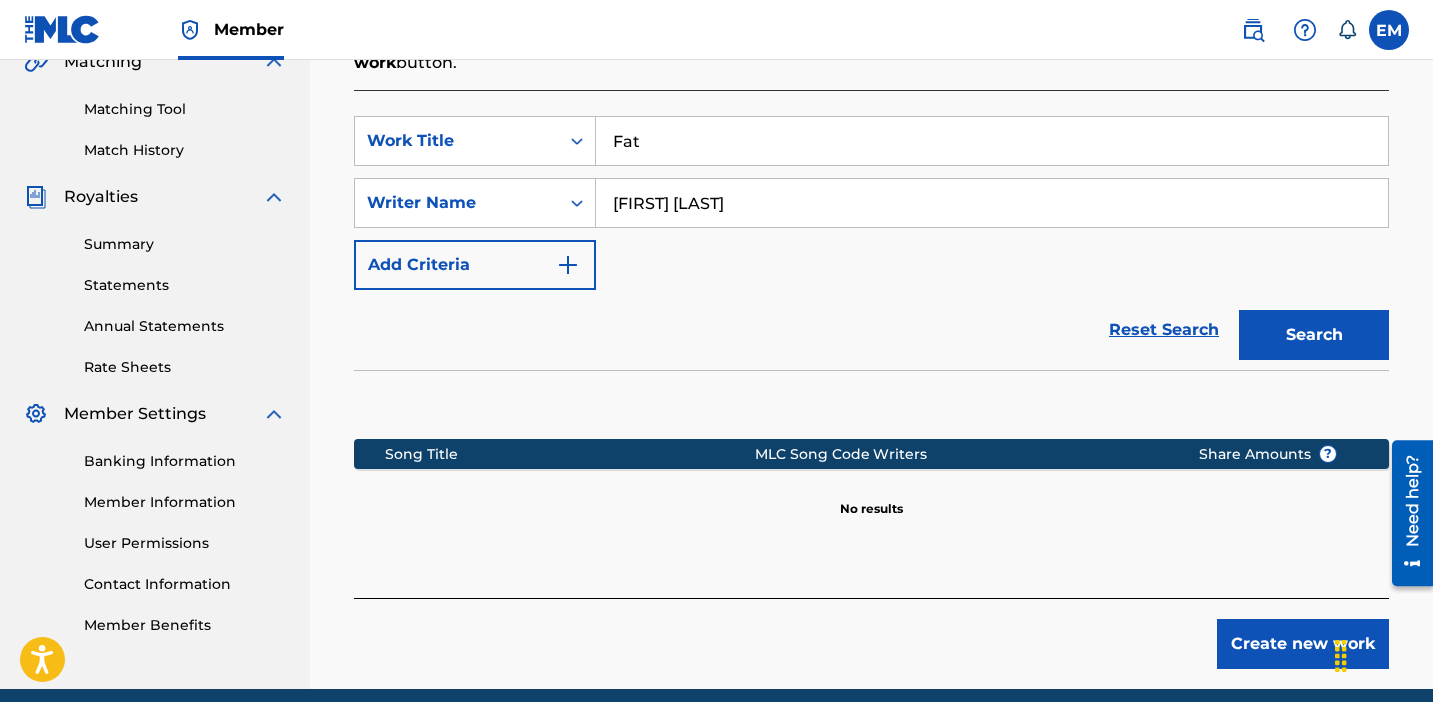type on "[NAME] Maynard" 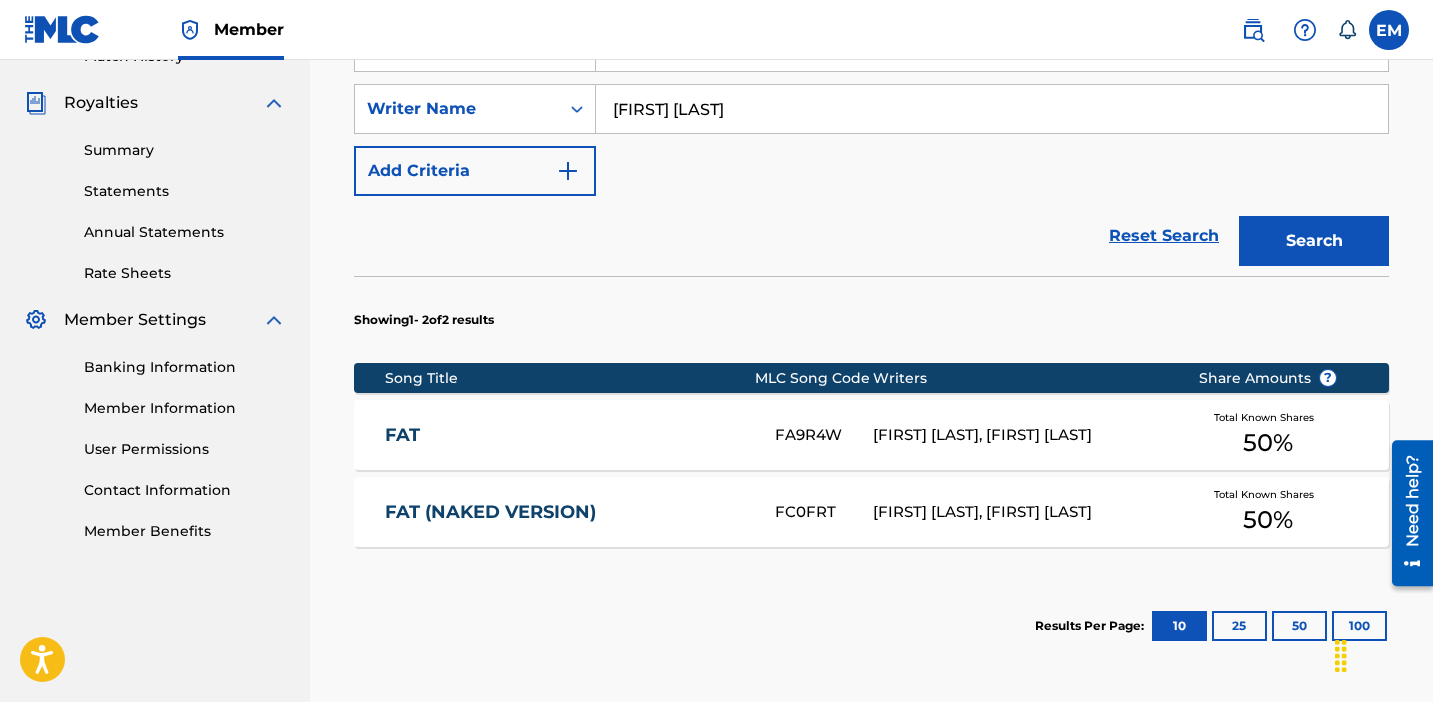 scroll, scrollTop: 590, scrollLeft: 0, axis: vertical 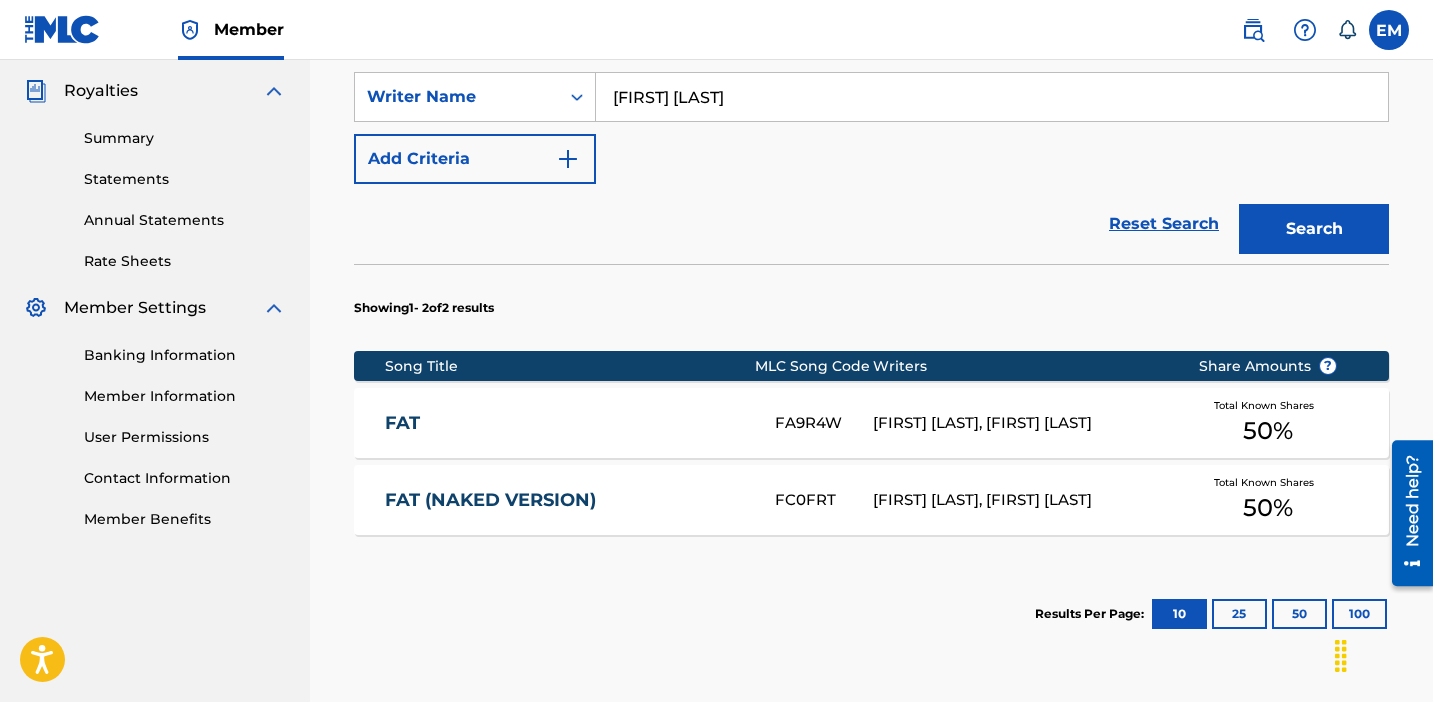 click on "Total Known Shares 50 %" at bounding box center (1268, 423) 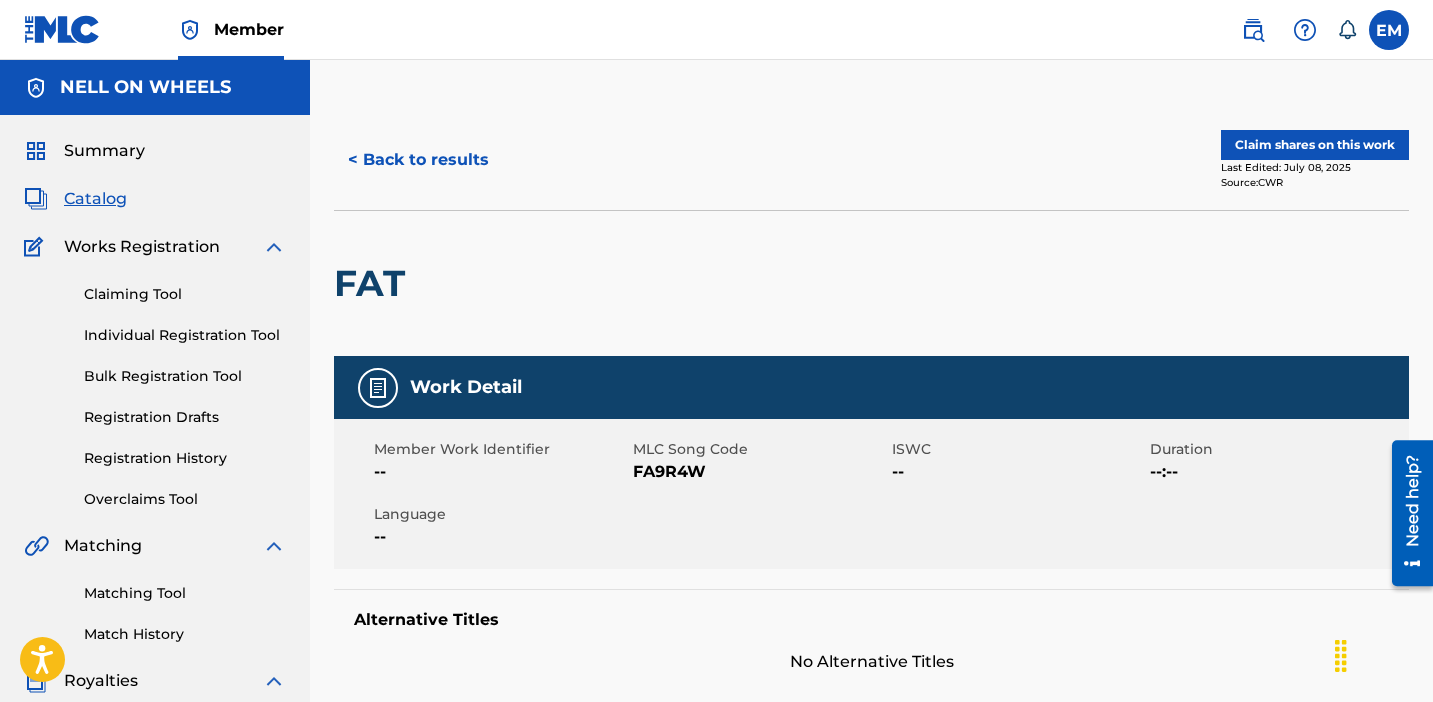 click on "Claim shares on this work" at bounding box center (1315, 145) 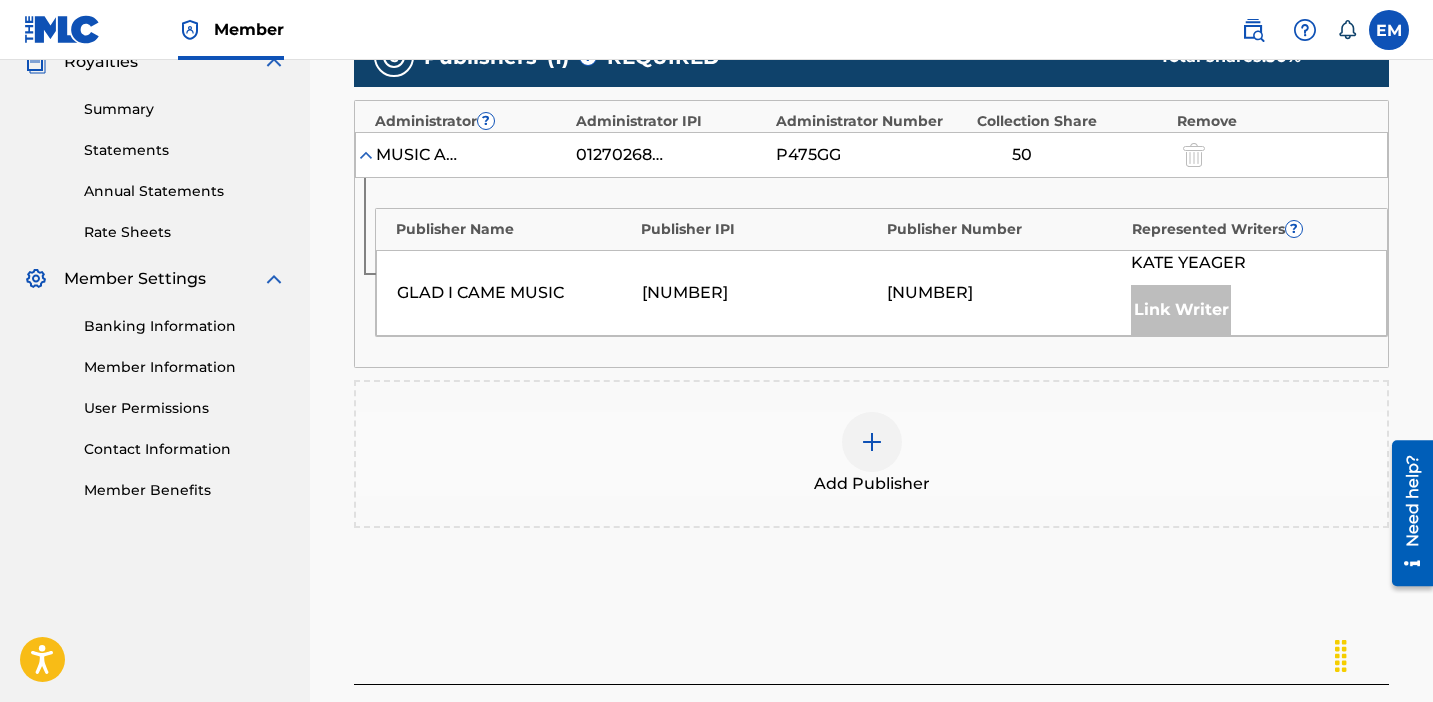 scroll, scrollTop: 617, scrollLeft: 0, axis: vertical 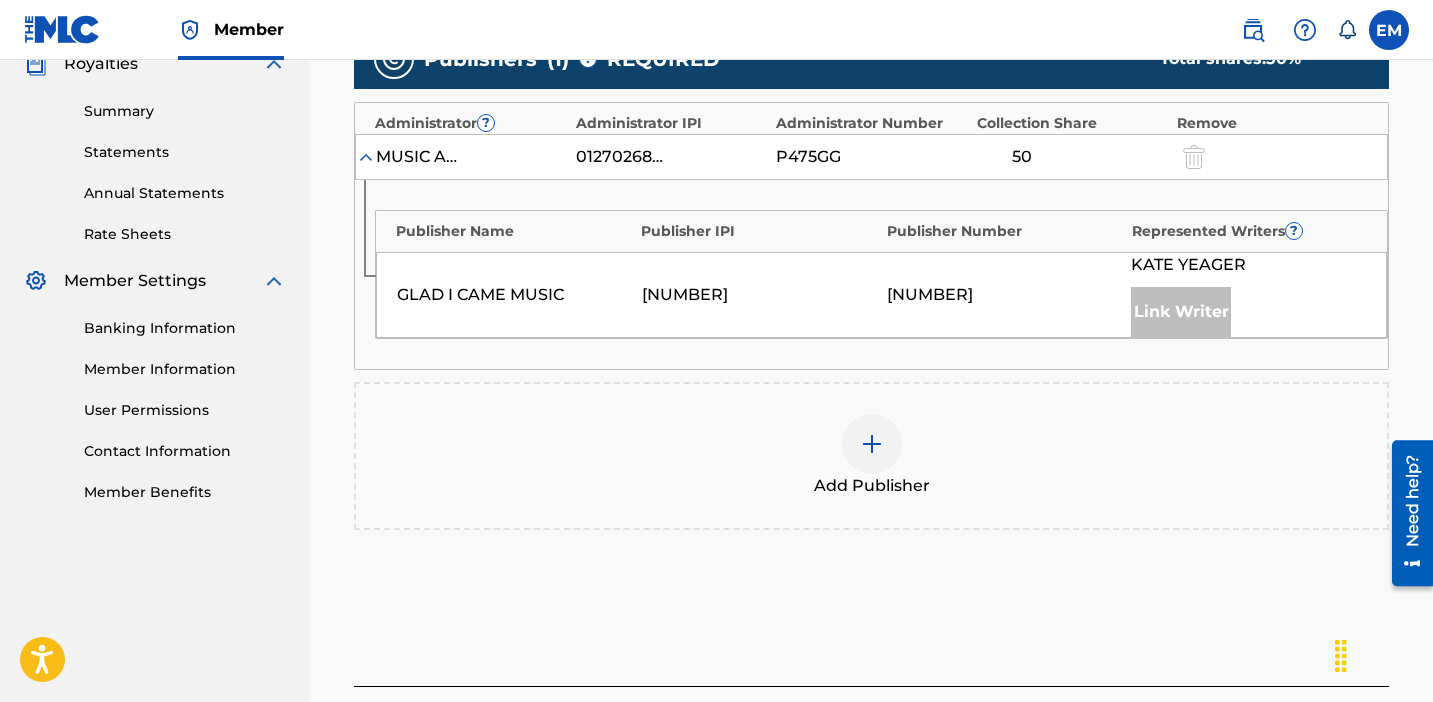 click at bounding box center (872, 444) 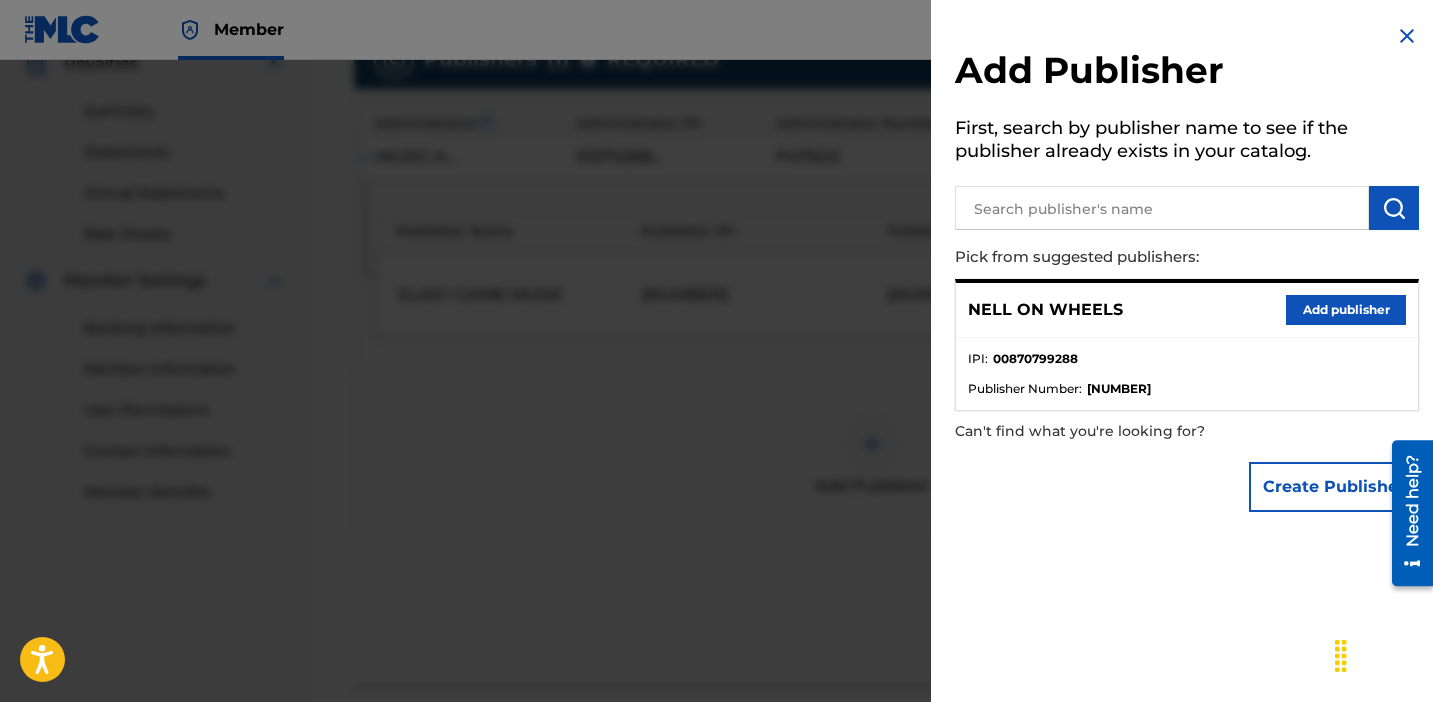 click on "Add publisher" at bounding box center (1346, 310) 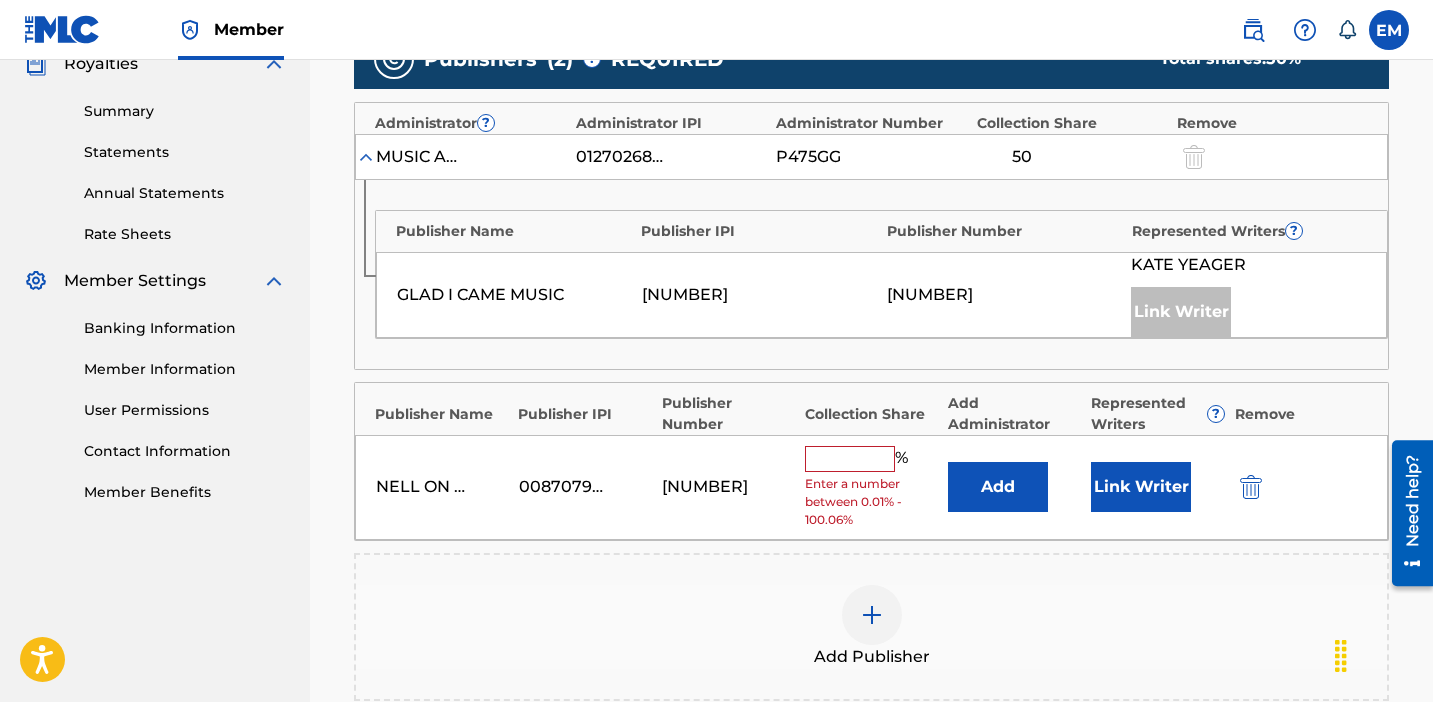 click at bounding box center [850, 459] 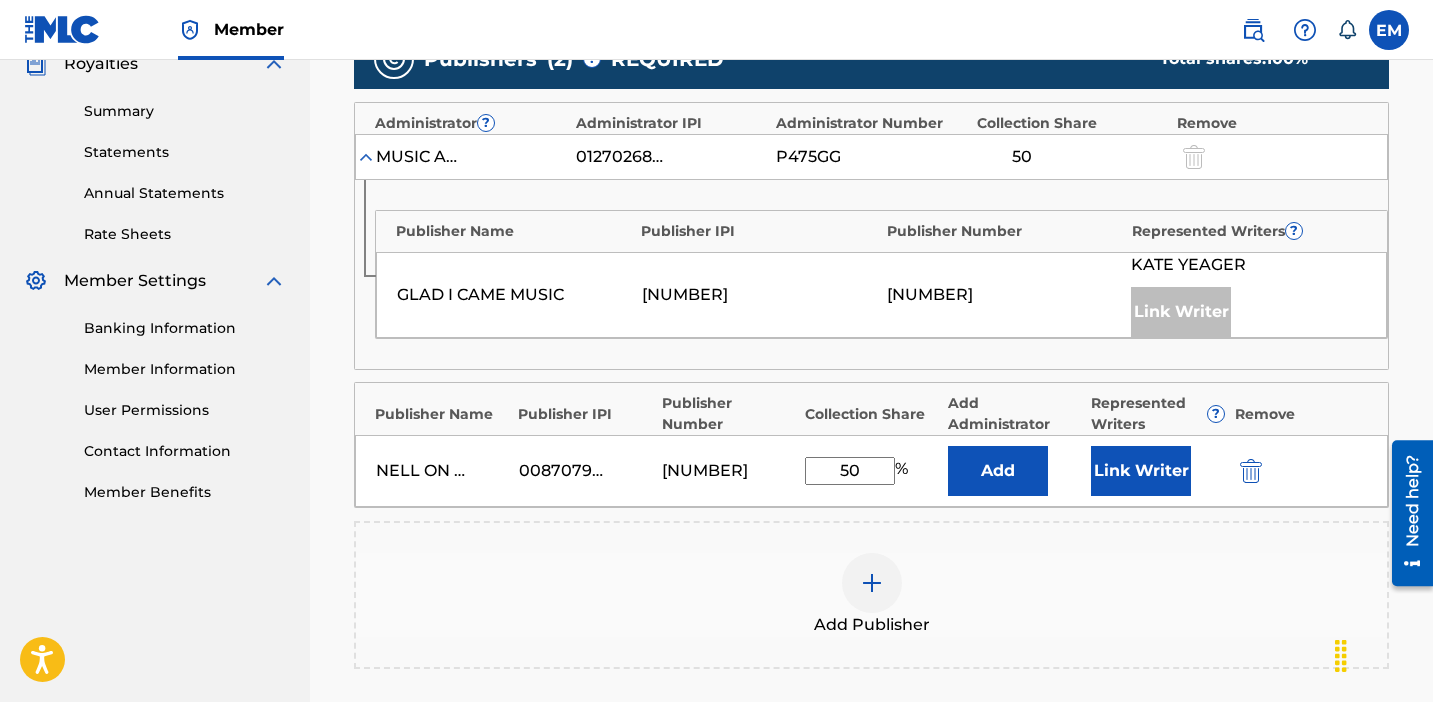 type on "50" 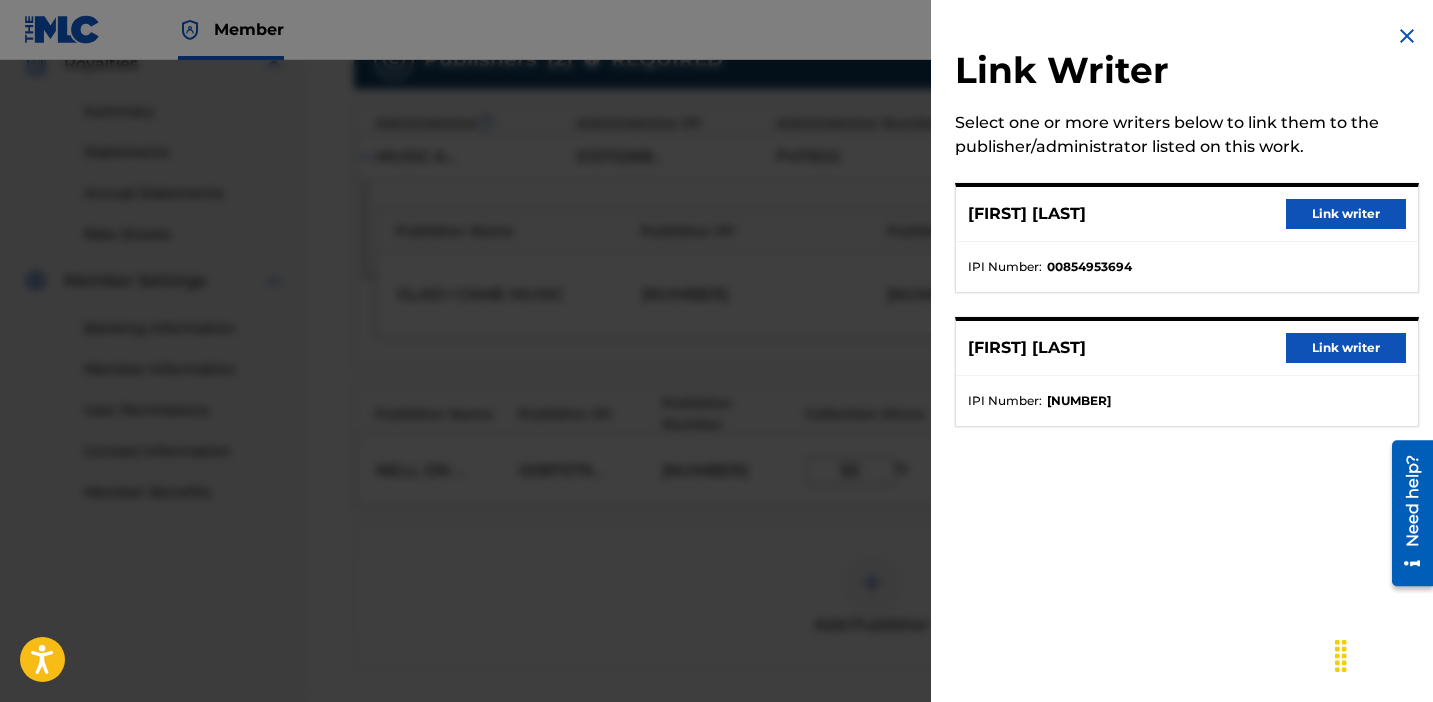 click on "Link writer" at bounding box center [1346, 214] 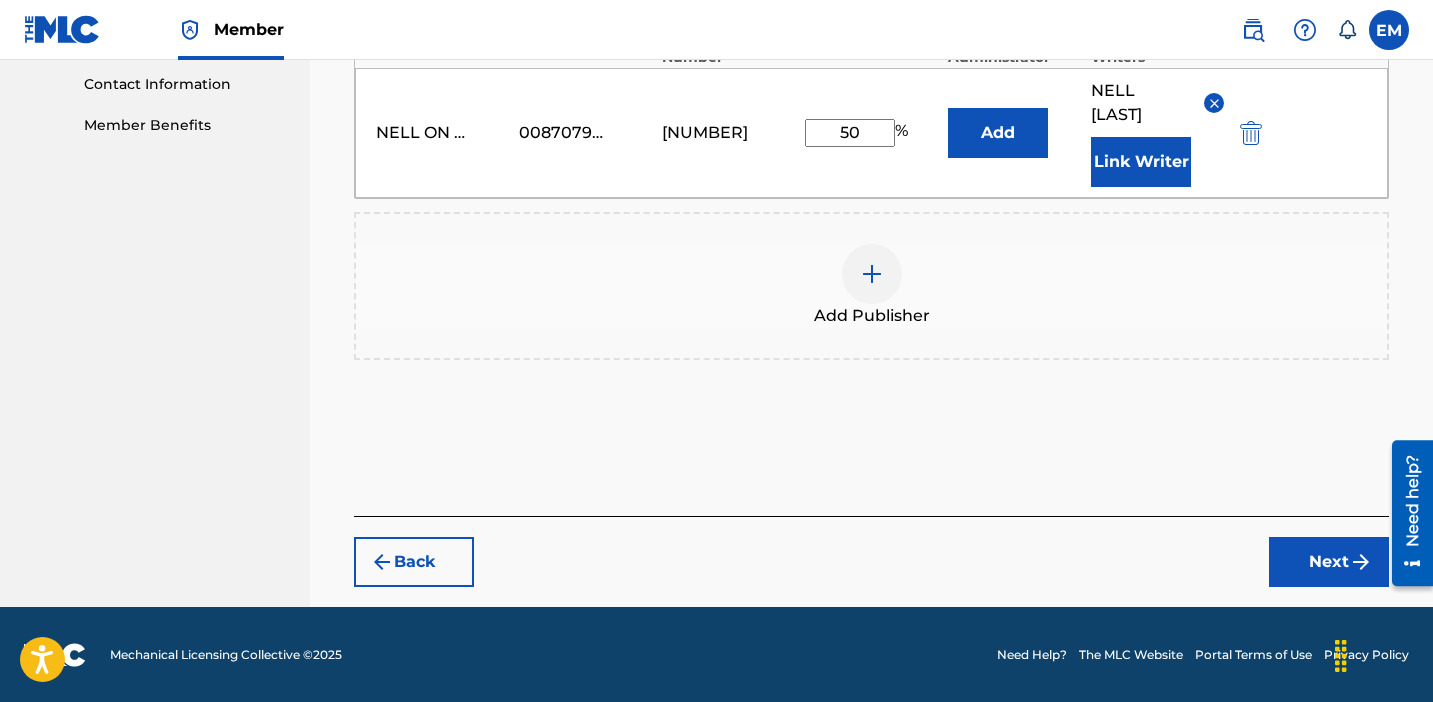 click on "Next" at bounding box center [1329, 562] 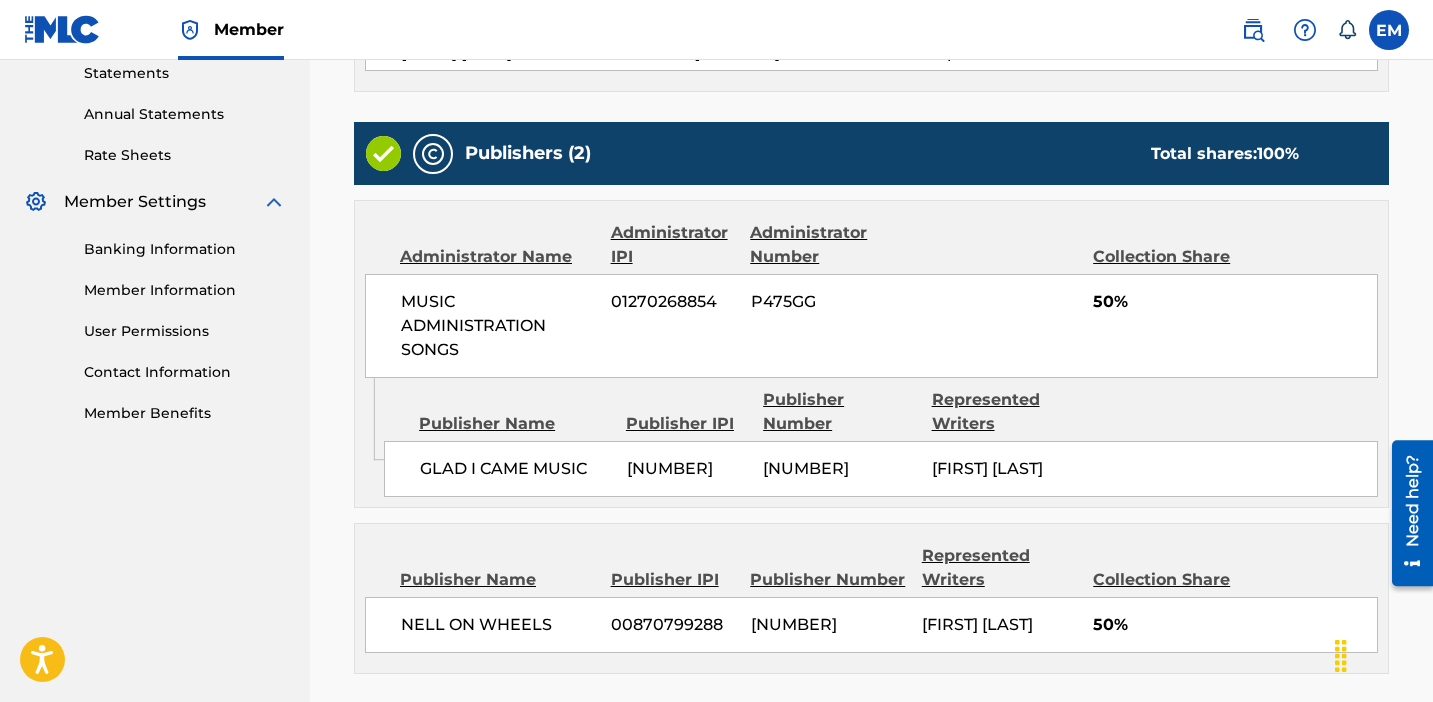 scroll, scrollTop: 881, scrollLeft: 0, axis: vertical 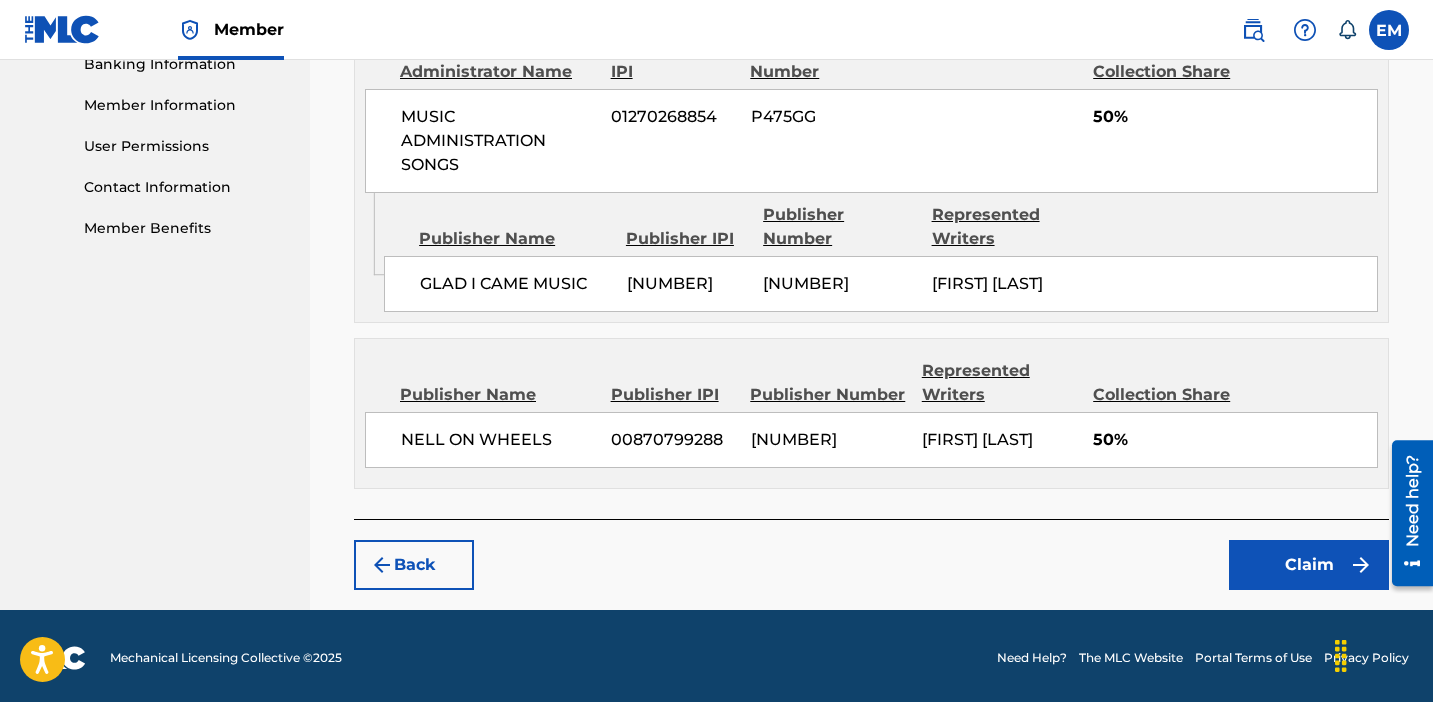 click on "Claim" at bounding box center [1309, 565] 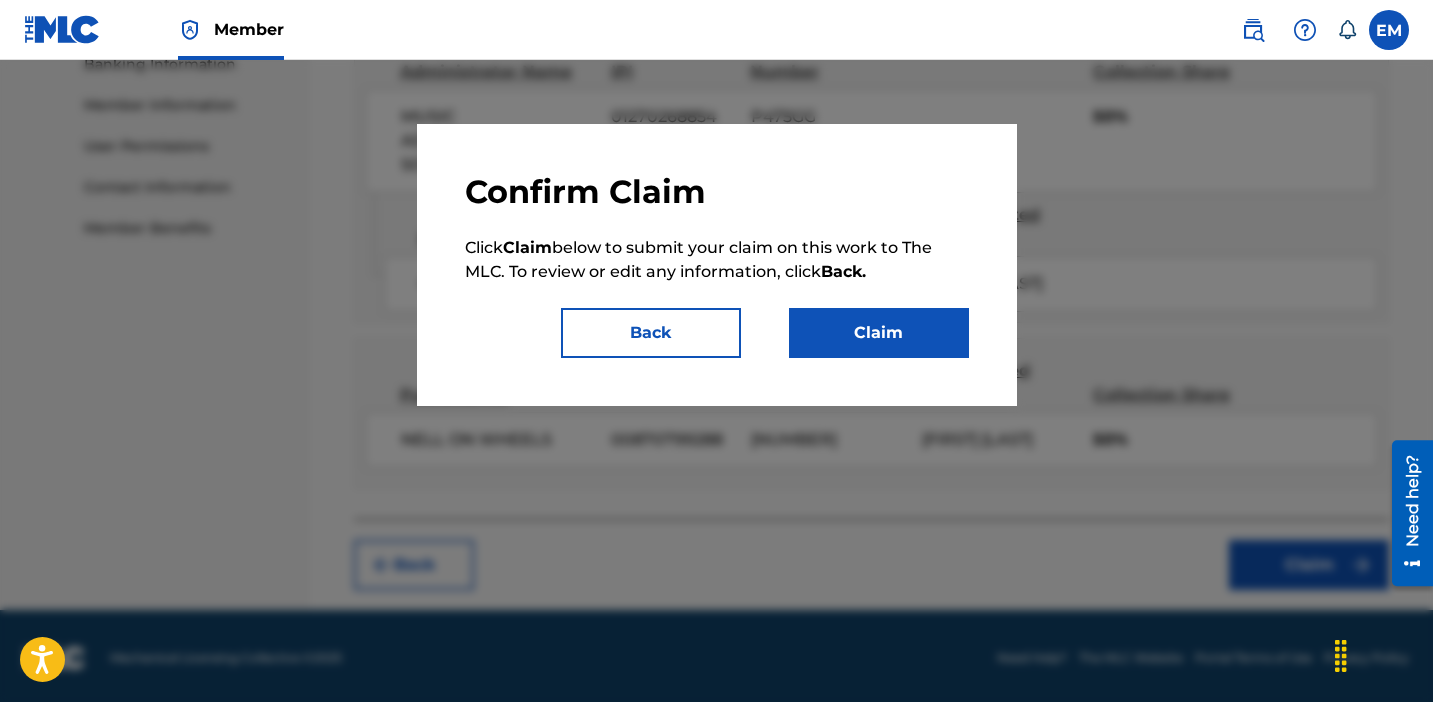 click on "Claim" at bounding box center (879, 333) 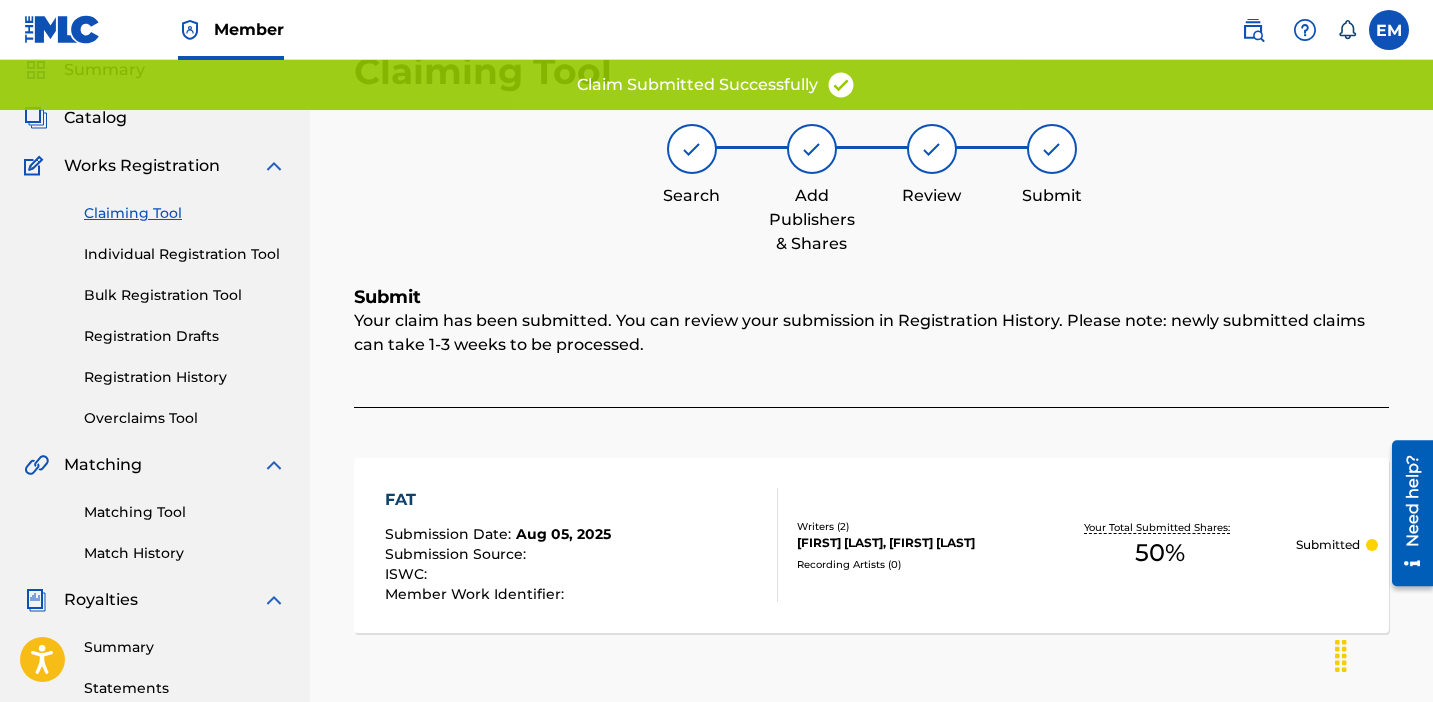 scroll, scrollTop: 0, scrollLeft: 0, axis: both 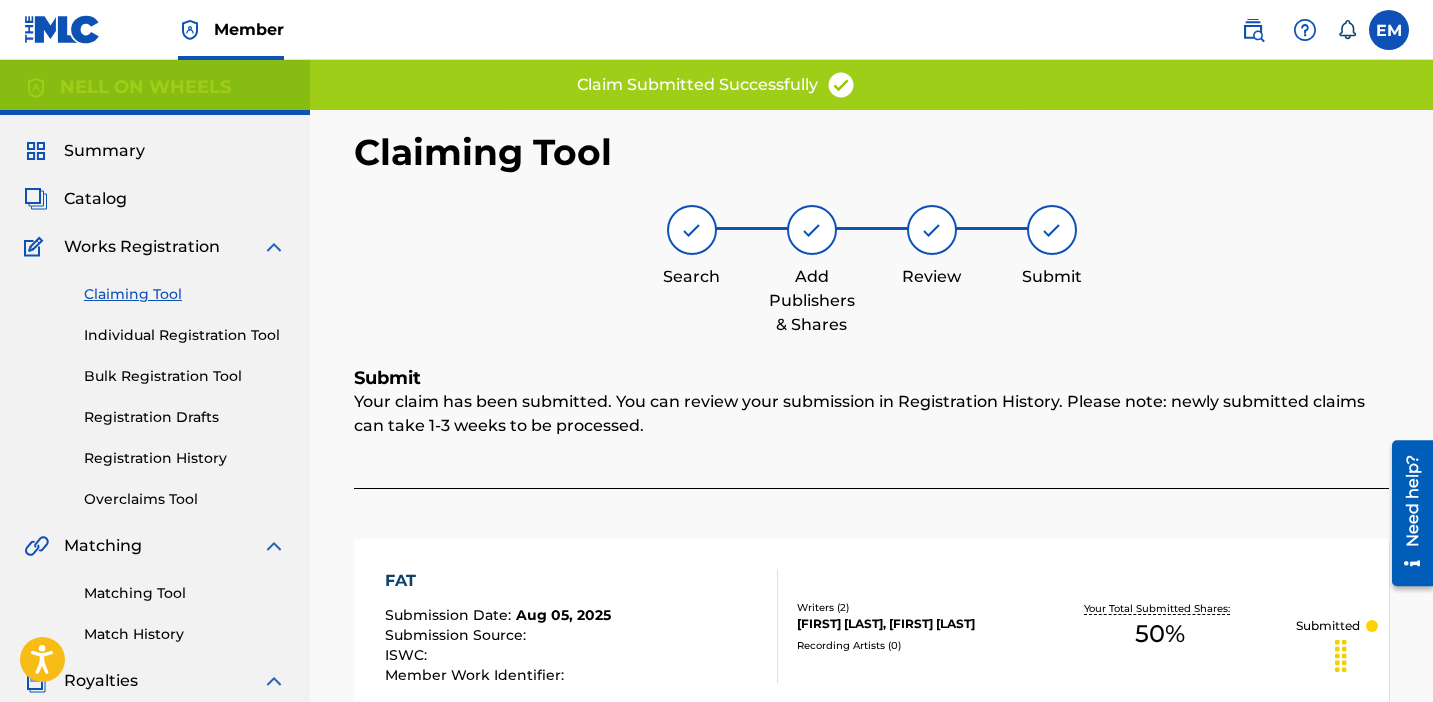 click on "Claiming Tool" at bounding box center [185, 294] 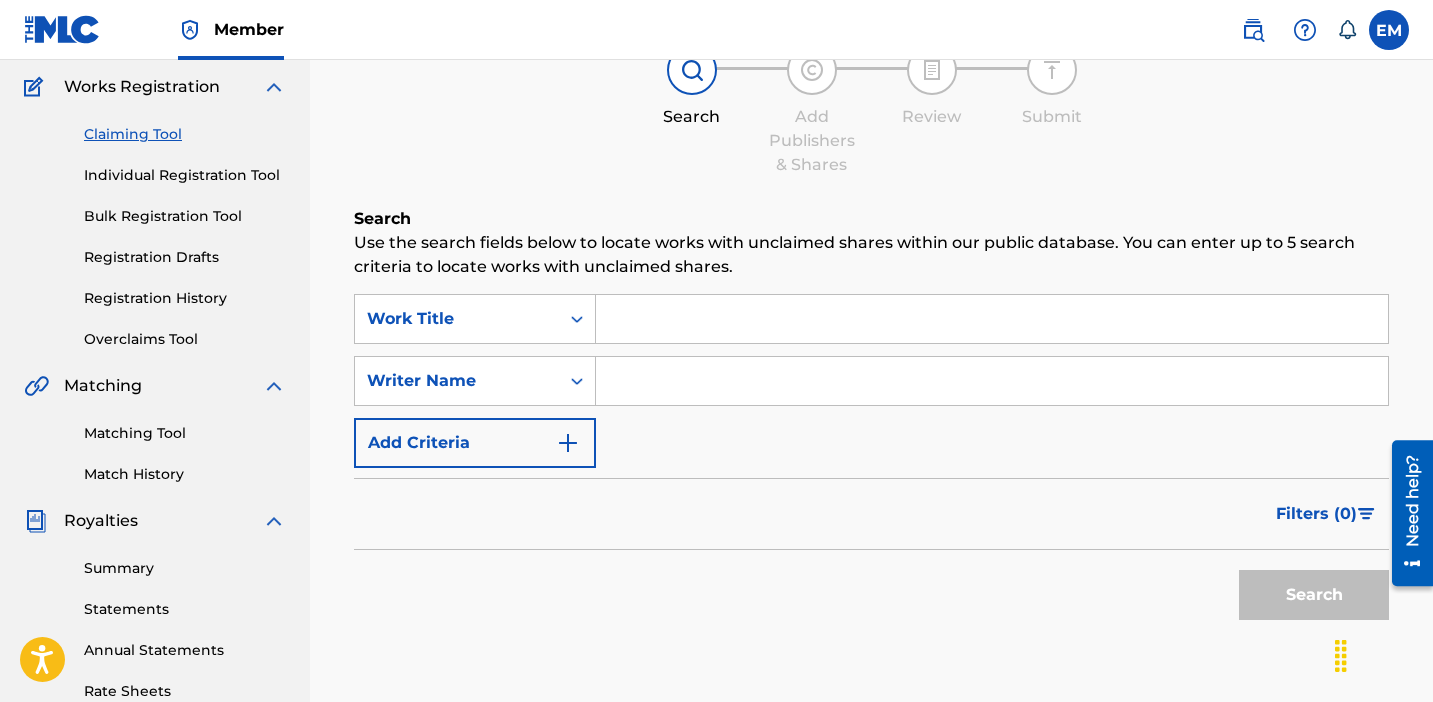 scroll, scrollTop: 161, scrollLeft: 0, axis: vertical 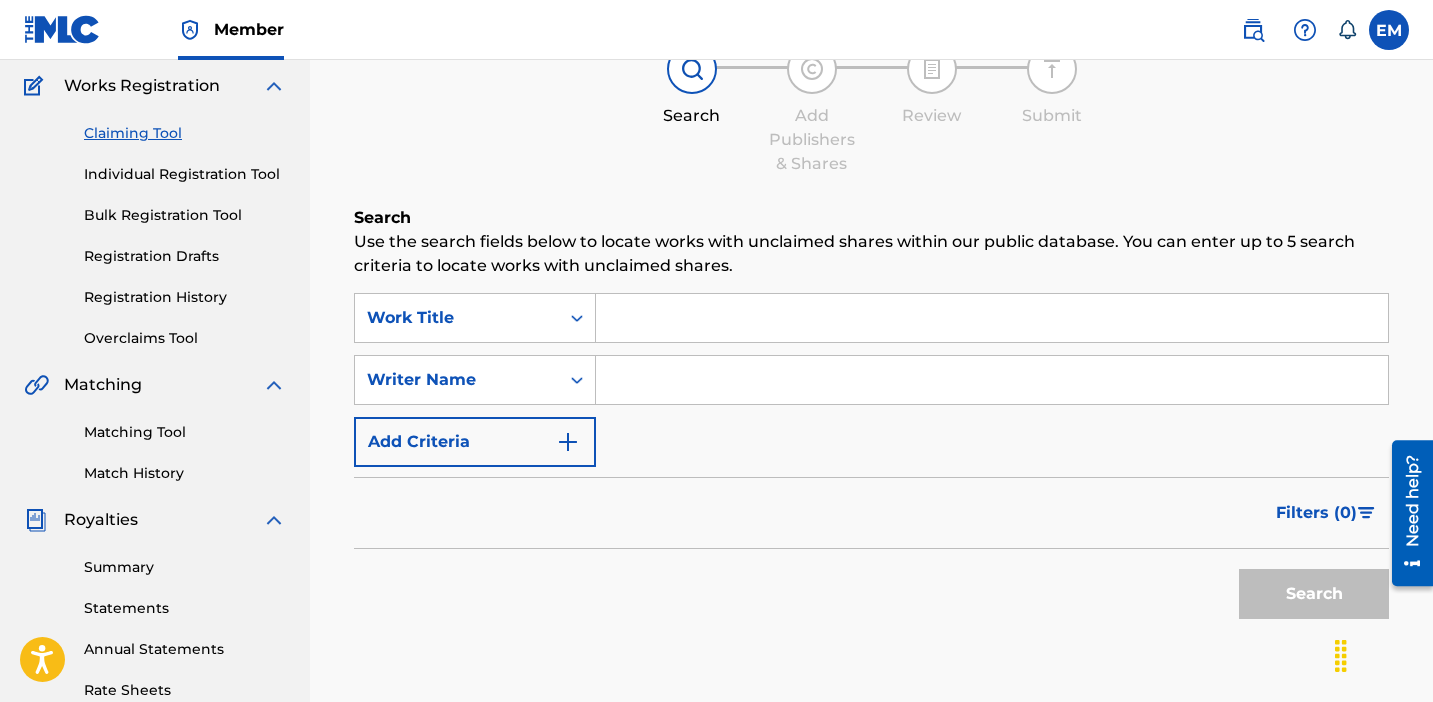 click at bounding box center (992, 318) 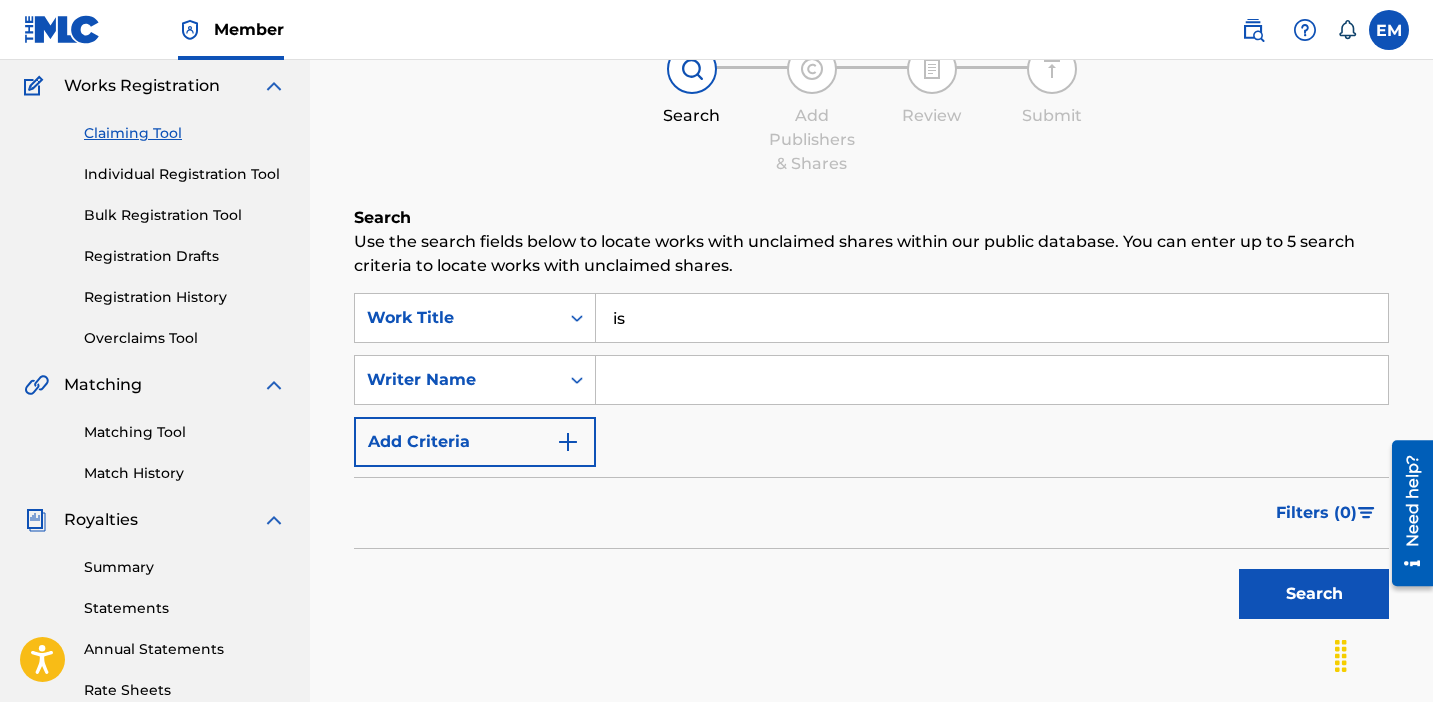 type on "i" 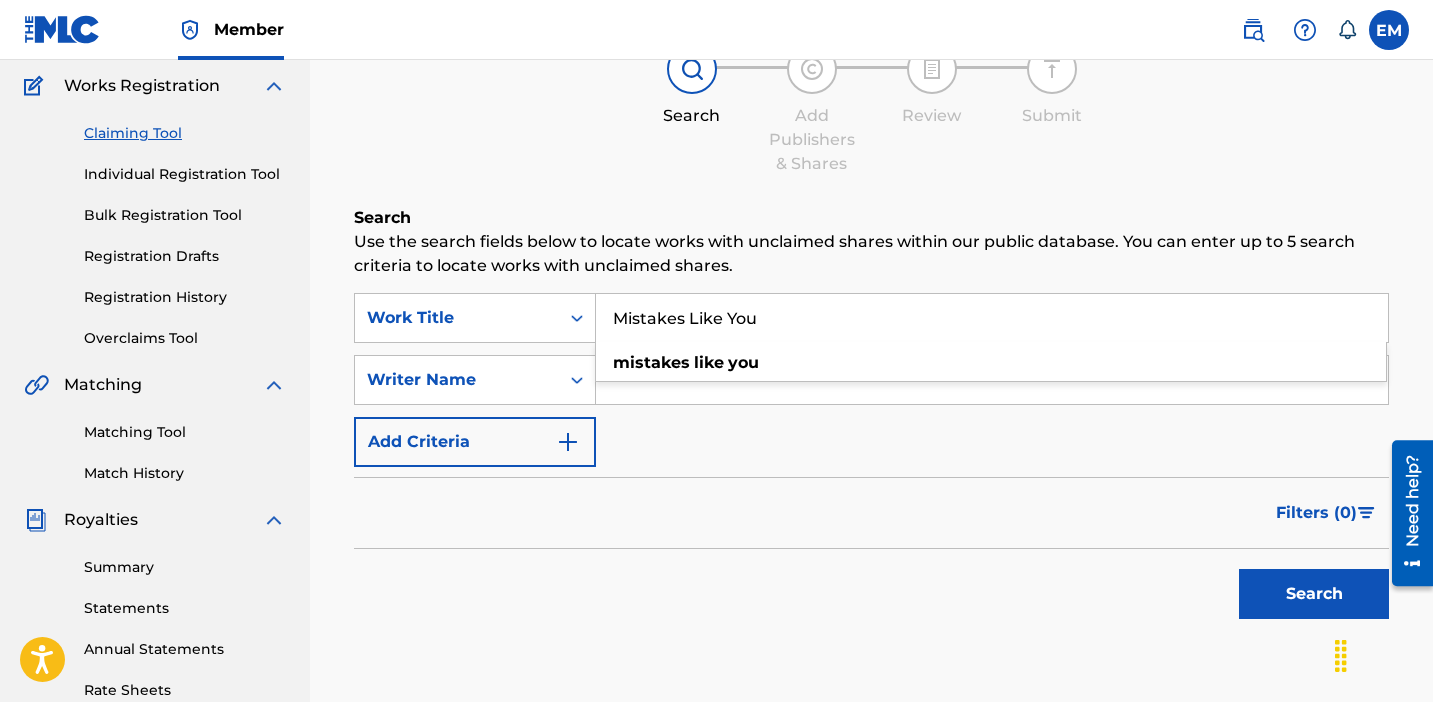 type on "Mistakes Like You" 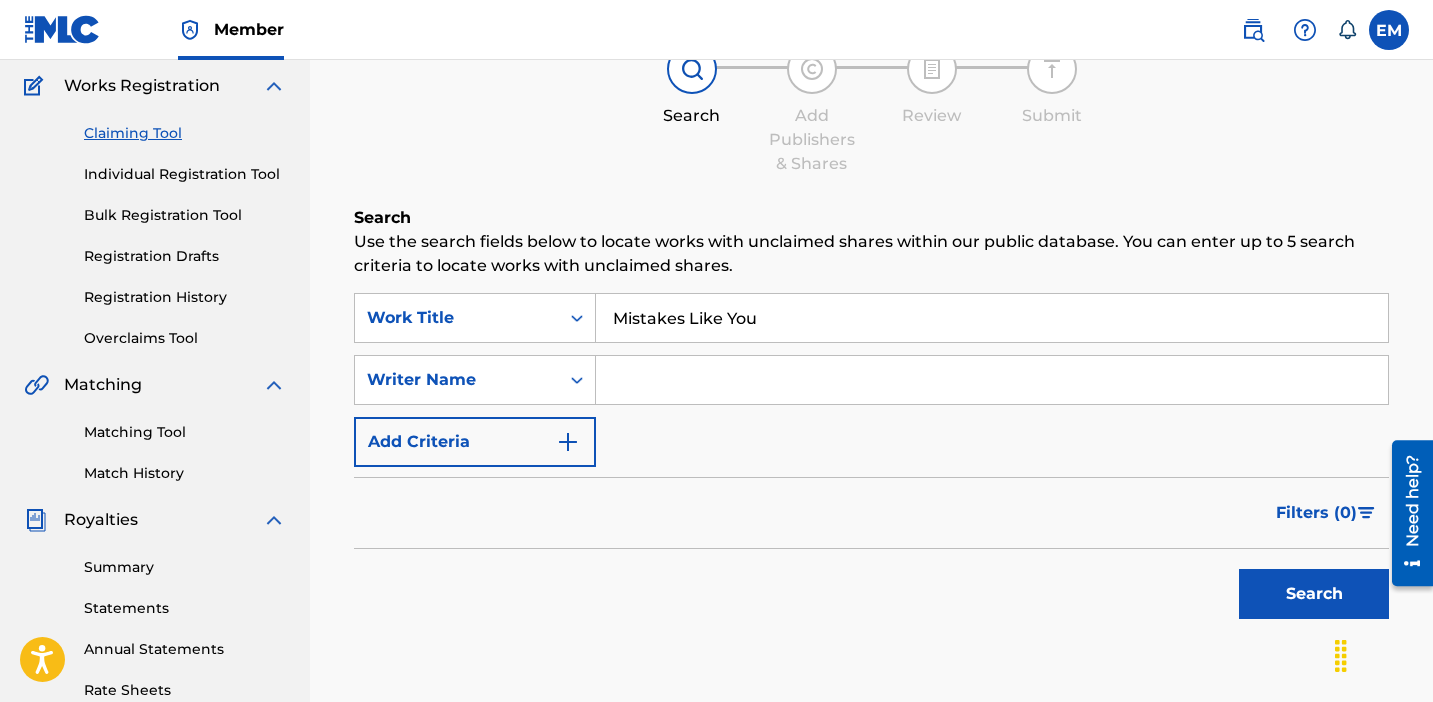 click at bounding box center (992, 380) 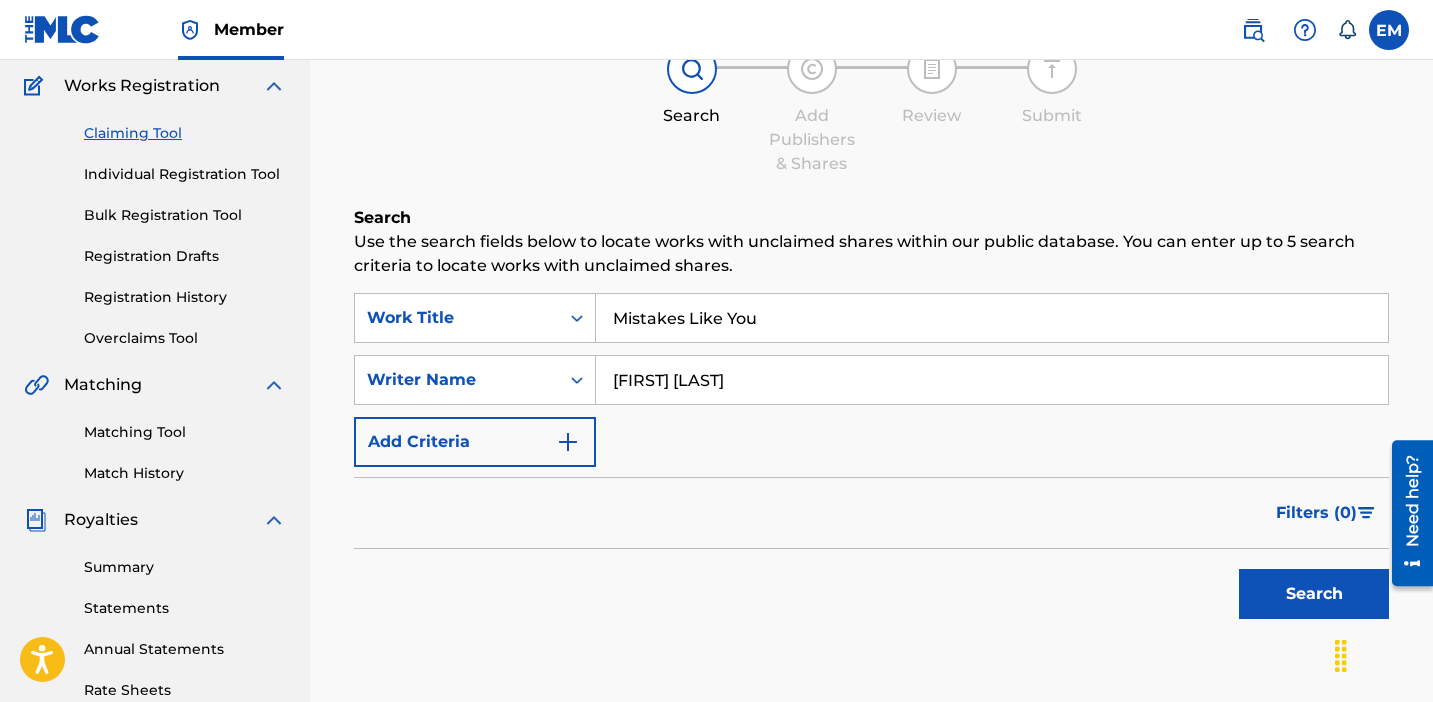 click on "Search" at bounding box center [1314, 594] 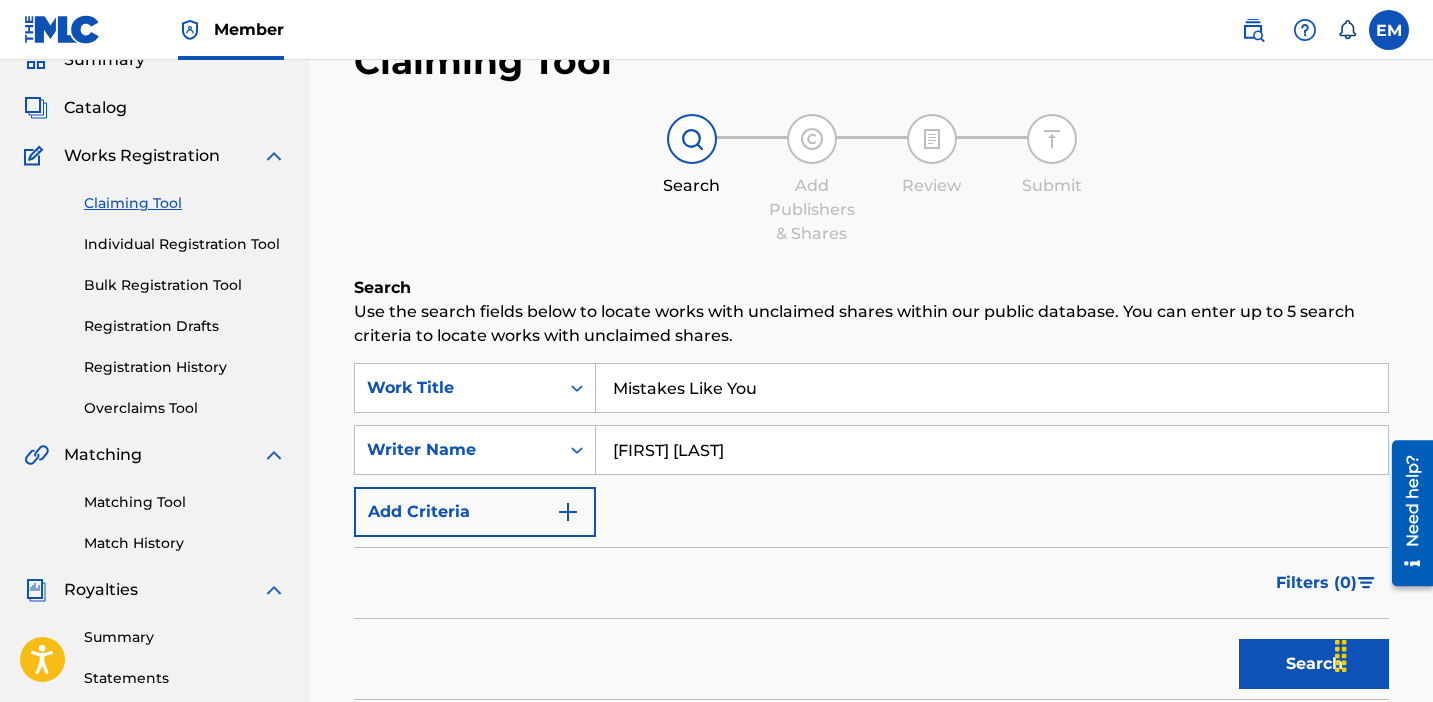 scroll, scrollTop: 100, scrollLeft: 0, axis: vertical 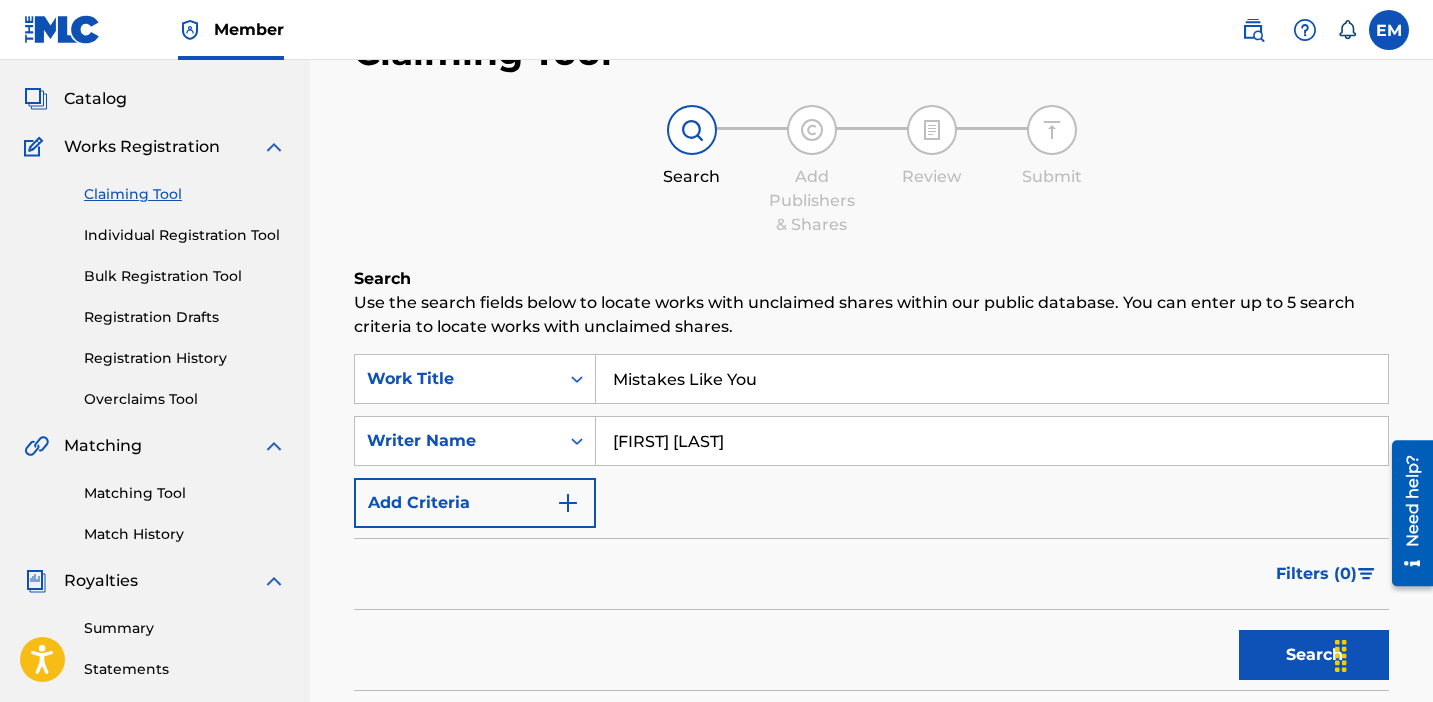 click on "[NAME] Maynard" at bounding box center [992, 441] 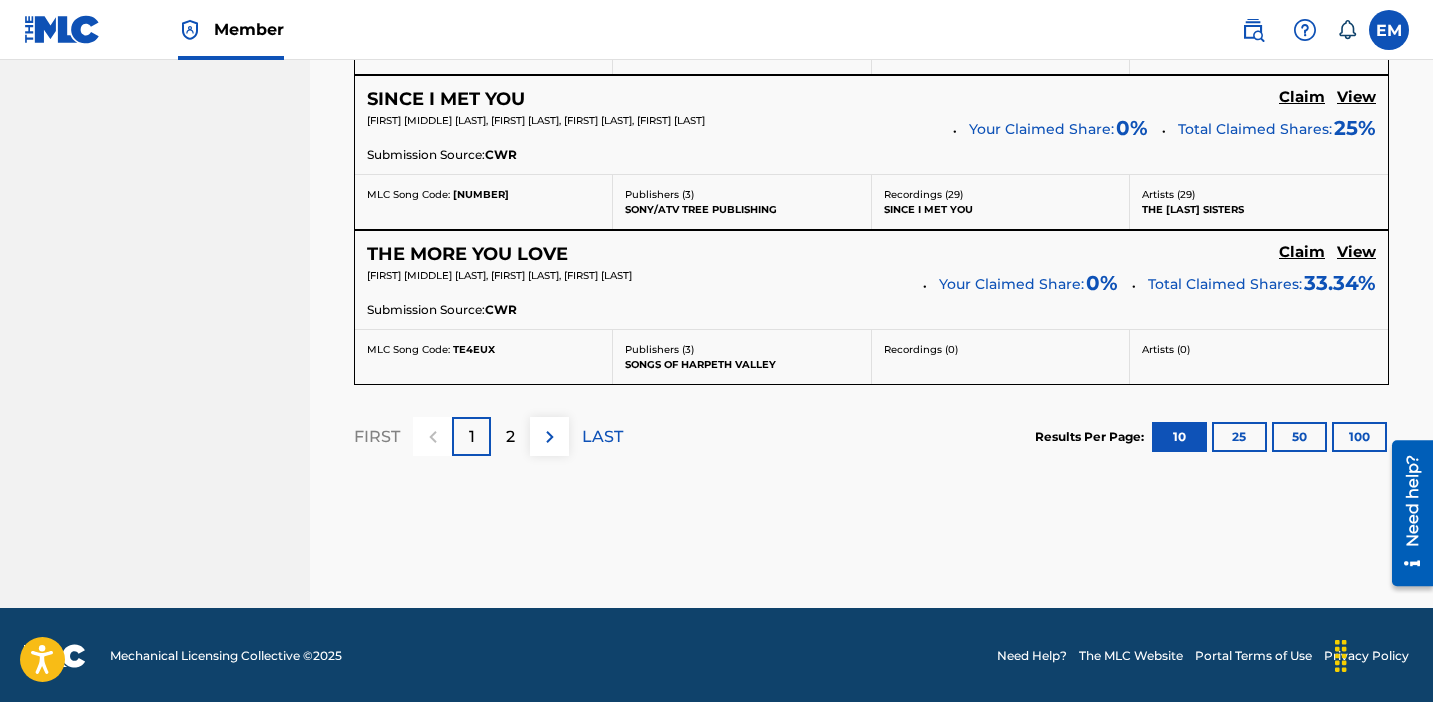 scroll, scrollTop: 1986, scrollLeft: 0, axis: vertical 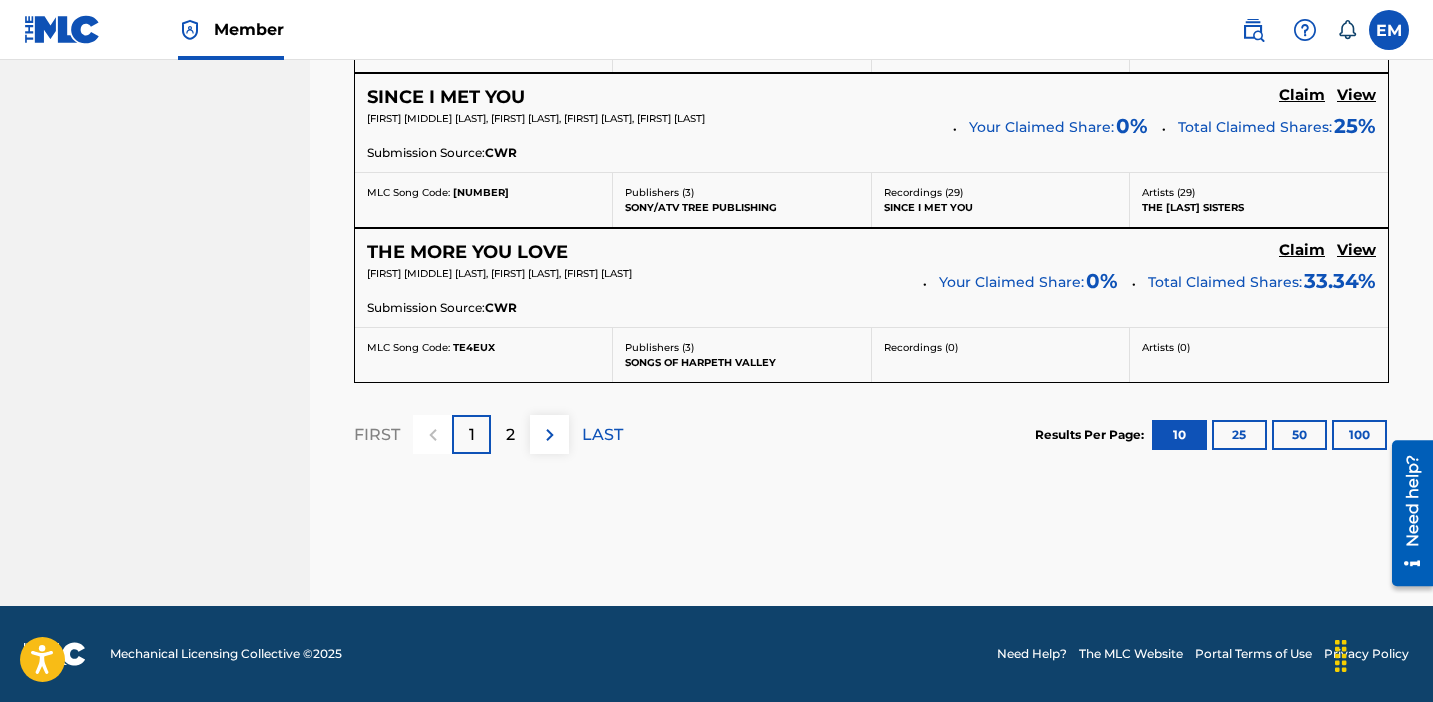 click on "LAST" at bounding box center [602, 435] 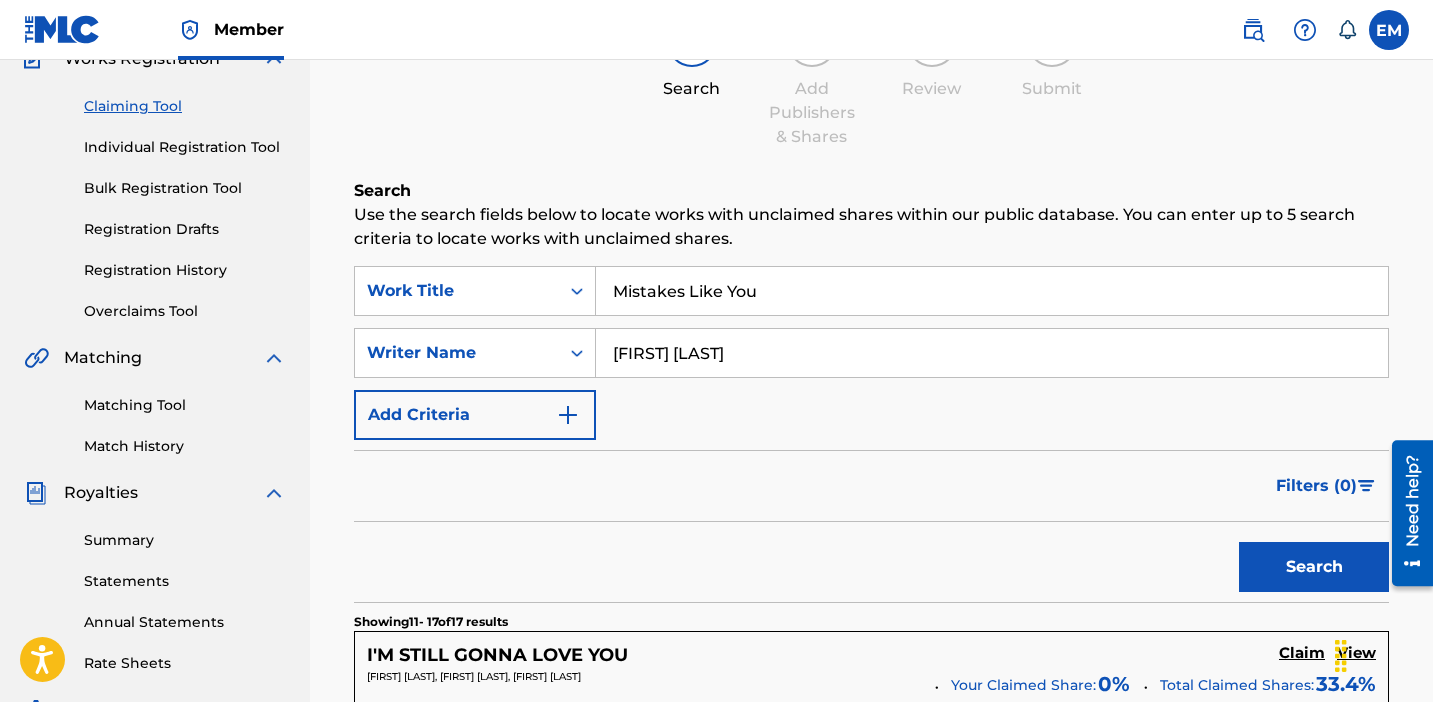 scroll, scrollTop: 0, scrollLeft: 0, axis: both 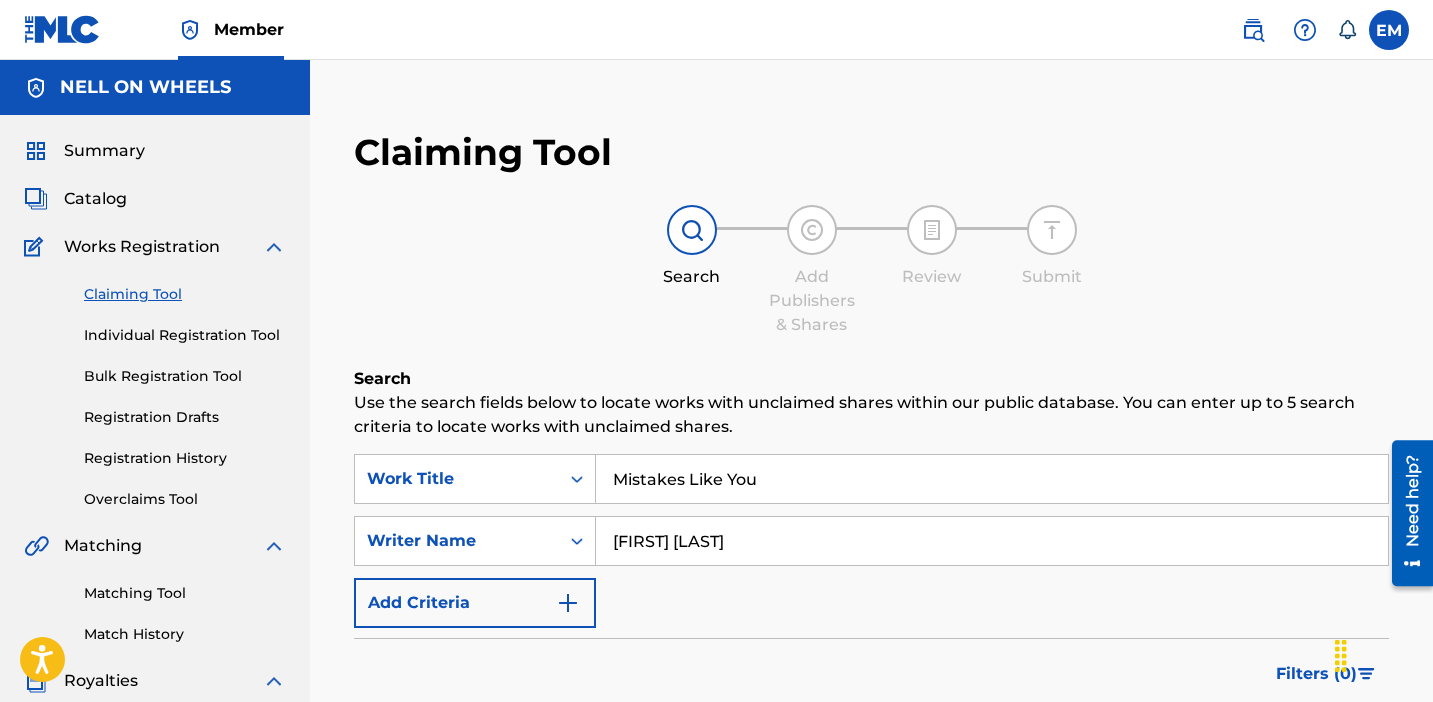 click on "Claiming Tool" at bounding box center (185, 294) 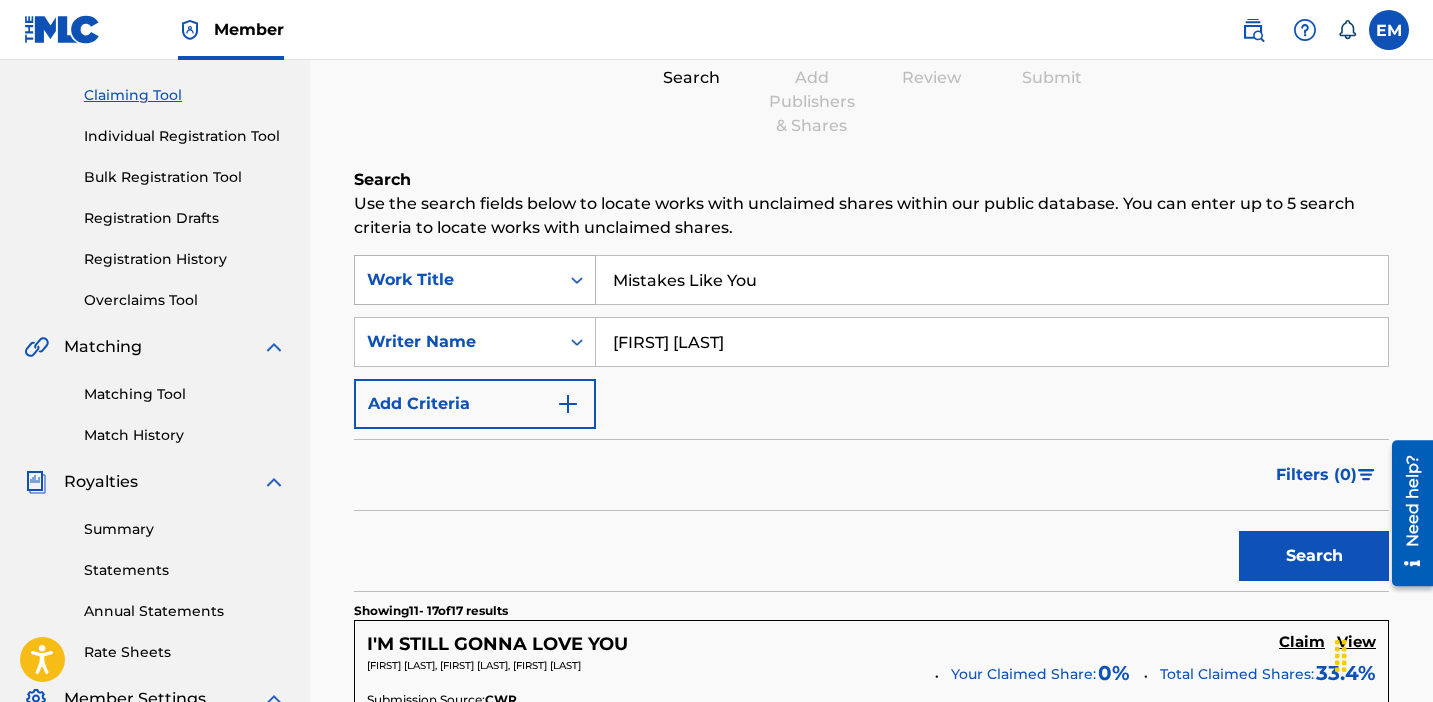 scroll, scrollTop: 236, scrollLeft: 0, axis: vertical 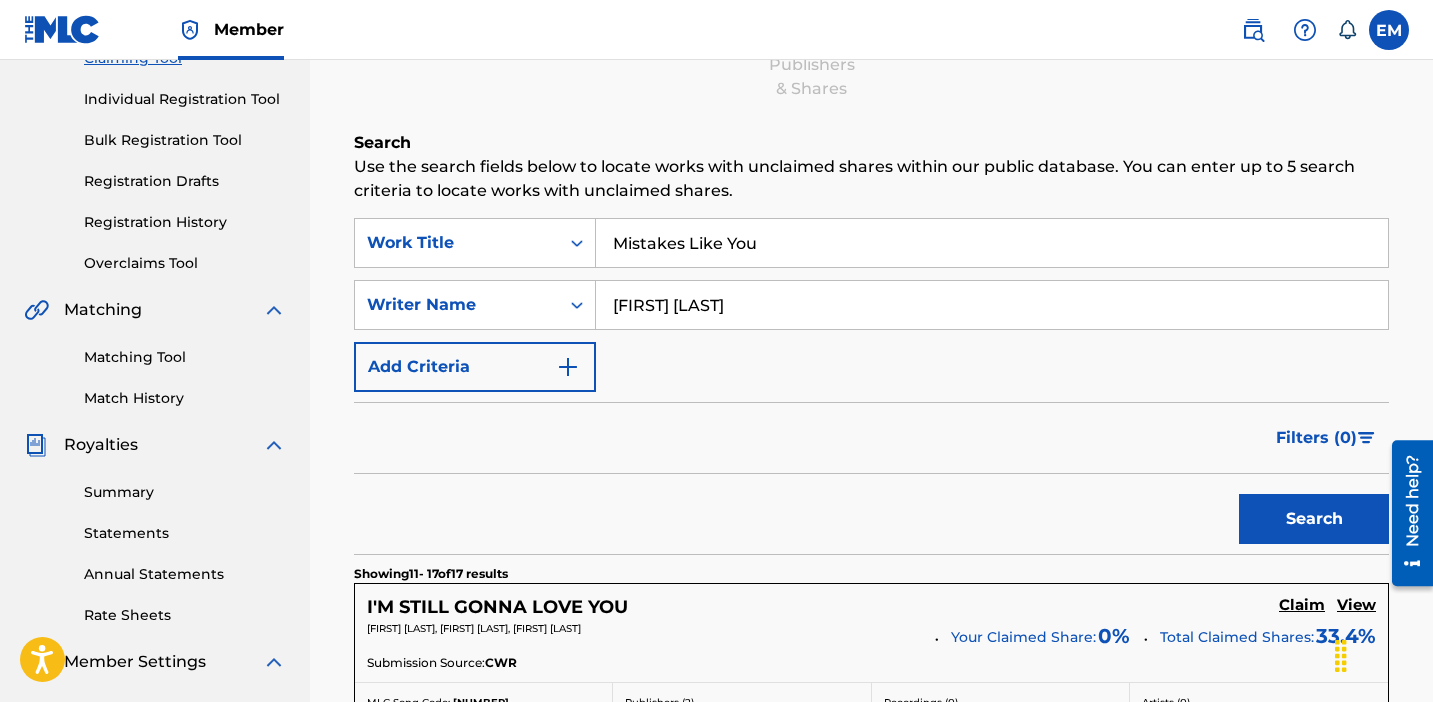 click on "Matching Tool" at bounding box center [185, 357] 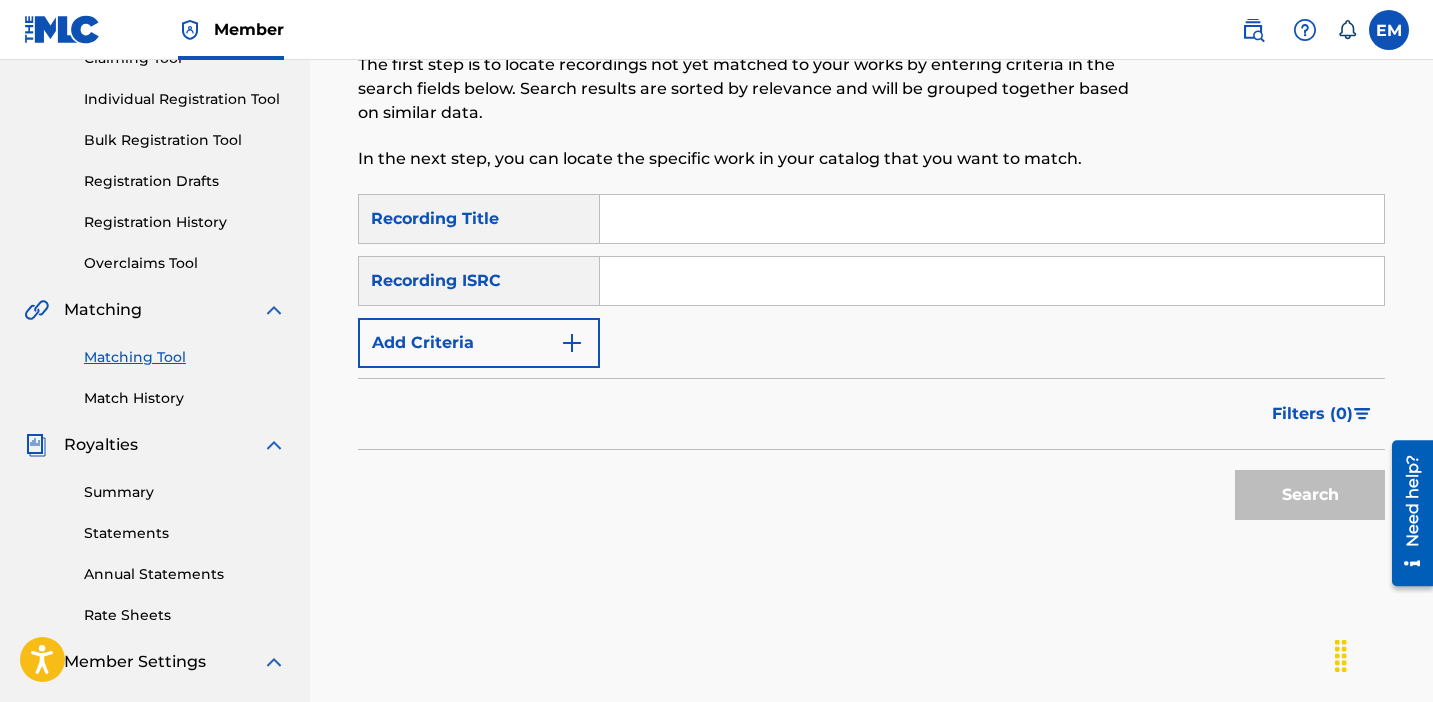 scroll, scrollTop: 0, scrollLeft: 0, axis: both 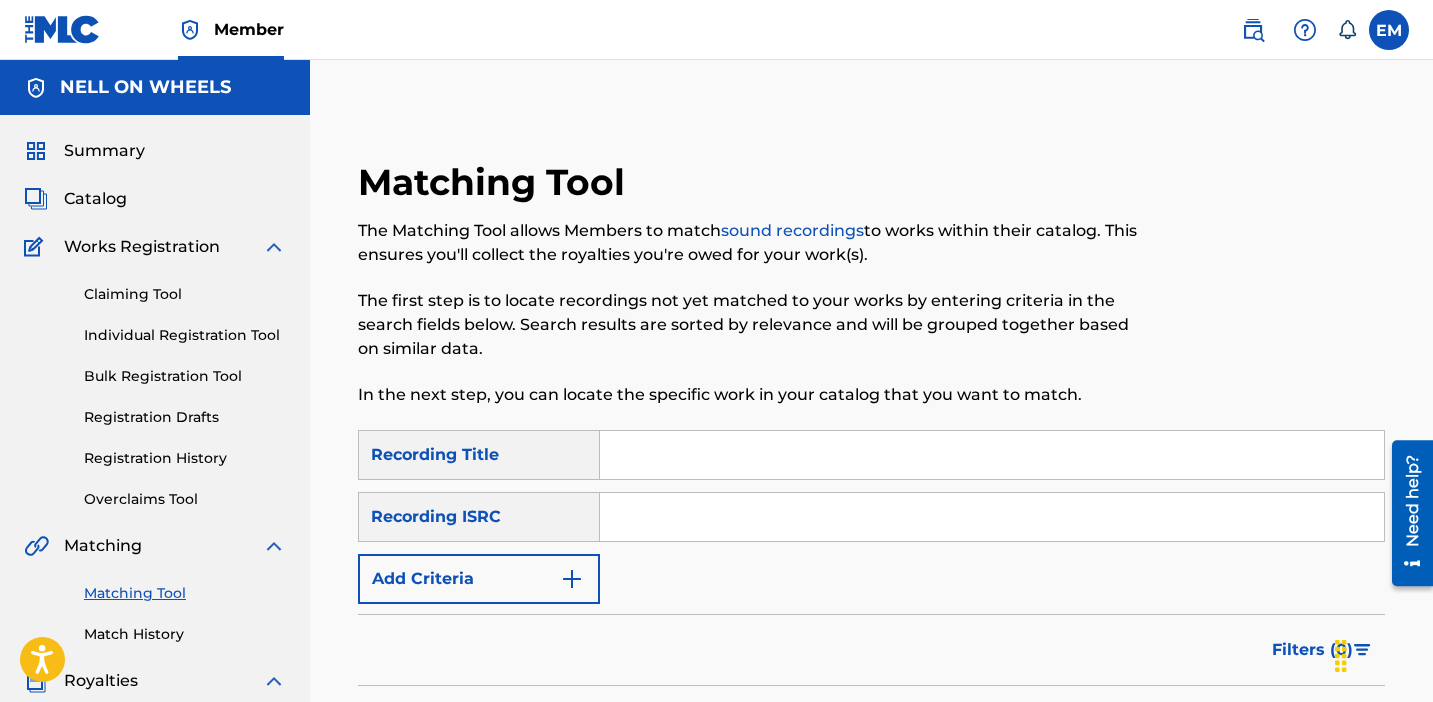 click at bounding box center (572, 579) 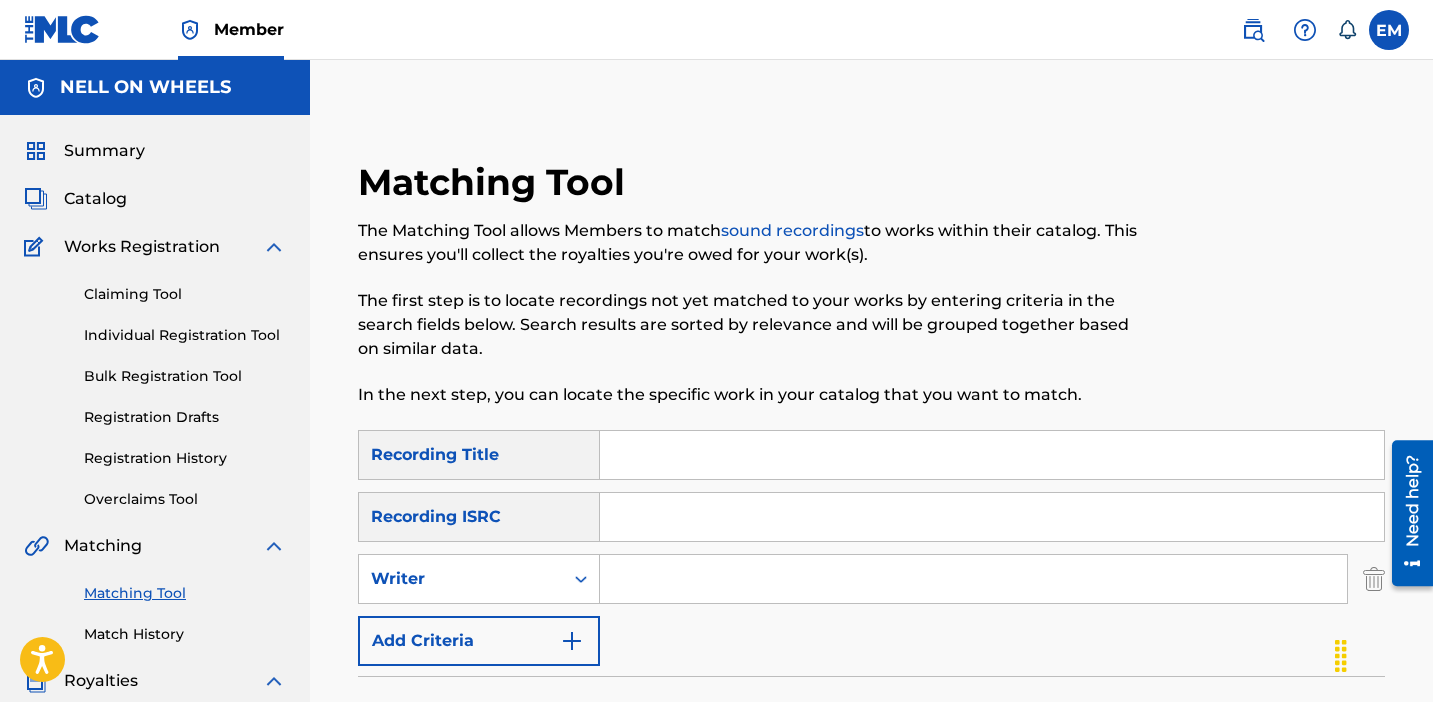click at bounding box center (992, 455) 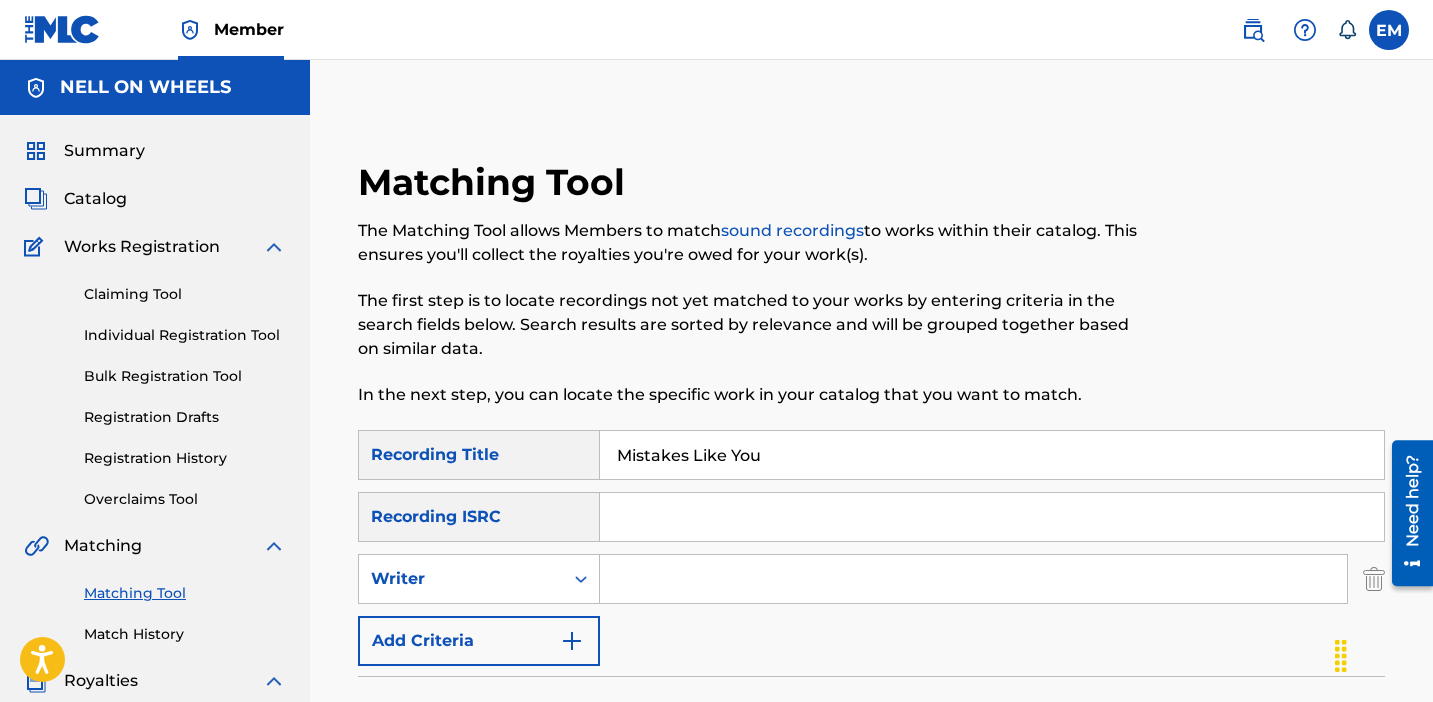 type on "Mistakes Like You" 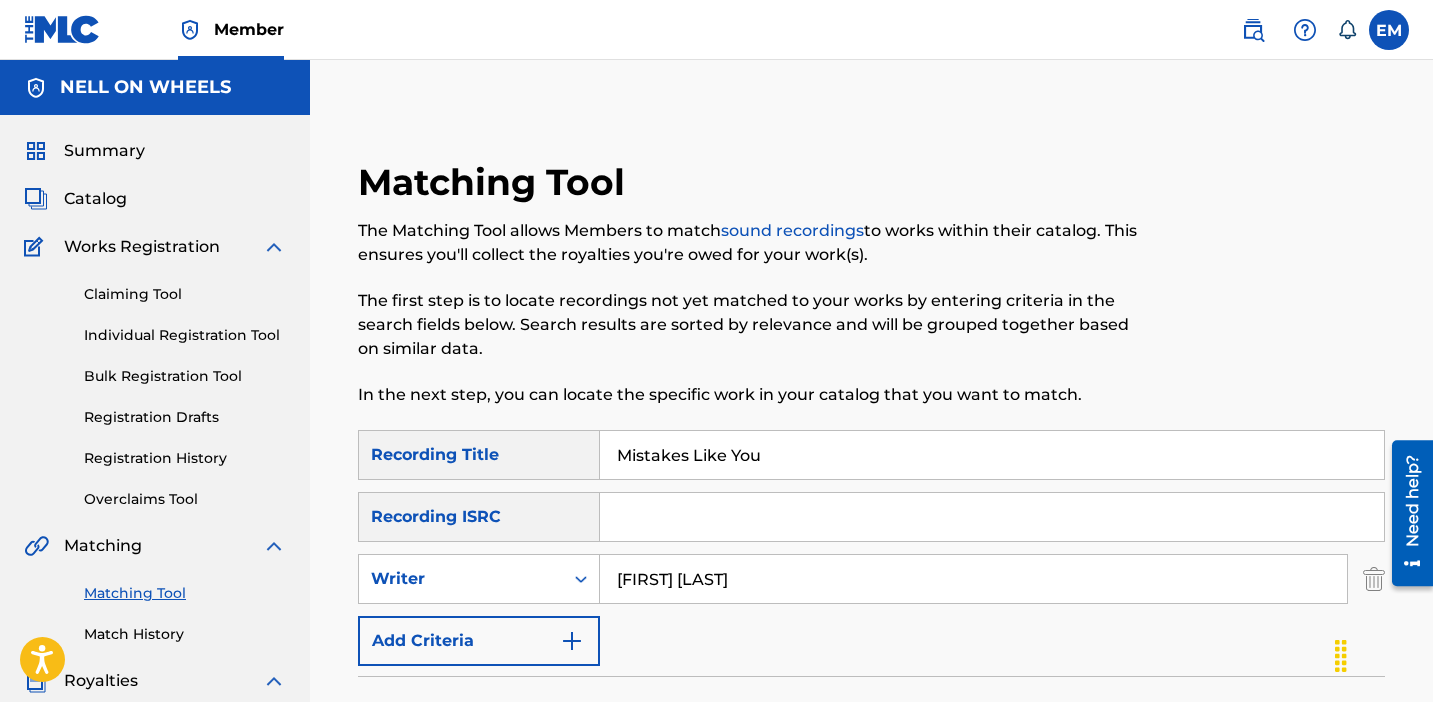 type on "Hannah Hobbs" 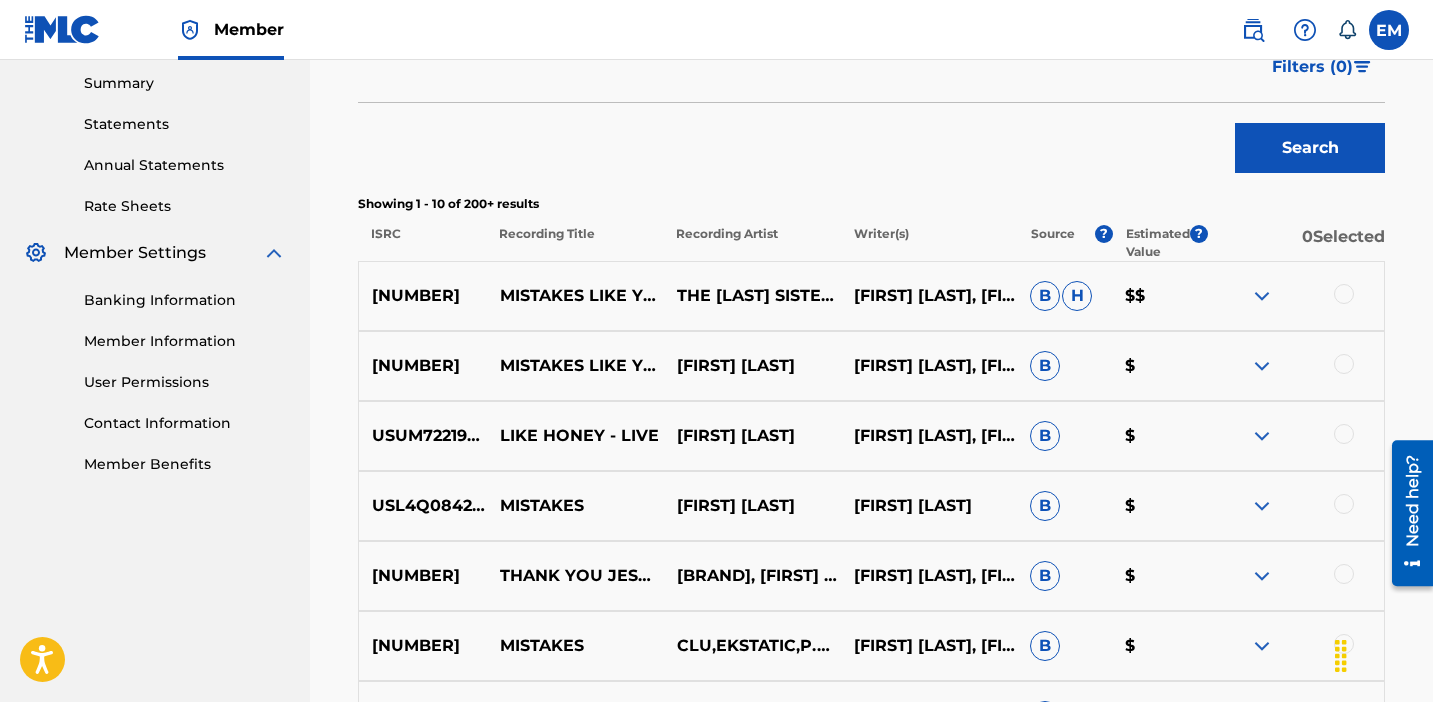 scroll, scrollTop: 649, scrollLeft: 0, axis: vertical 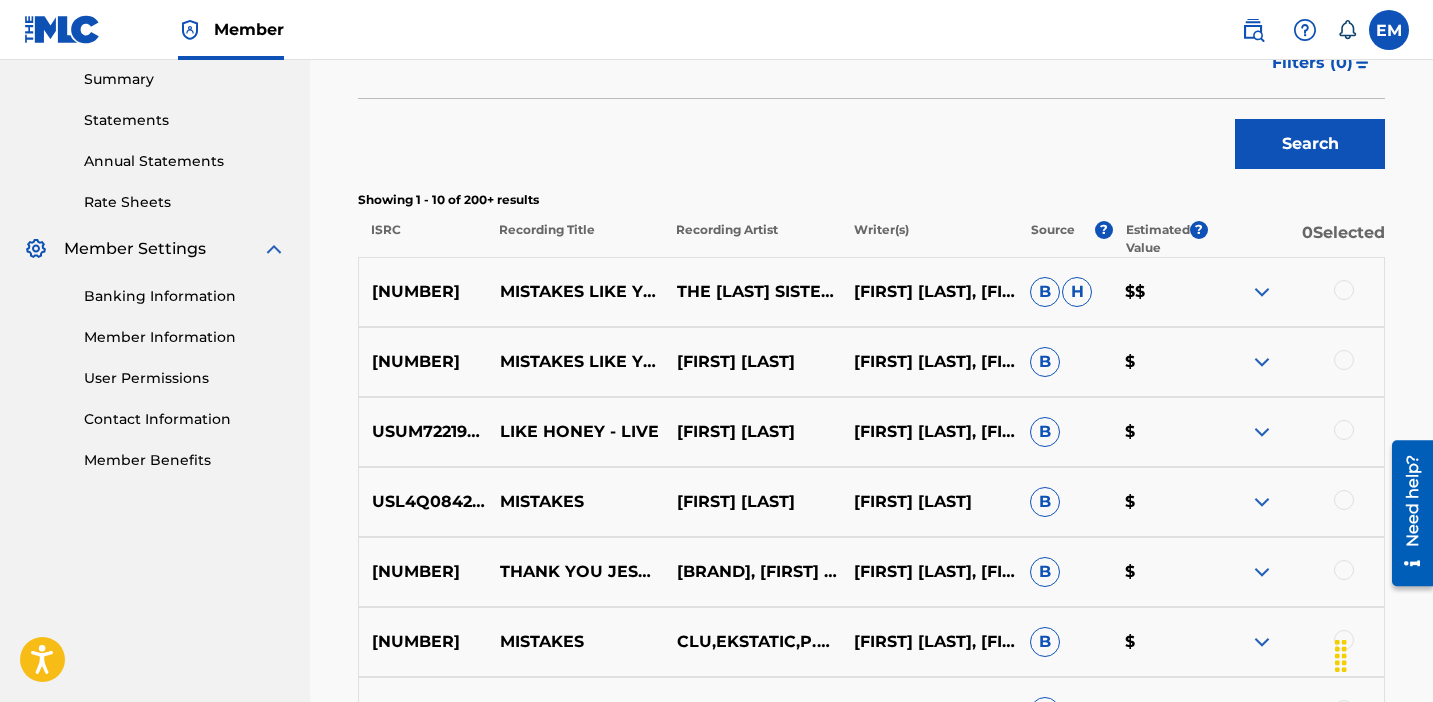 click at bounding box center (1344, 290) 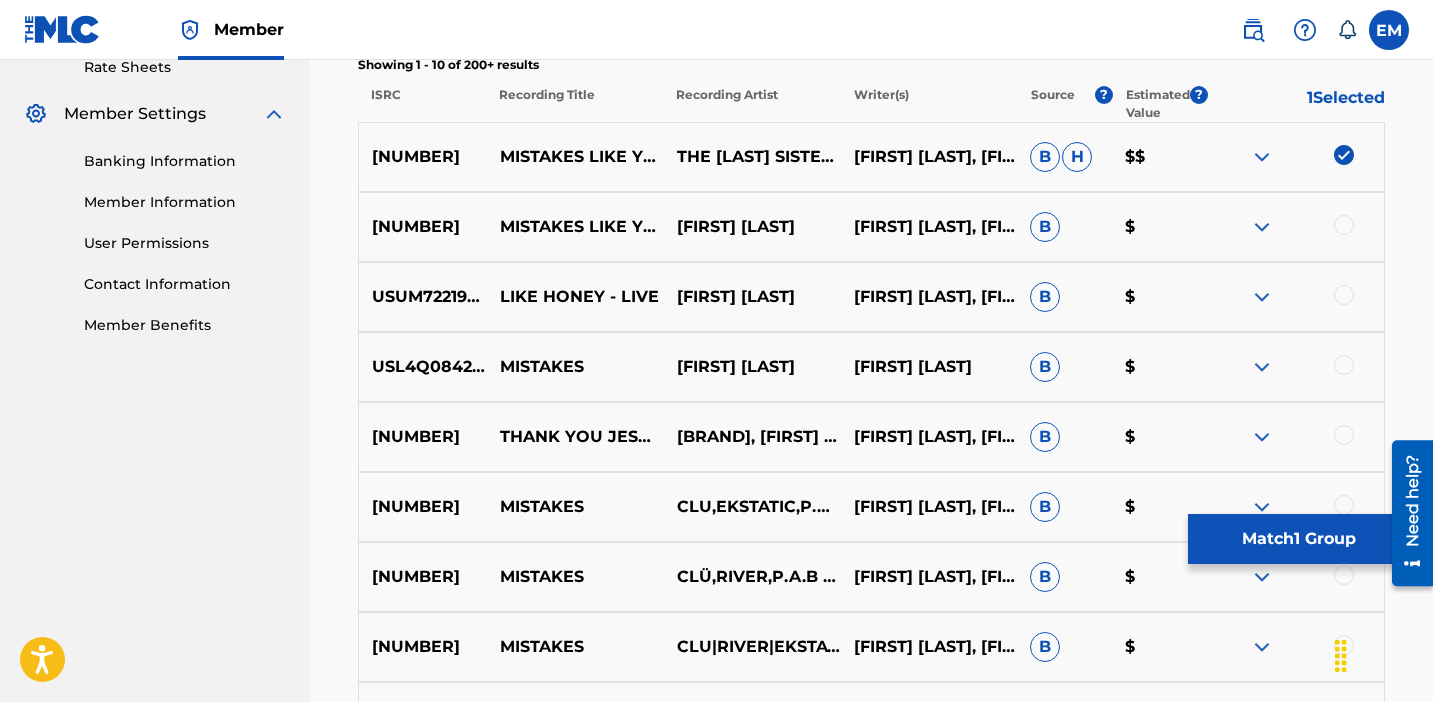 scroll, scrollTop: 793, scrollLeft: 0, axis: vertical 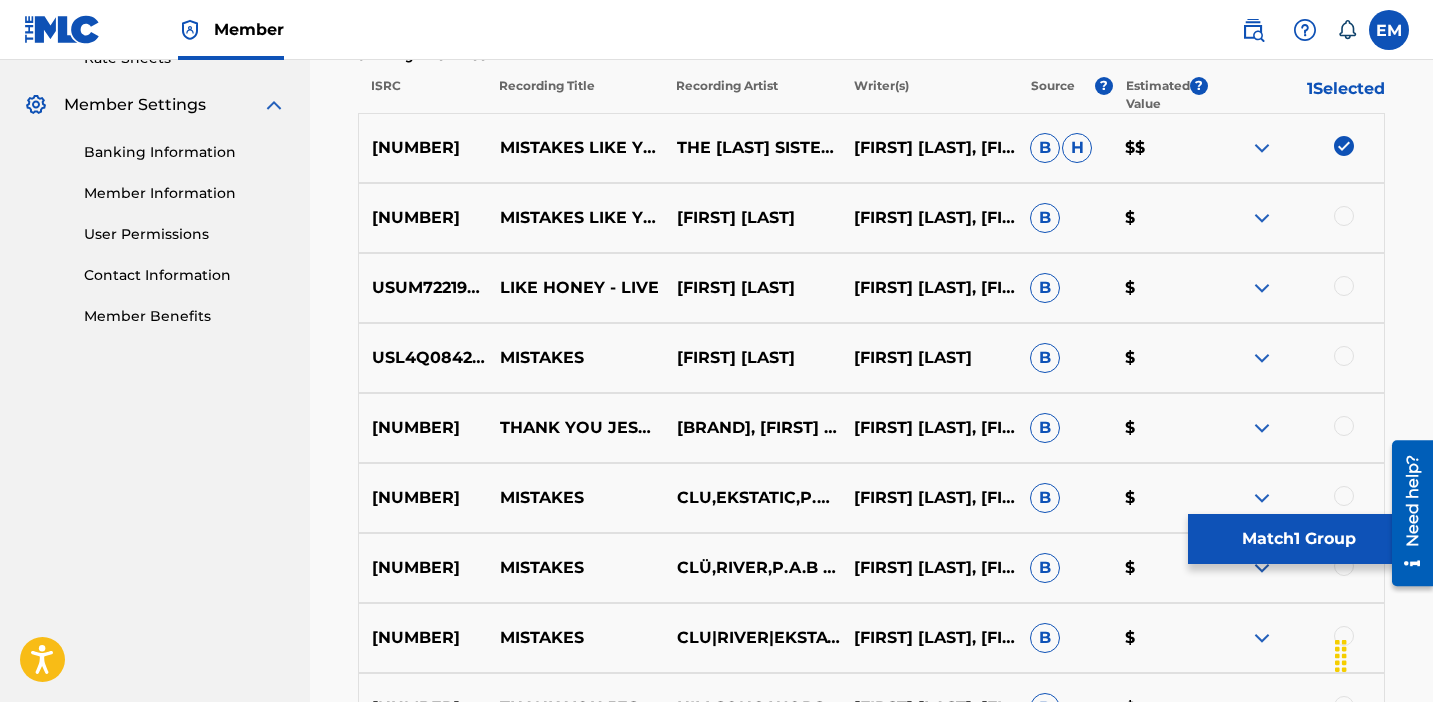click on "Match  1 Group" at bounding box center (1298, 539) 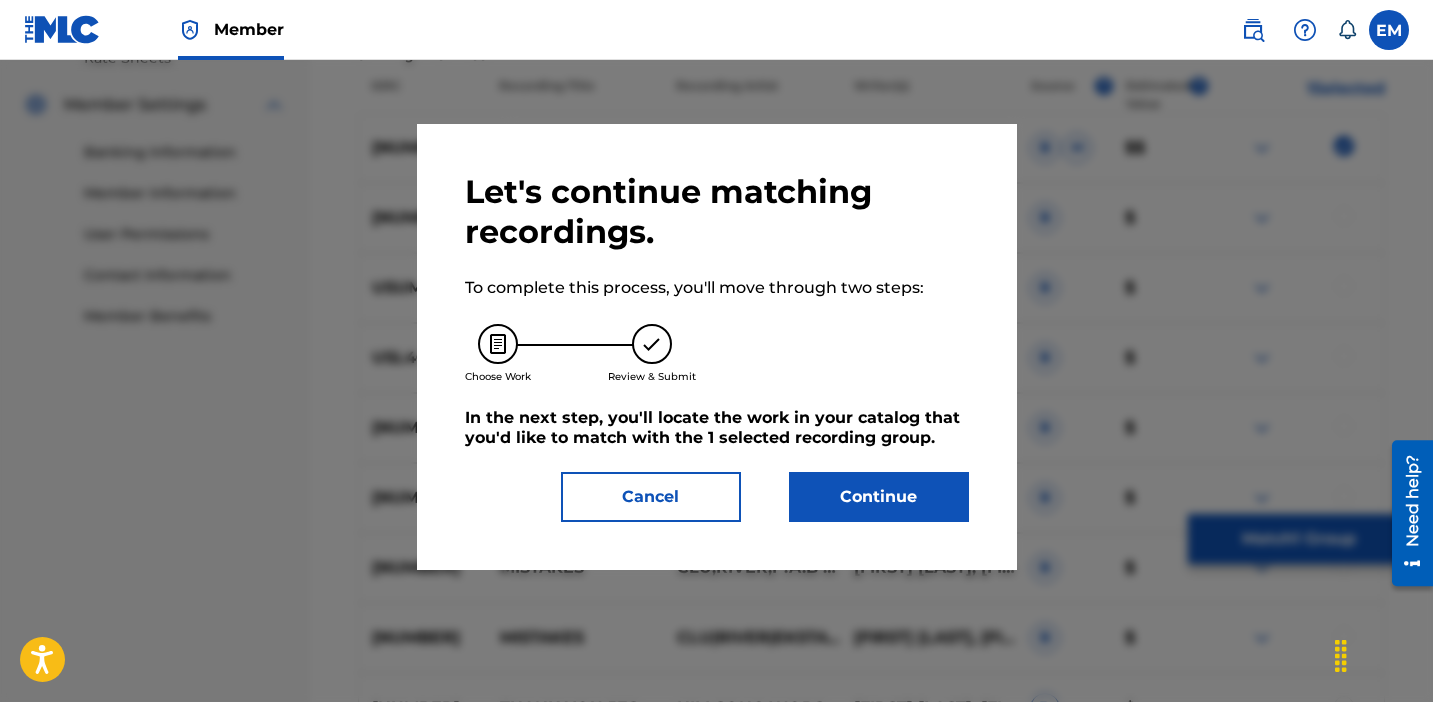 click on "Continue" at bounding box center [879, 497] 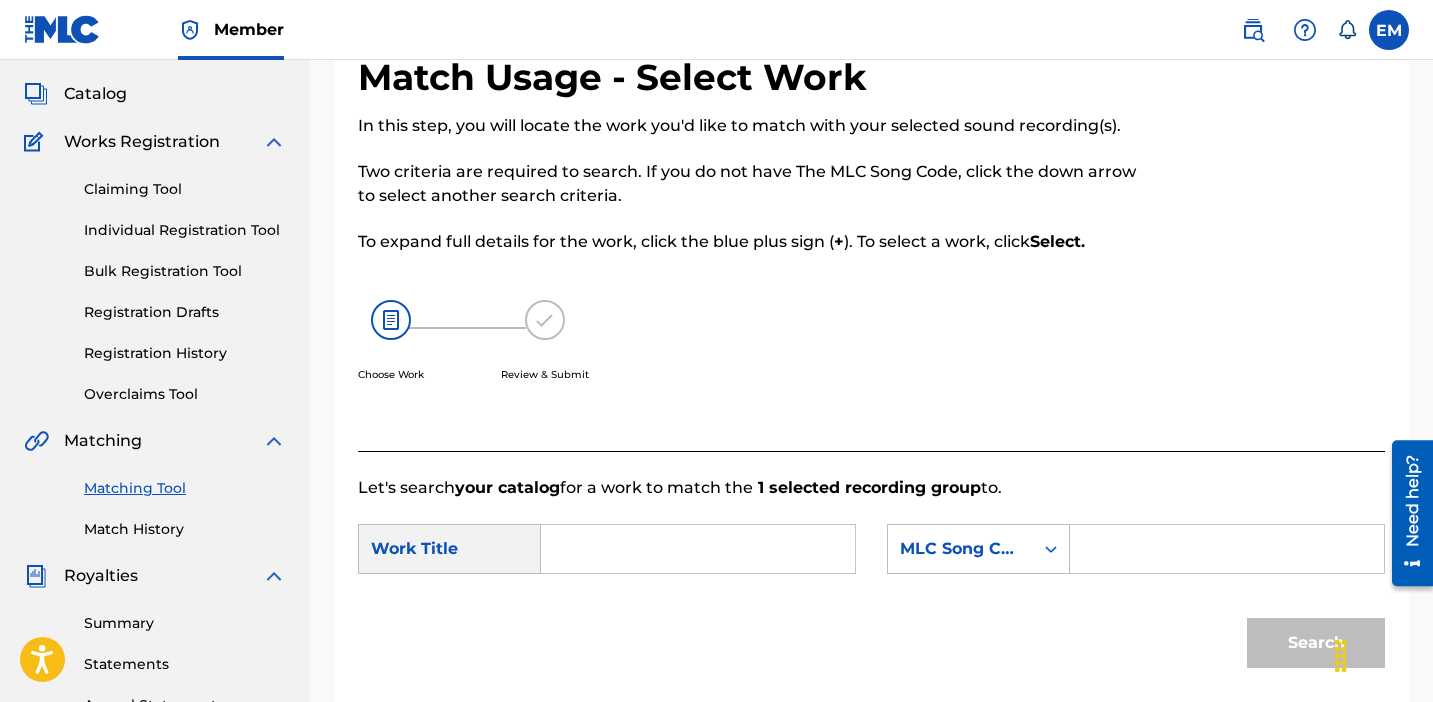 scroll, scrollTop: 132, scrollLeft: 0, axis: vertical 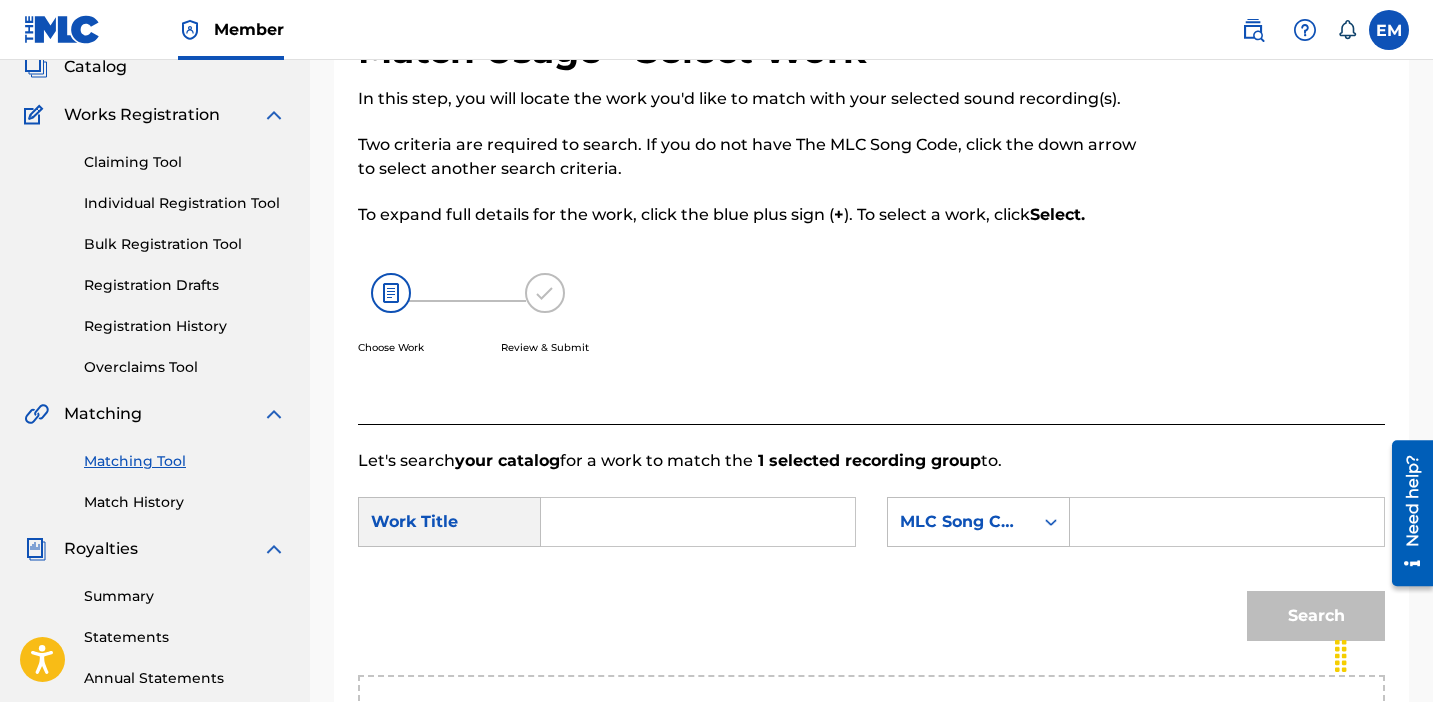 click at bounding box center [698, 522] 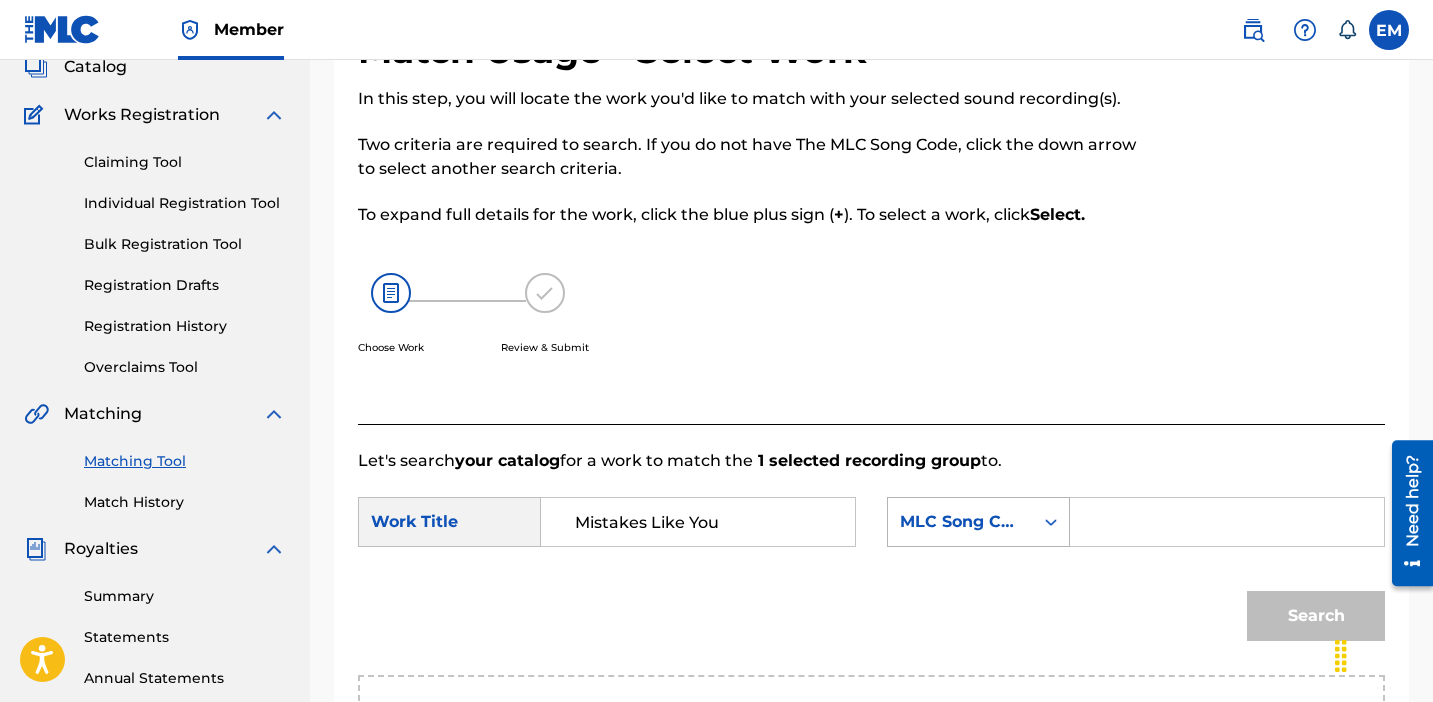 type on "Mistakes Like You" 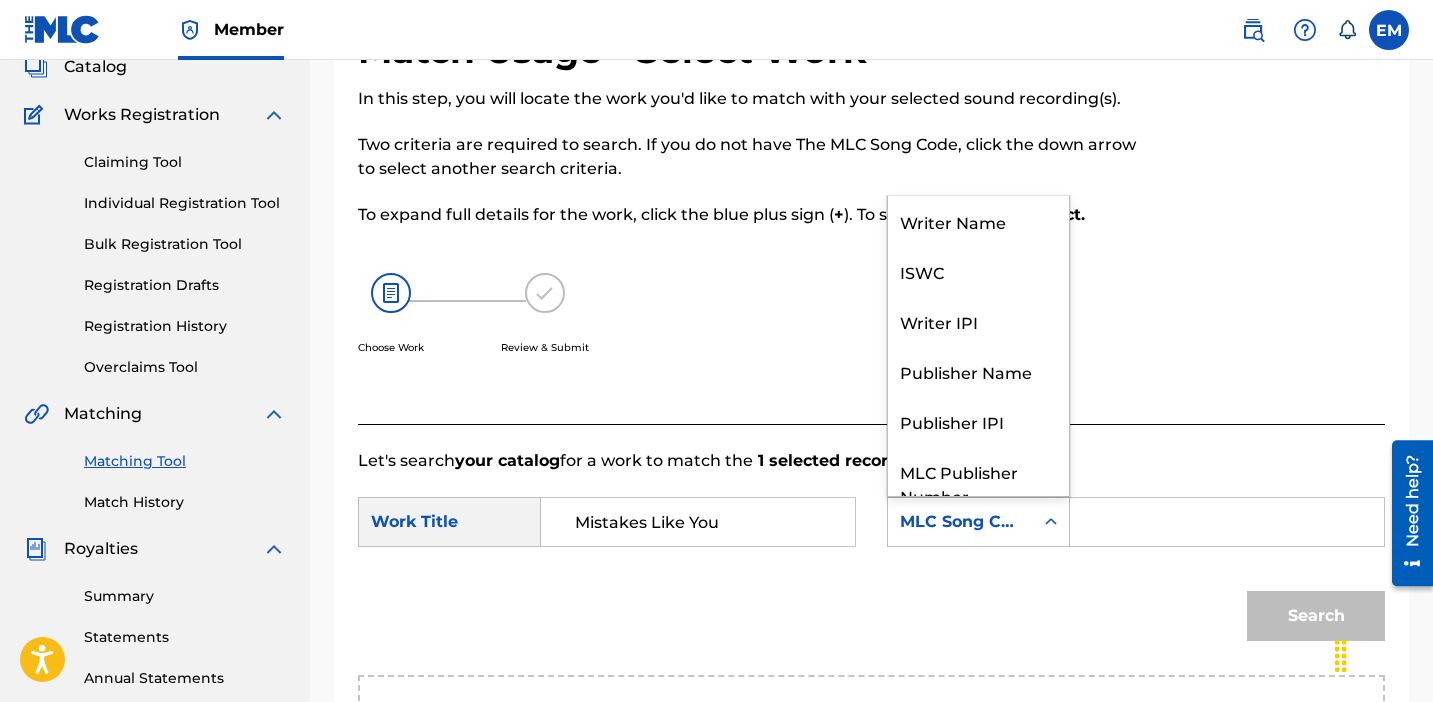 scroll, scrollTop: 74, scrollLeft: 0, axis: vertical 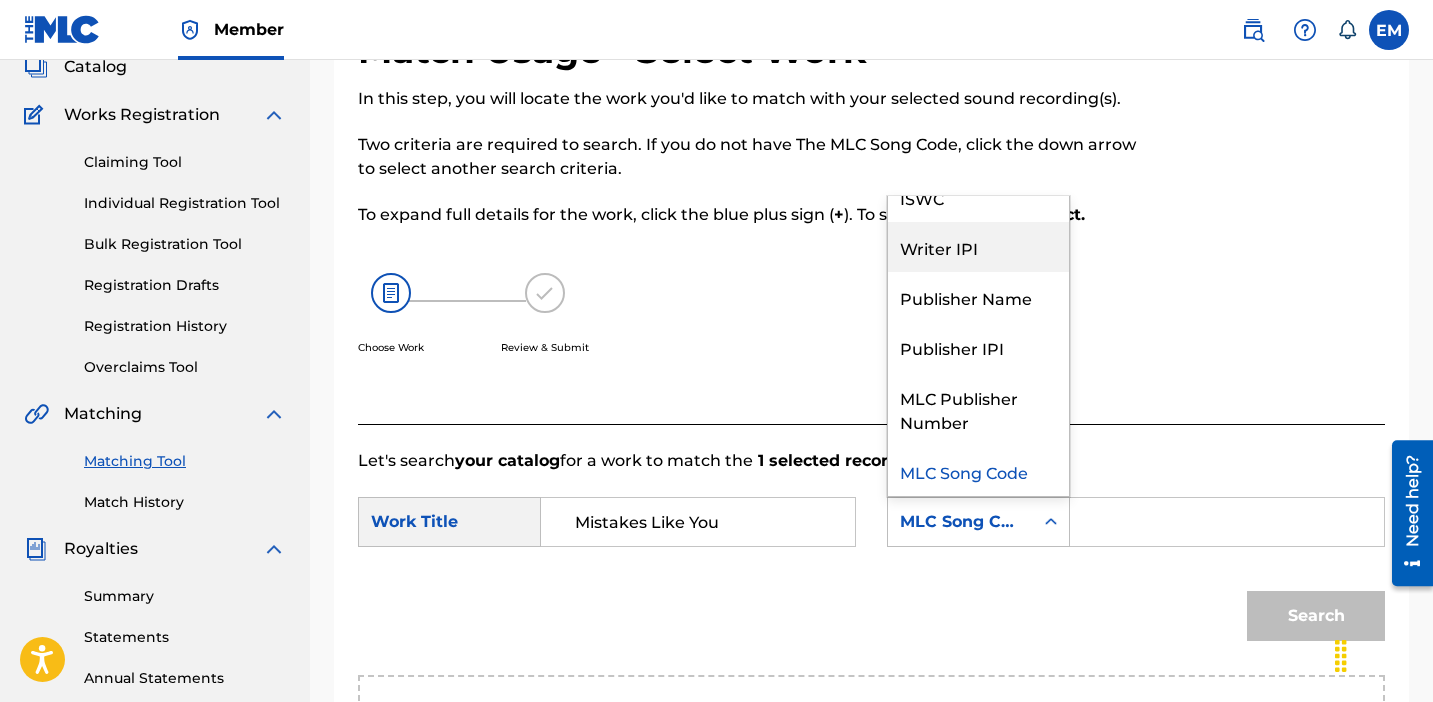 click on "Writer IPI" at bounding box center (978, 247) 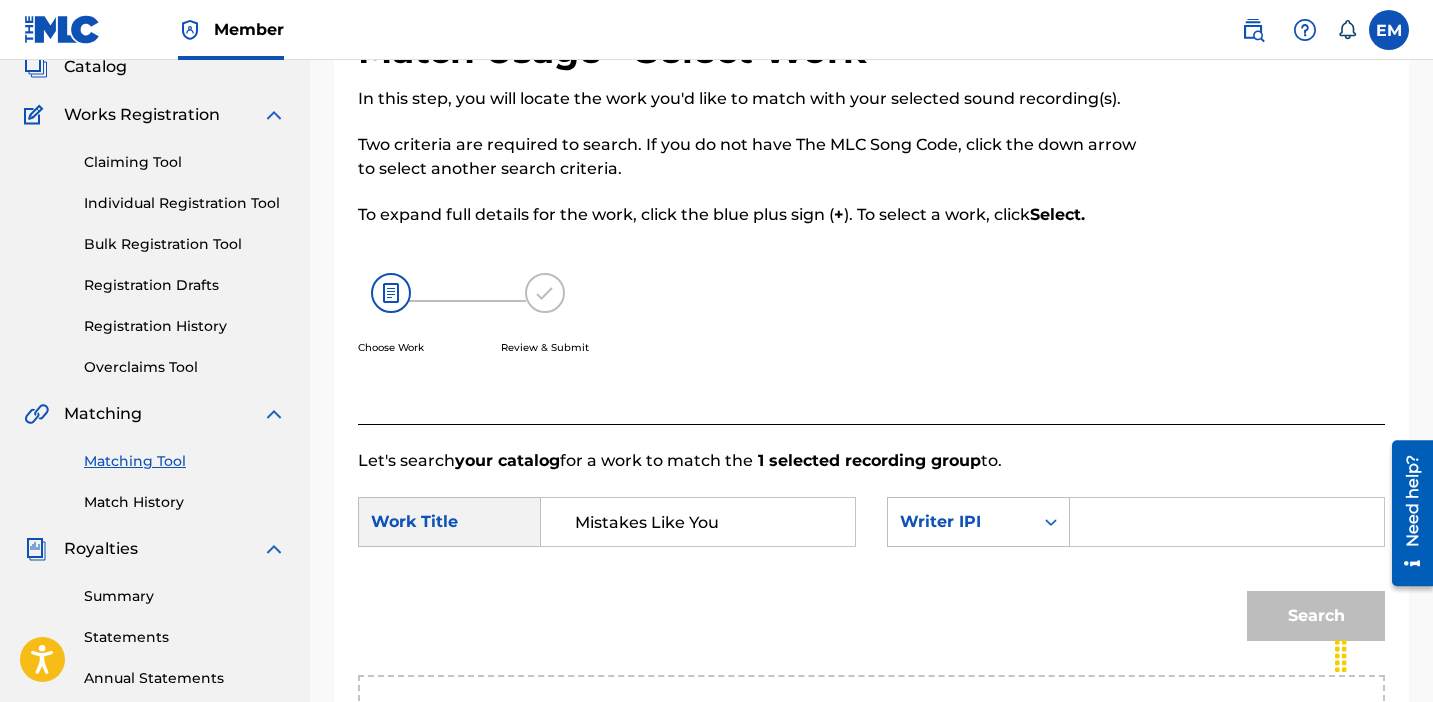 click at bounding box center [1227, 522] 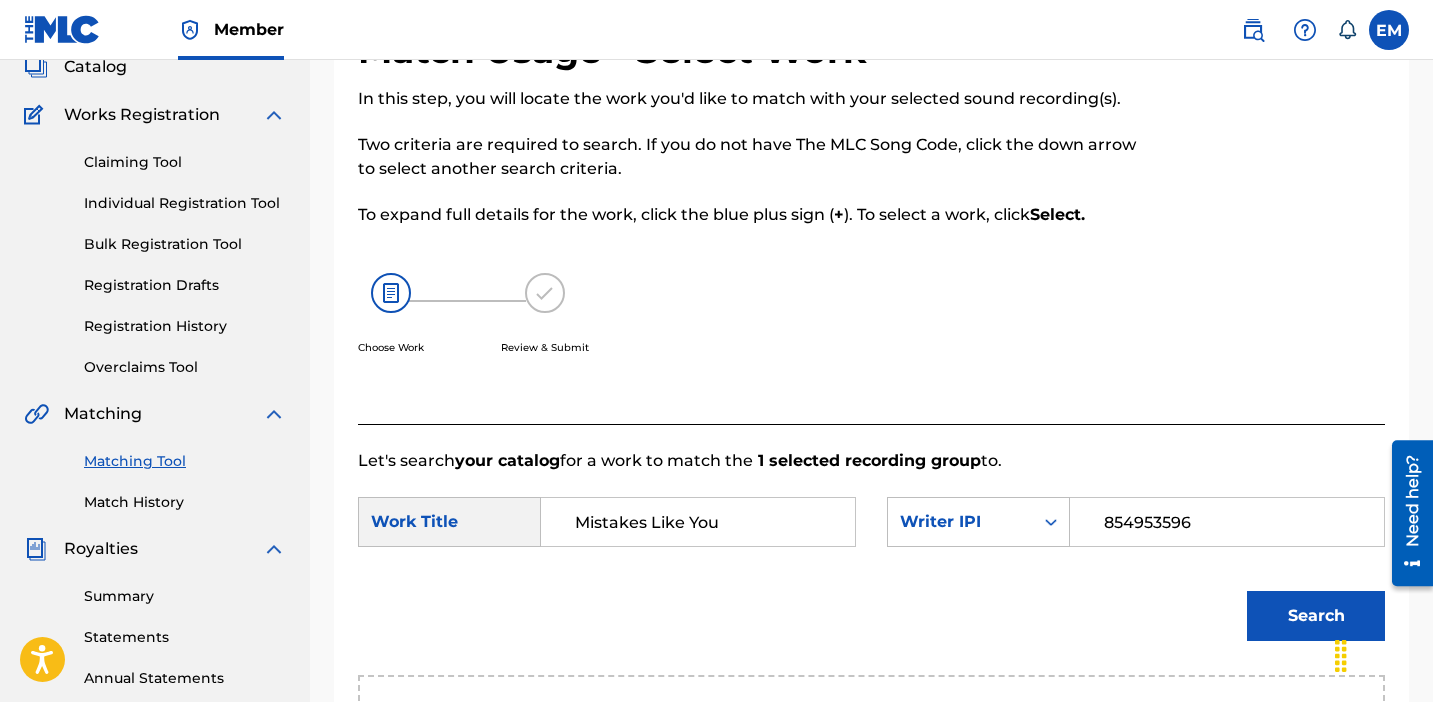 type on "854953596" 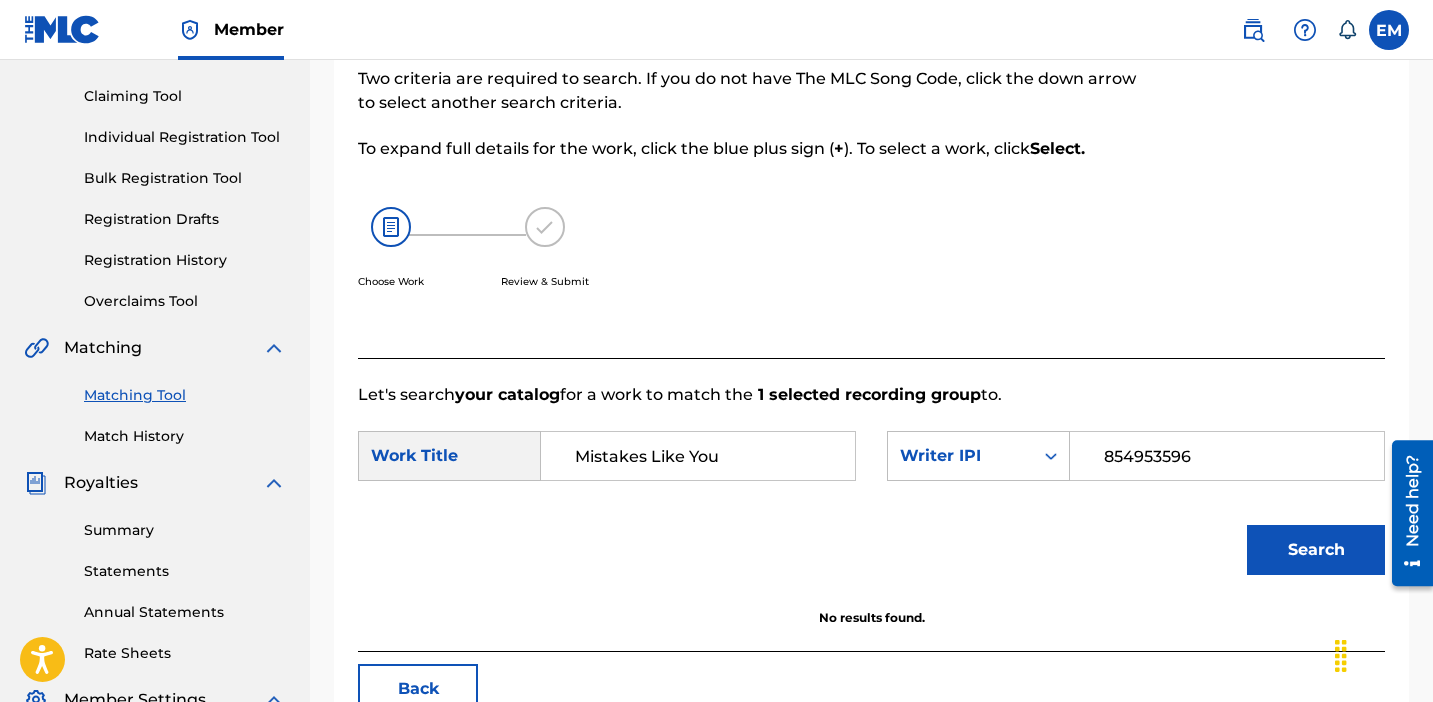 scroll, scrollTop: 239, scrollLeft: 0, axis: vertical 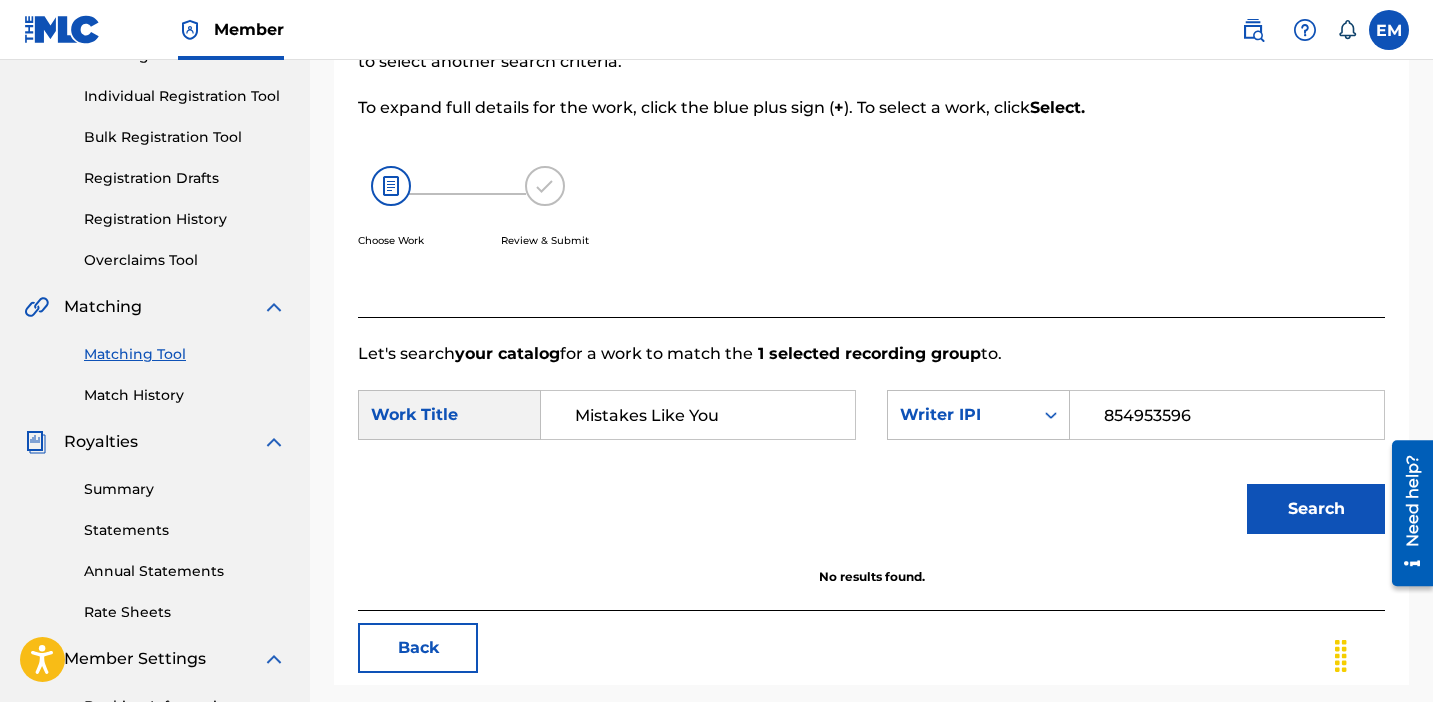 click on "Back" at bounding box center [418, 648] 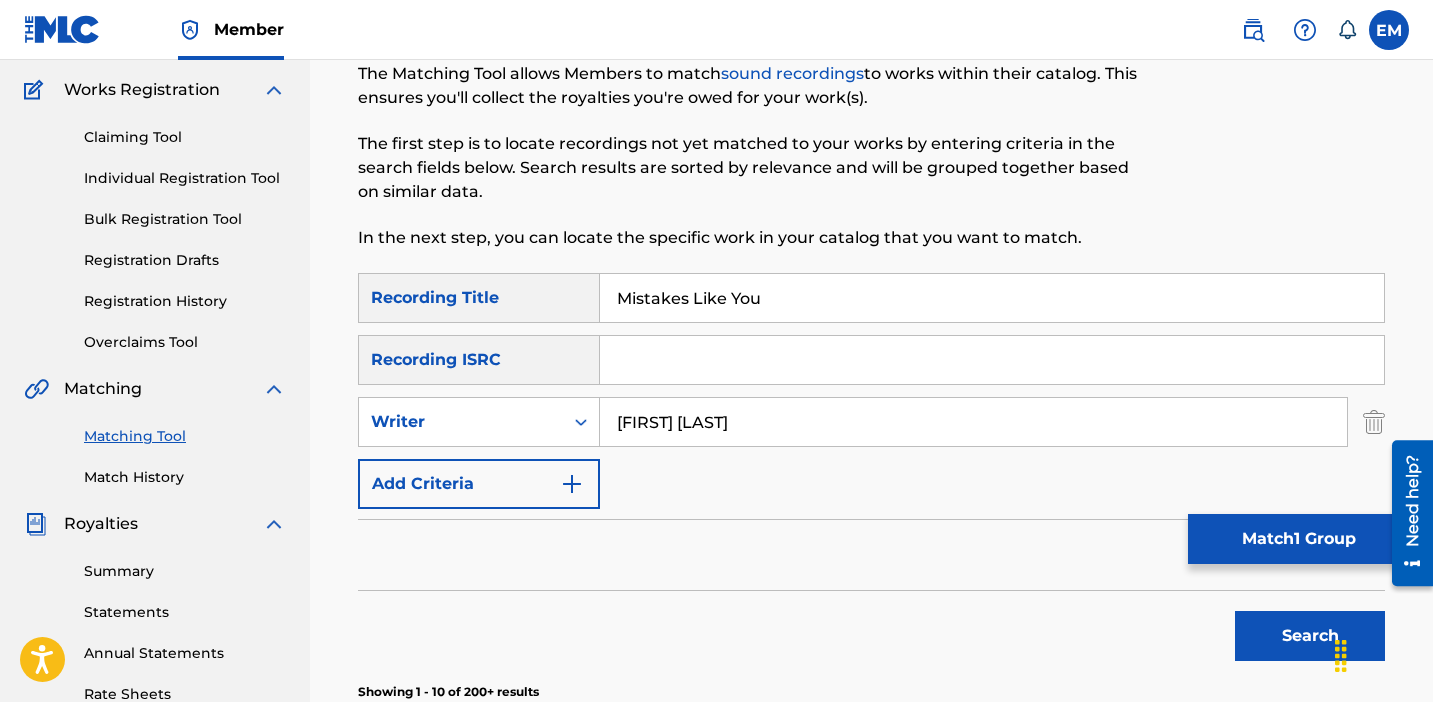 scroll, scrollTop: 140, scrollLeft: 0, axis: vertical 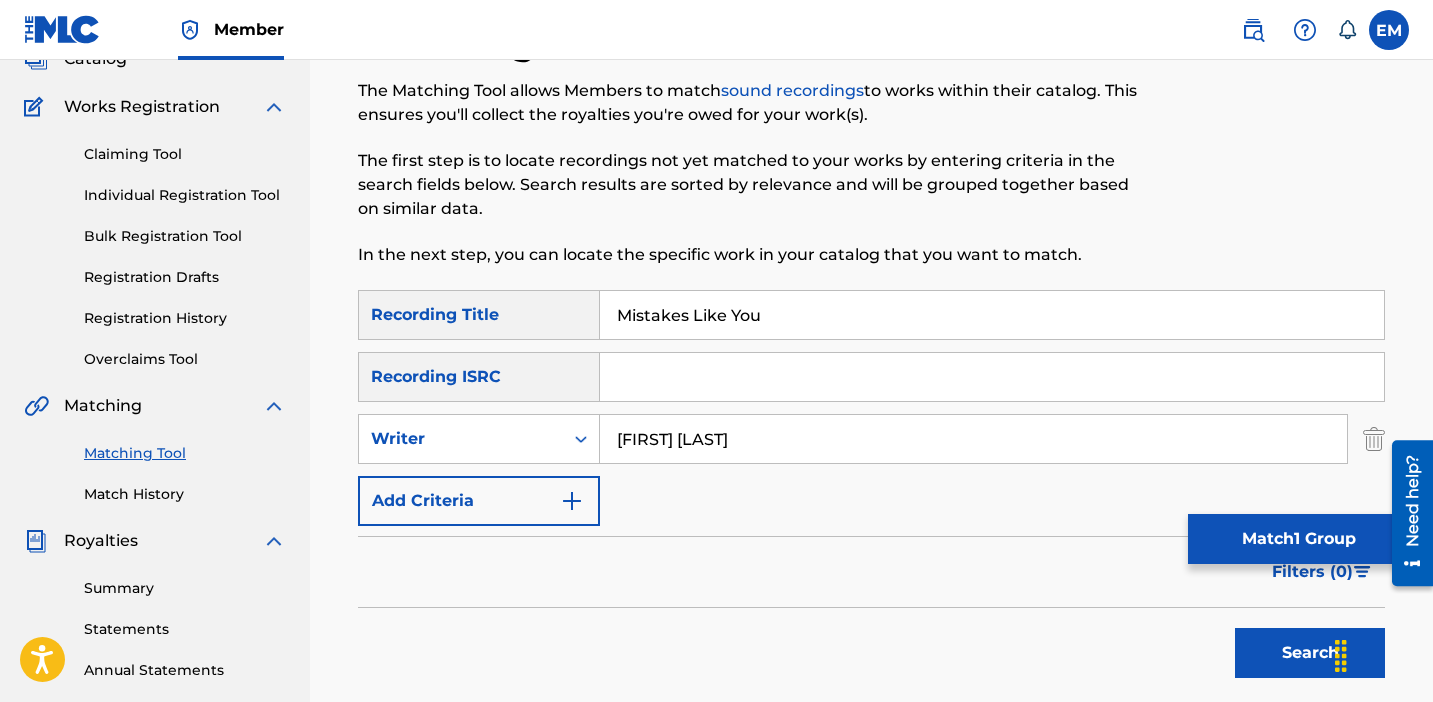 click on "Individual Registration Tool" at bounding box center (185, 195) 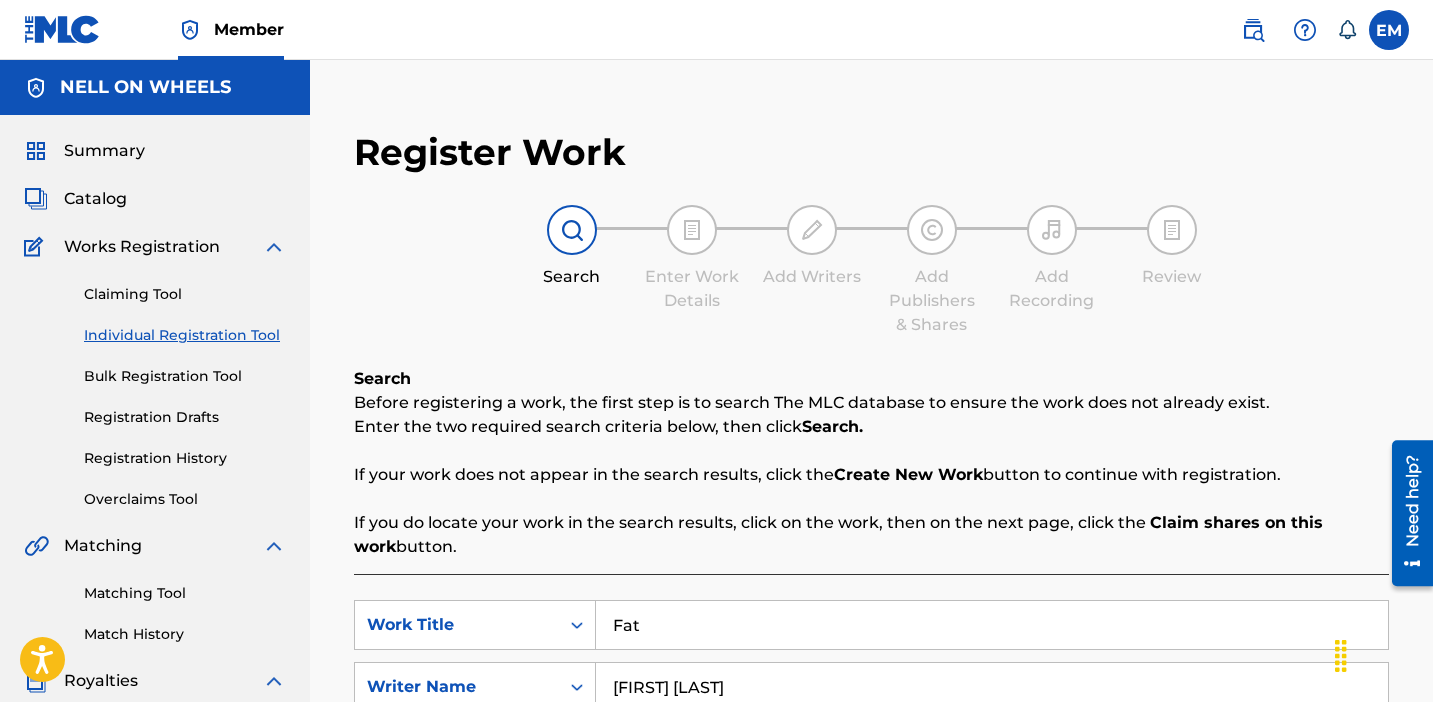 click on "Claiming Tool" at bounding box center (185, 294) 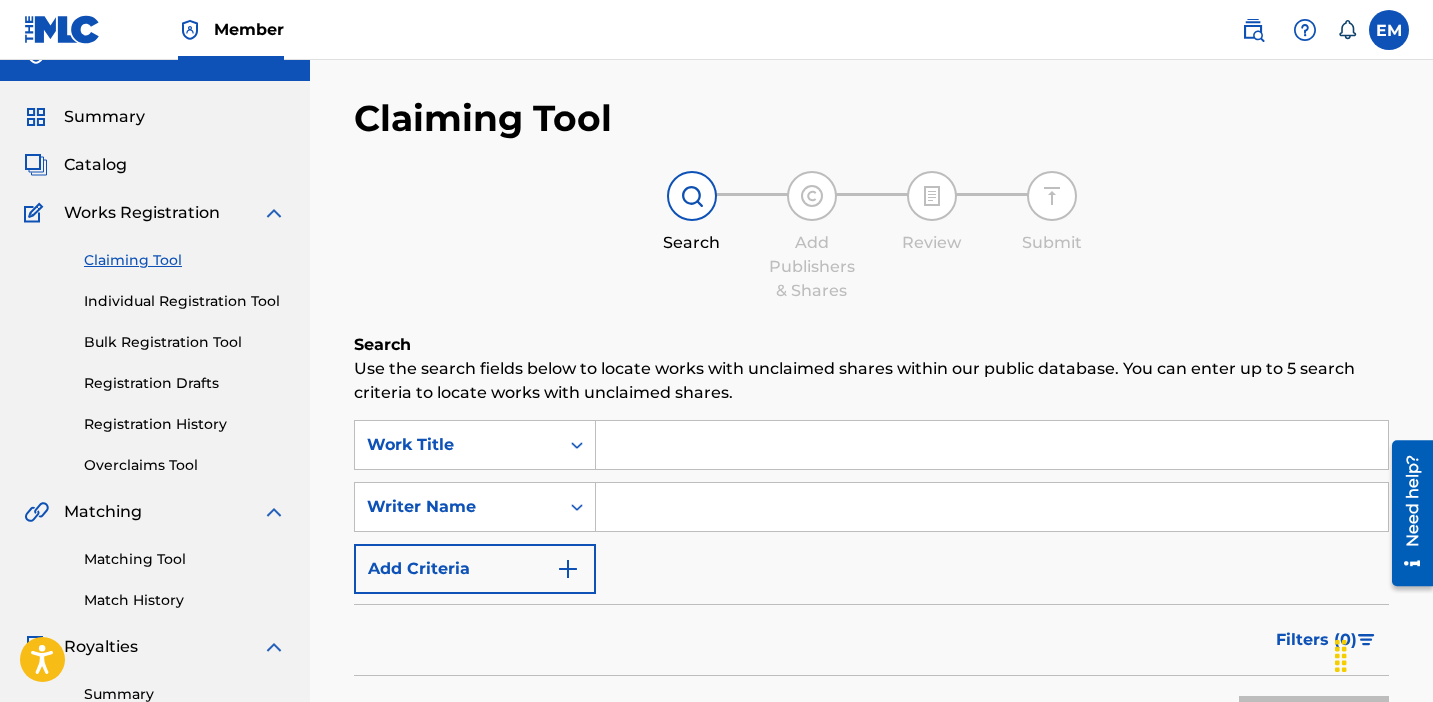 scroll, scrollTop: 70, scrollLeft: 0, axis: vertical 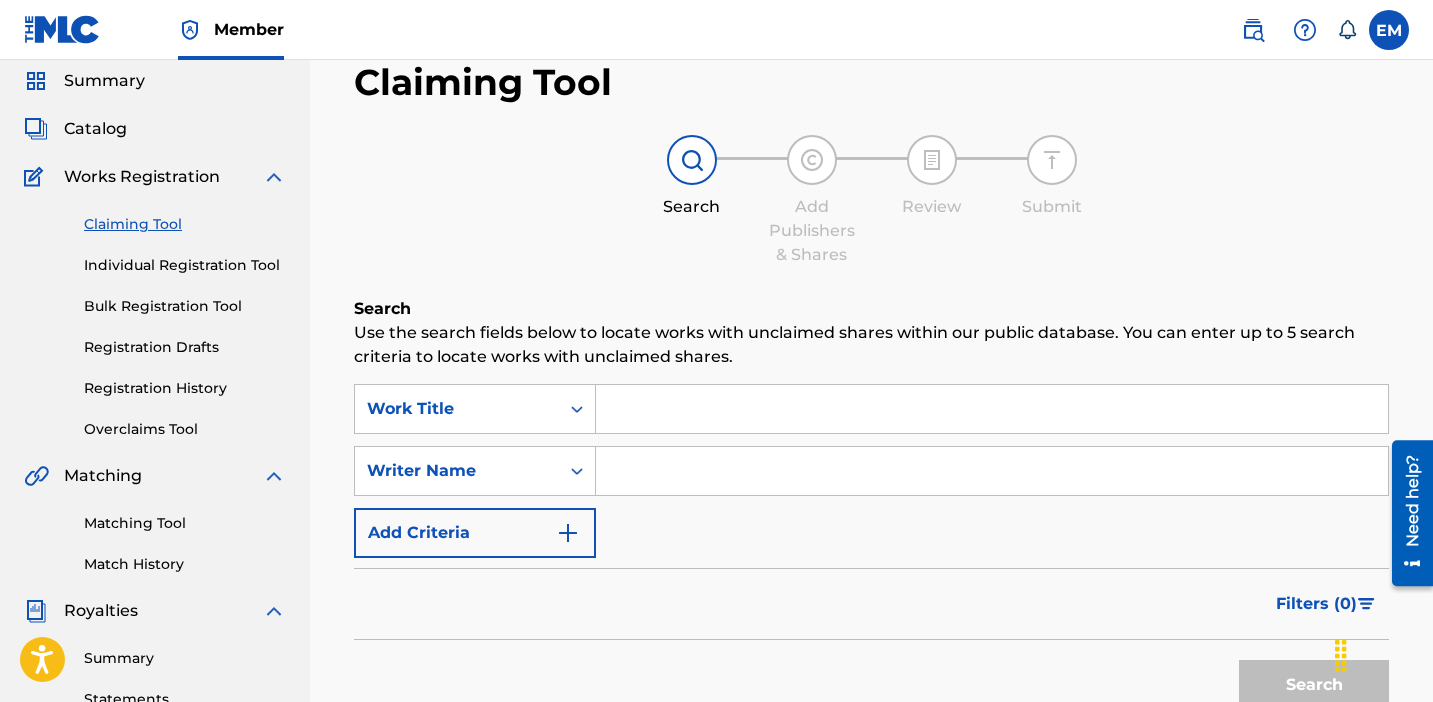 click at bounding box center [992, 409] 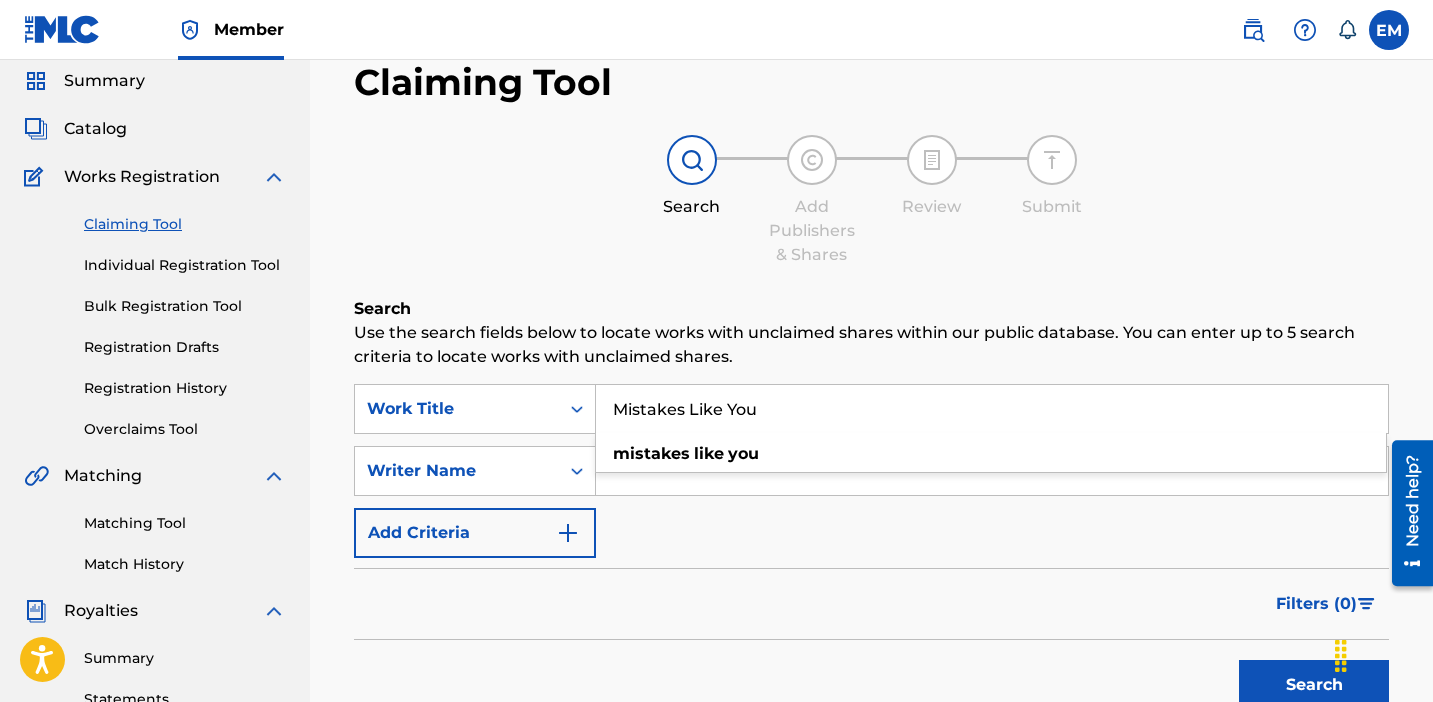 type on "Mistakes Like You" 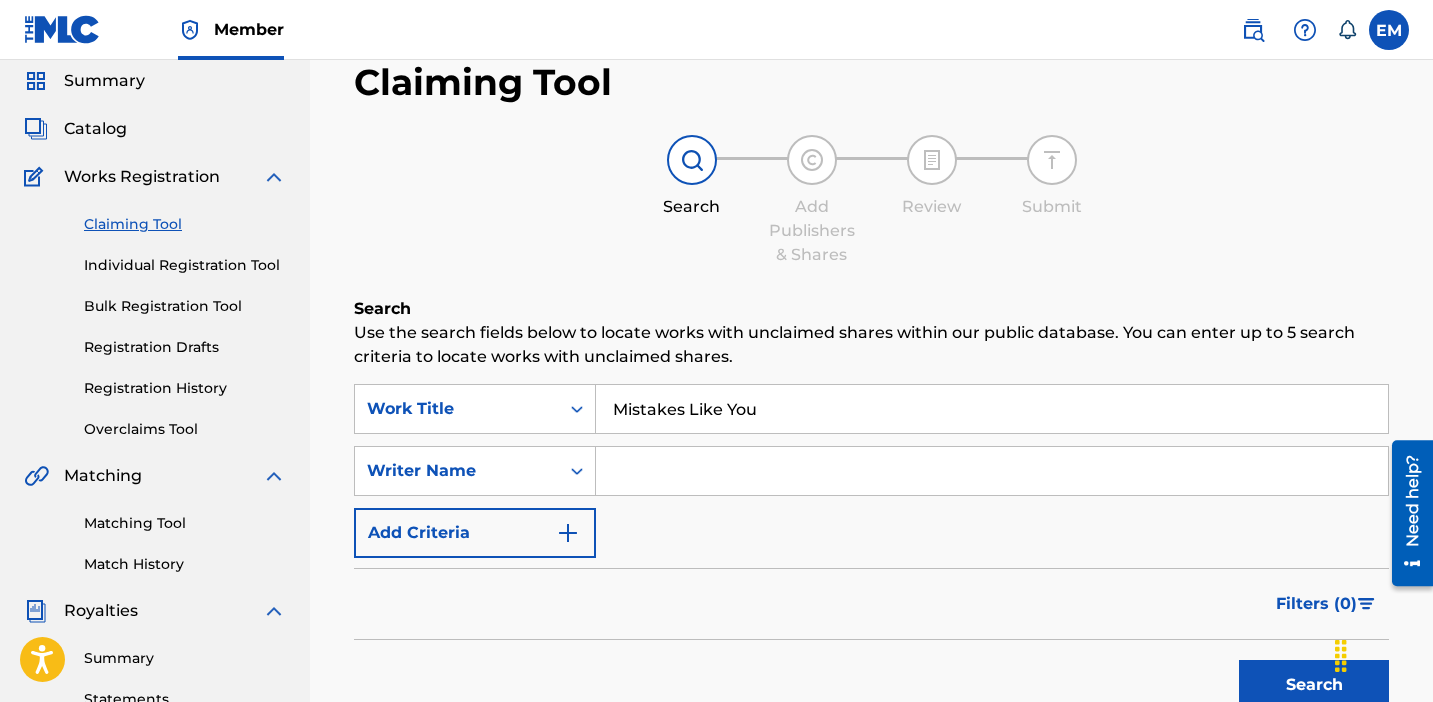 click at bounding box center [992, 471] 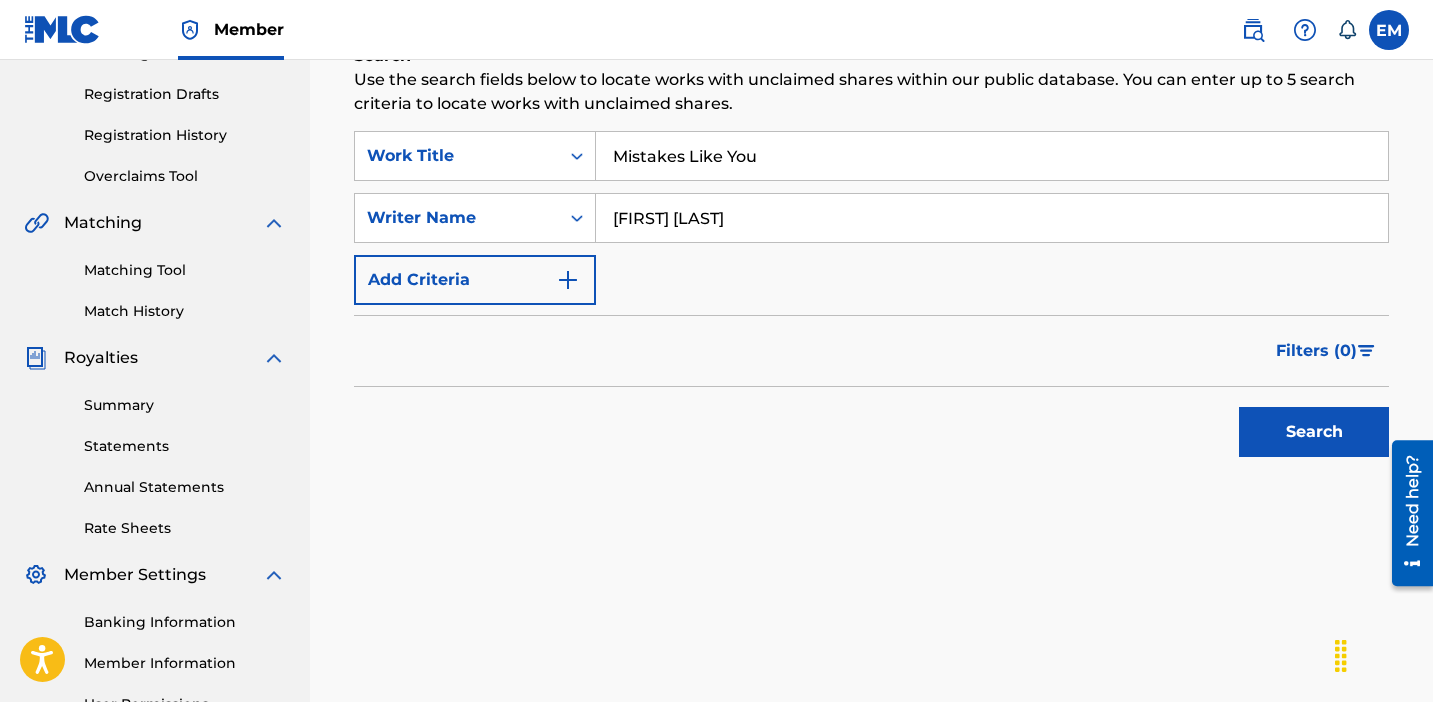scroll, scrollTop: 365, scrollLeft: 0, axis: vertical 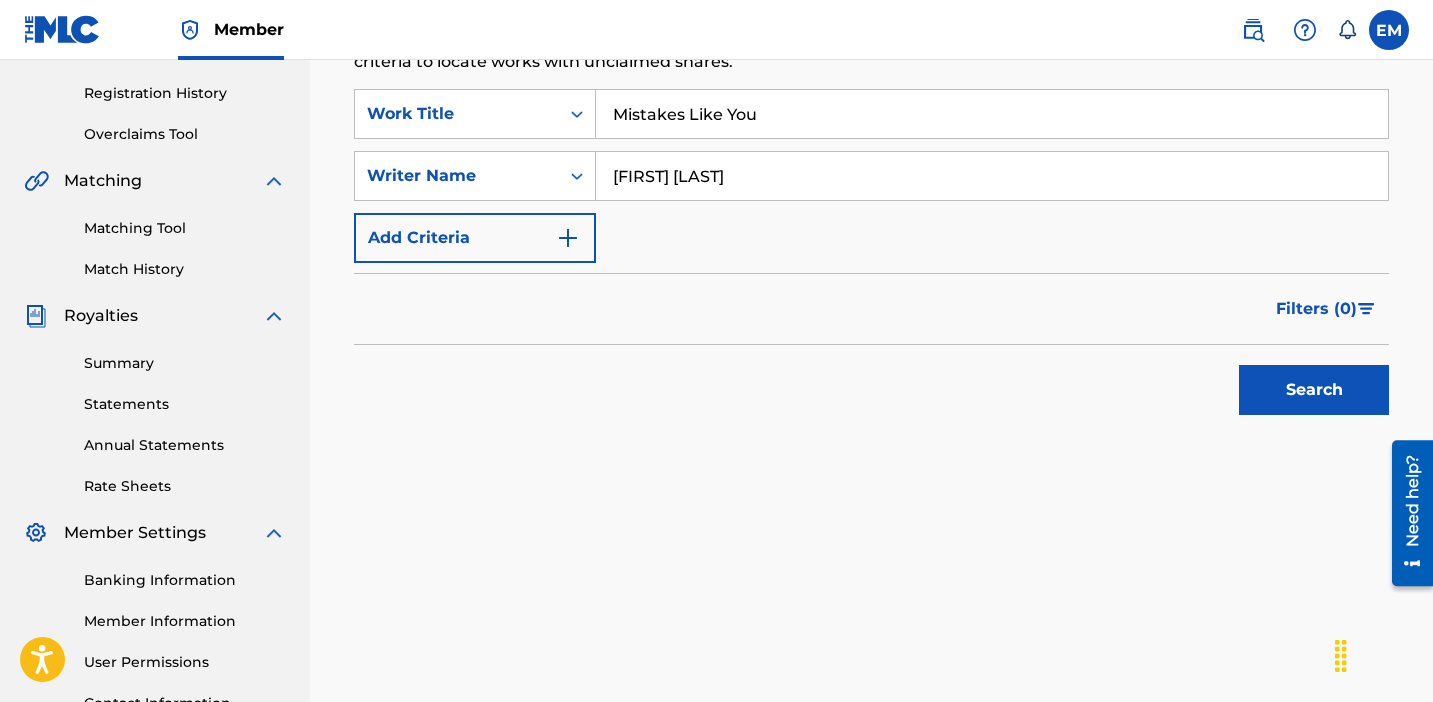 type on "Hannah Hobbs" 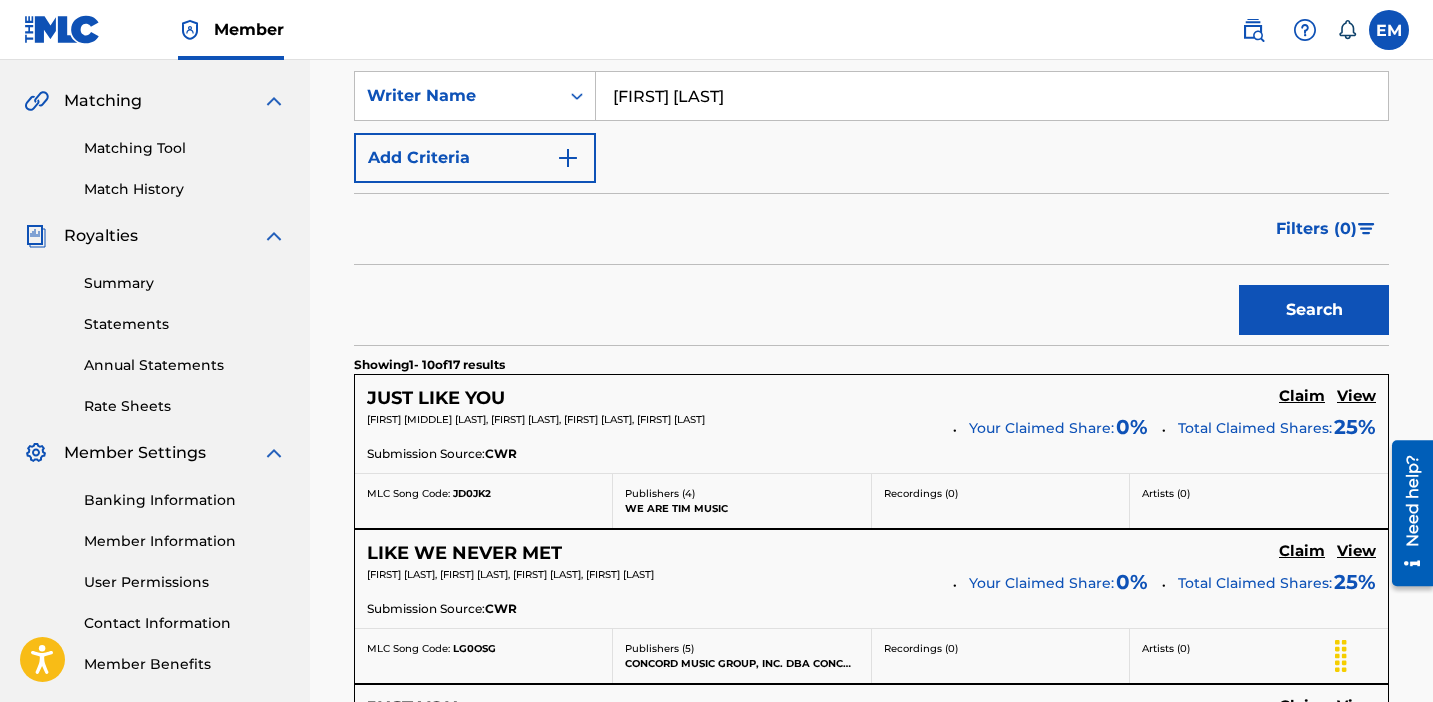 scroll, scrollTop: 0, scrollLeft: 0, axis: both 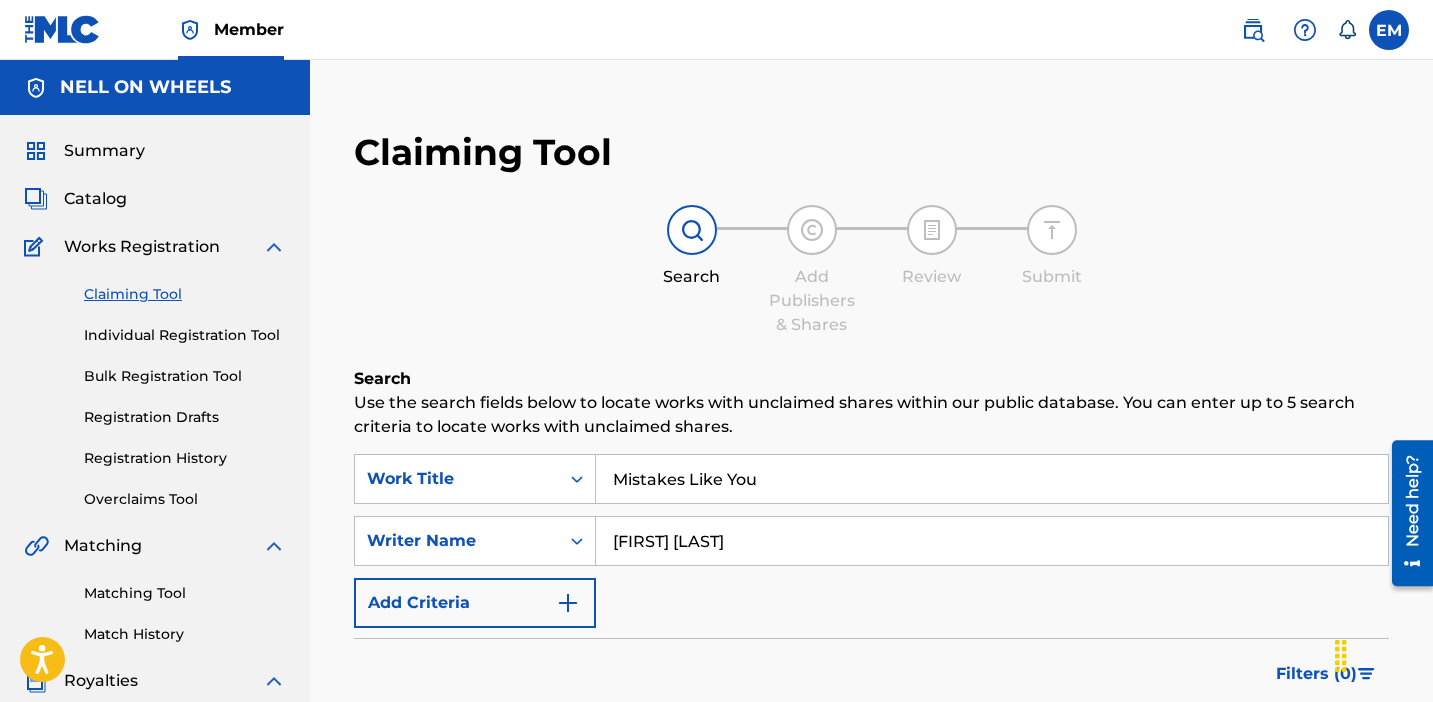 click on "Search Add Publishers & Shares Review Submit" at bounding box center [871, 271] 